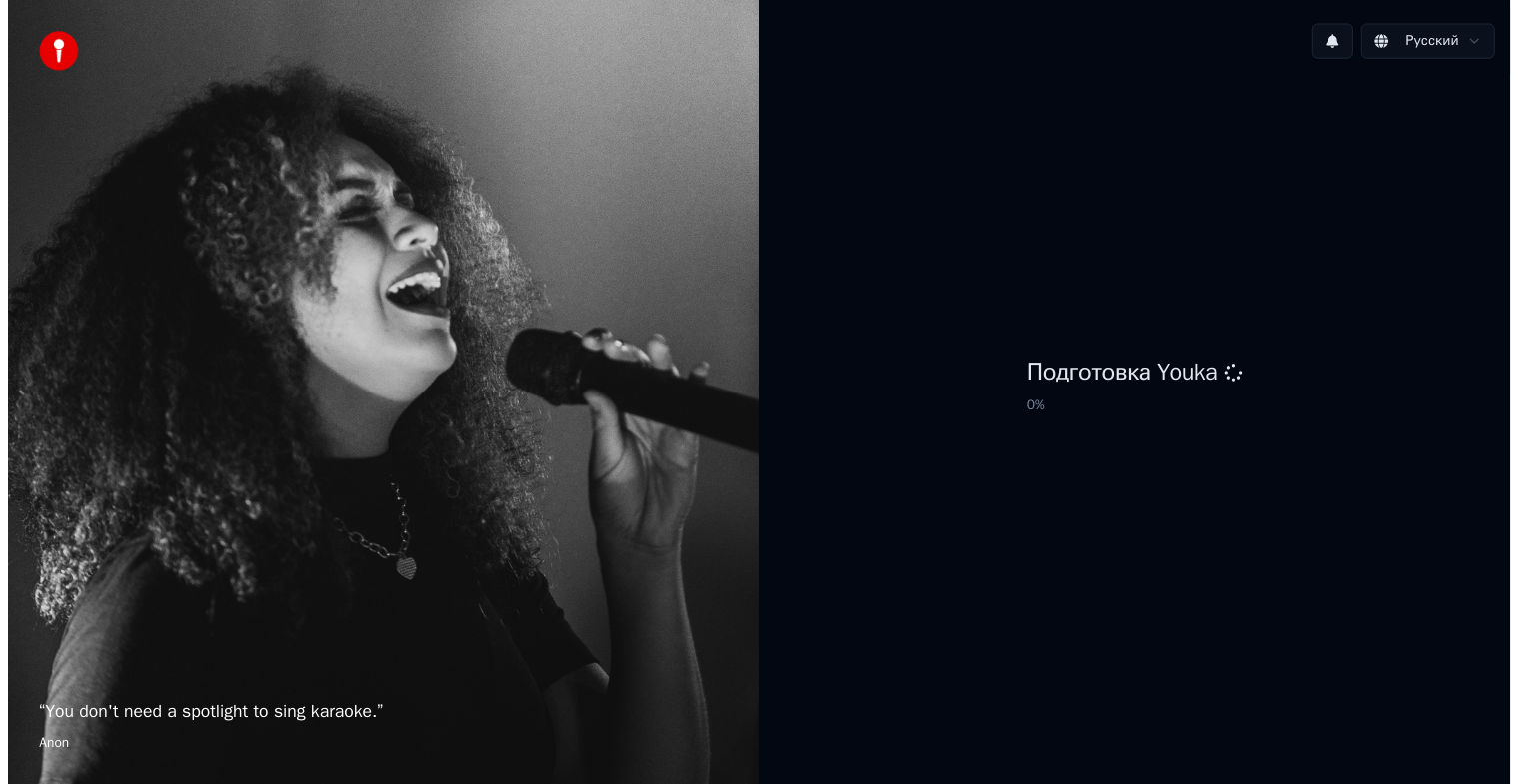 scroll, scrollTop: 0, scrollLeft: 0, axis: both 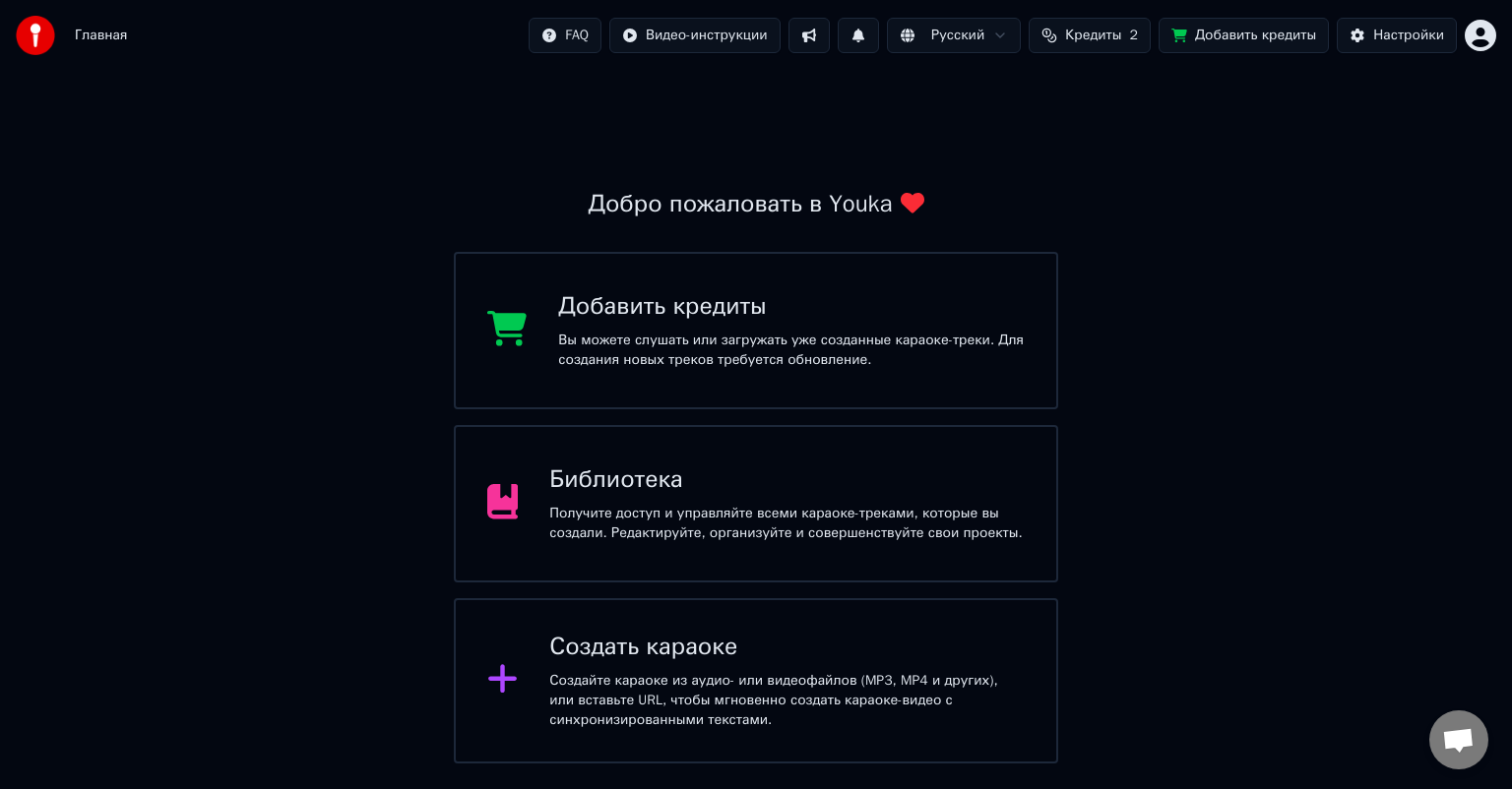 click on "Получите доступ и управляйте всеми караоке-треками, которые вы создали. Редактируйте, организуйте и совершенствуйте свои проекты." at bounding box center [787, 523] 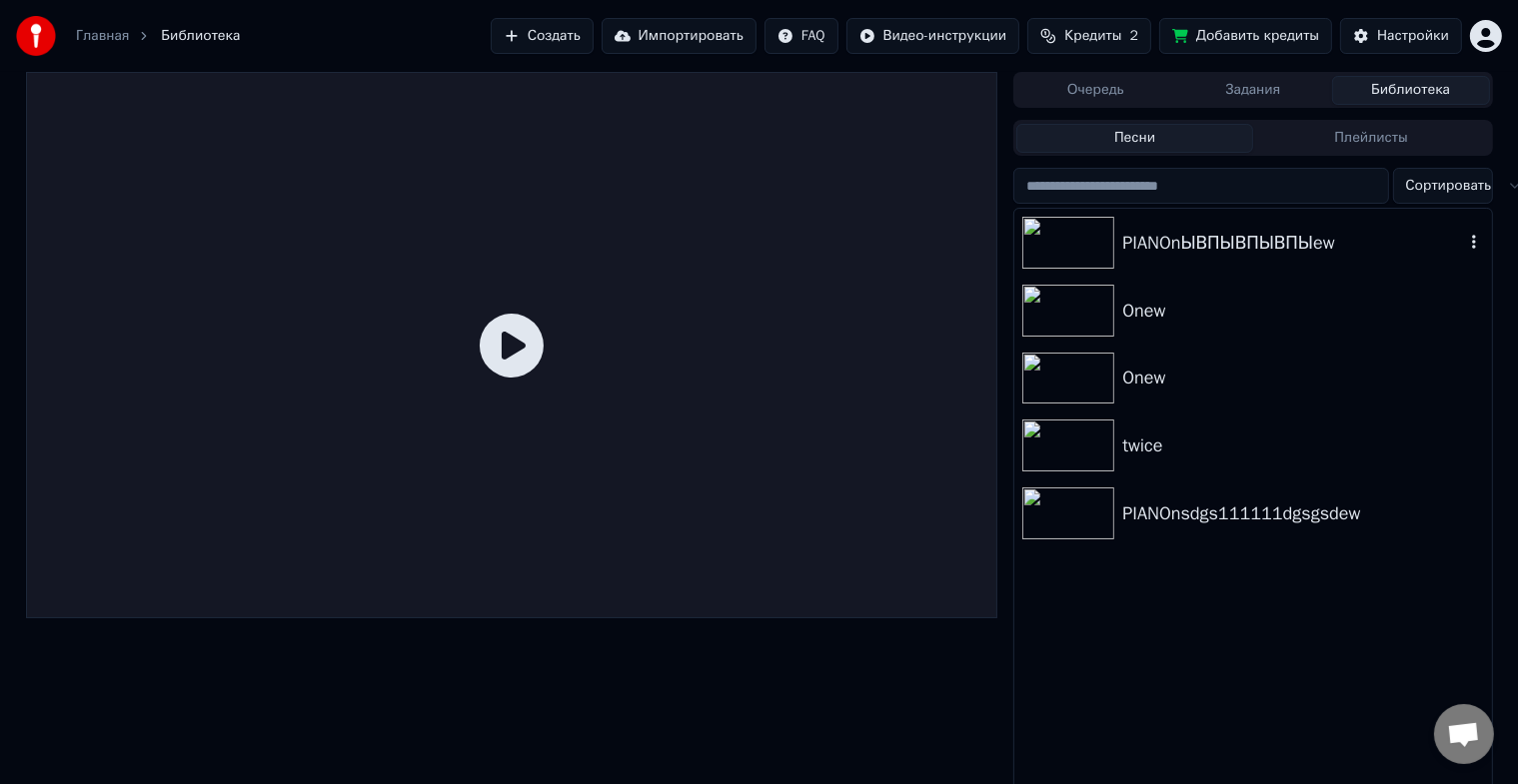 click on "PIANOnЫВПЫВПЫВПЫew" at bounding box center (1292, 243) 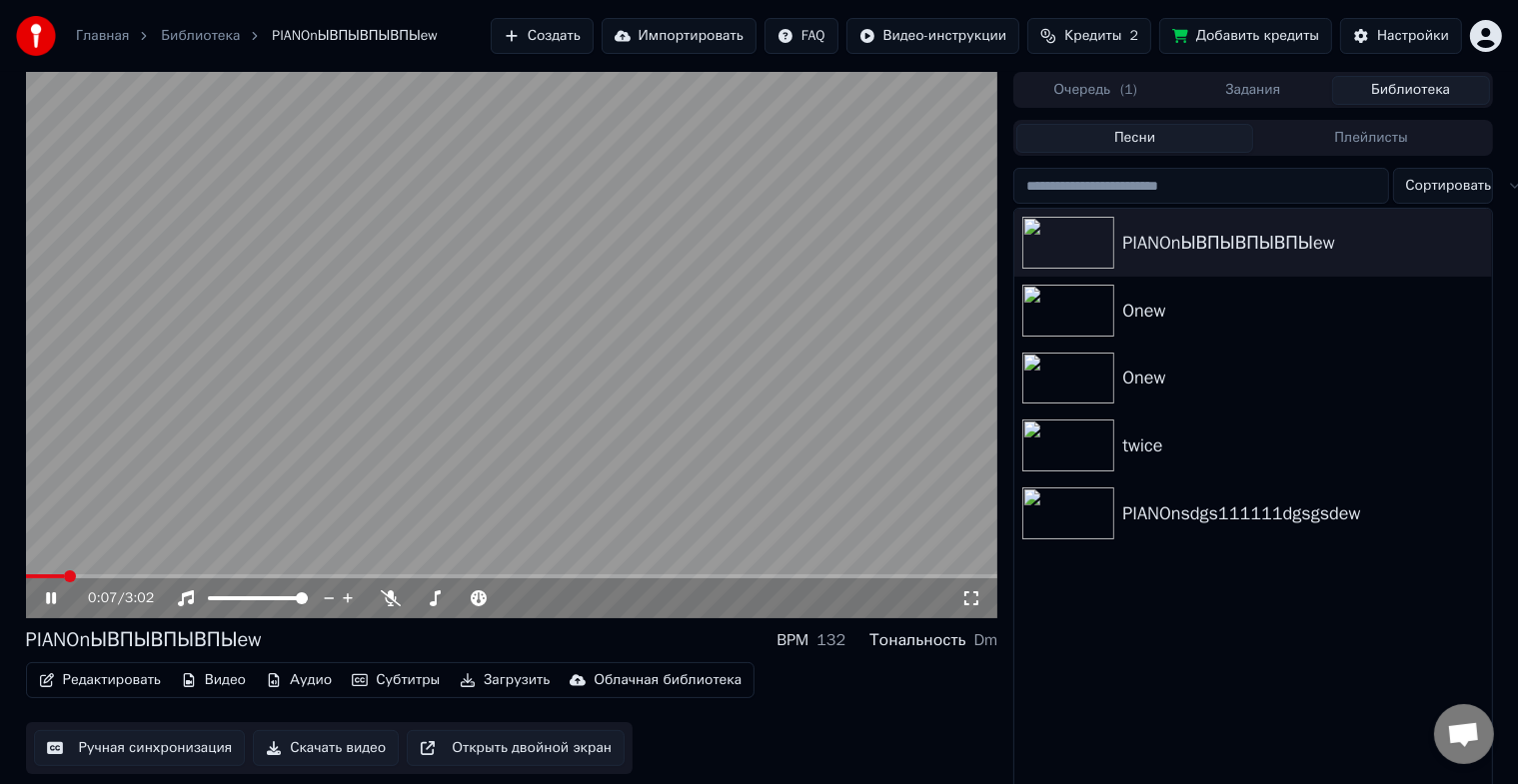 click 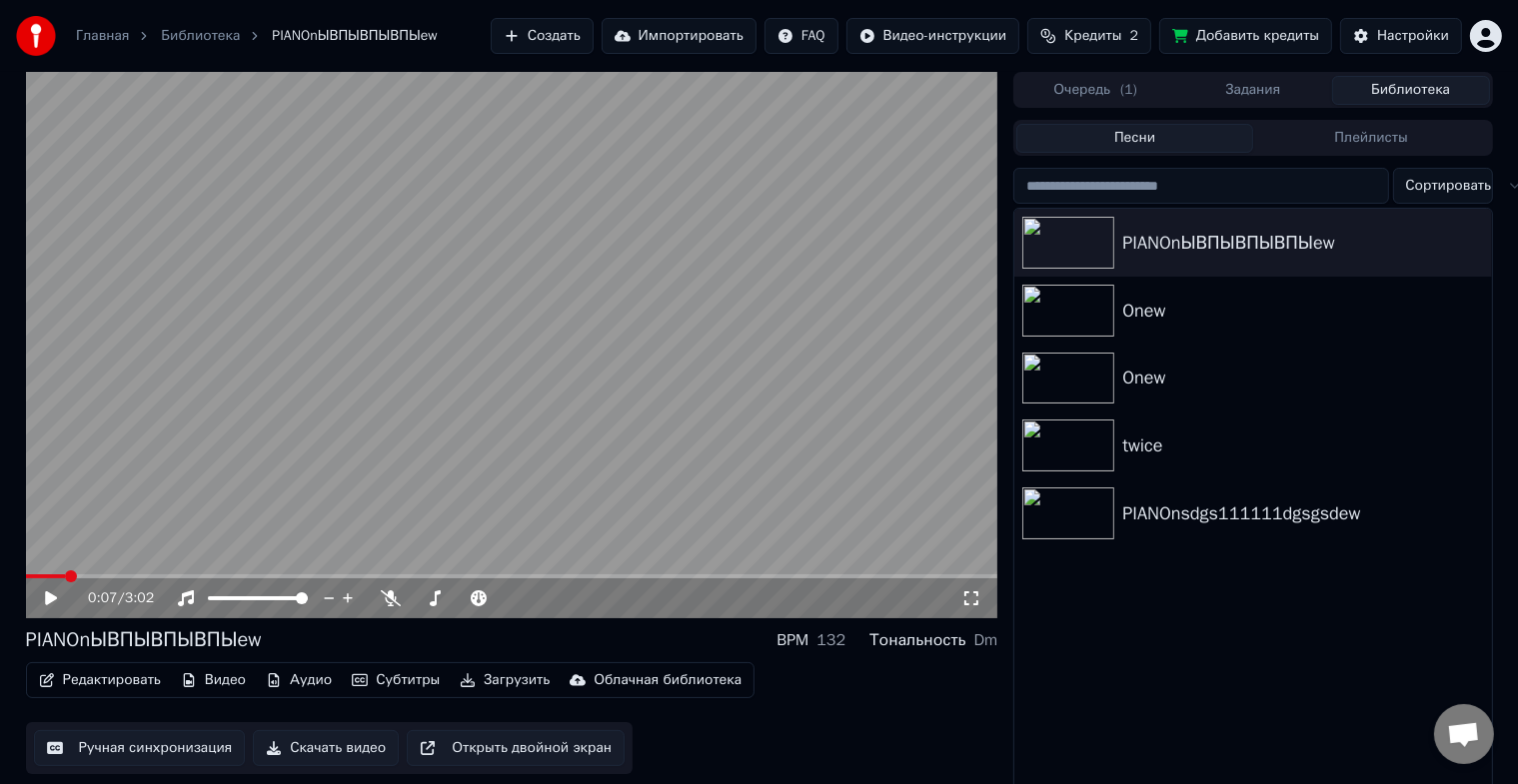 click on "Редактировать" at bounding box center [100, 680] 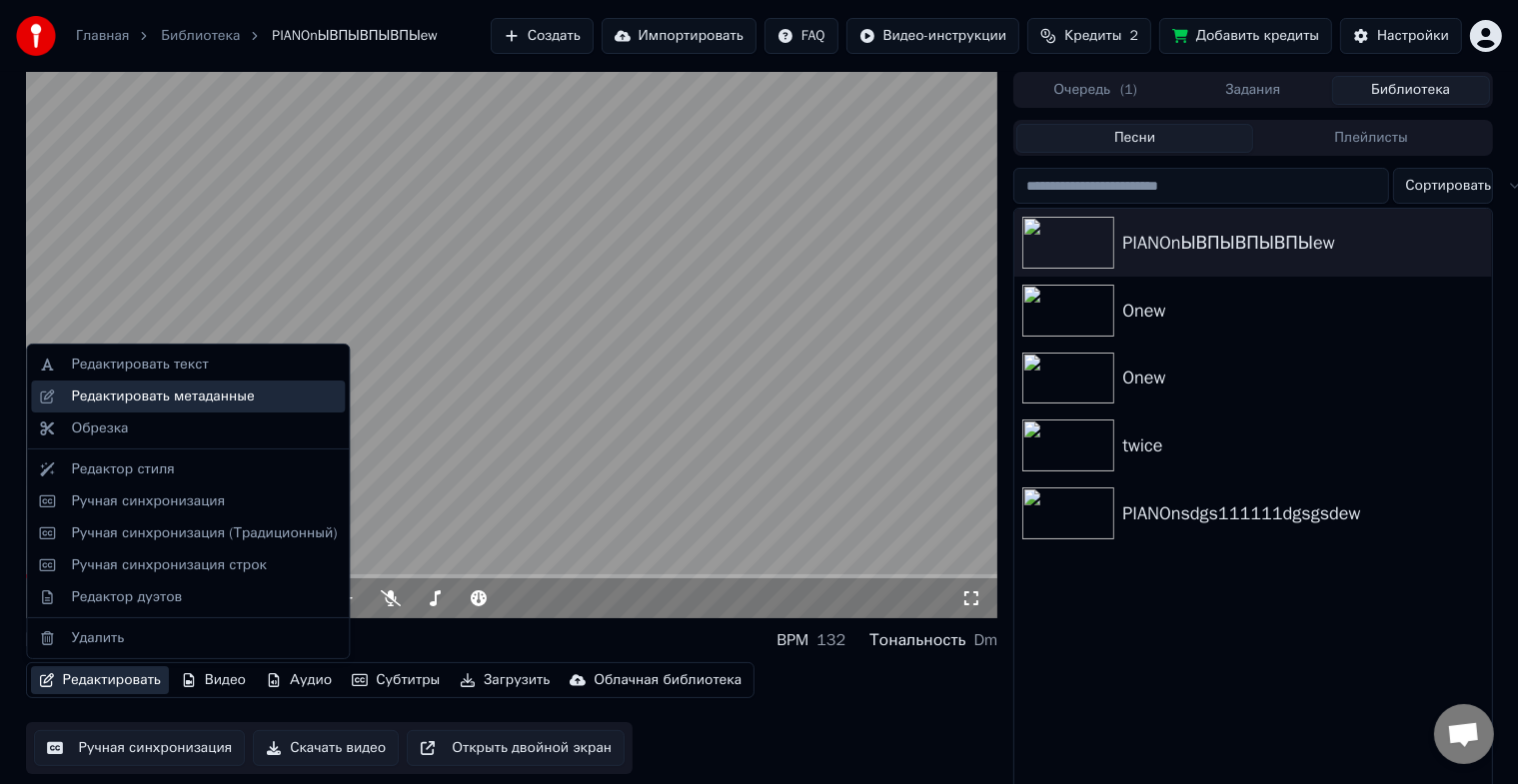 click on "Редактировать метаданные" at bounding box center (188, 396) 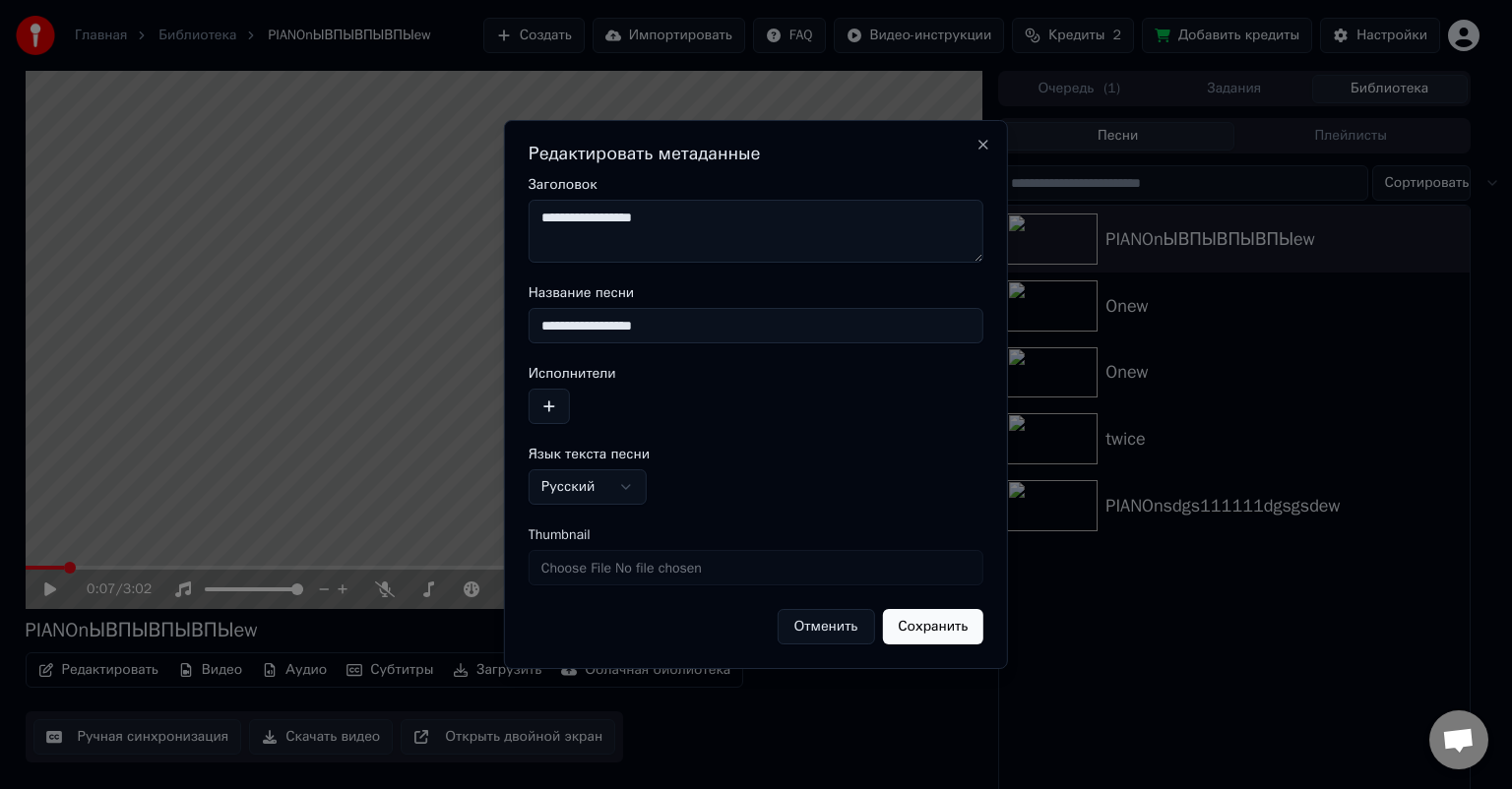 drag, startPoint x: 732, startPoint y: 224, endPoint x: 514, endPoint y: 216, distance: 218.1467 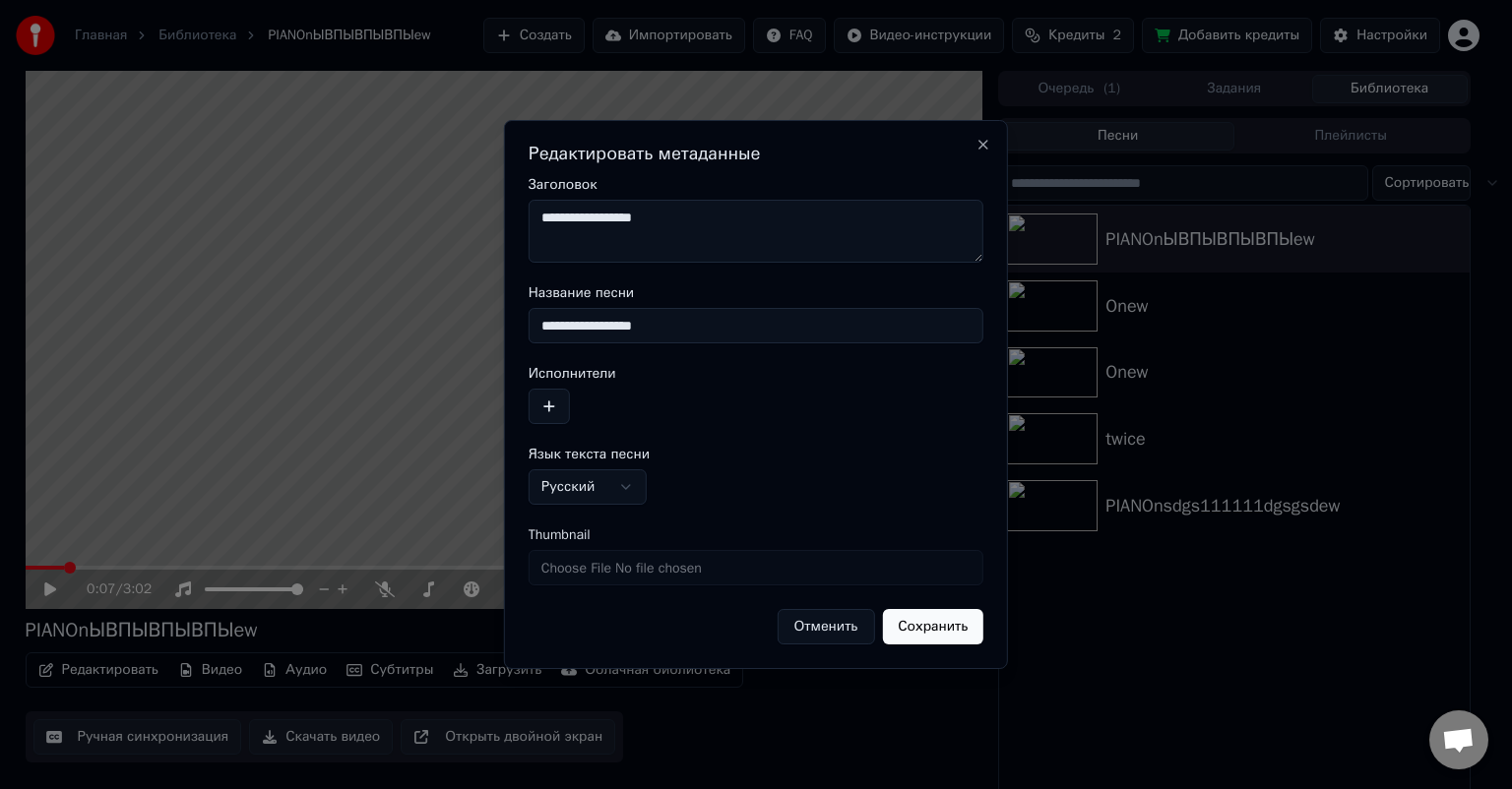 type on "*" 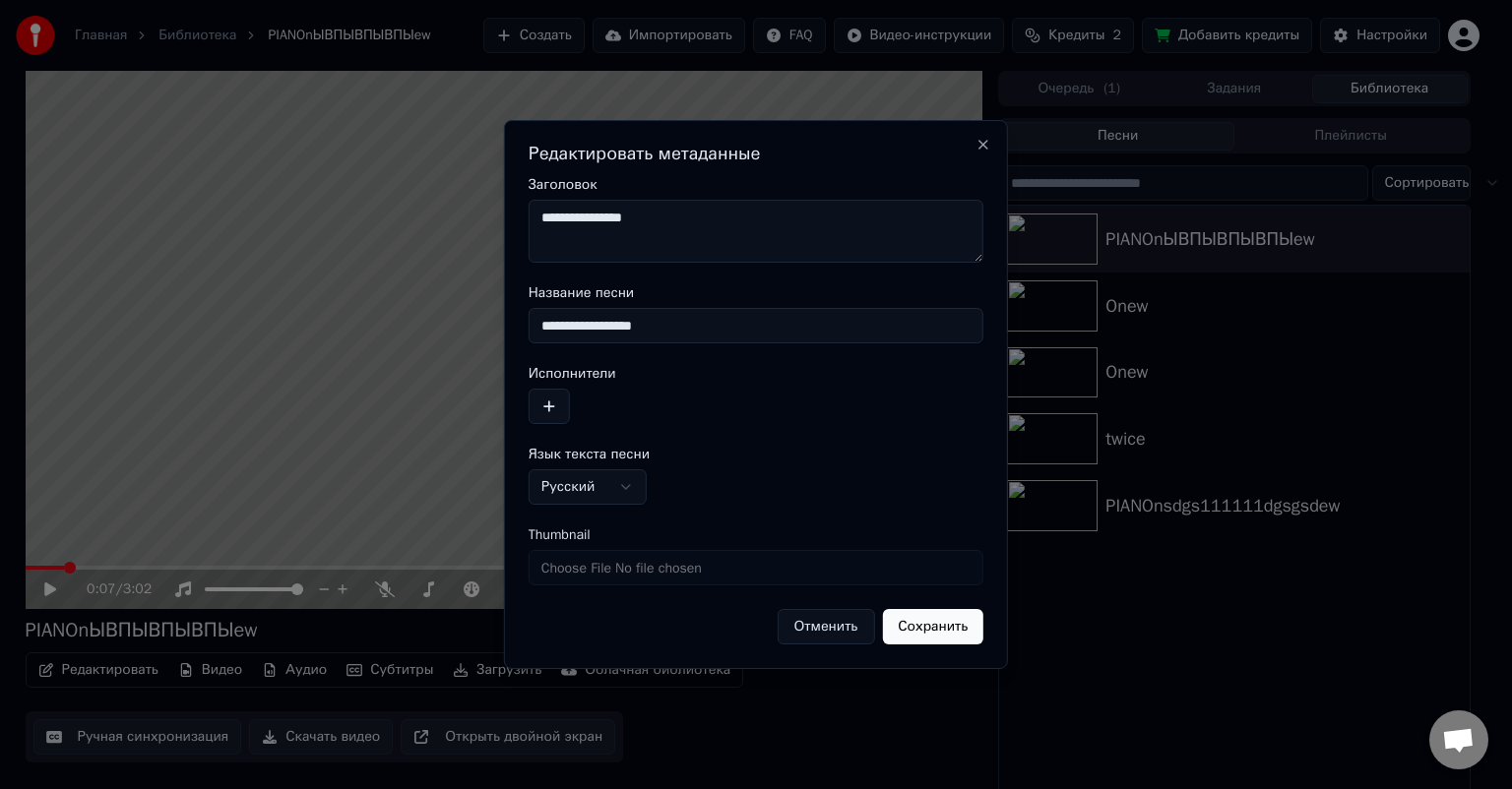 type on "**********" 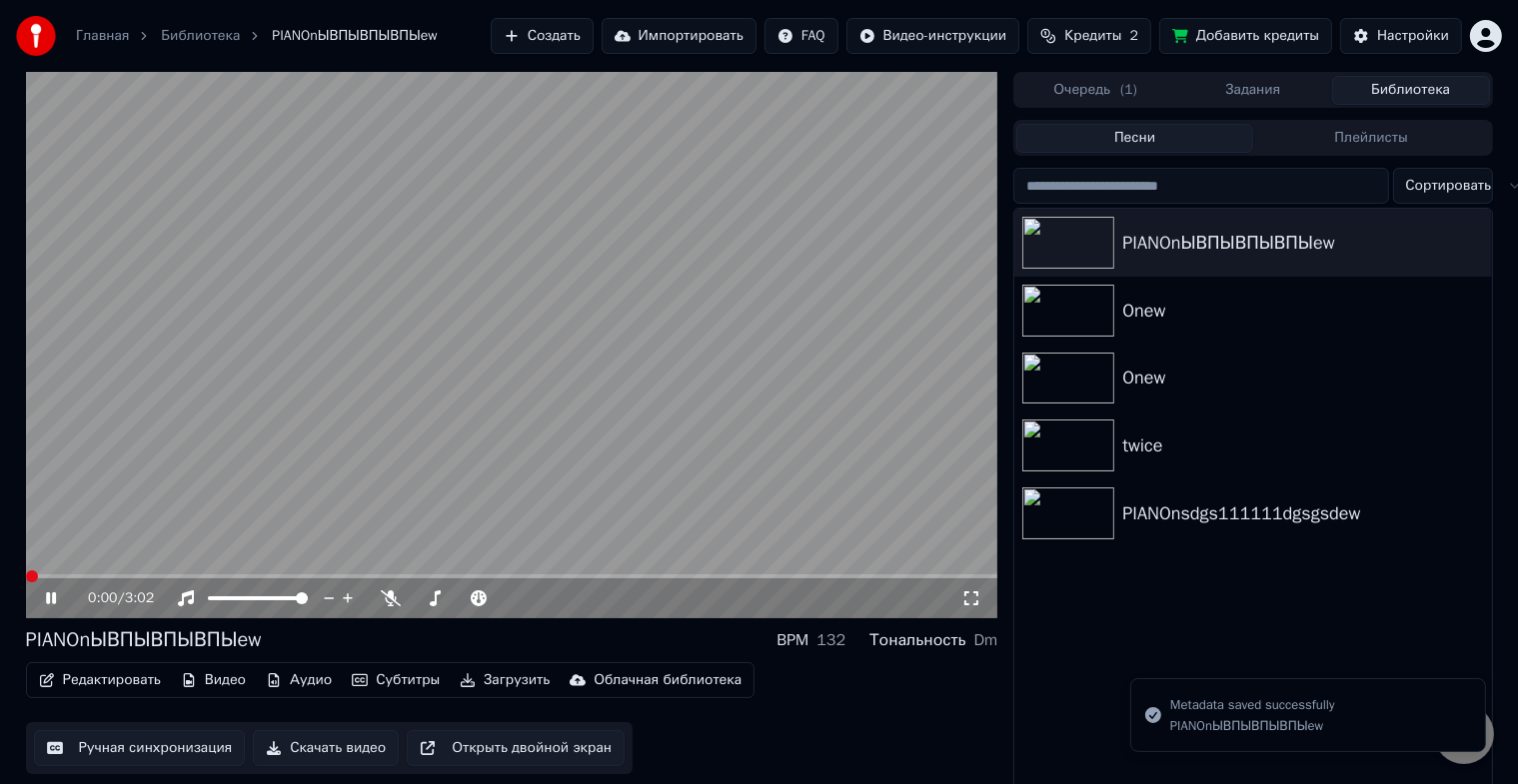 click at bounding box center (32, 576) 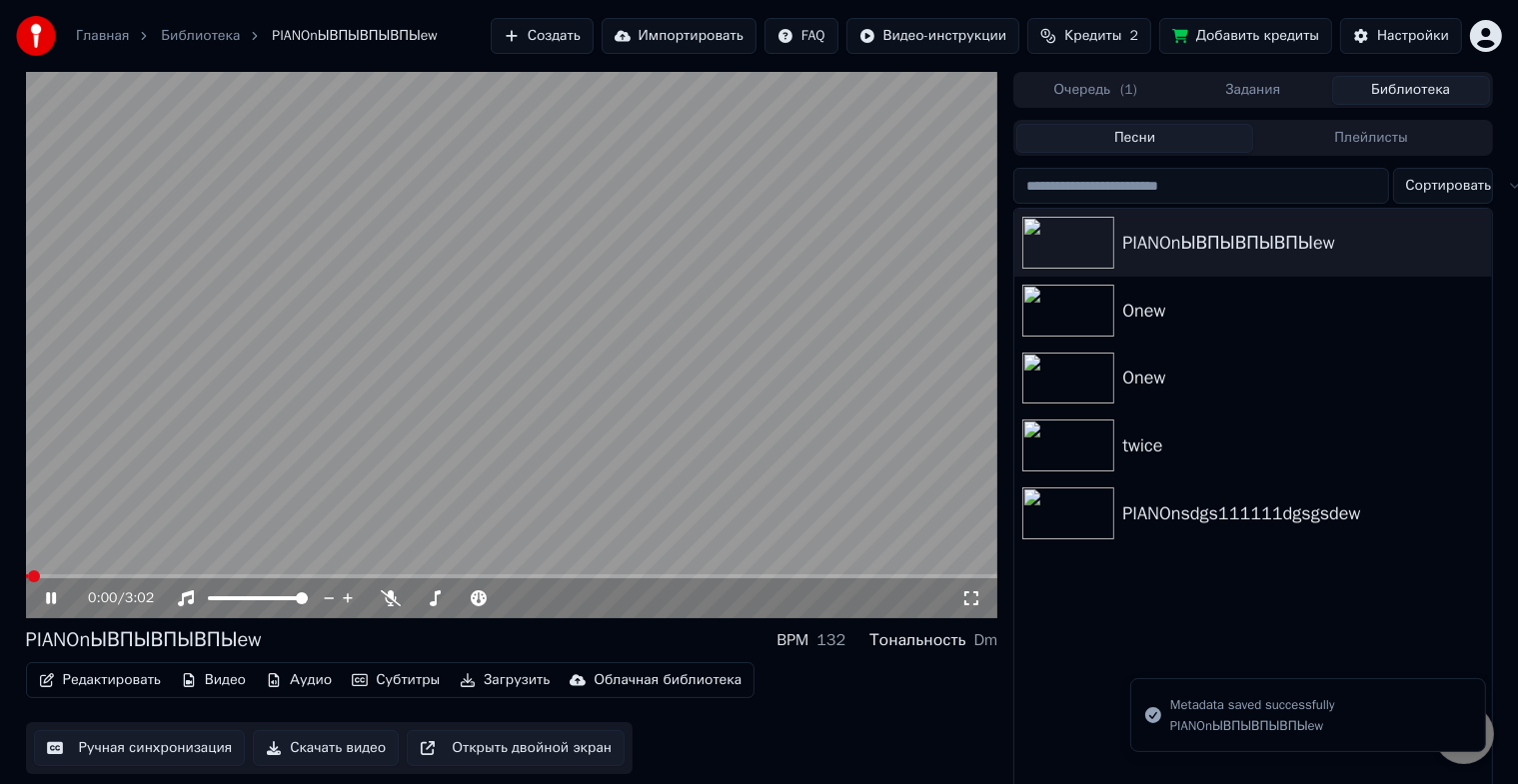 drag, startPoint x: 36, startPoint y: 572, endPoint x: 7, endPoint y: 572, distance: 29 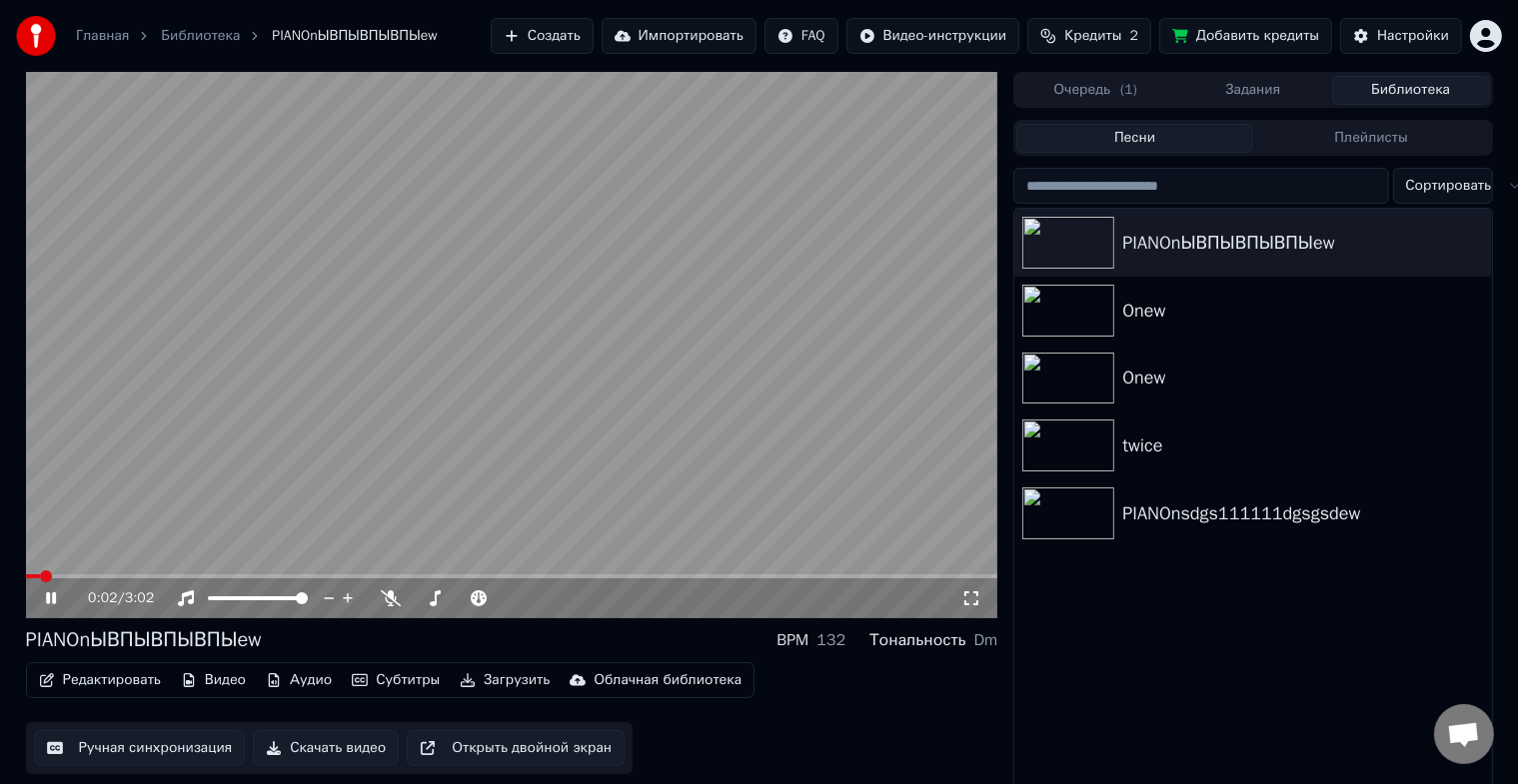 click 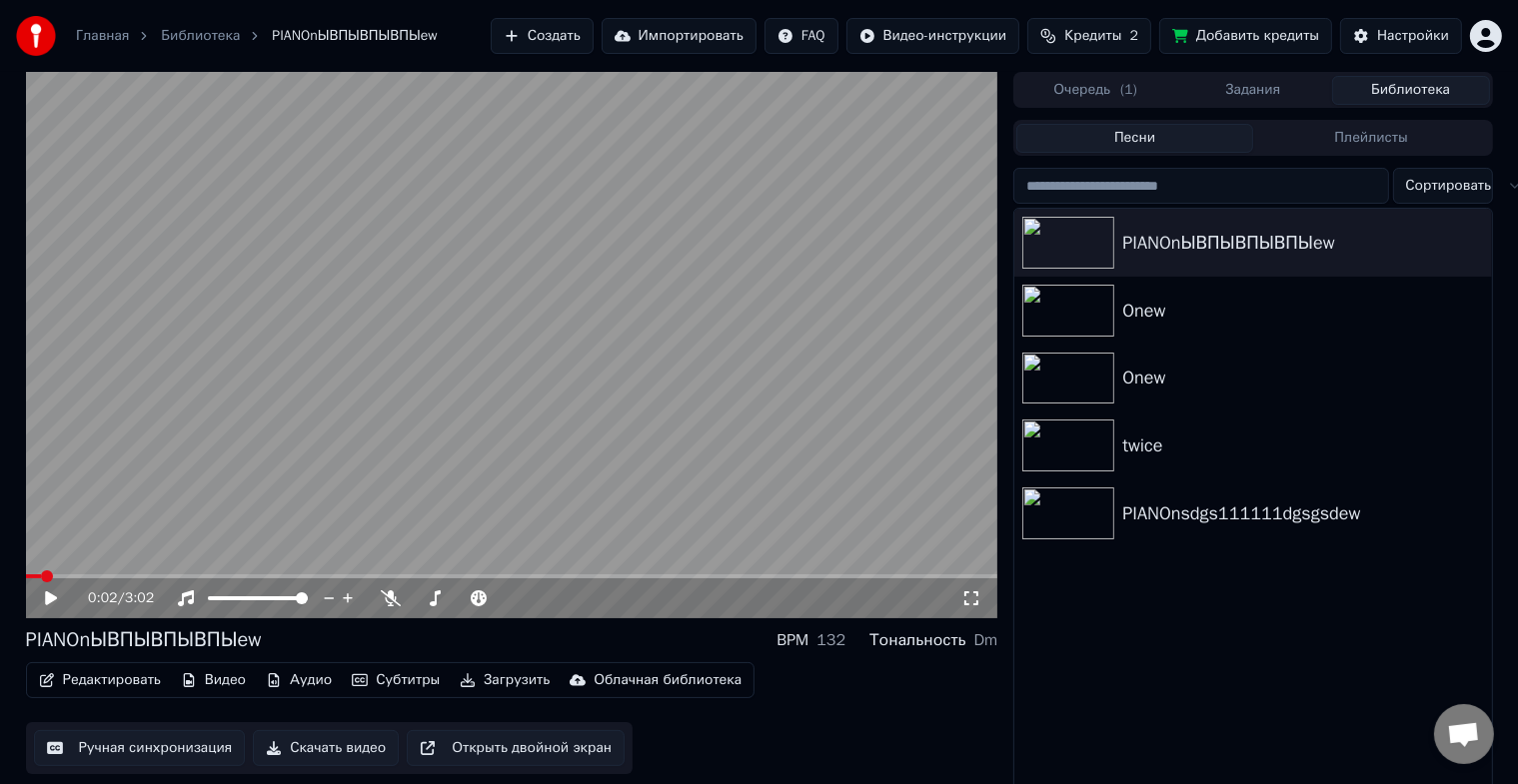 click on "Редактировать" at bounding box center (100, 680) 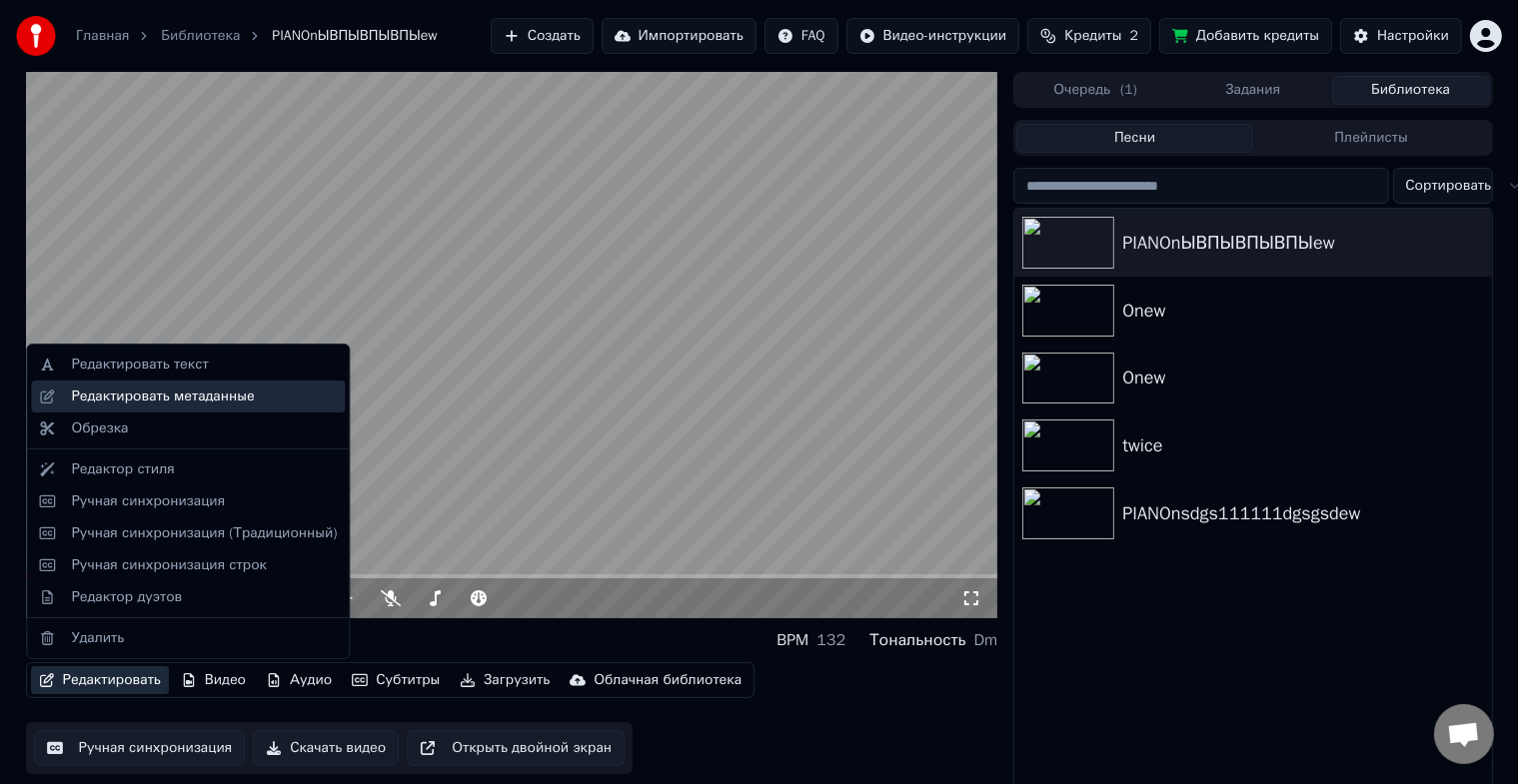 click on "Редактировать метаданные" at bounding box center [162, 396] 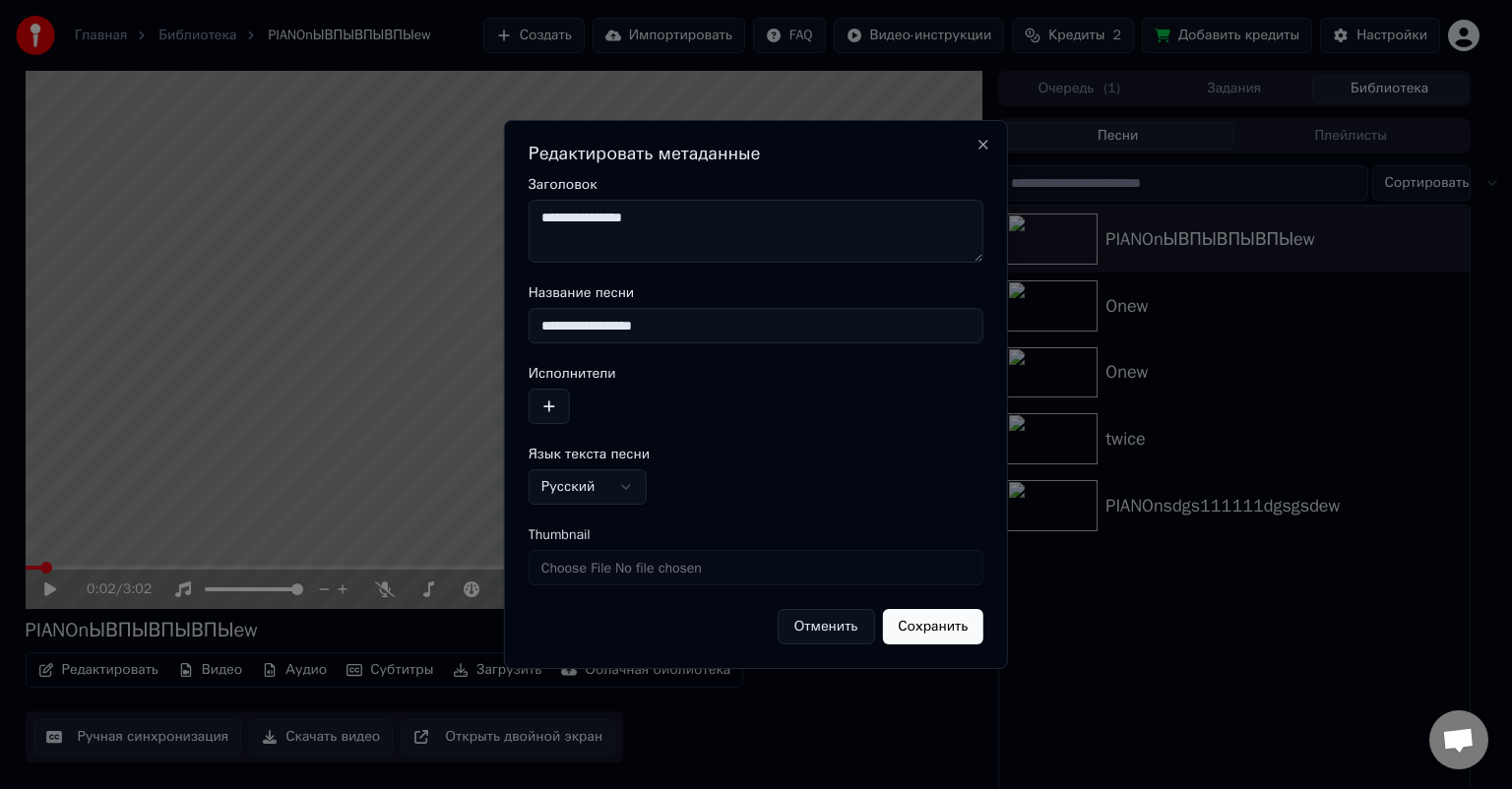 drag, startPoint x: 709, startPoint y: 229, endPoint x: 484, endPoint y: 211, distance: 225.7189 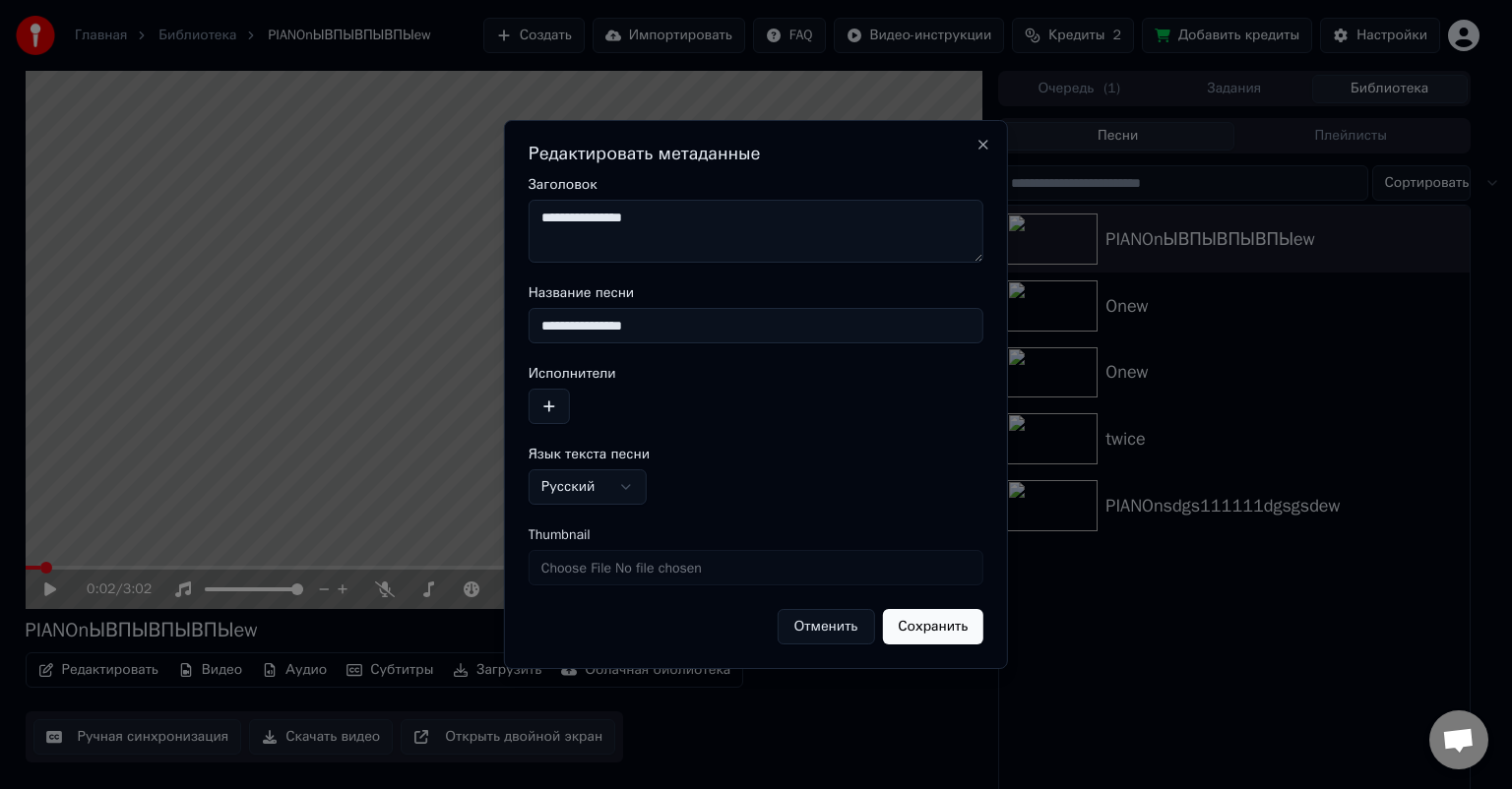 type on "**********" 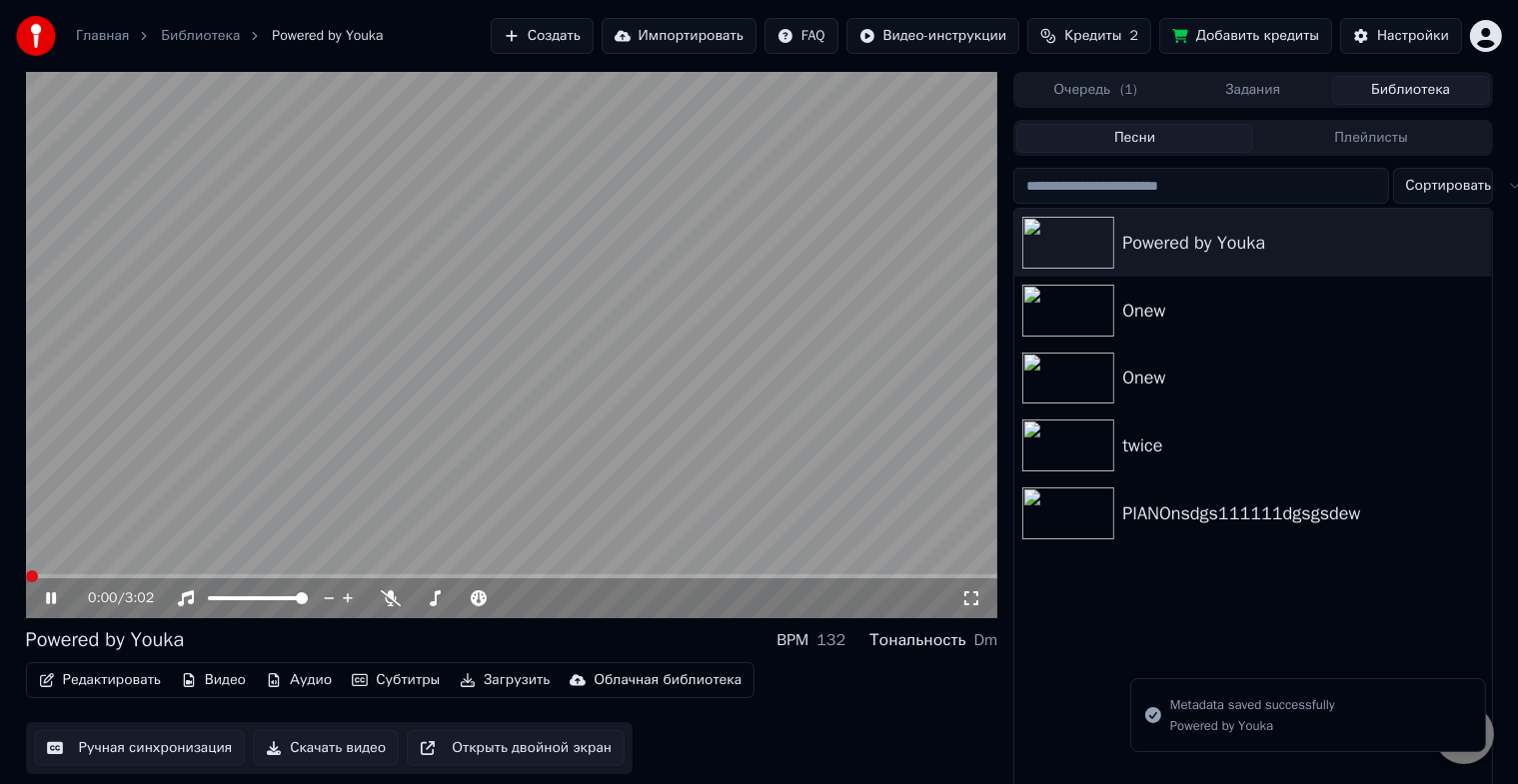 click at bounding box center (512, 576) 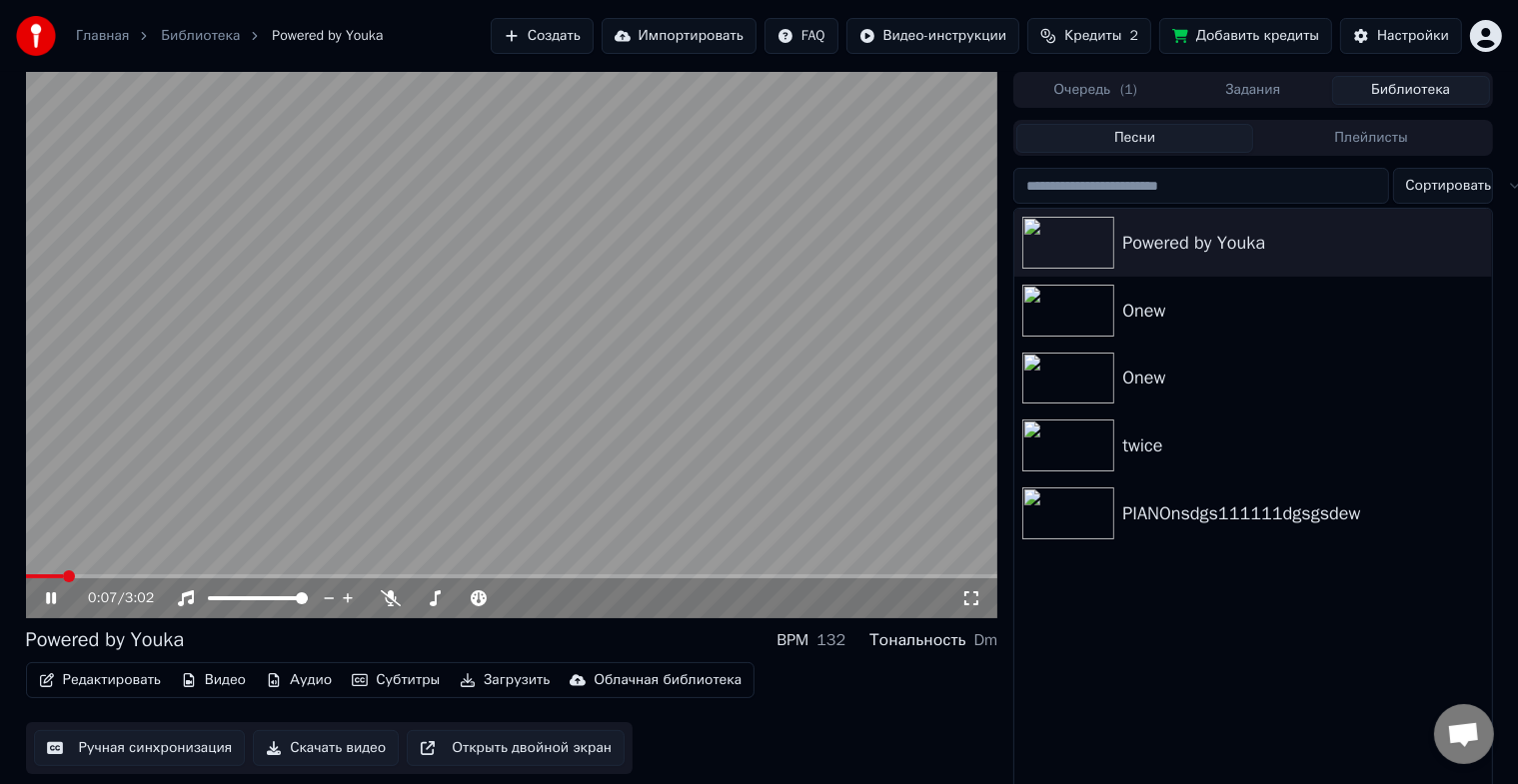 click 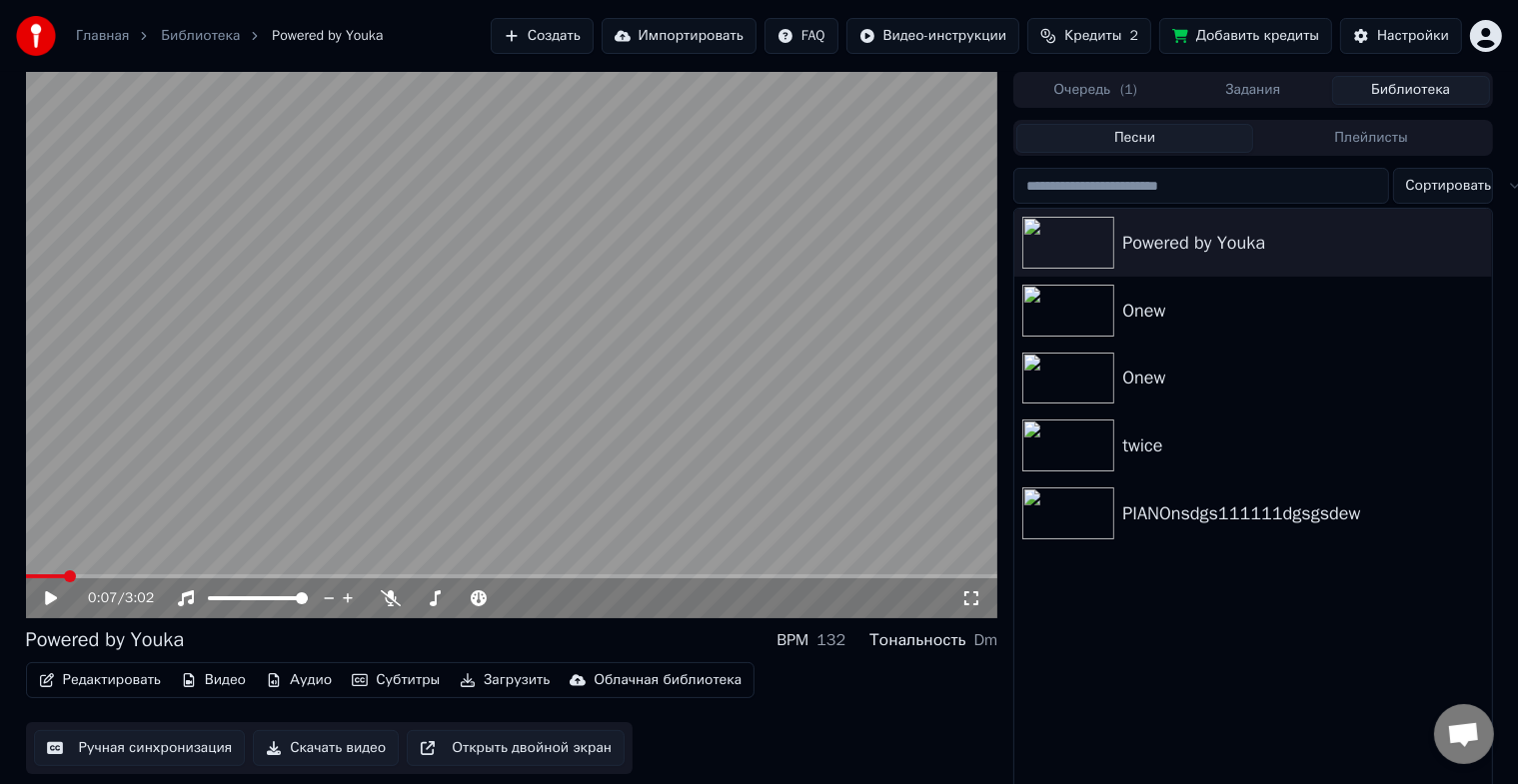 click on "Редактировать" at bounding box center [100, 680] 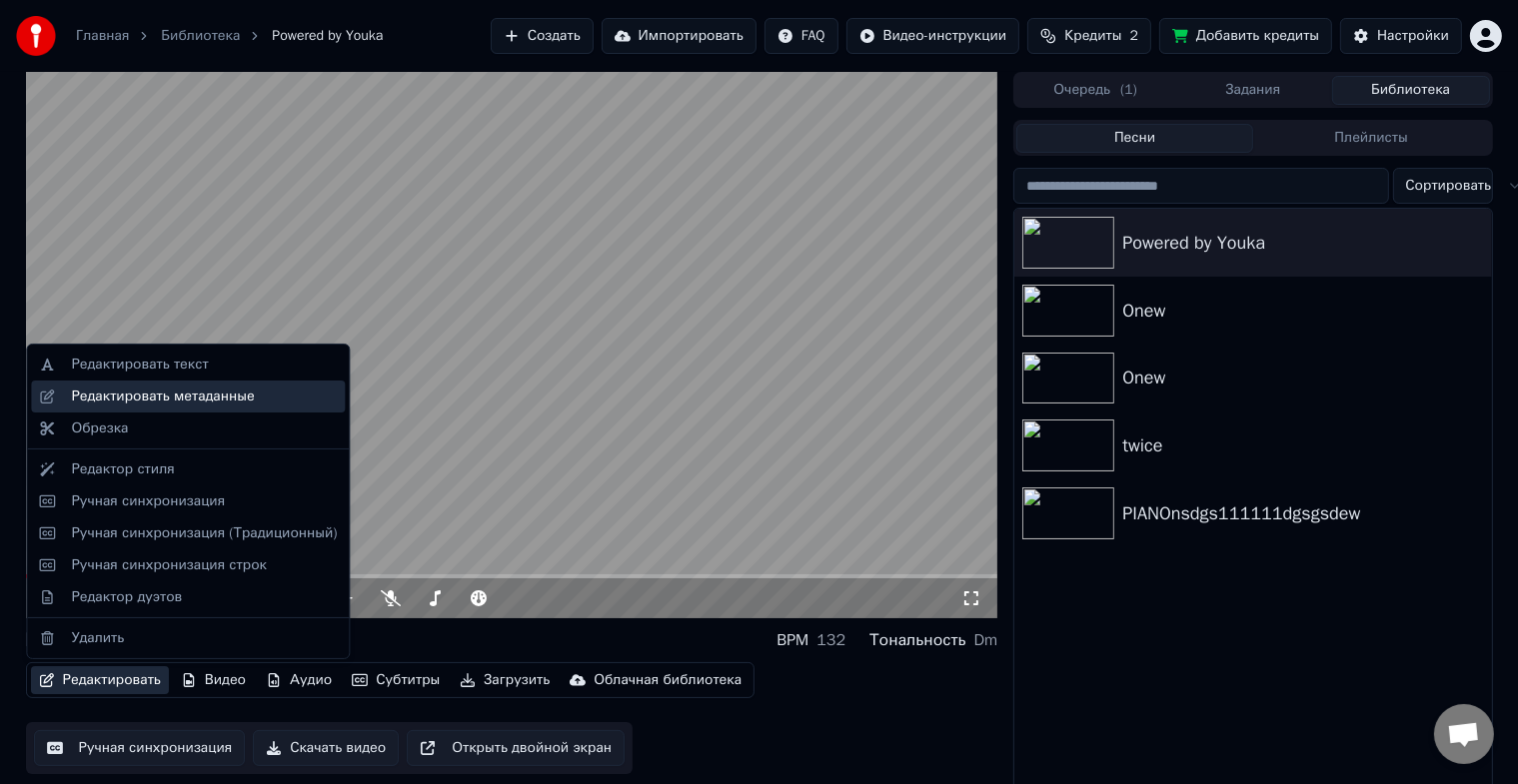 click on "Редактировать метаданные" at bounding box center (162, 396) 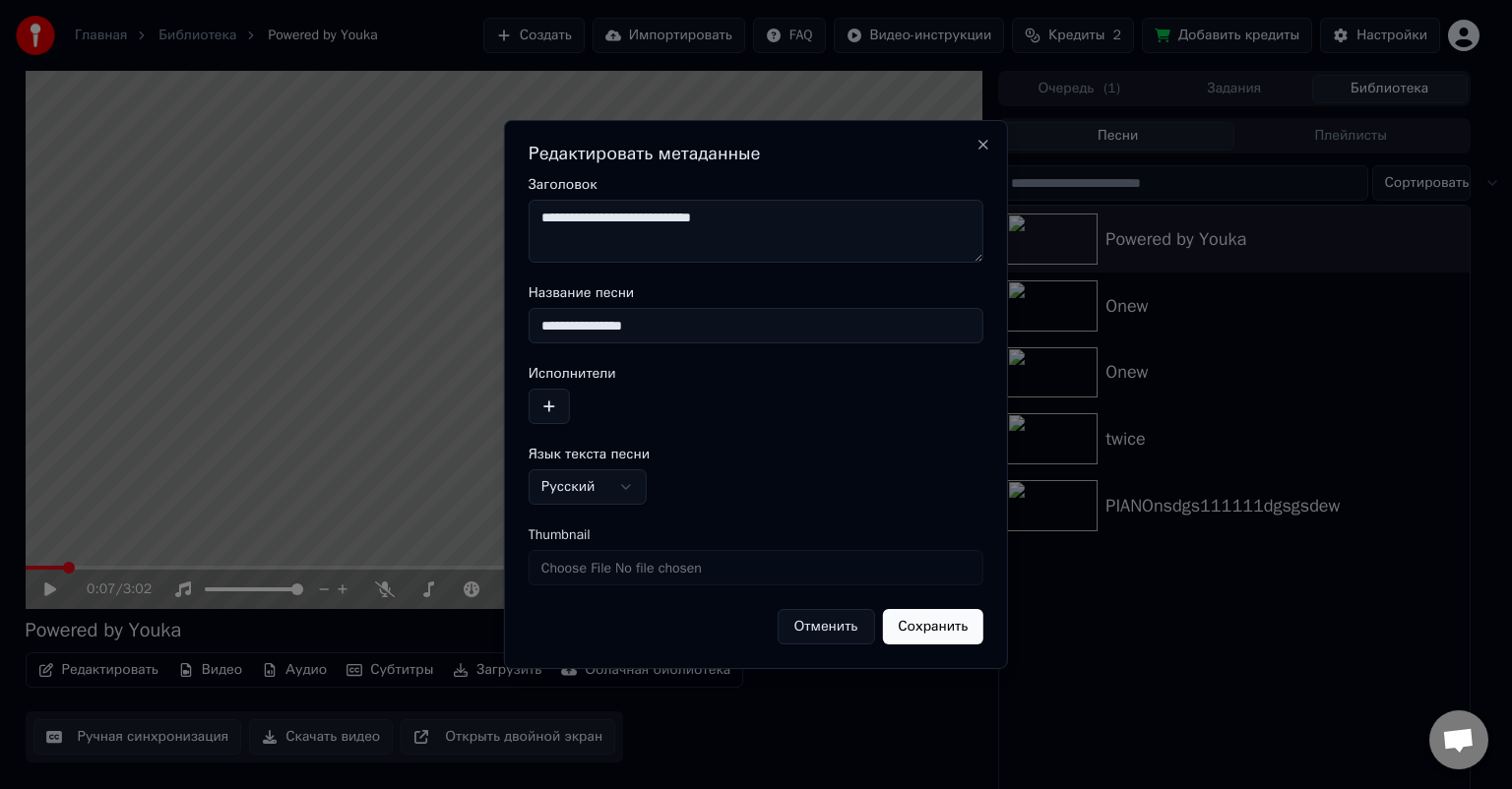 click on "**********" at bounding box center [756, 231] 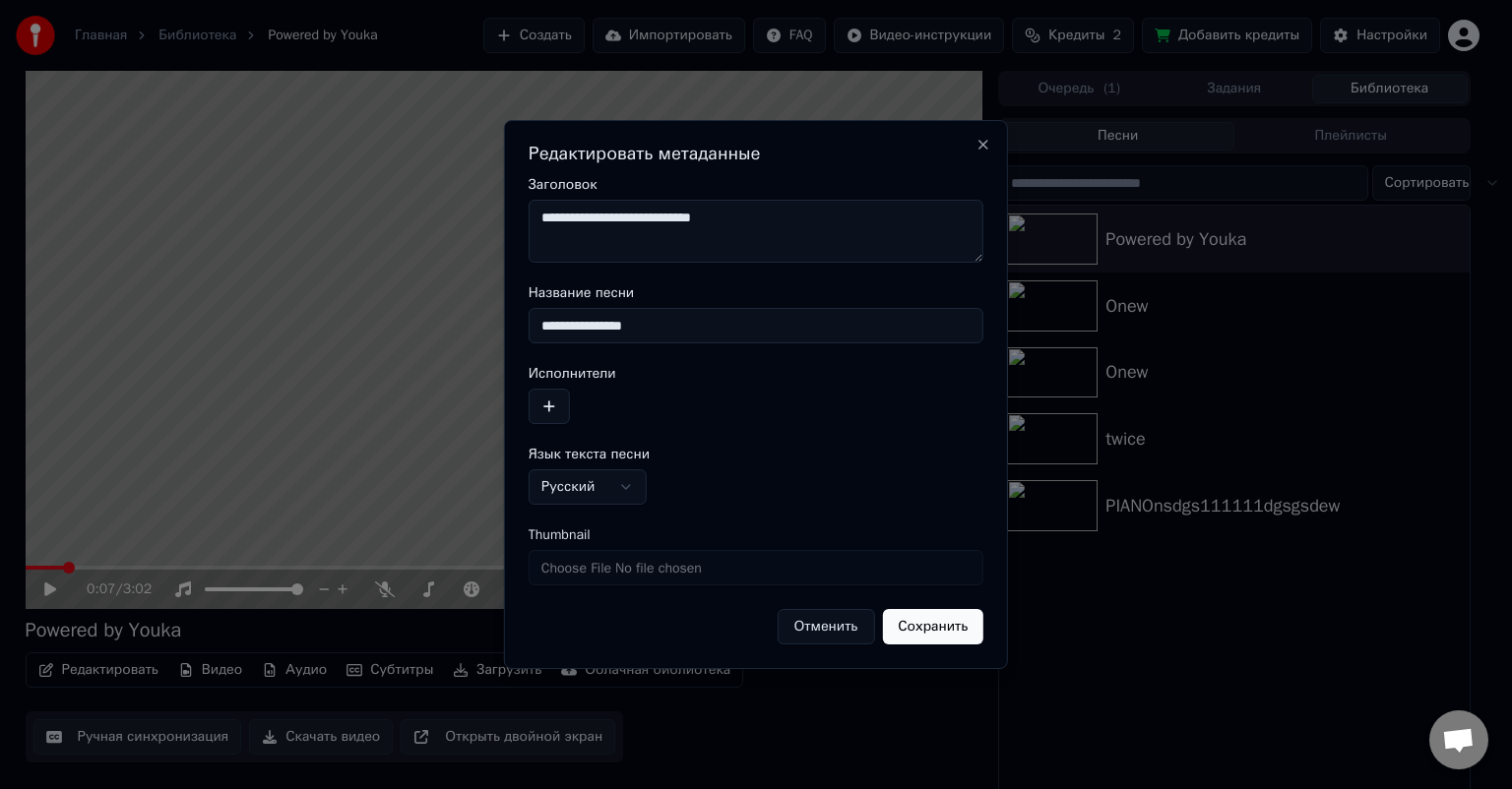drag, startPoint x: 618, startPoint y: 219, endPoint x: 475, endPoint y: 218, distance: 143.0035 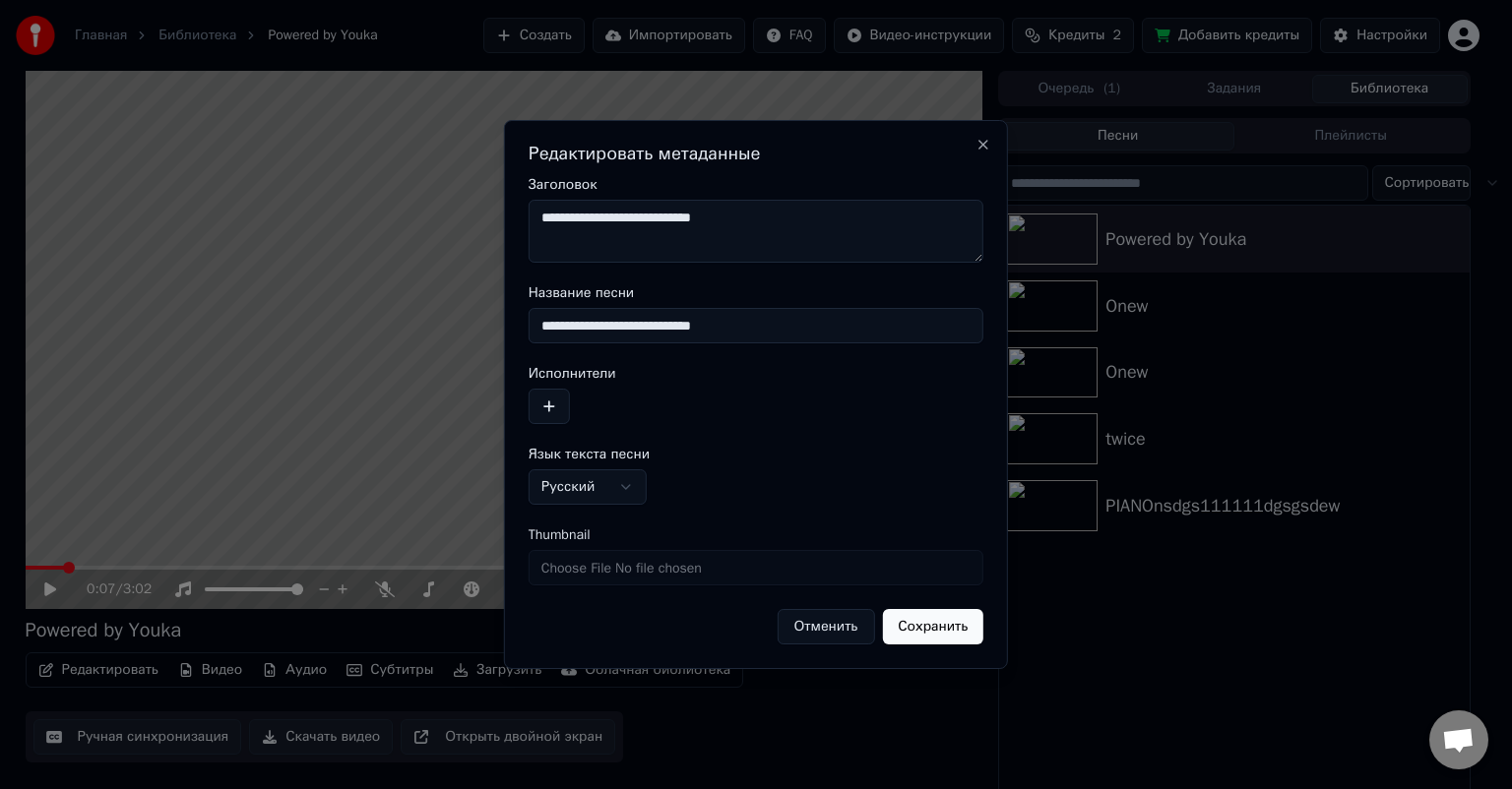 click on "**********" at bounding box center [756, 326] 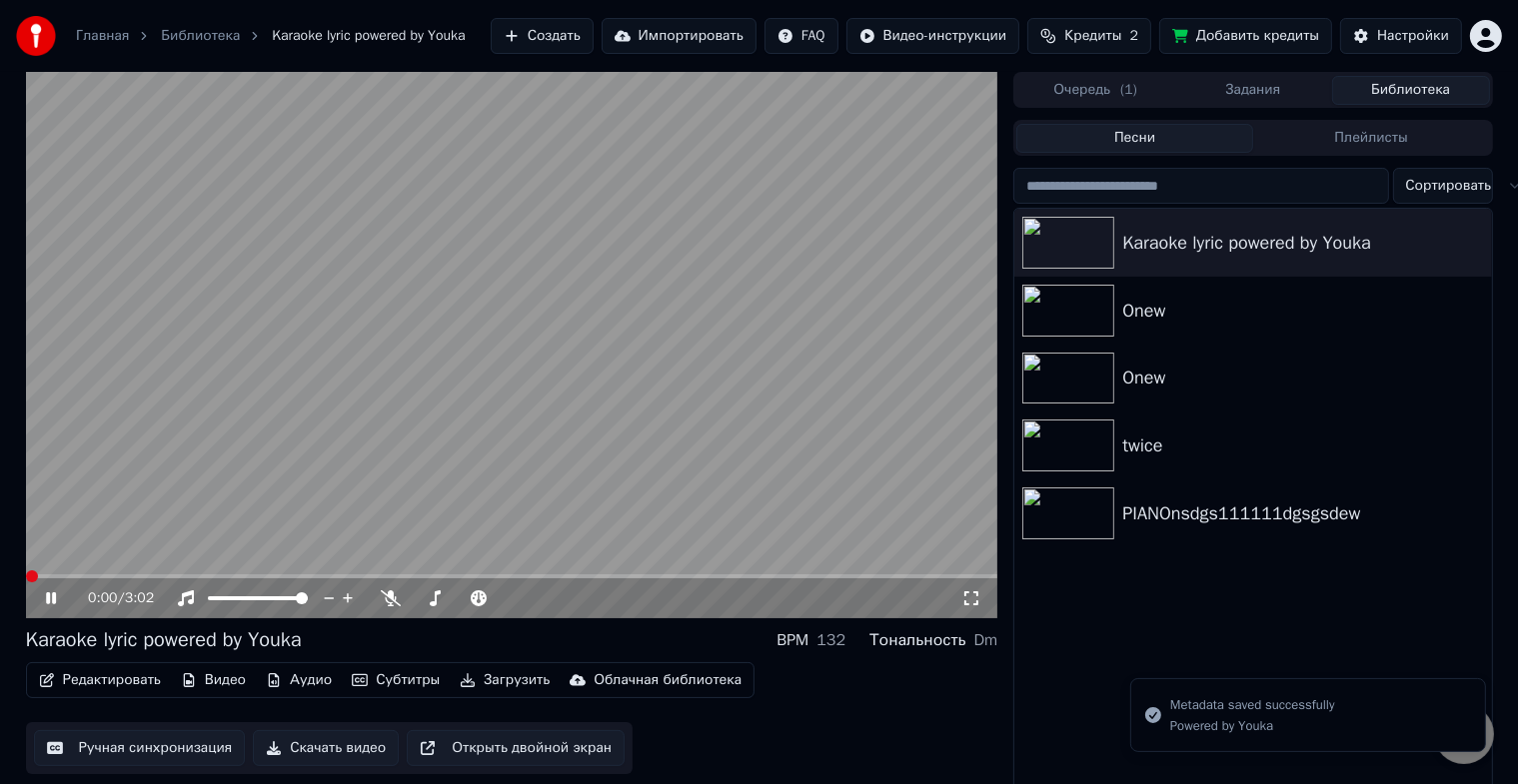 click at bounding box center [26, 576] 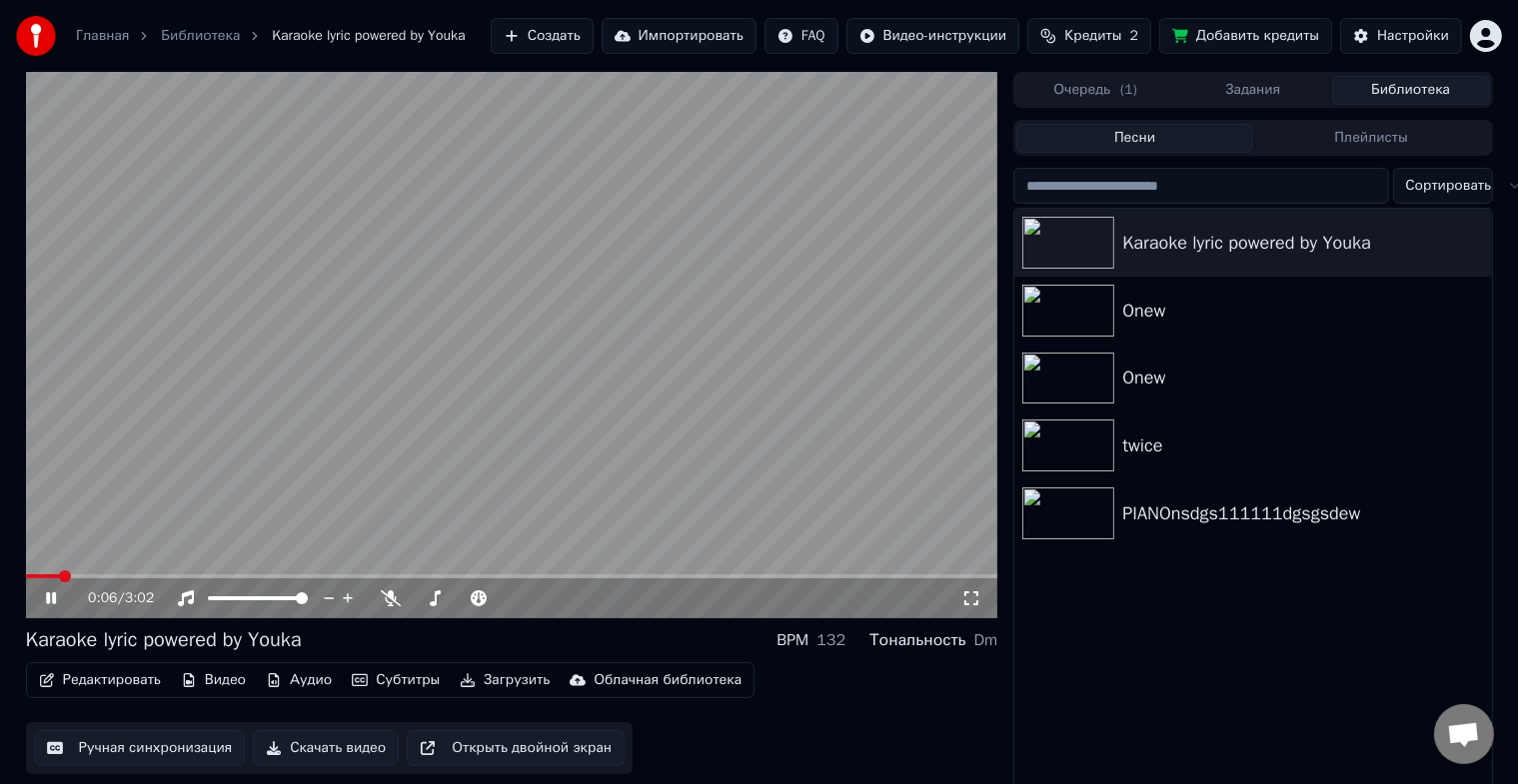 click 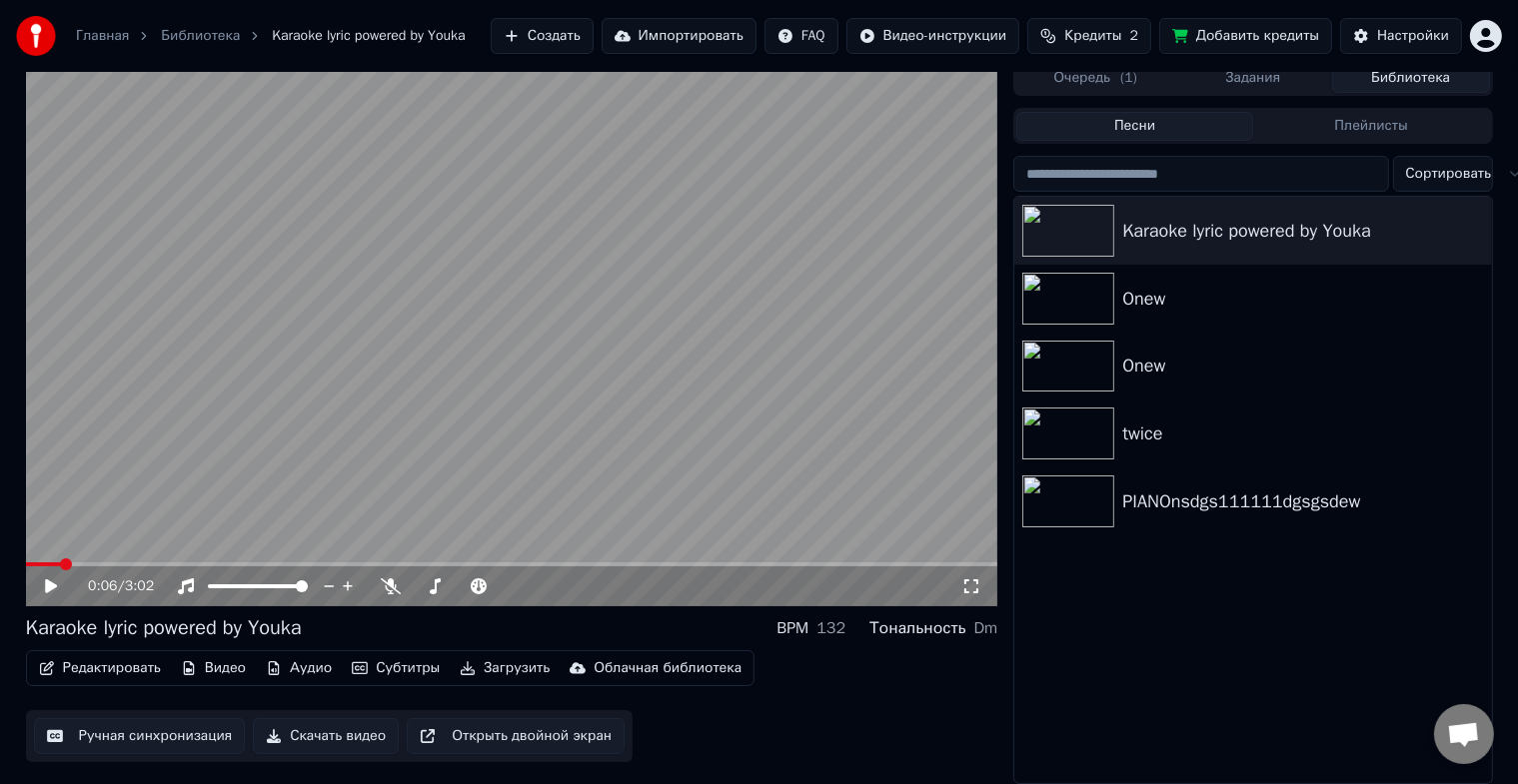 scroll, scrollTop: 24, scrollLeft: 0, axis: vertical 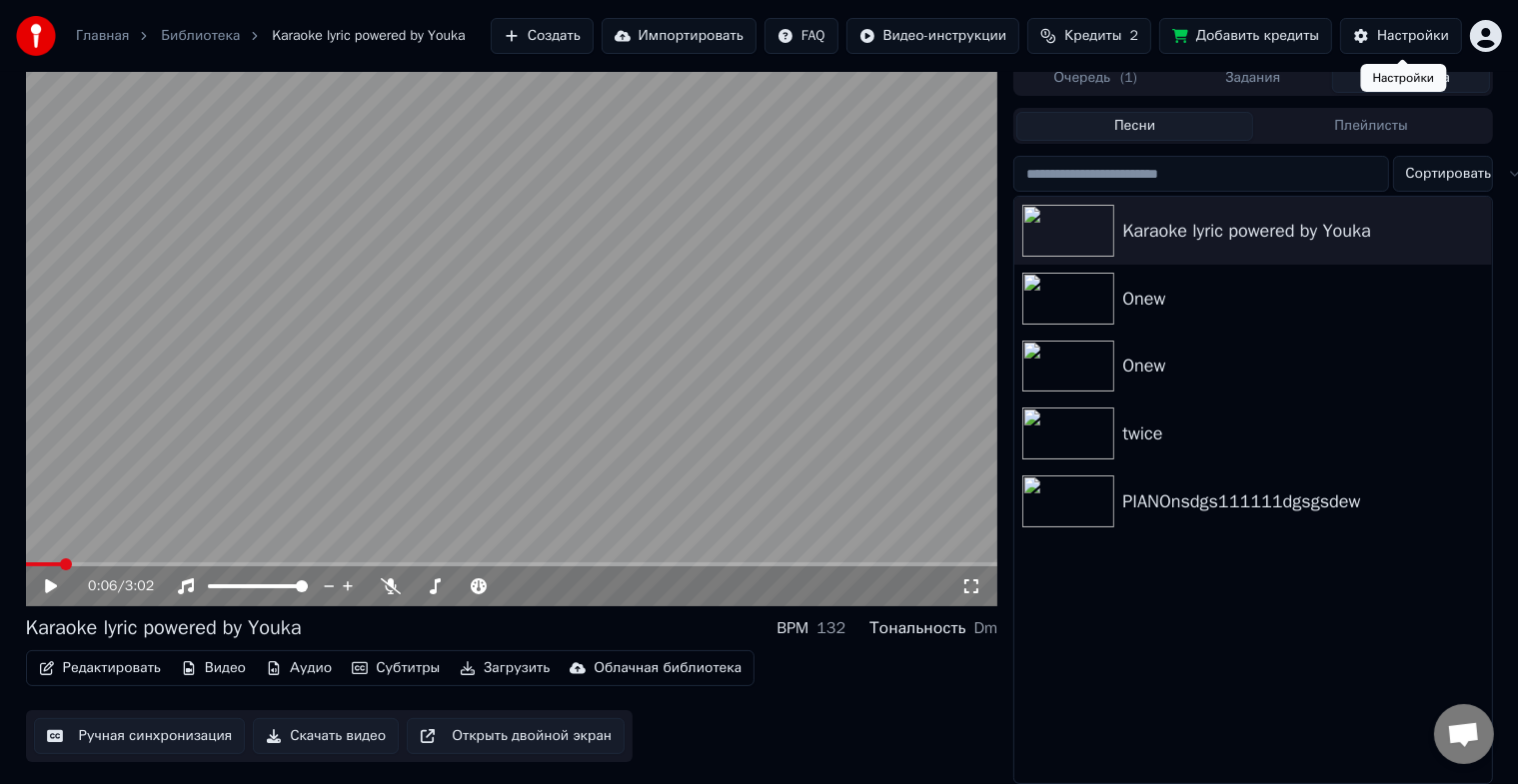 click on "Настройки" at bounding box center [1401, 36] 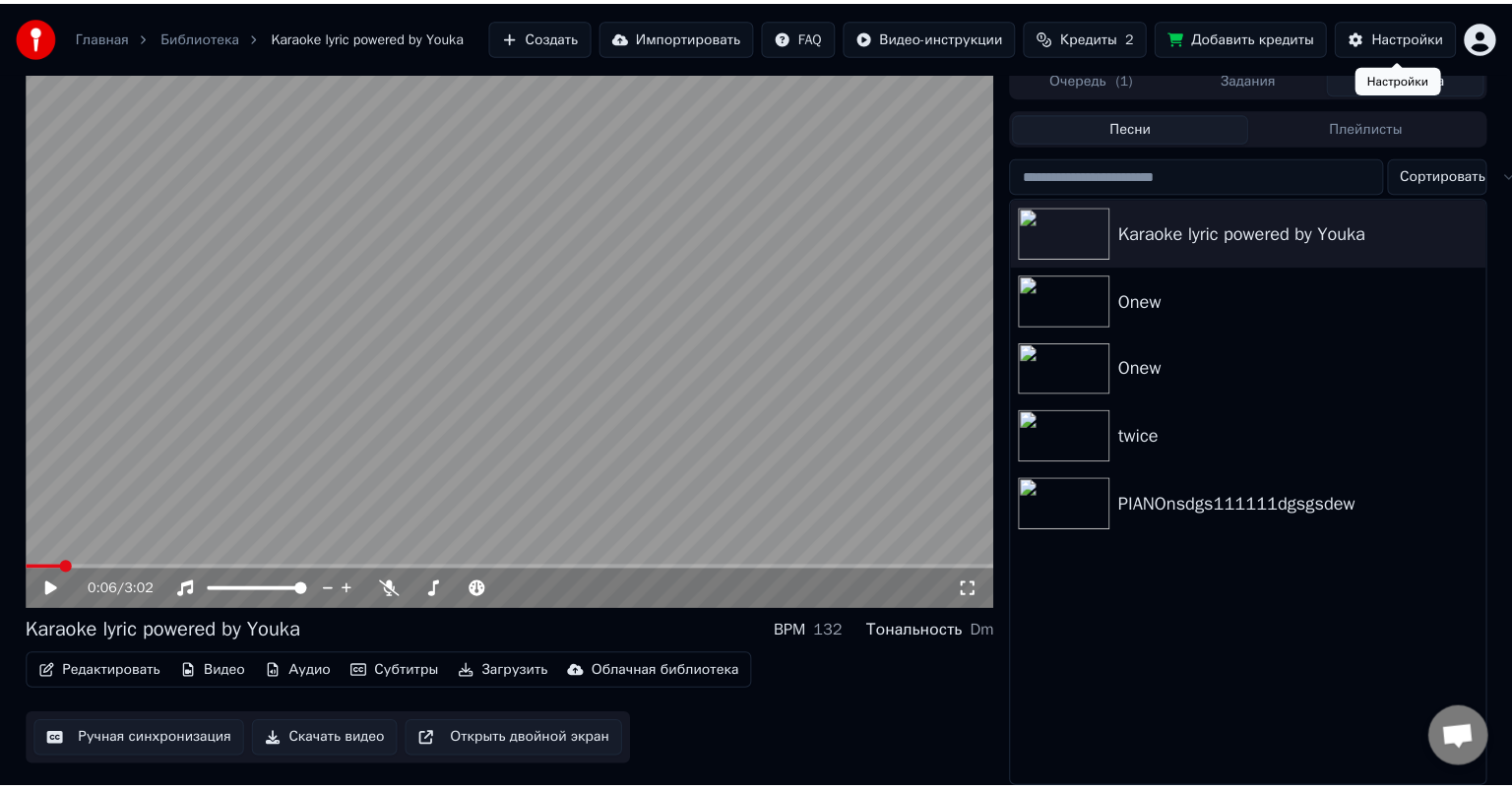 scroll, scrollTop: 0, scrollLeft: 0, axis: both 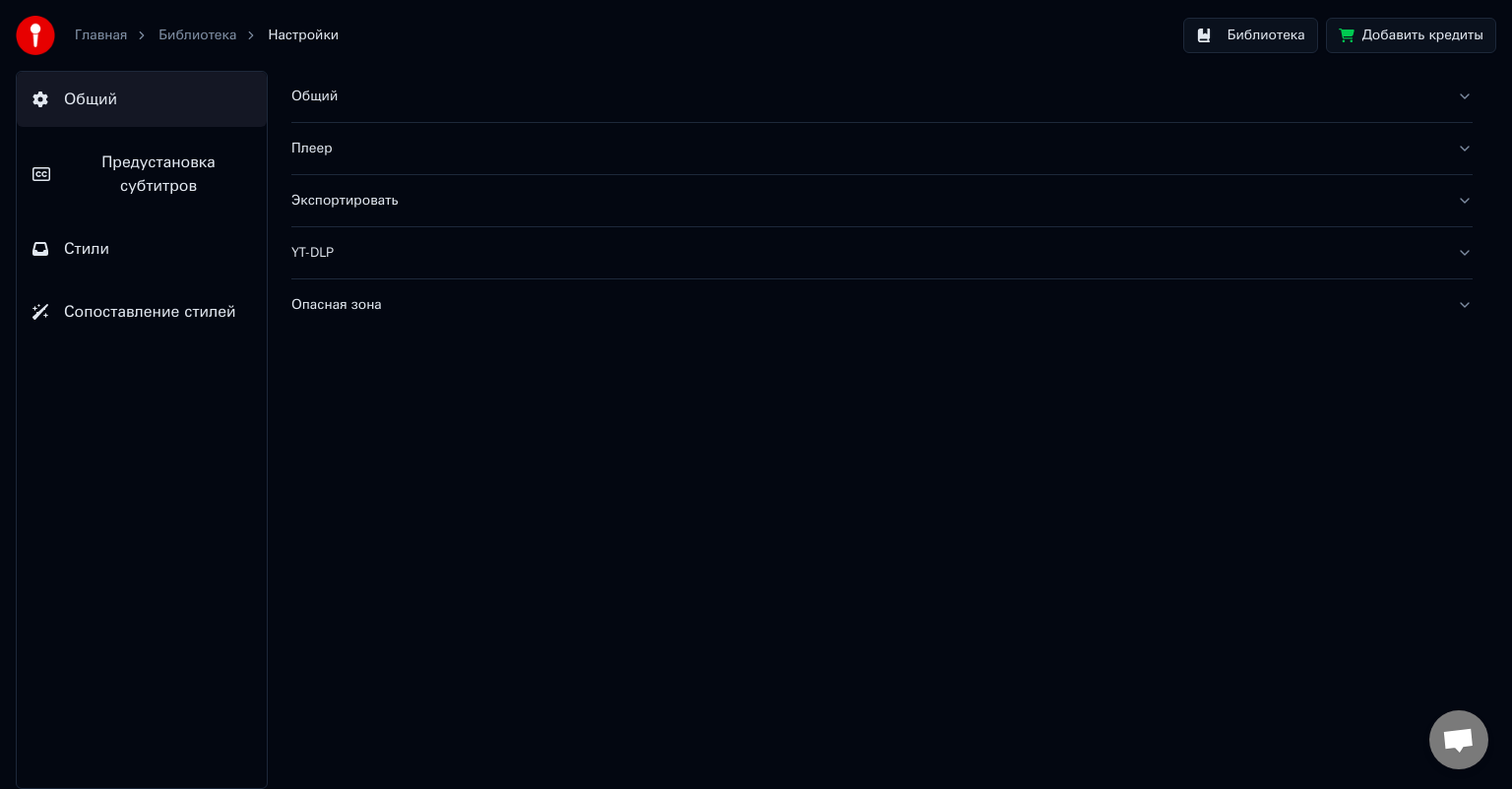 click on "Опасная зона" at bounding box center (866, 305) 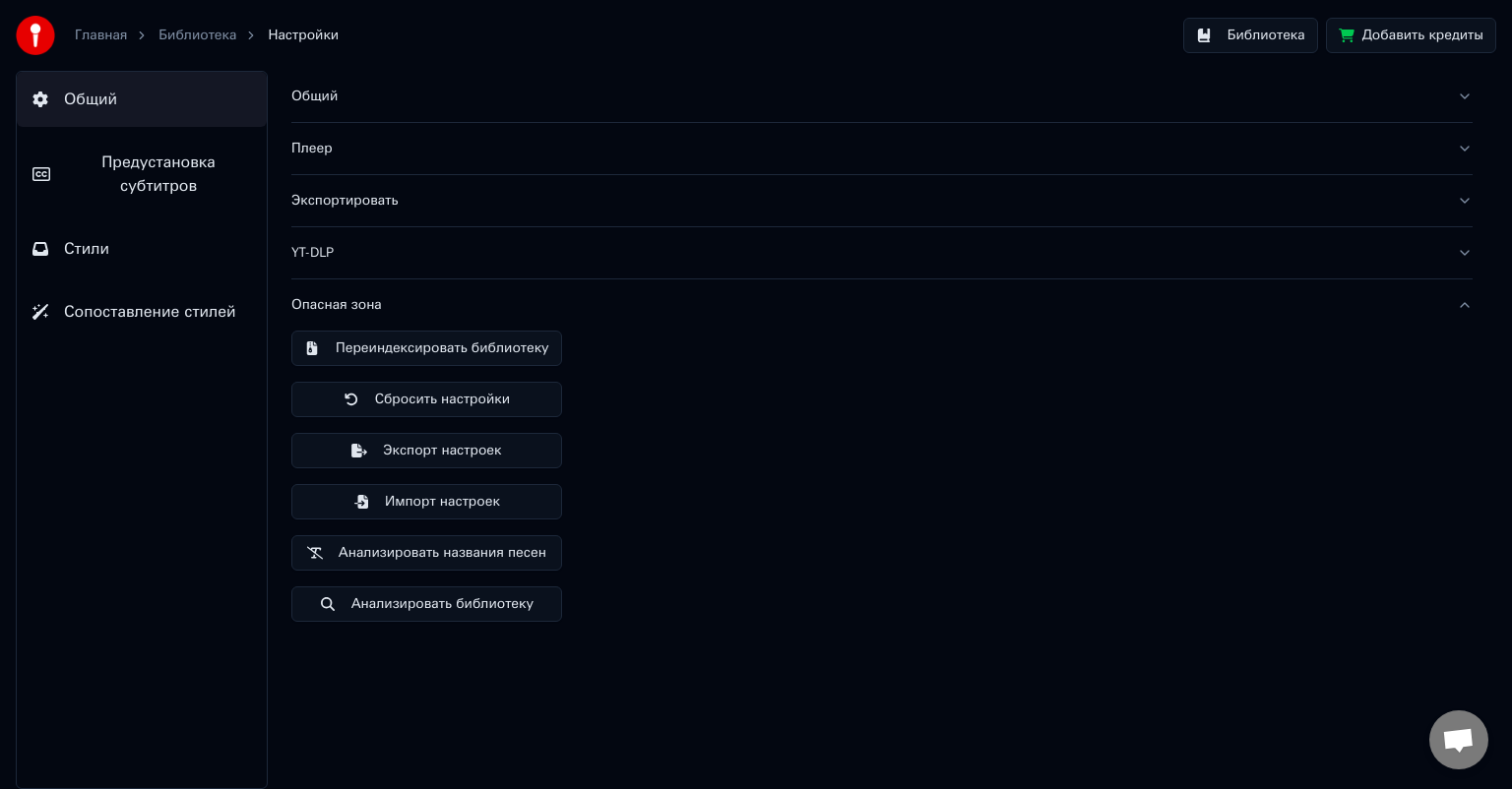 click on "Стили" at bounding box center [142, 249] 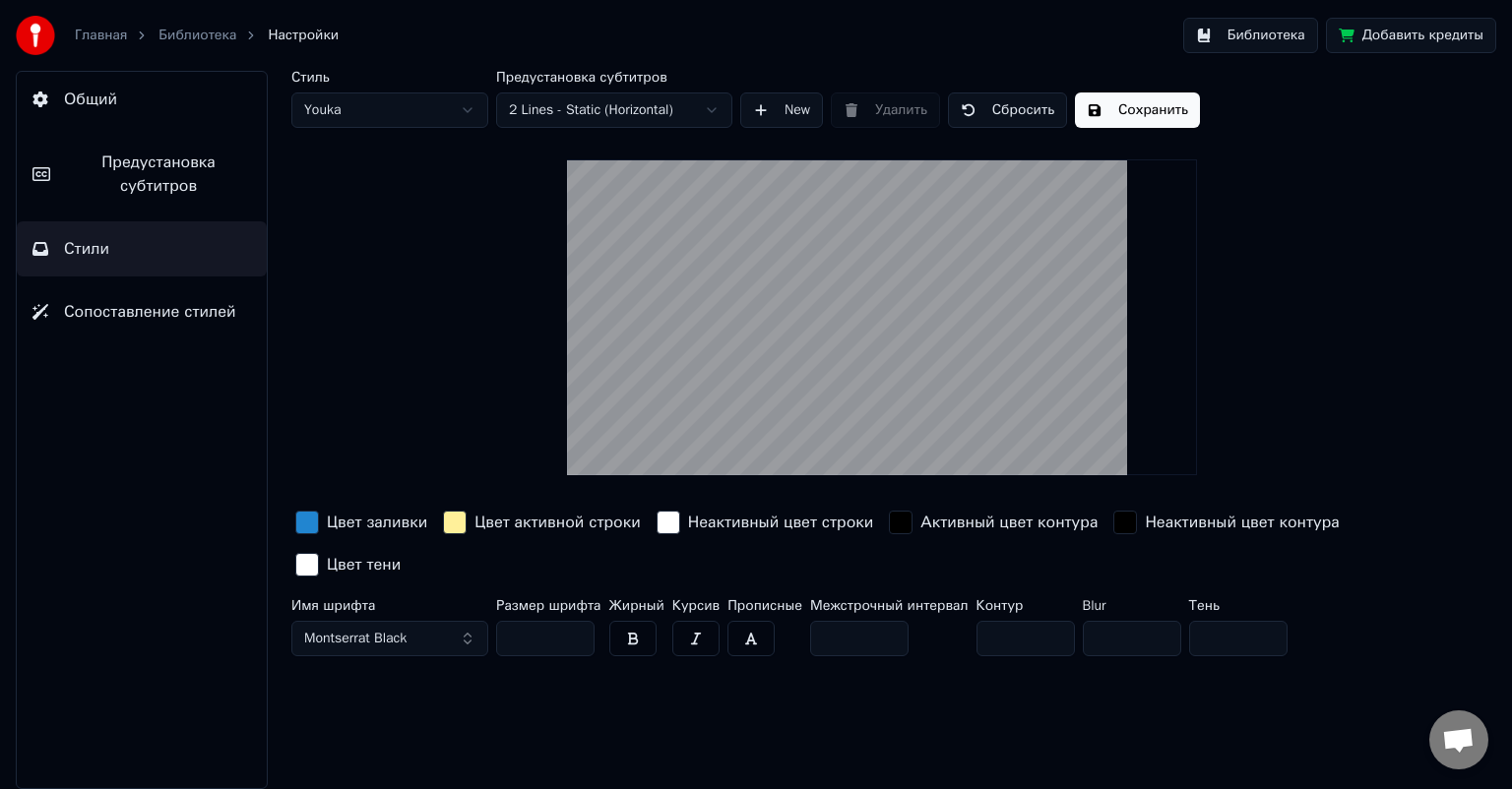 click on "Общий" at bounding box center (142, 99) 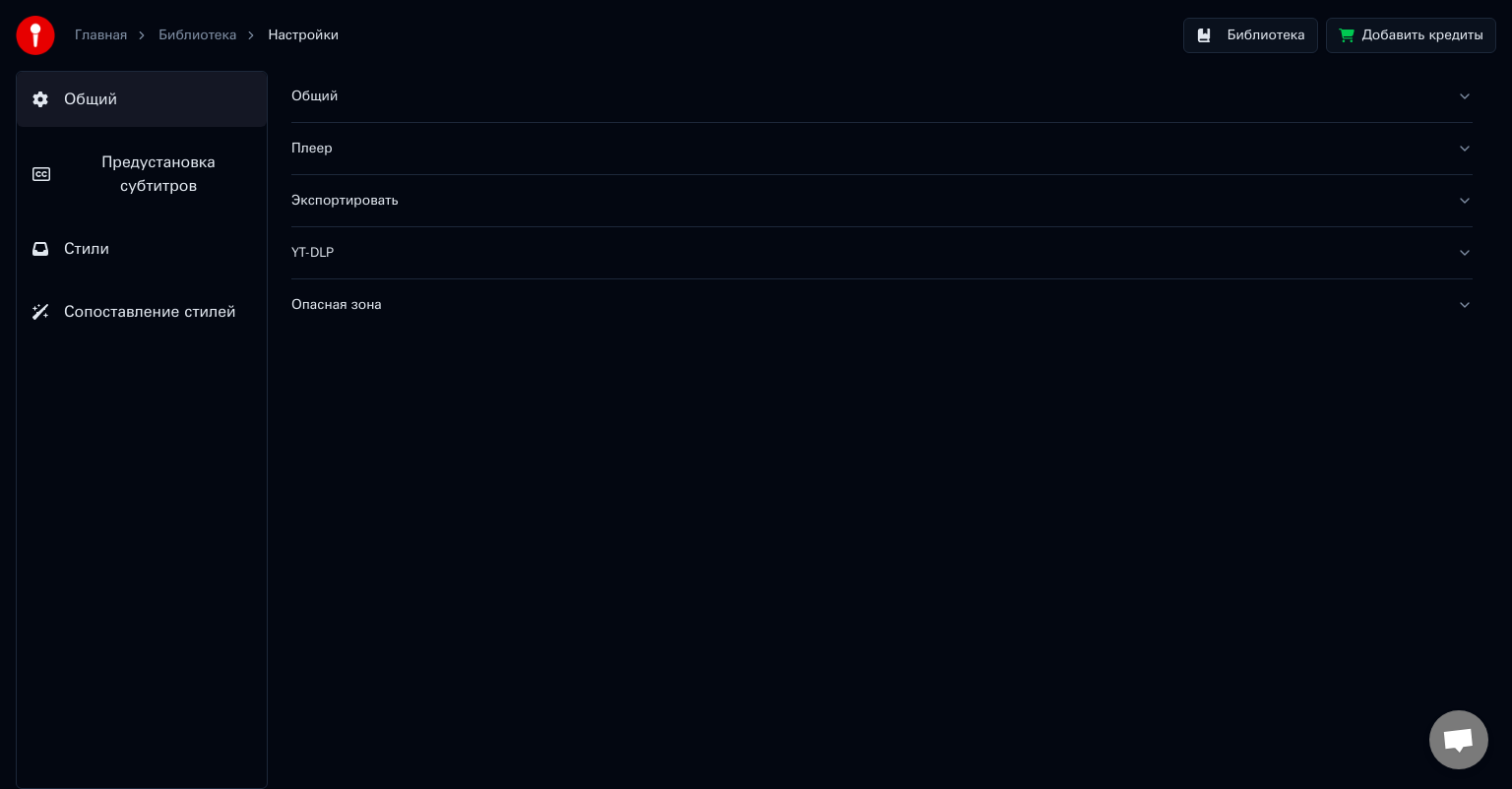 click on "Общий" at bounding box center [866, 96] 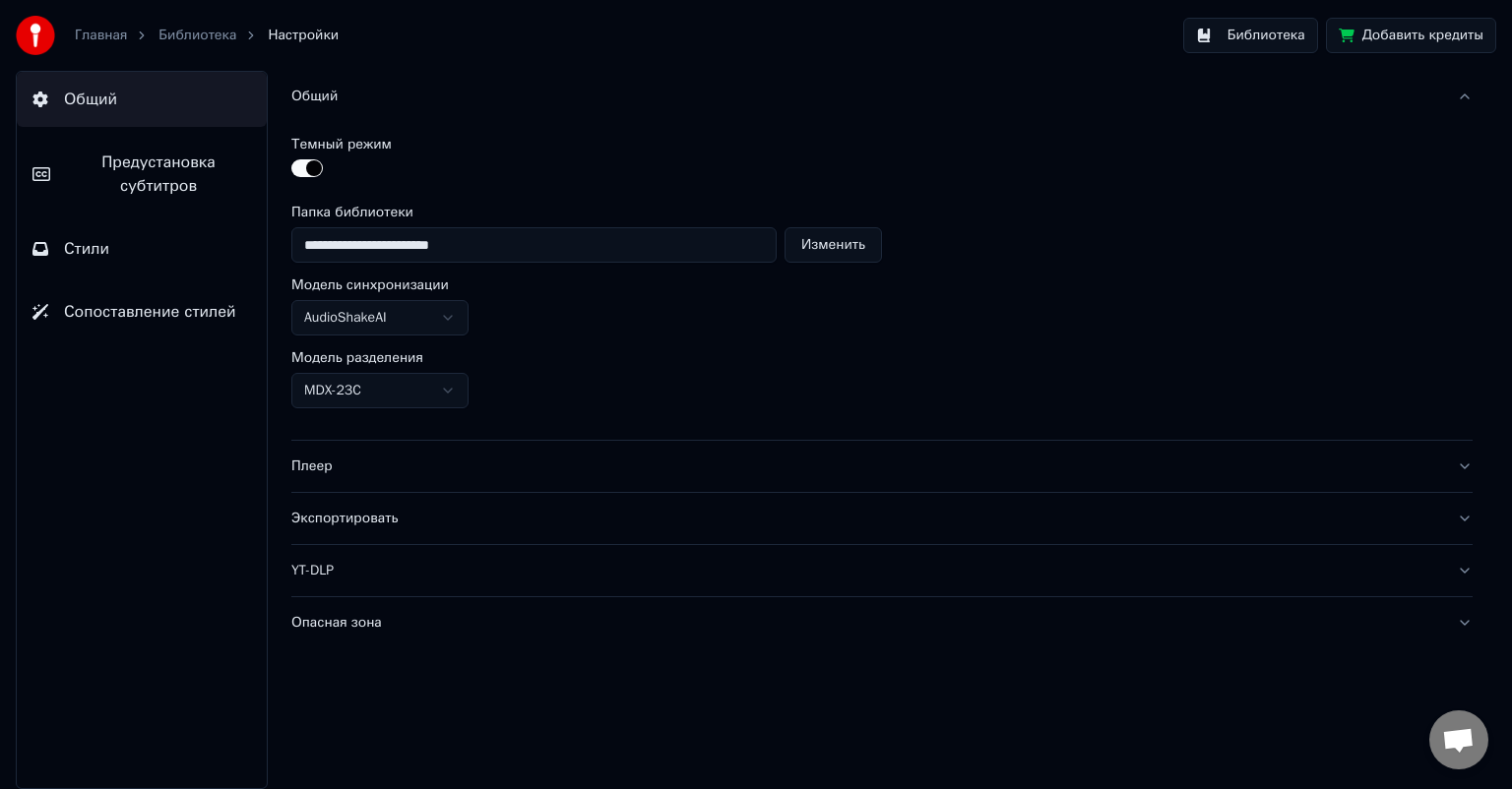 click on "**********" at bounding box center (756, 394) 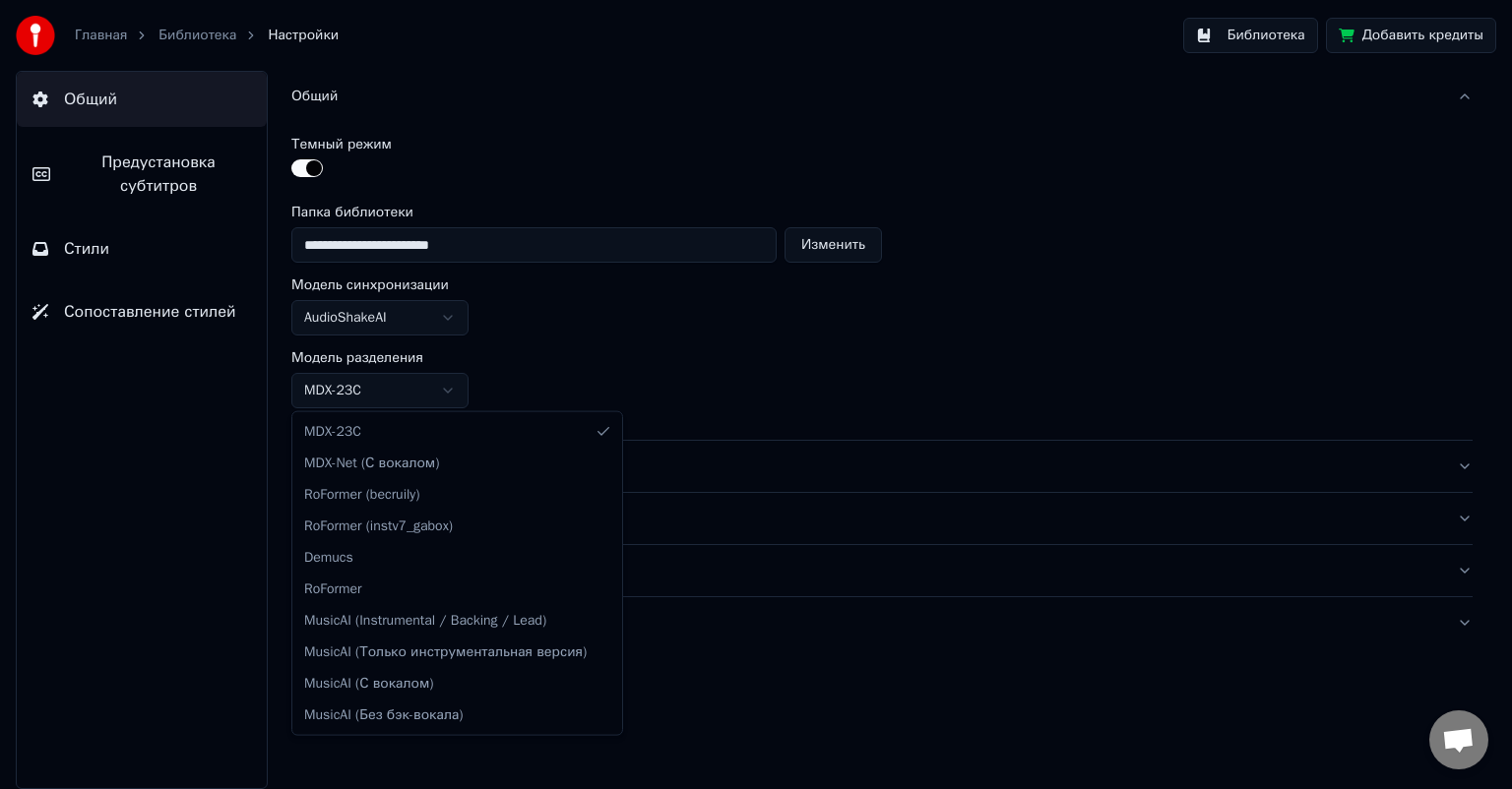 click on "**********" at bounding box center (756, 394) 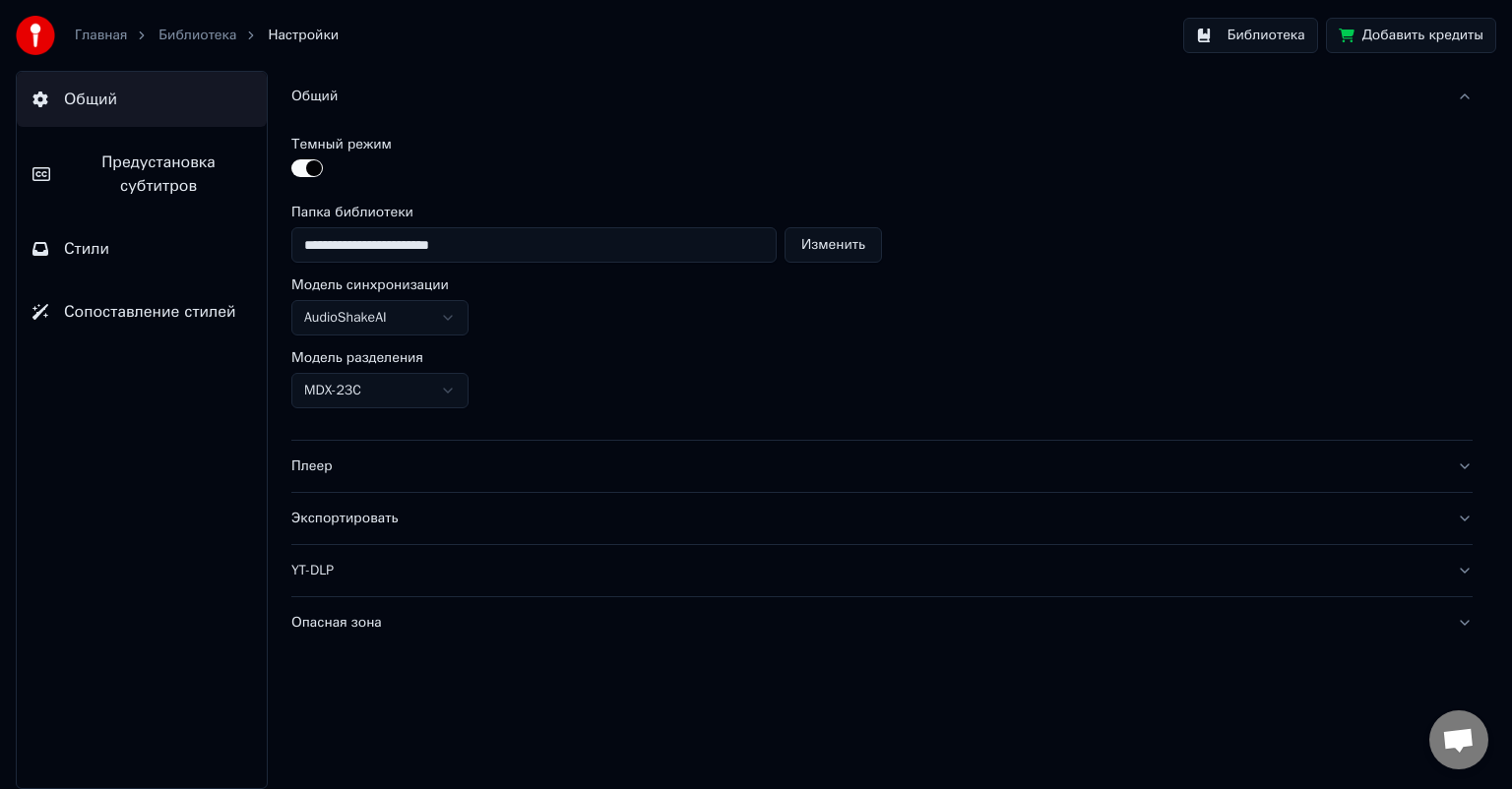 click on "**********" at bounding box center (756, 394) 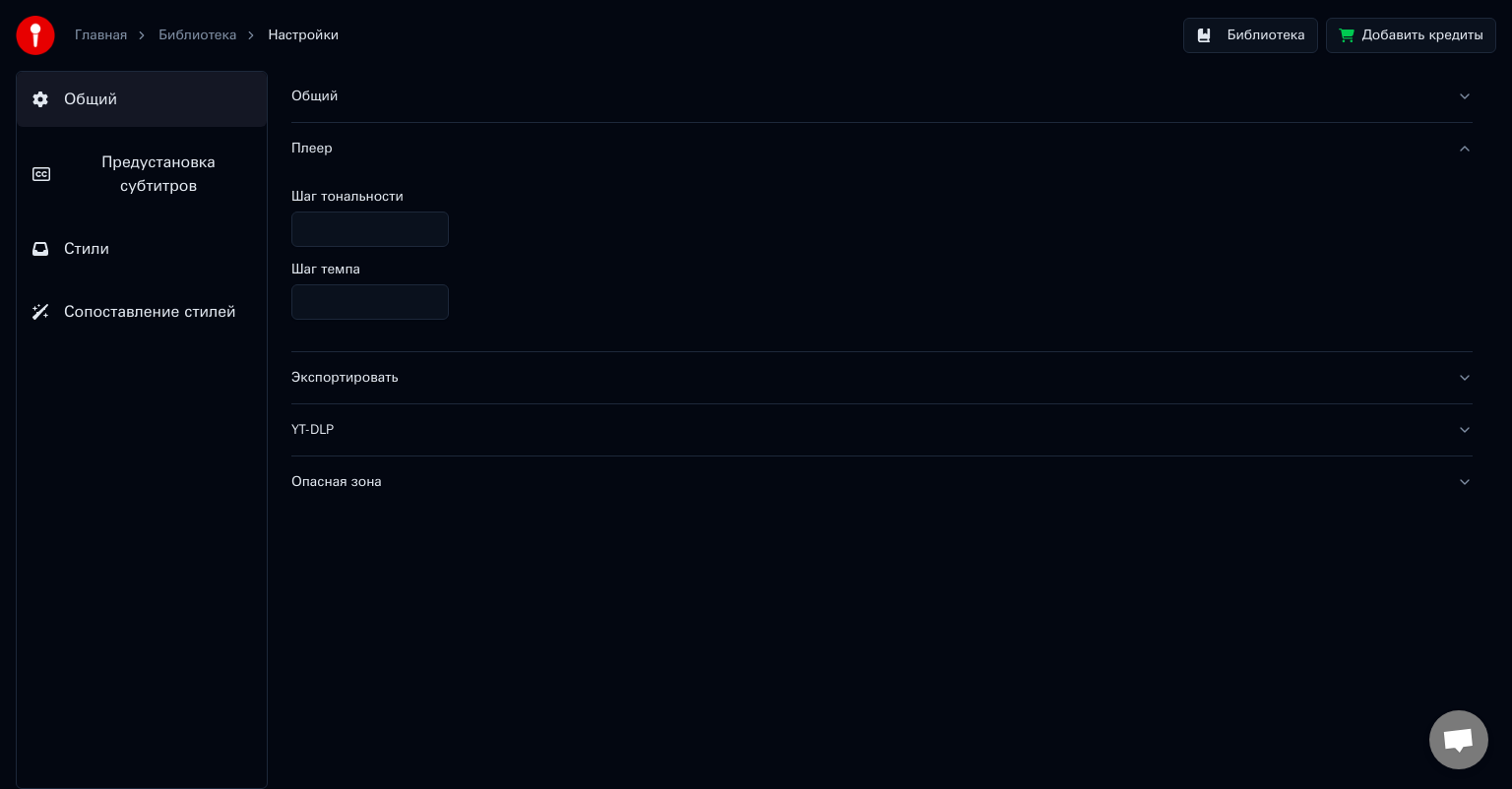 click on "Плеер" at bounding box center (866, 149) 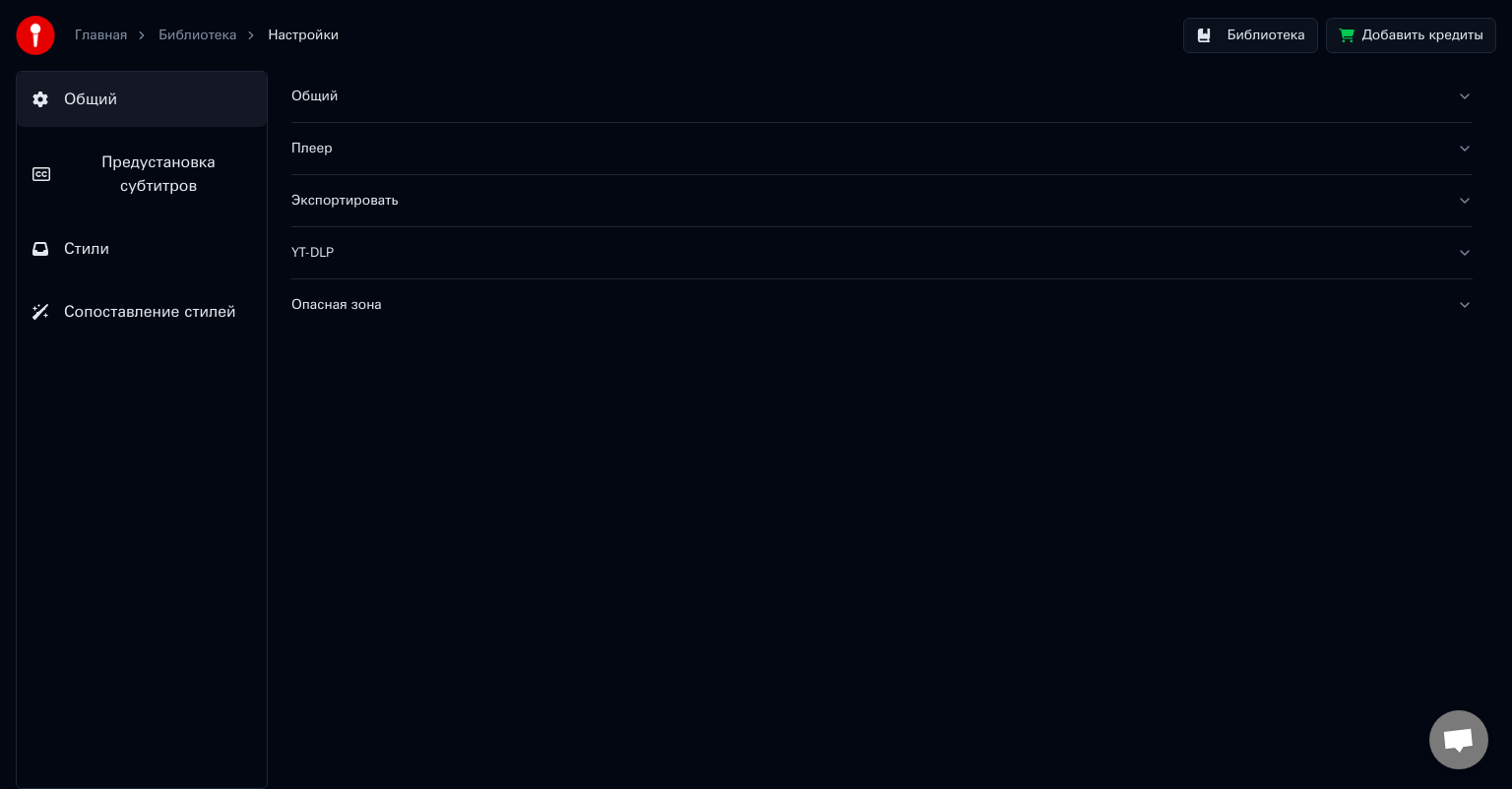 click on "Экспортировать" at bounding box center (866, 201) 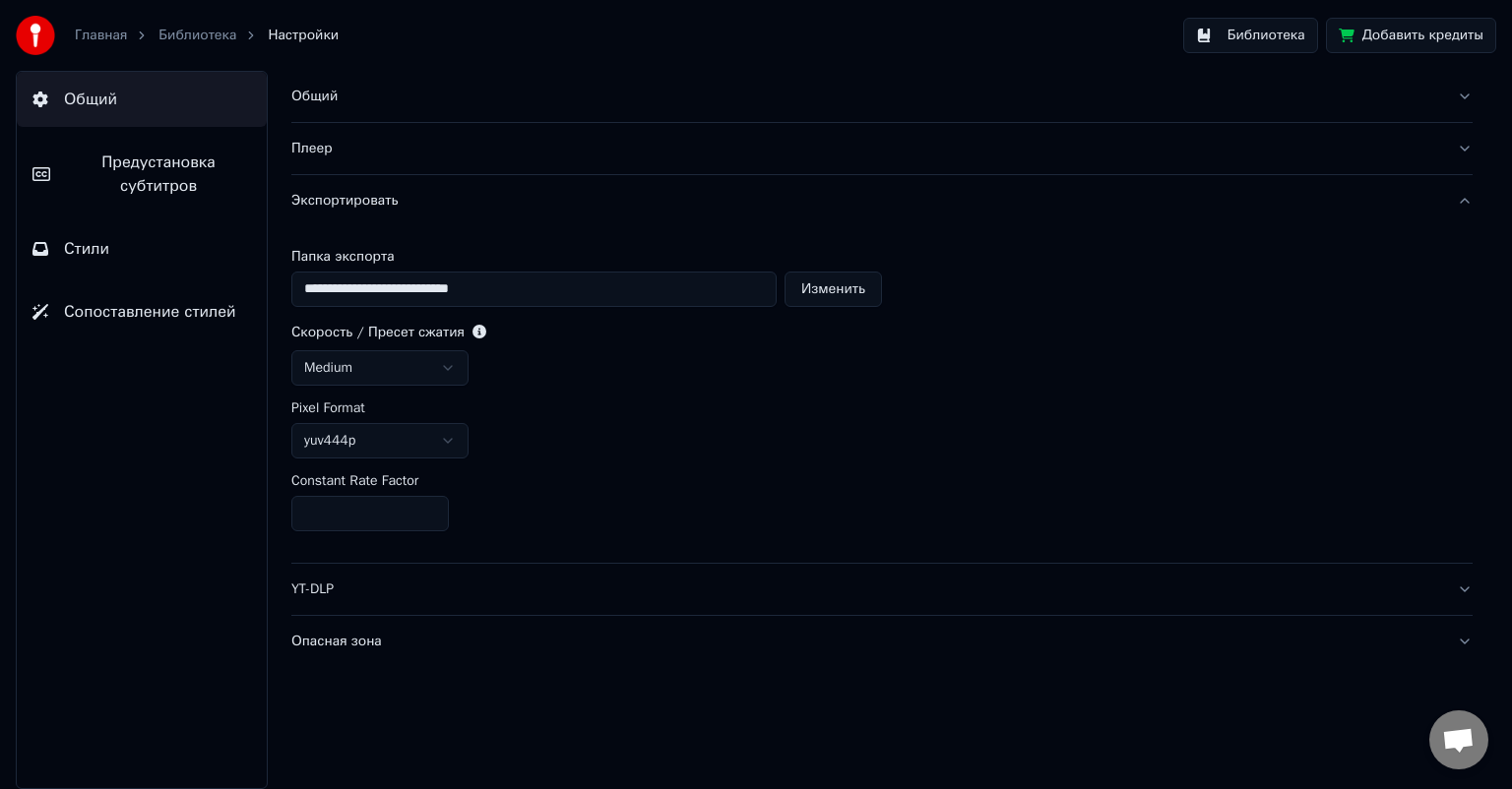 click on "Экспортировать" at bounding box center [866, 201] 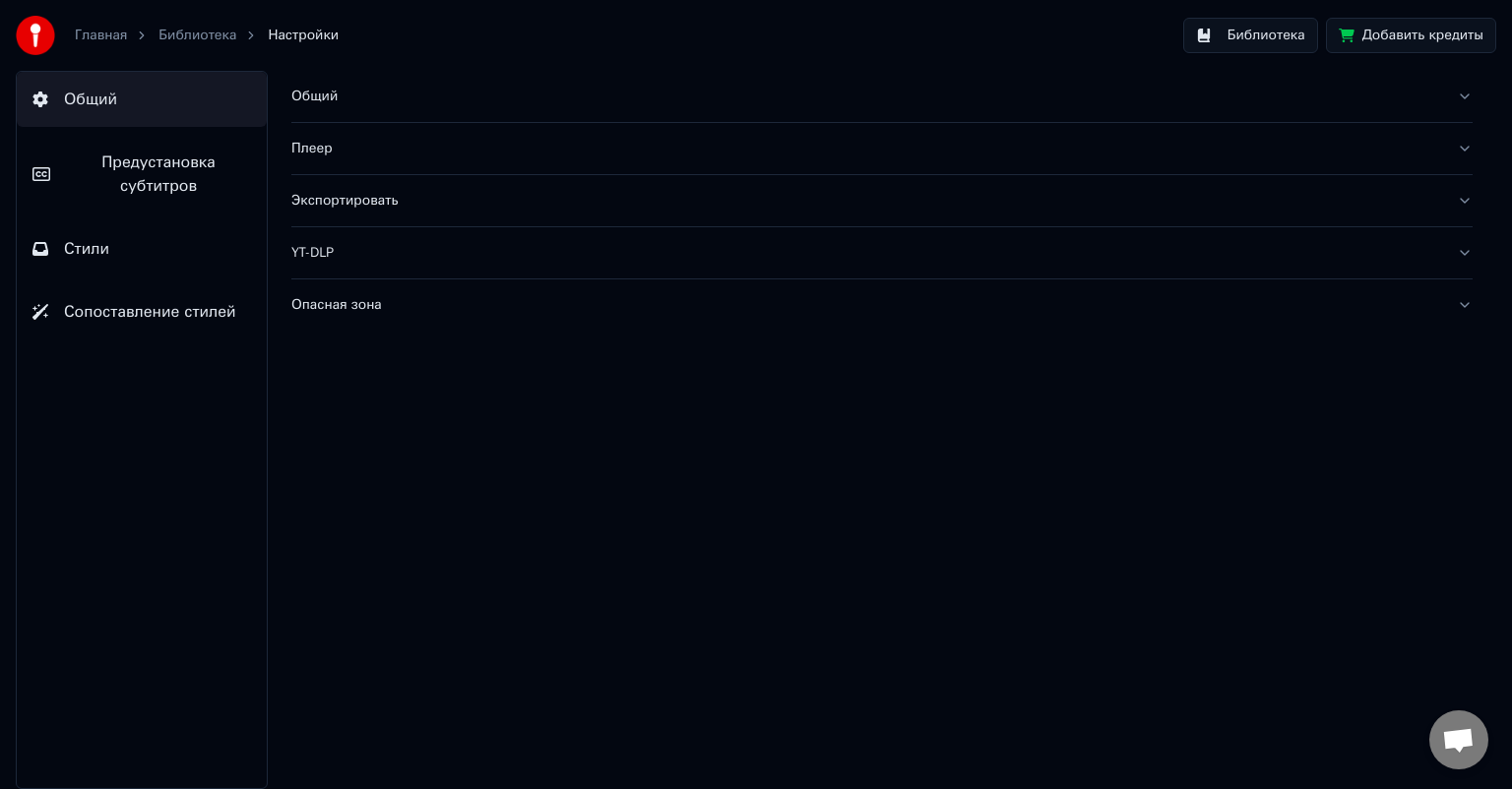 click on "YT-DLP" at bounding box center [882, 253] 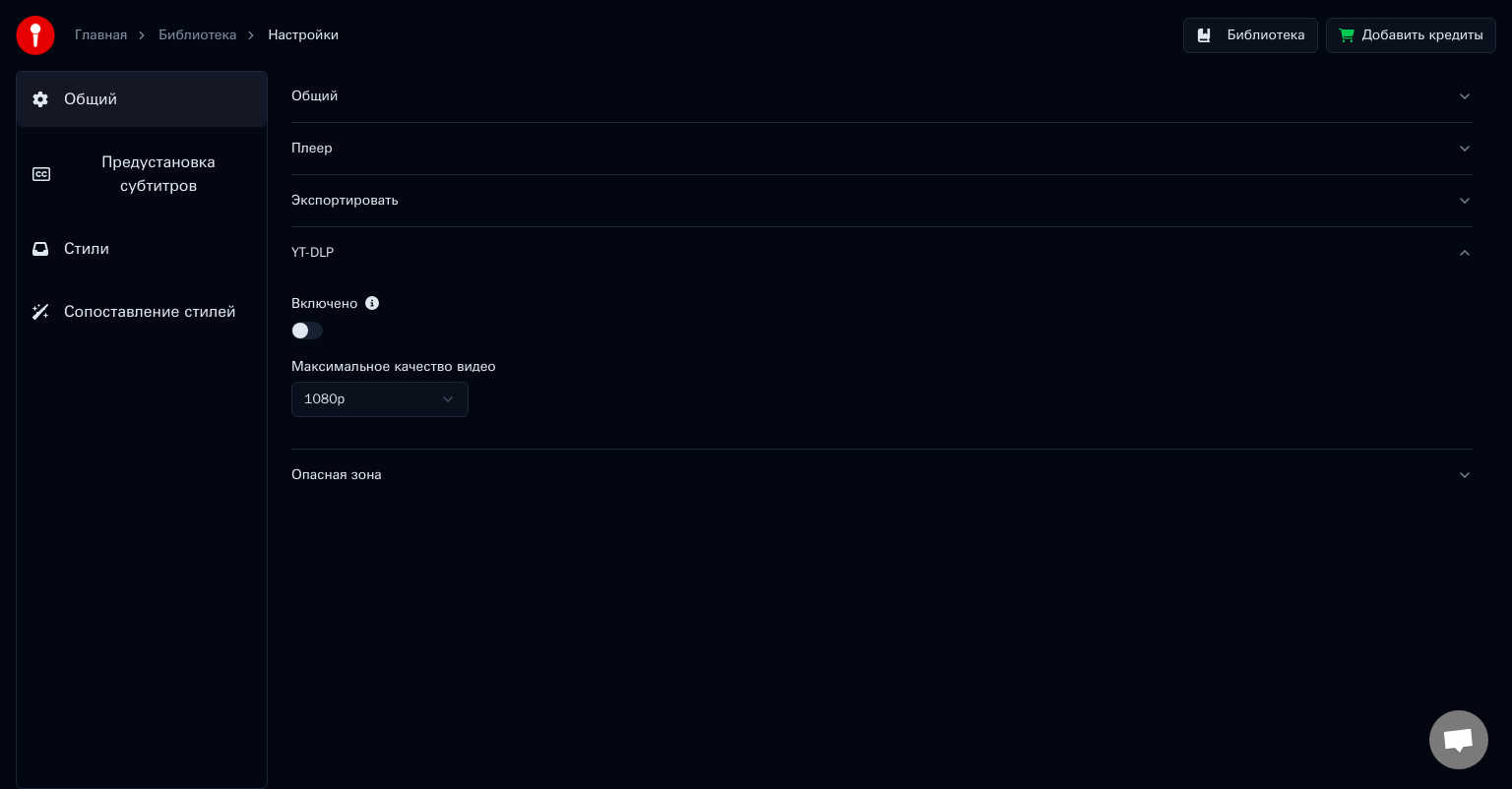 click at bounding box center [307, 331] 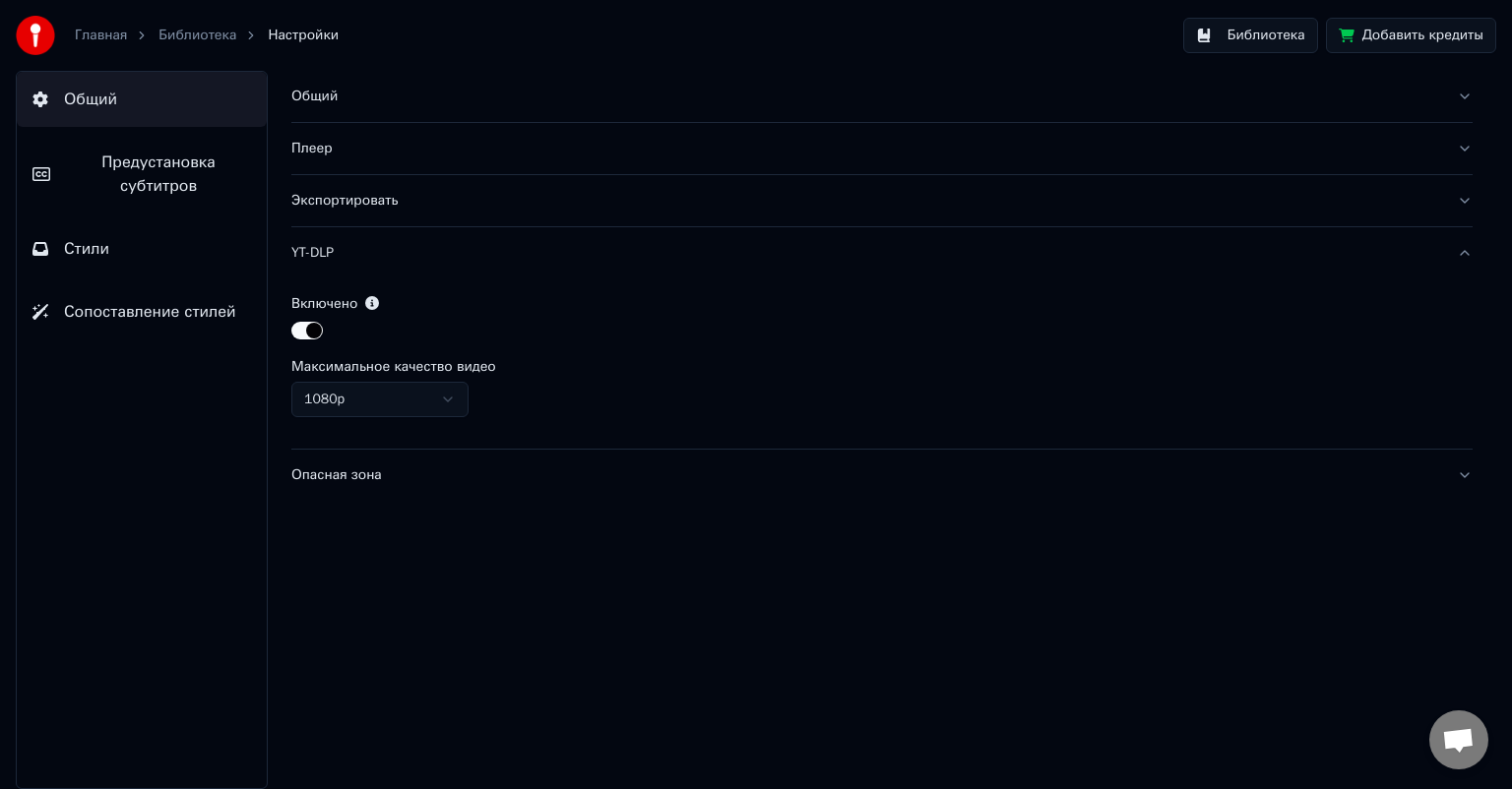 click on "Общий" at bounding box center [882, 96] 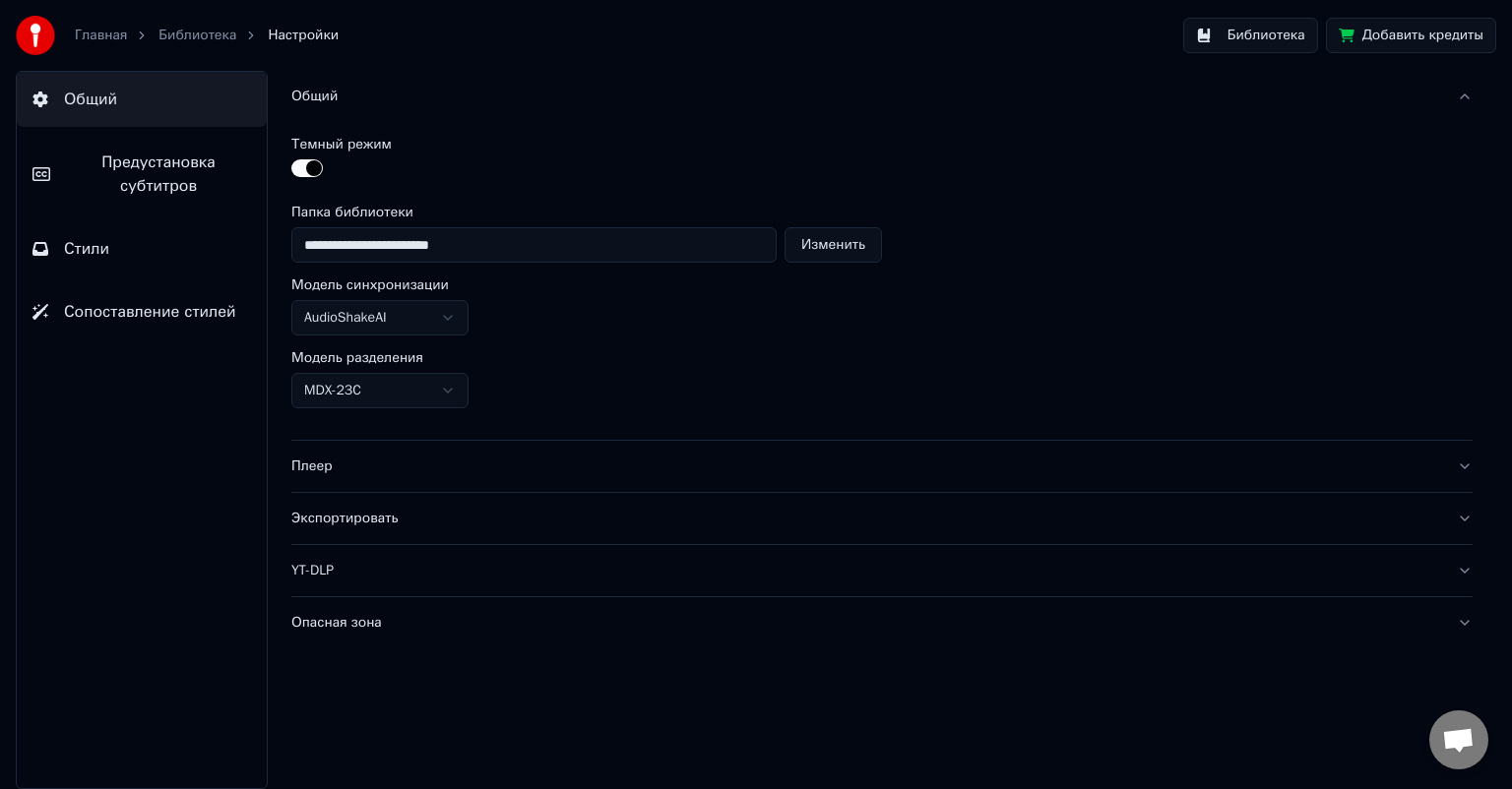 click on "Плеер" at bounding box center [866, 466] 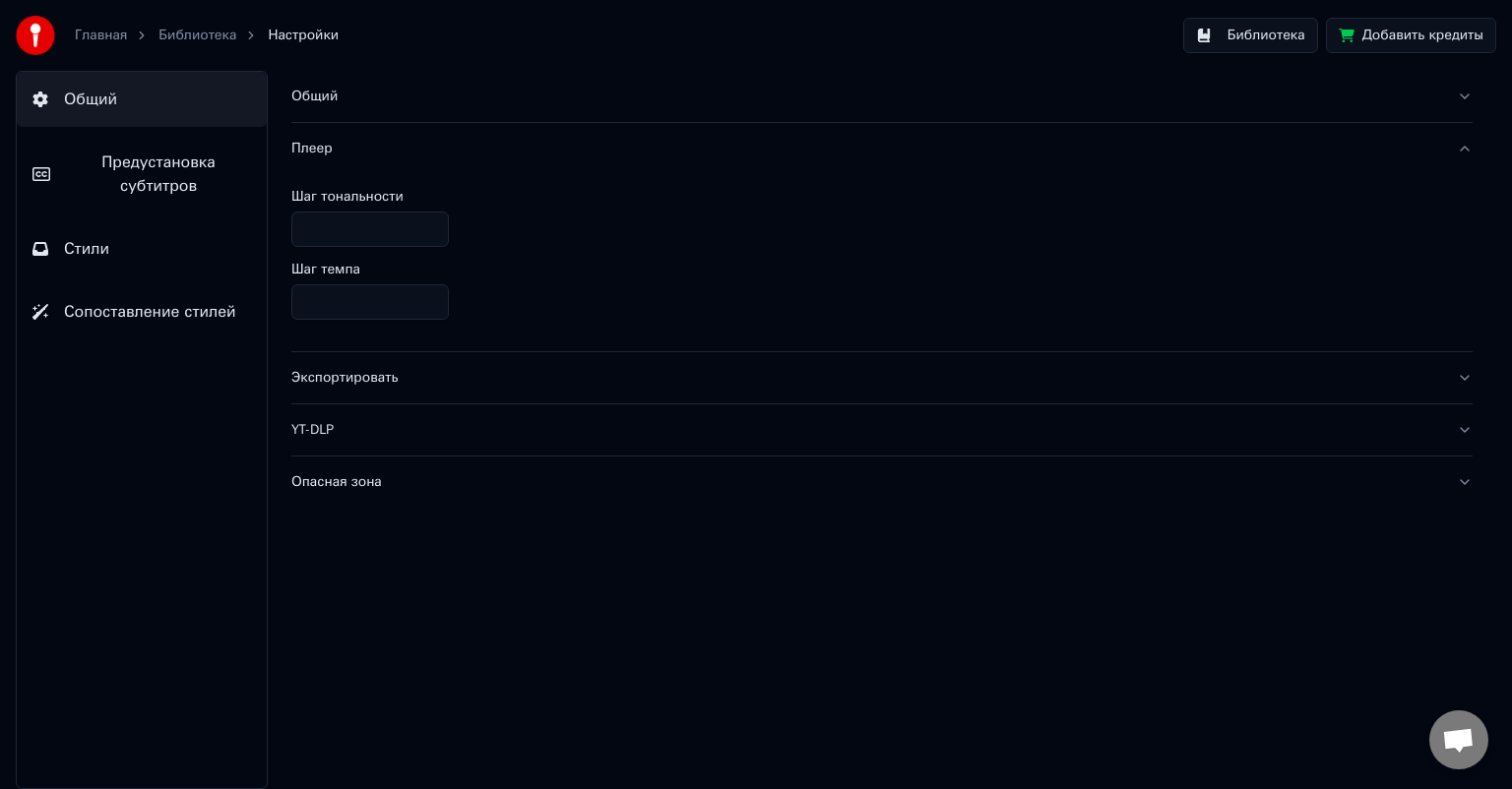click on "Экспортировать" at bounding box center (882, 378) 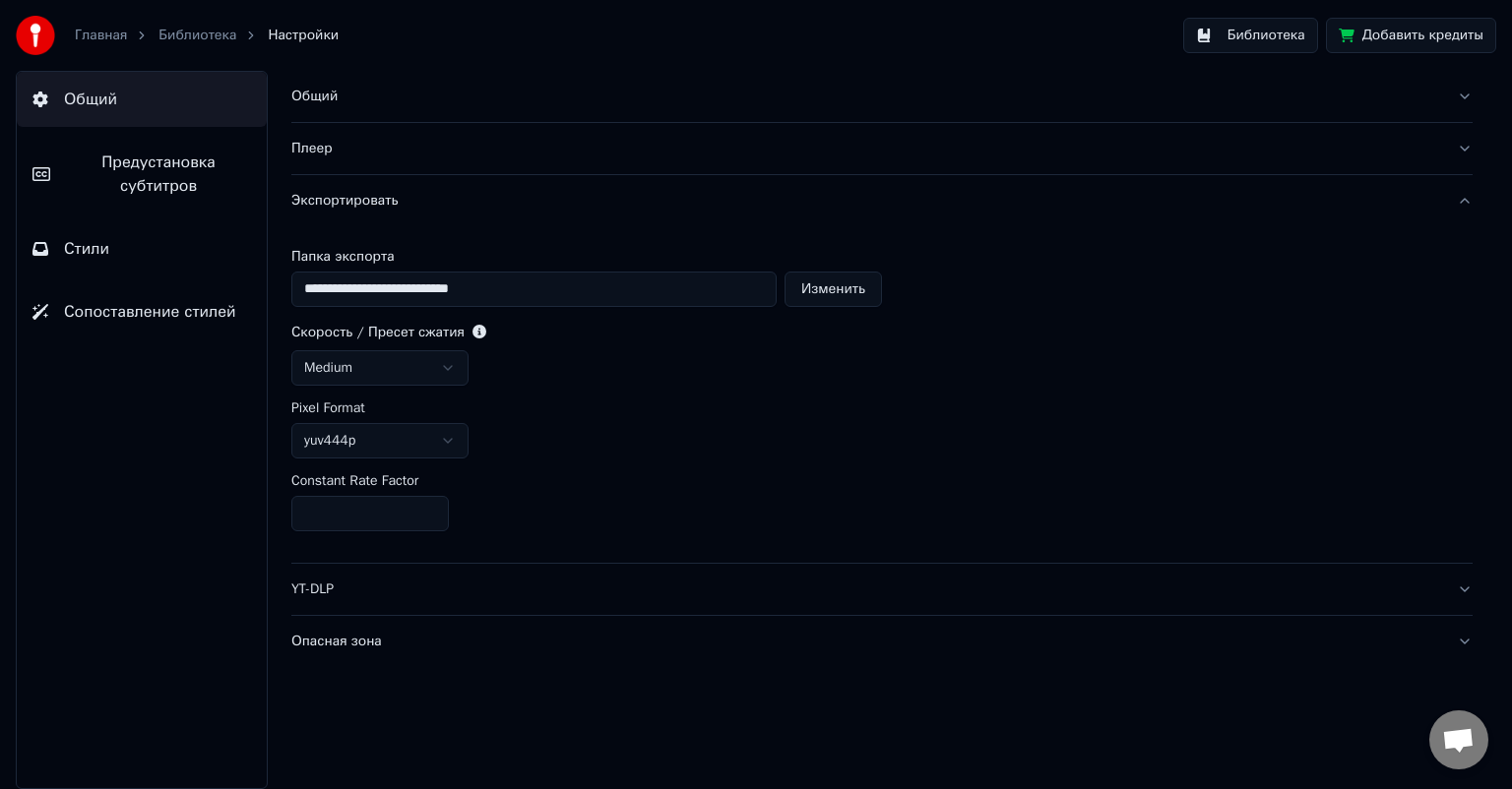 click on "YT-DLP" at bounding box center (882, 589) 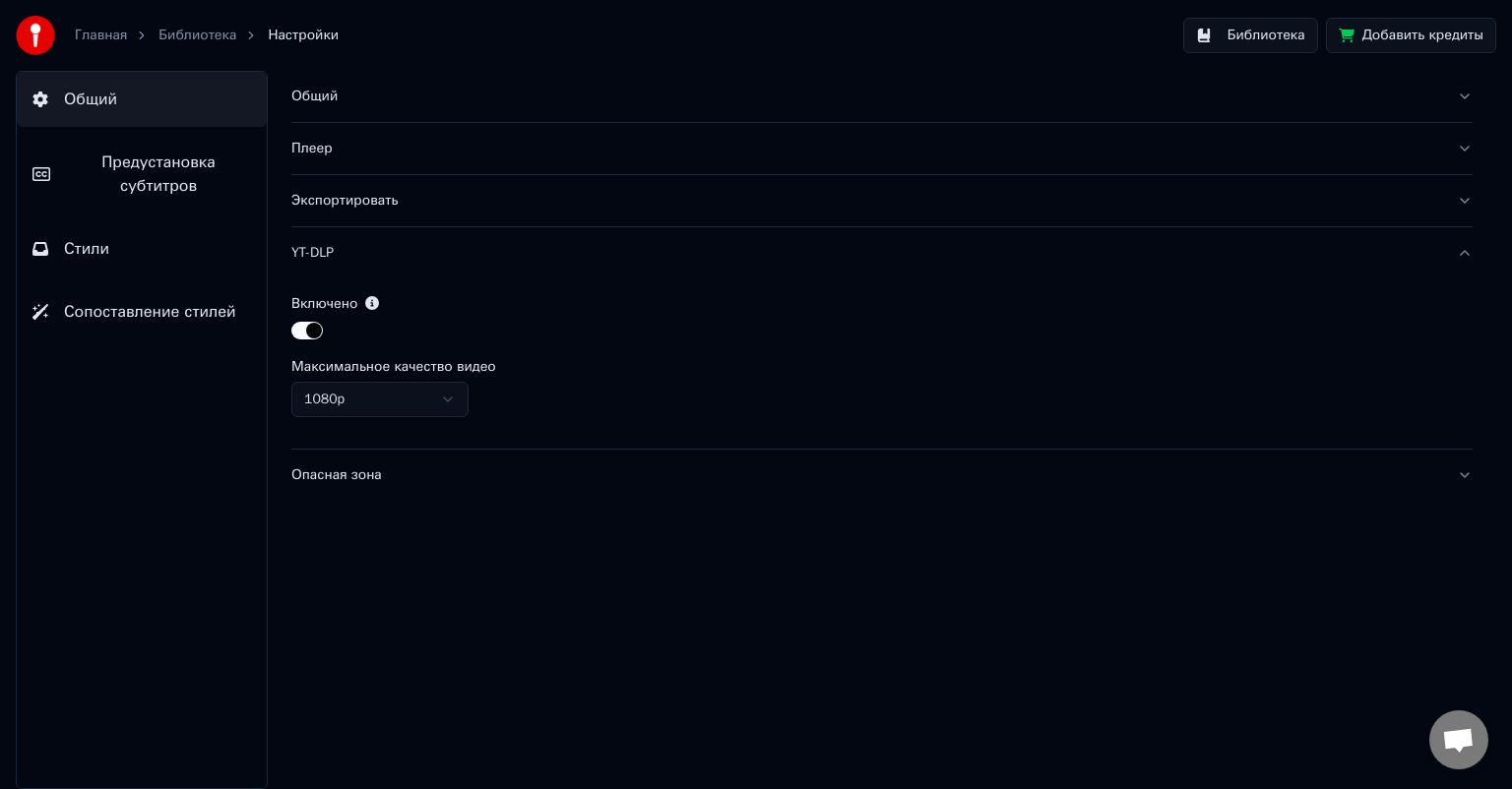 click on "Стили" at bounding box center [142, 249] 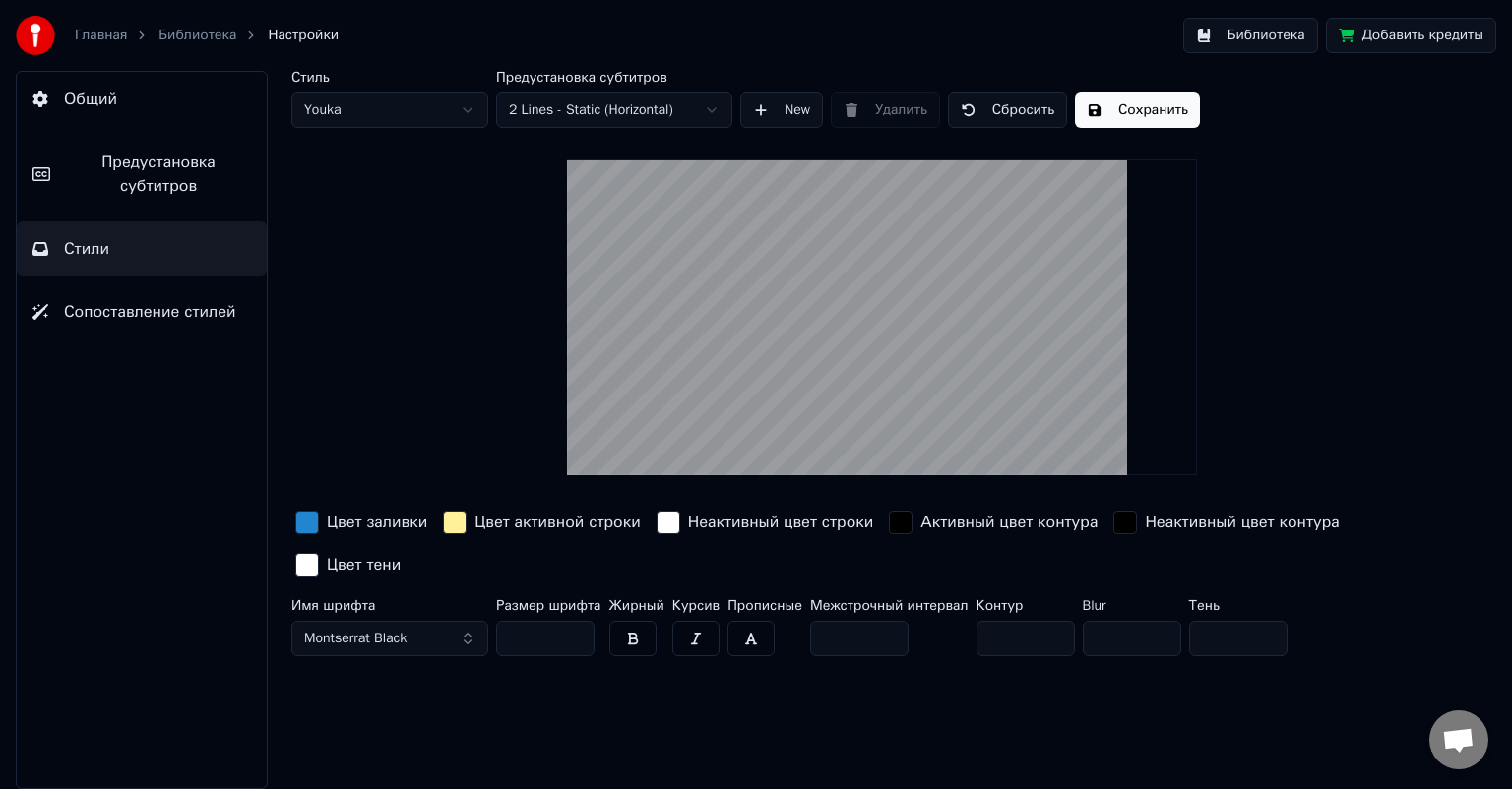 click on "Предустановка субтитров" at bounding box center [158, 174] 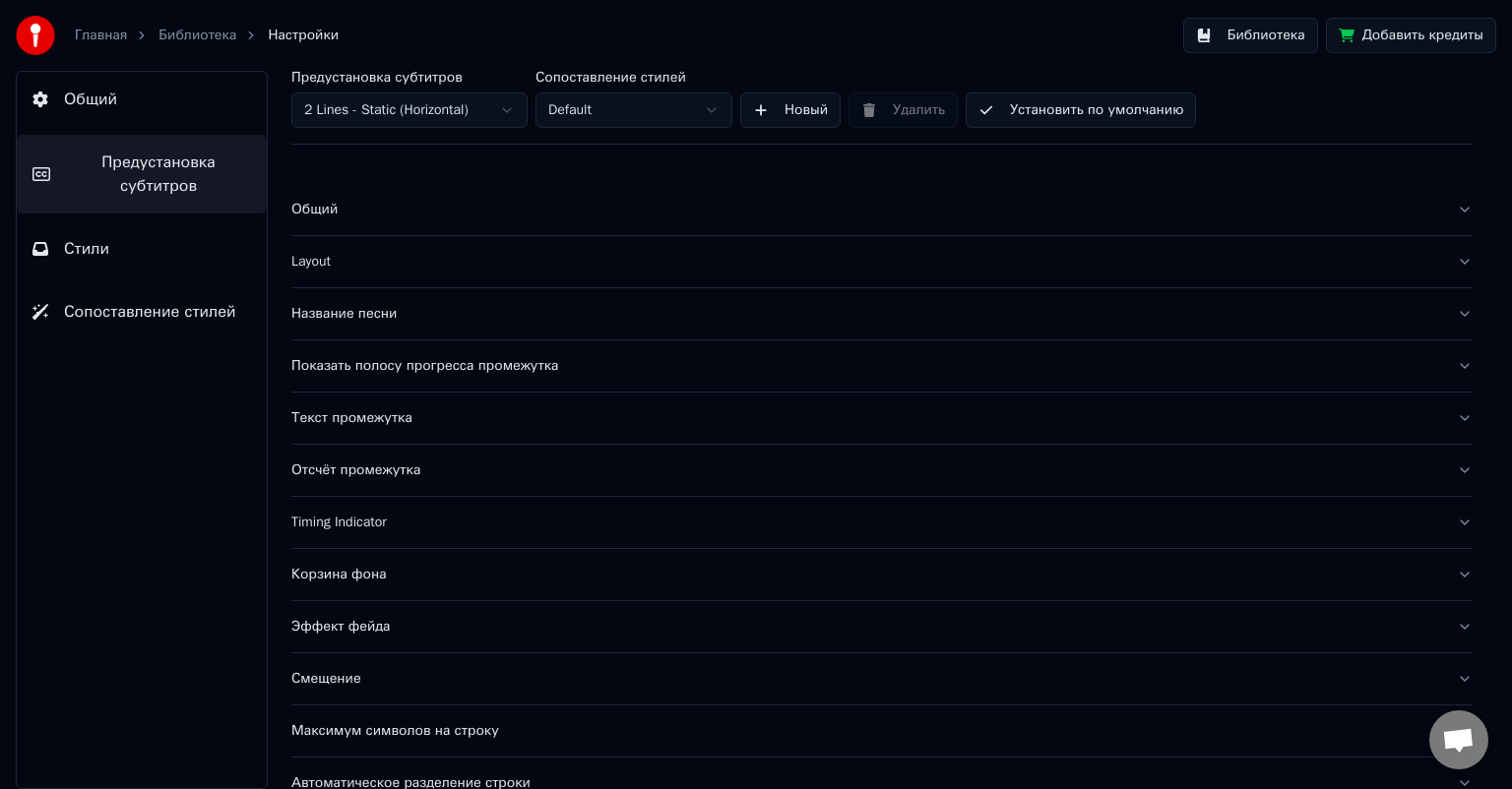 click on "Общий" at bounding box center (866, 210) 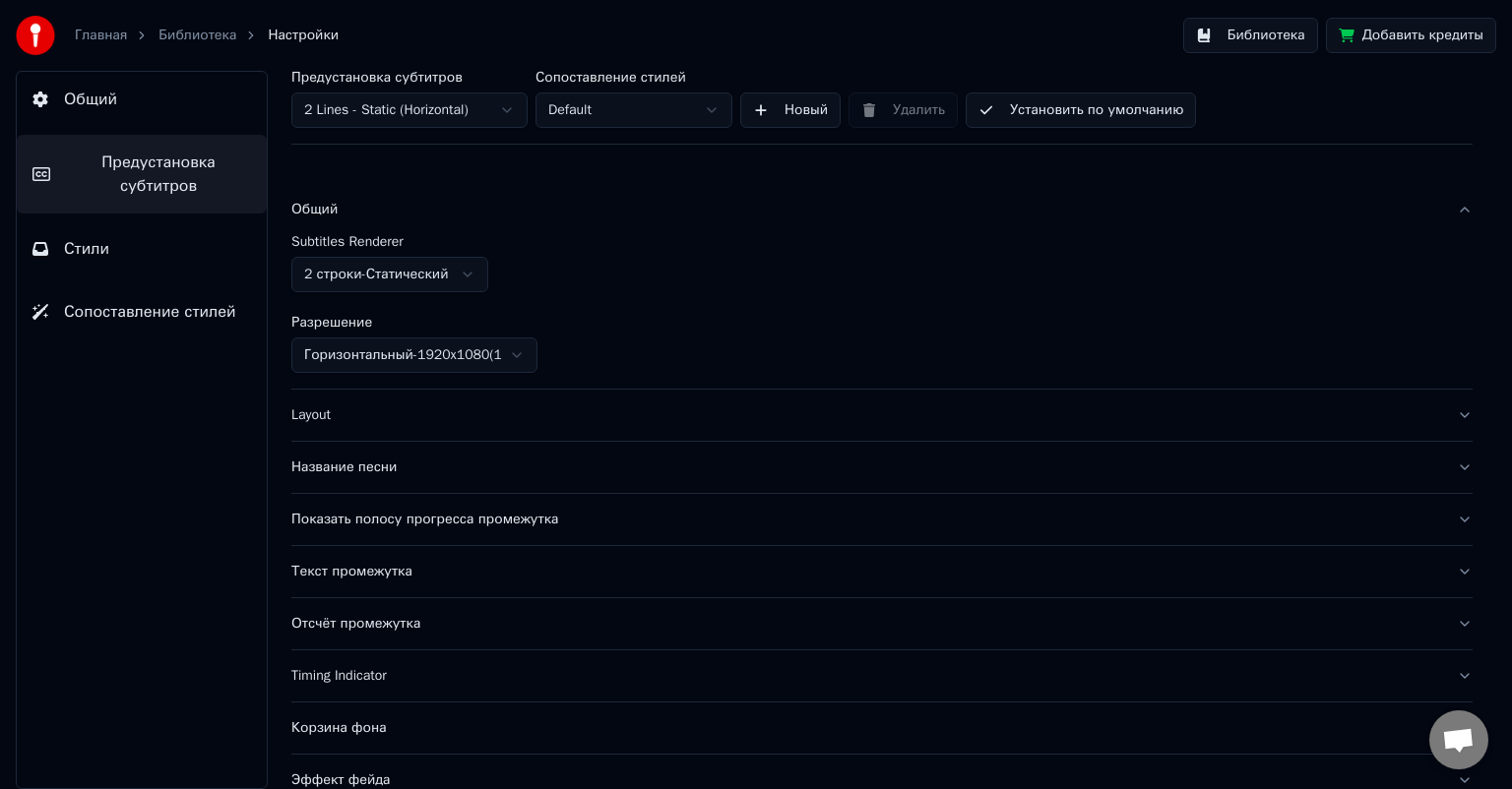 click on "Общий" at bounding box center (866, 210) 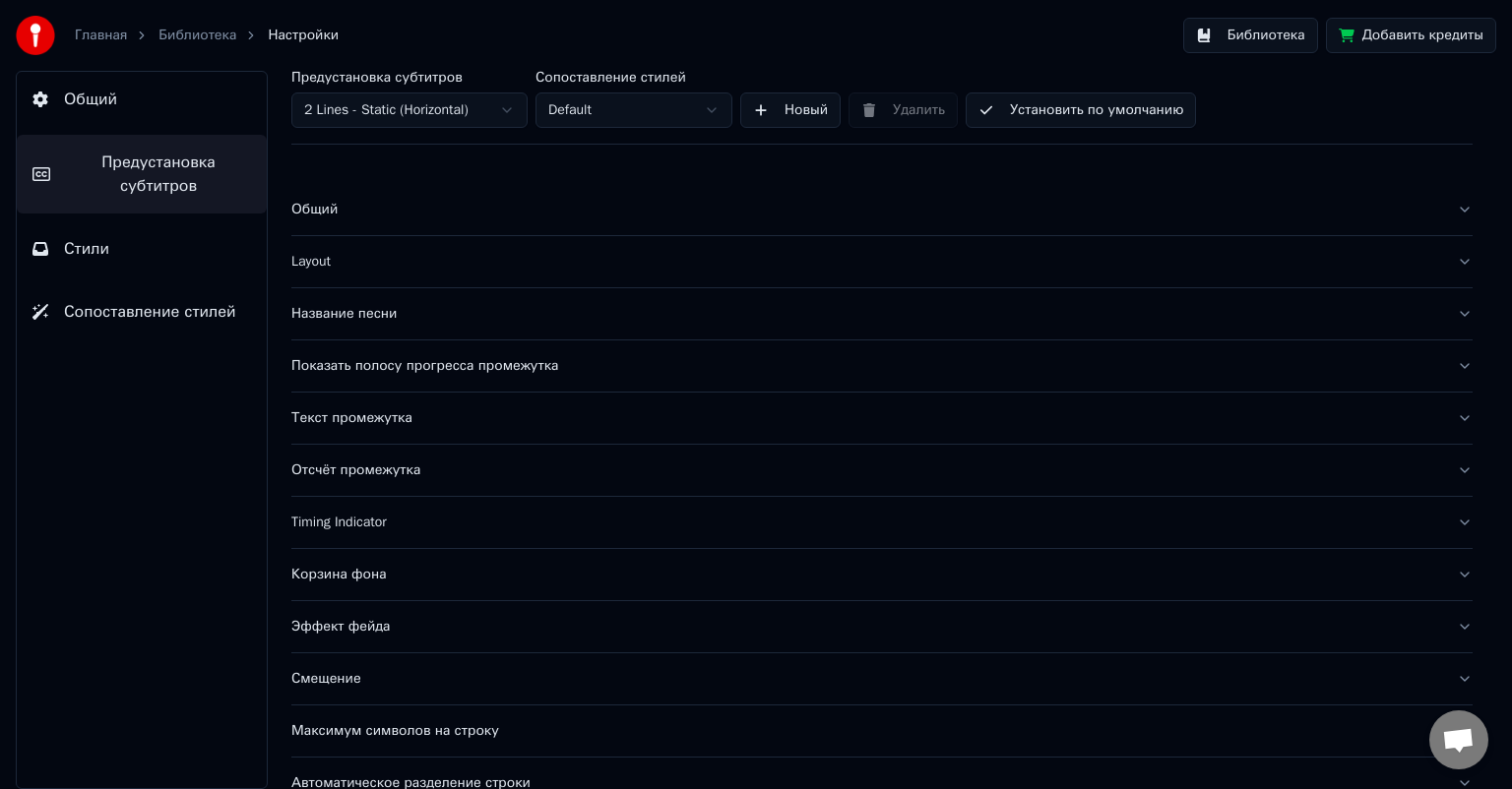 click on "Layout" at bounding box center (866, 262) 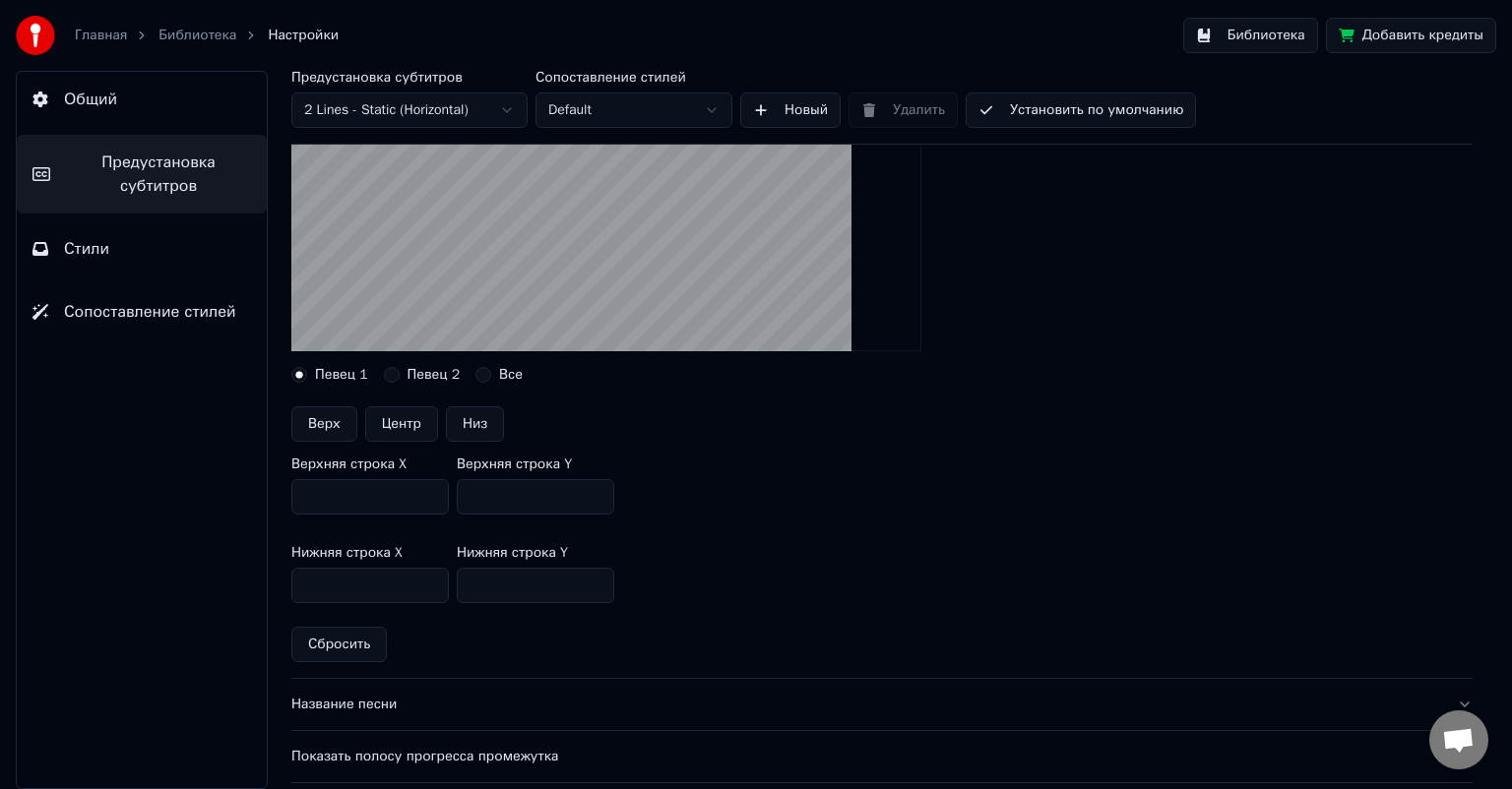 scroll, scrollTop: 492, scrollLeft: 0, axis: vertical 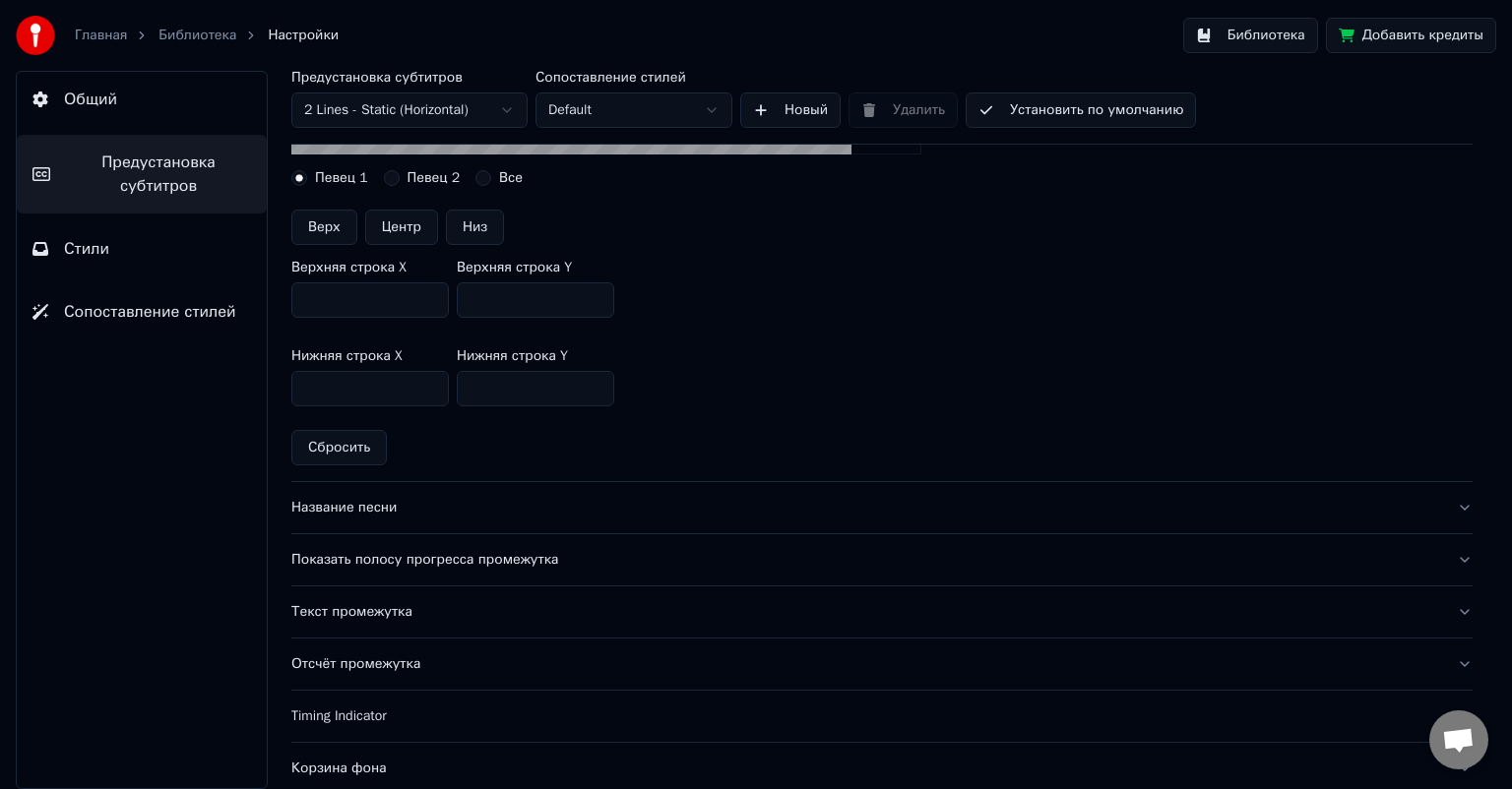 click on "Название песни" at bounding box center [866, 508] 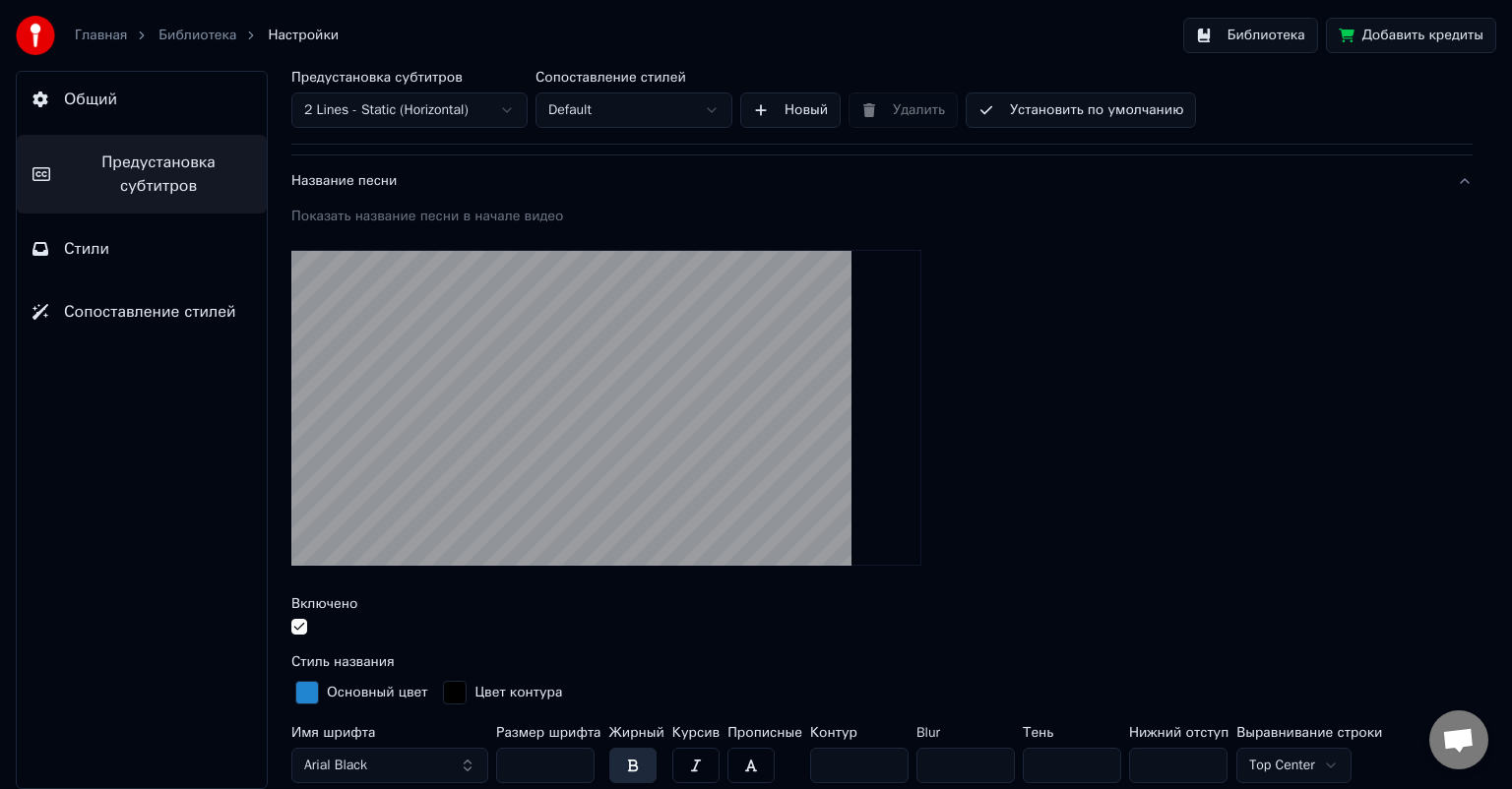 scroll, scrollTop: 98, scrollLeft: 0, axis: vertical 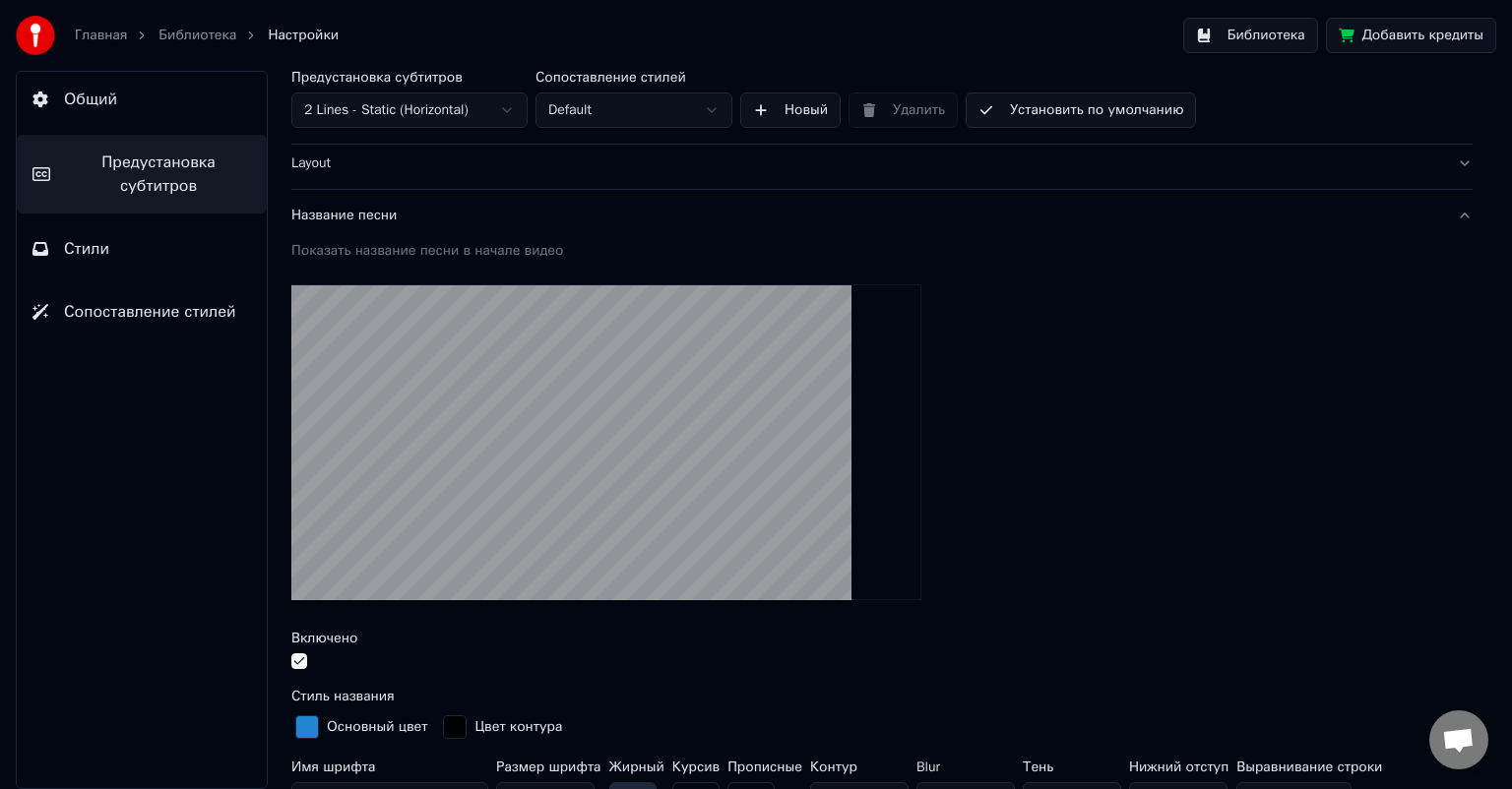 click on "Показать название песни в начале видео" at bounding box center [882, 251] 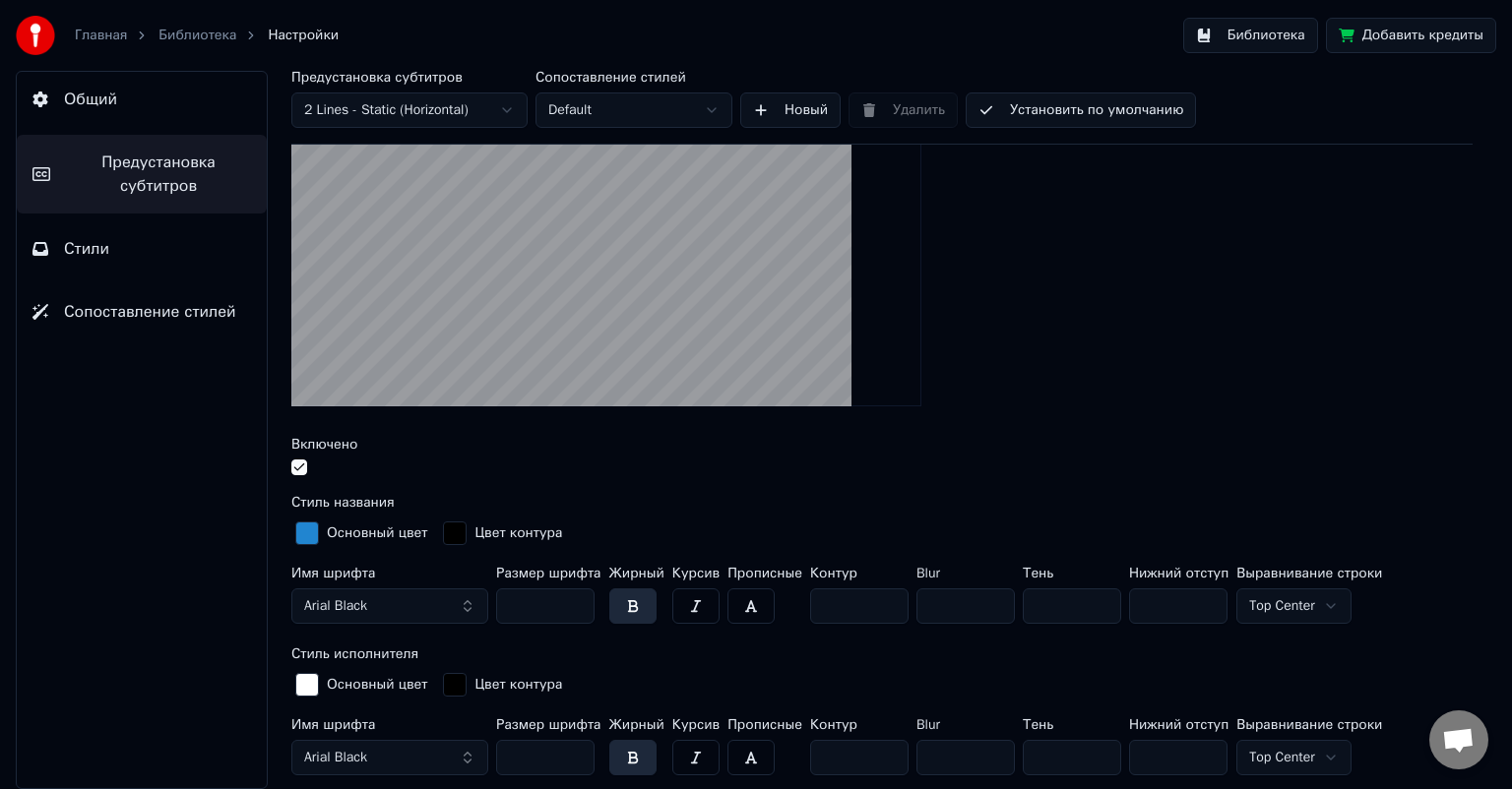 scroll, scrollTop: 295, scrollLeft: 0, axis: vertical 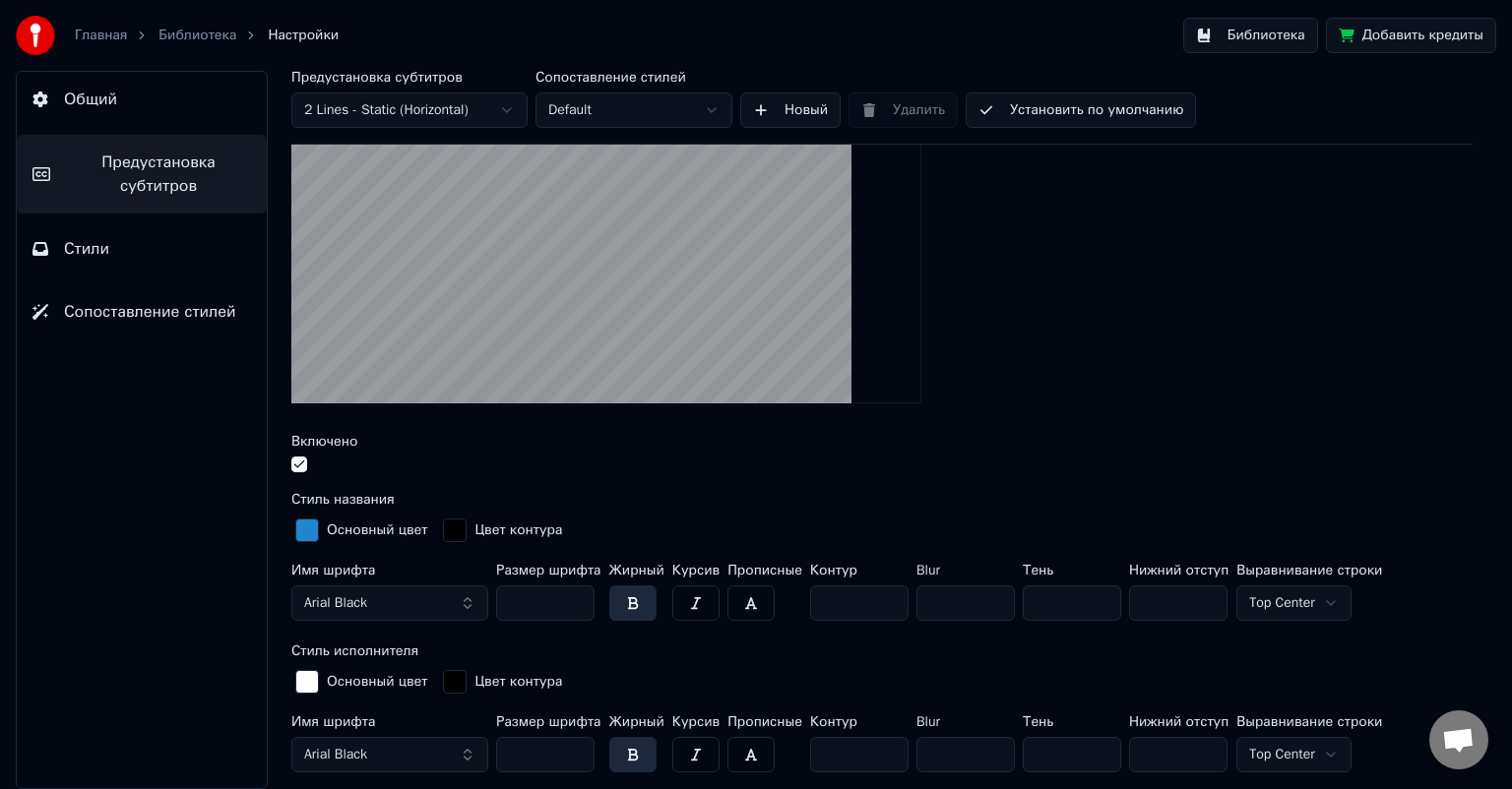click at bounding box center (299, 464) 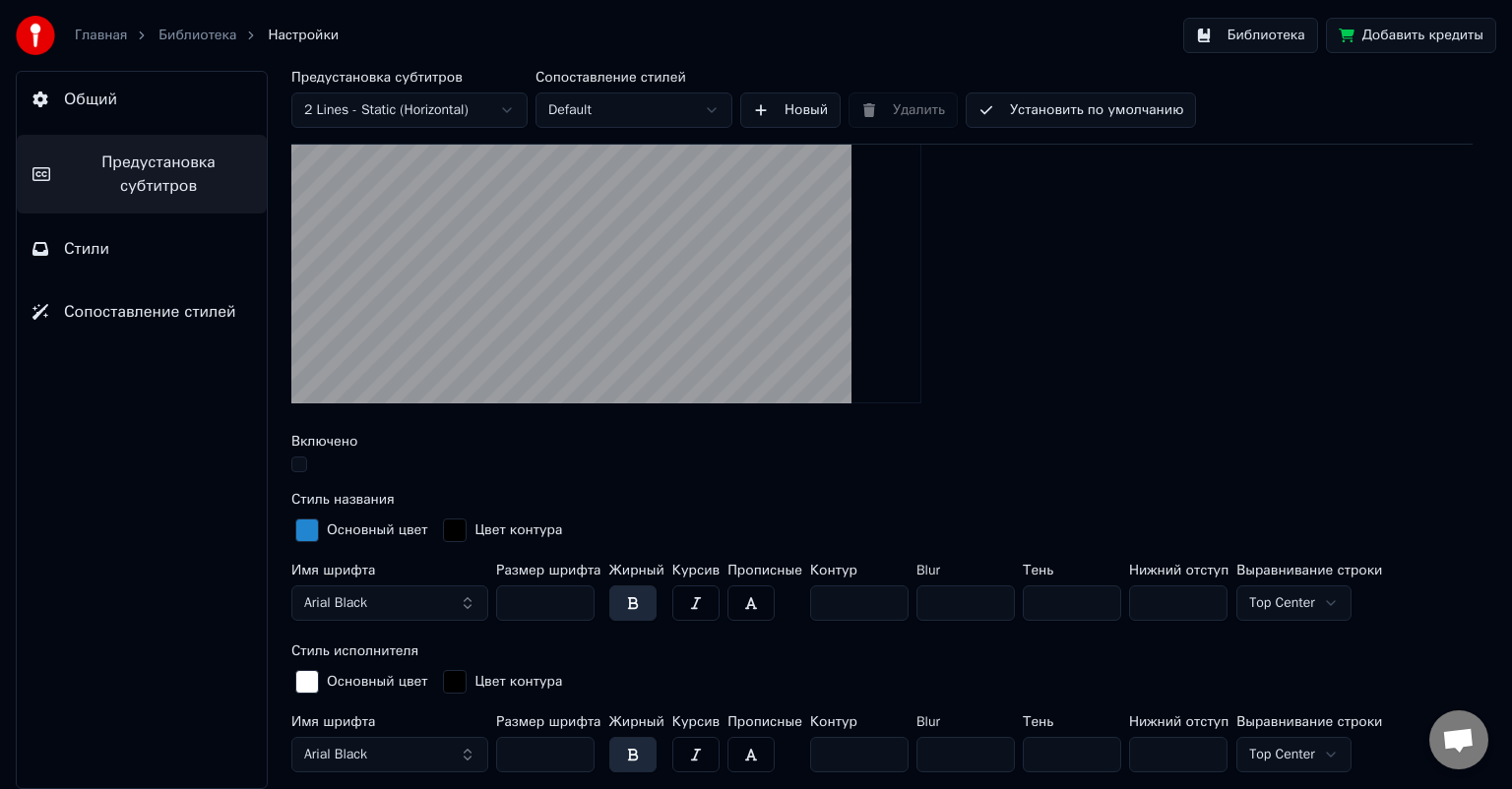 click at bounding box center [299, 464] 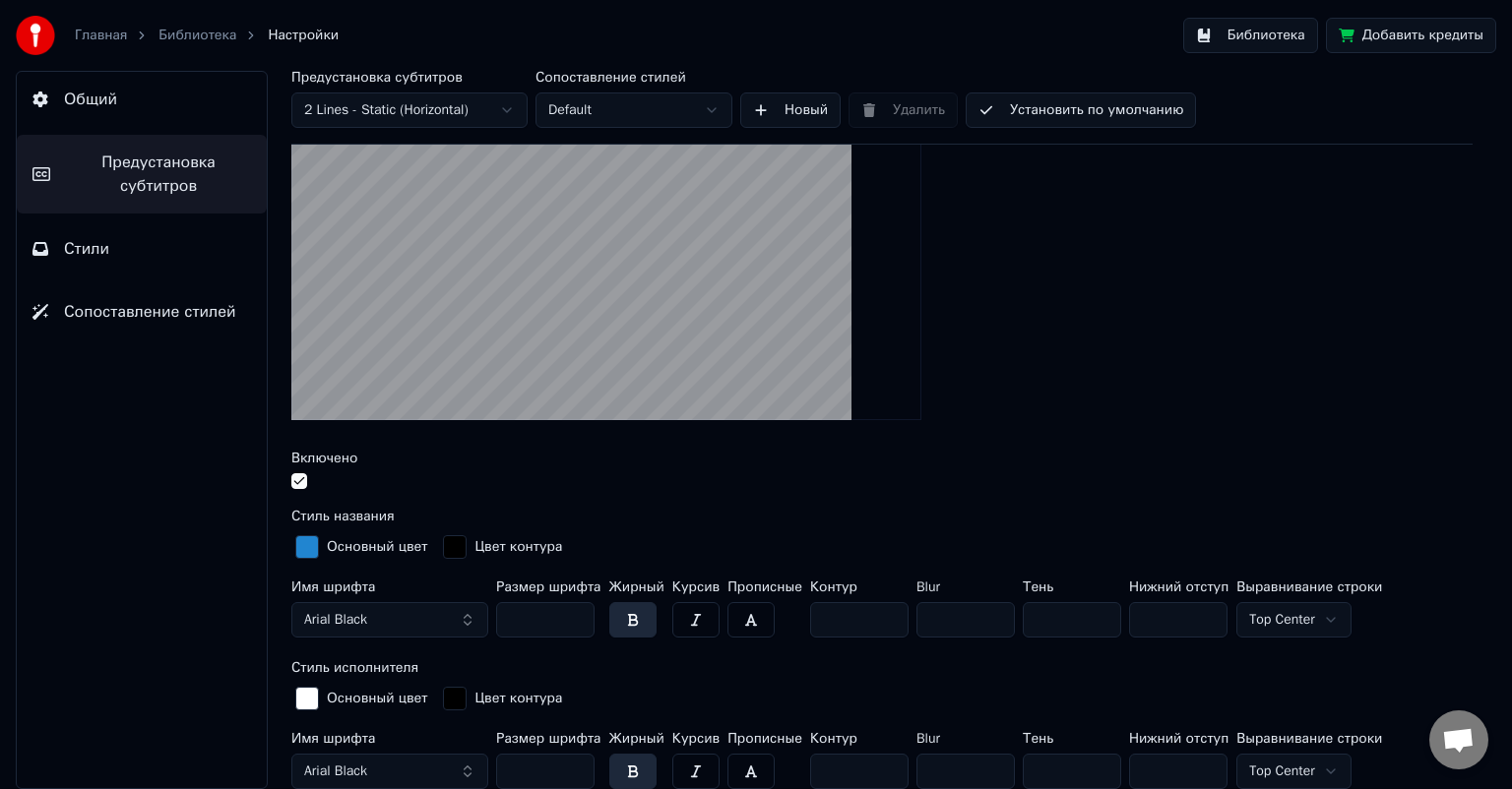 scroll, scrollTop: 295, scrollLeft: 0, axis: vertical 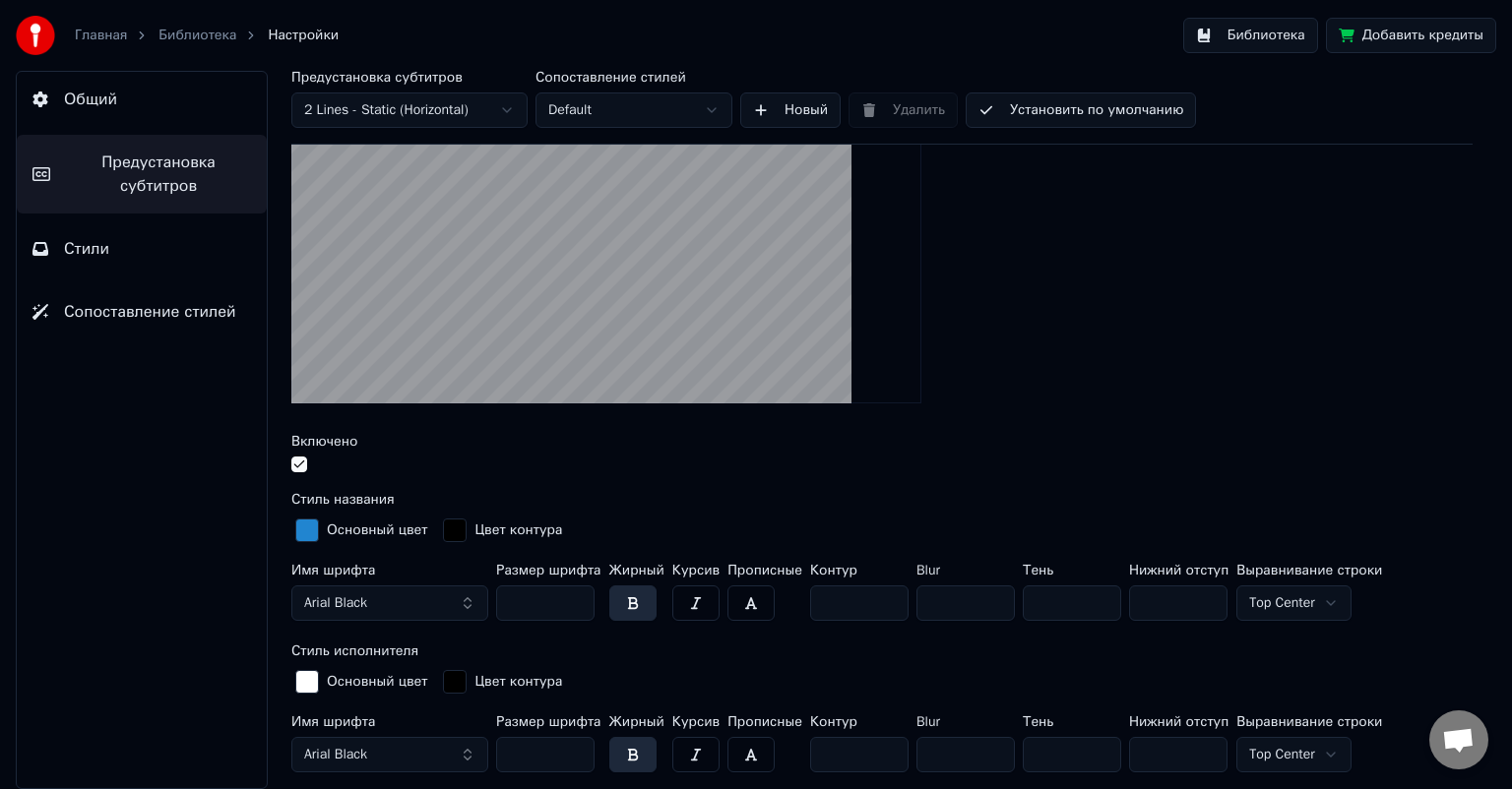 click on "Arial Black" at bounding box center [390, 603] 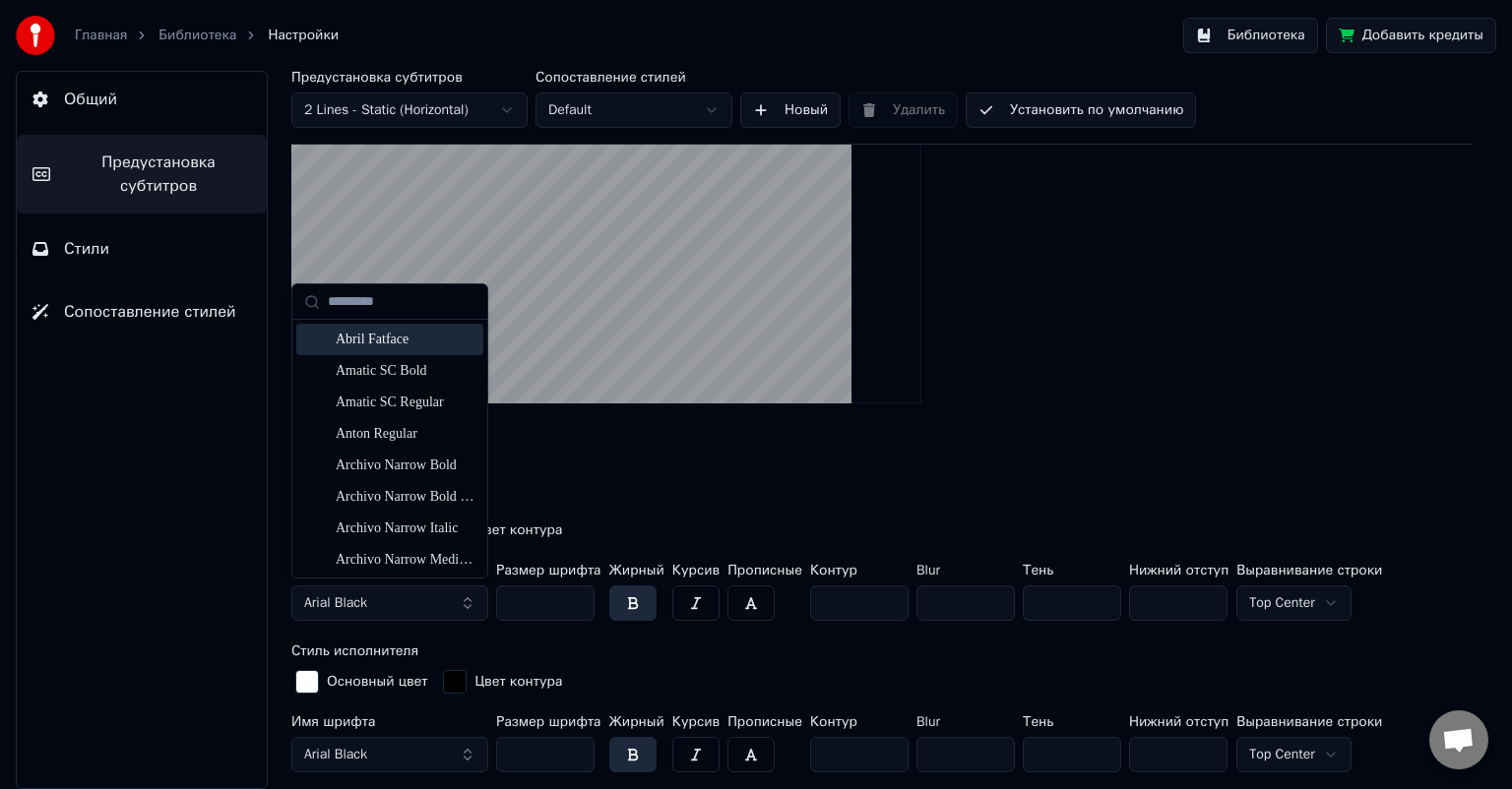 click at bounding box center (402, 302) 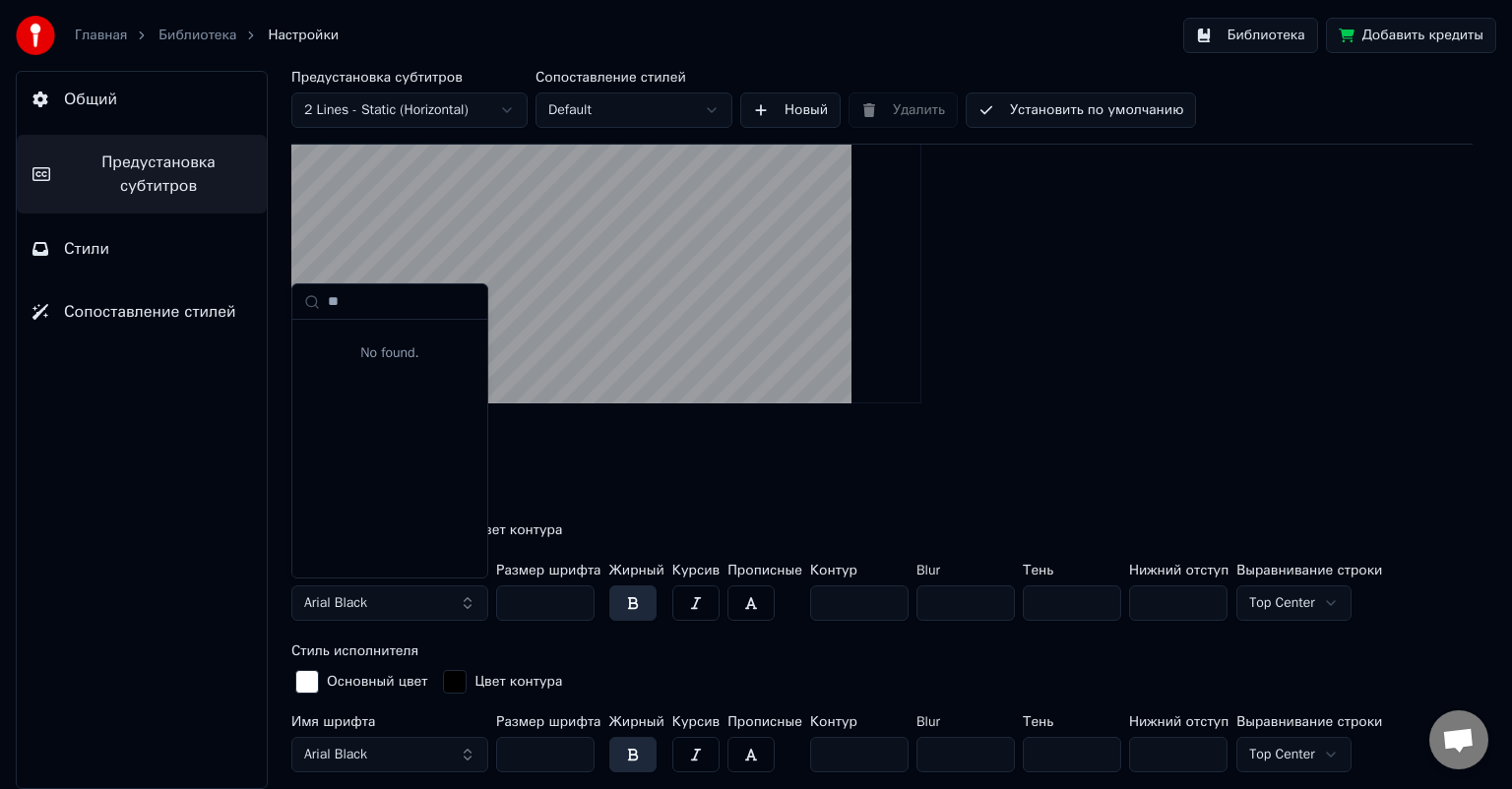 type on "*" 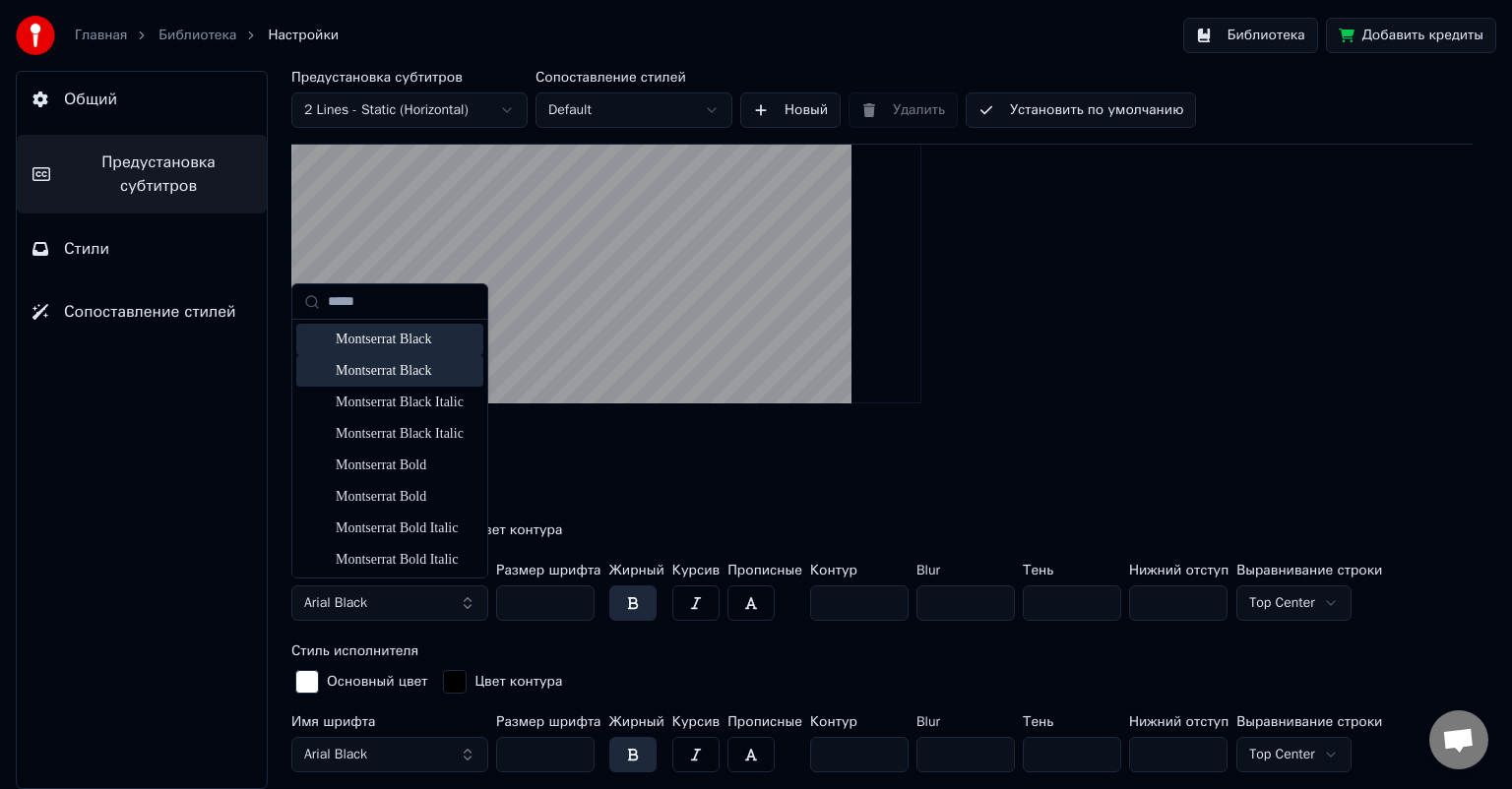 type on "*****" 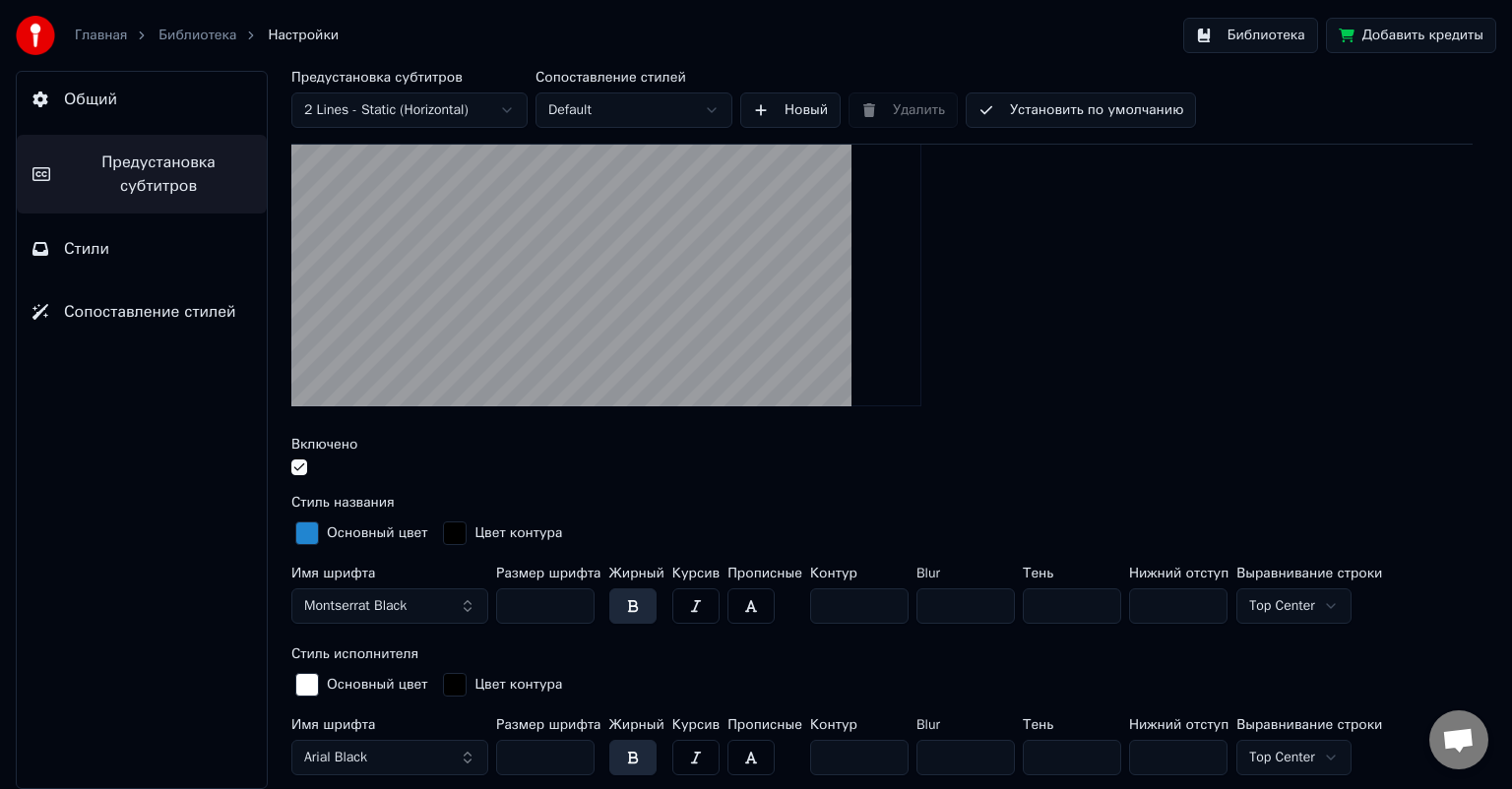 scroll, scrollTop: 295, scrollLeft: 0, axis: vertical 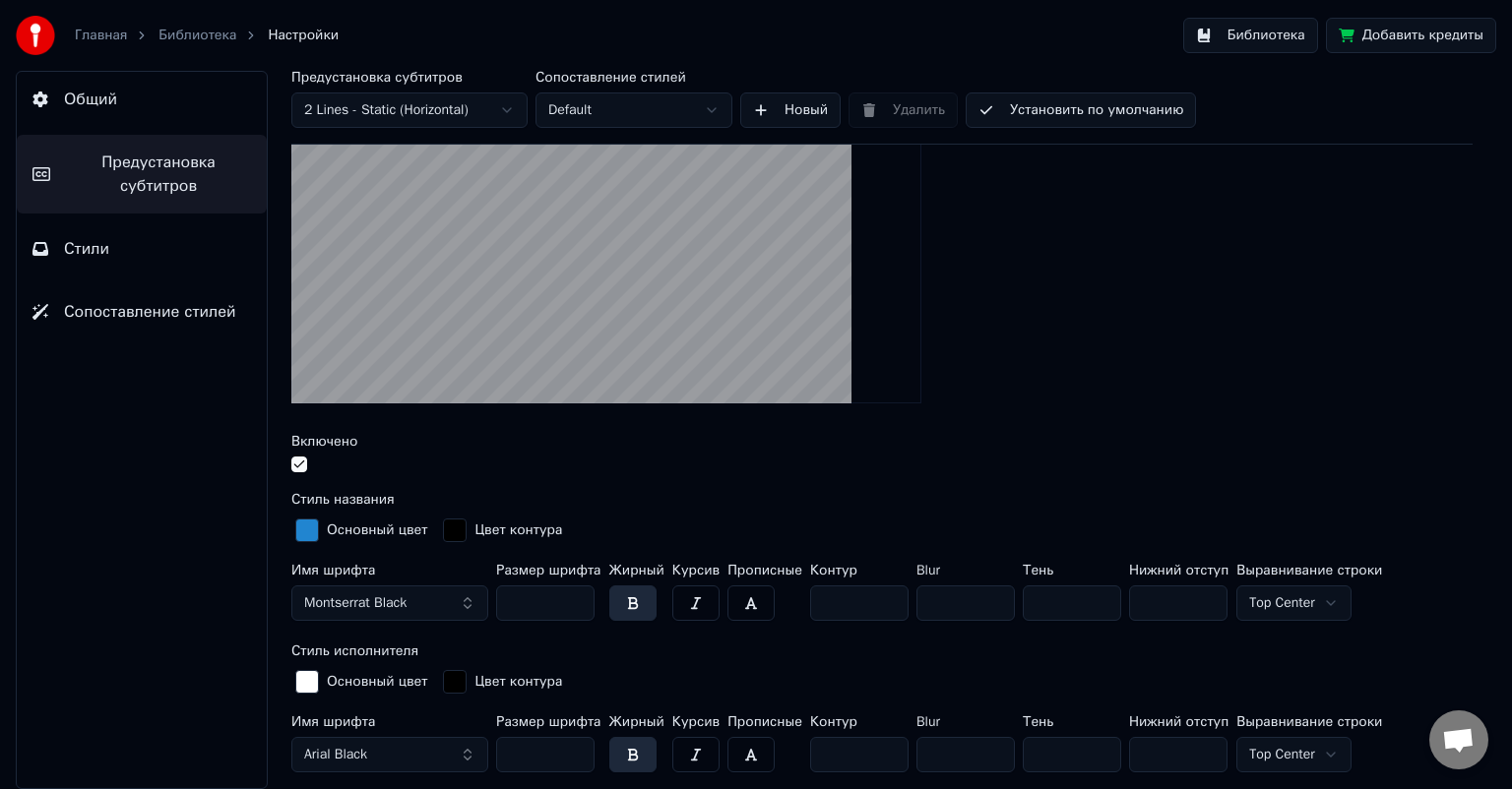 click on "***" at bounding box center [545, 603] 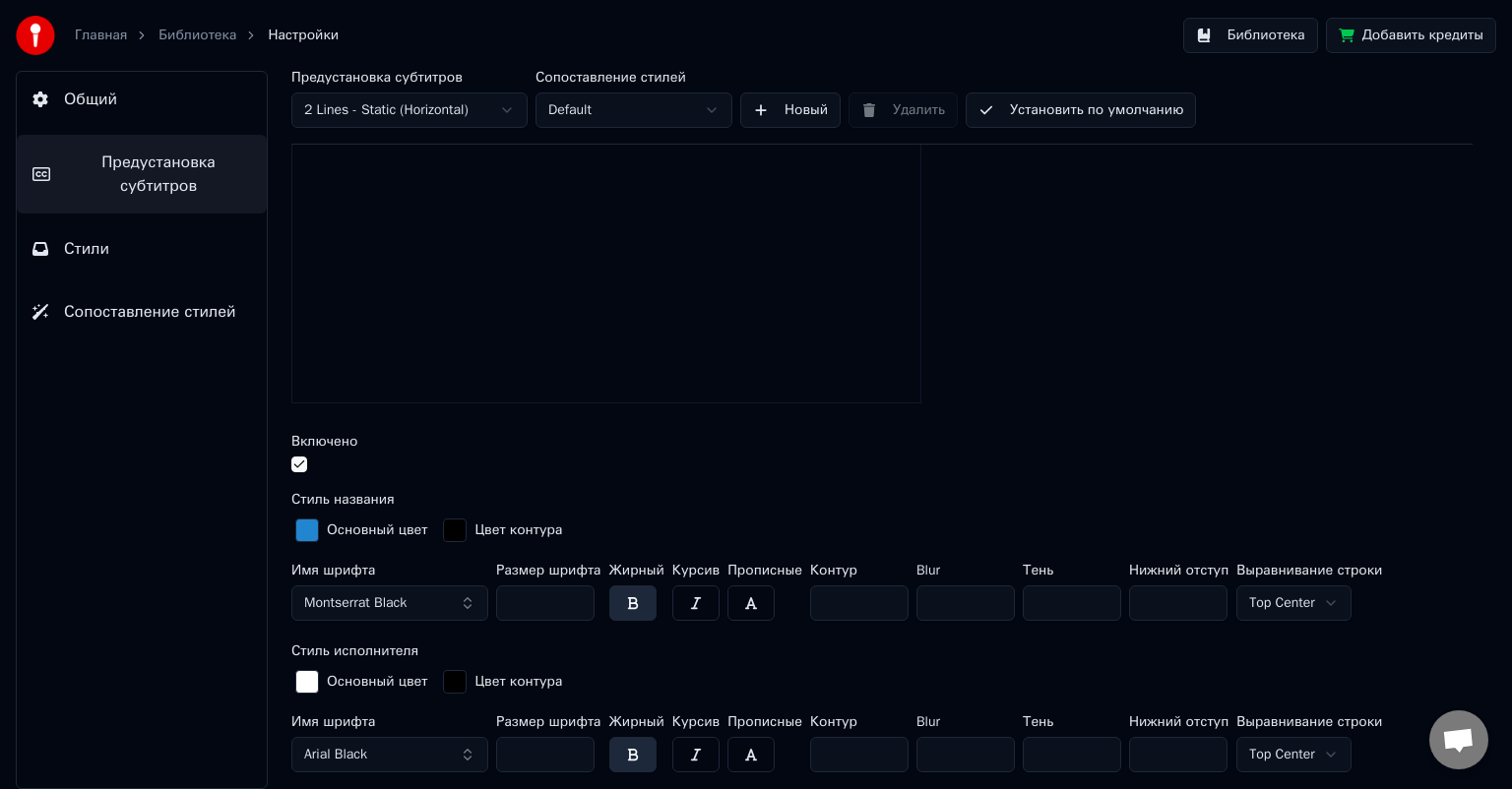 click on "***" at bounding box center (545, 603) 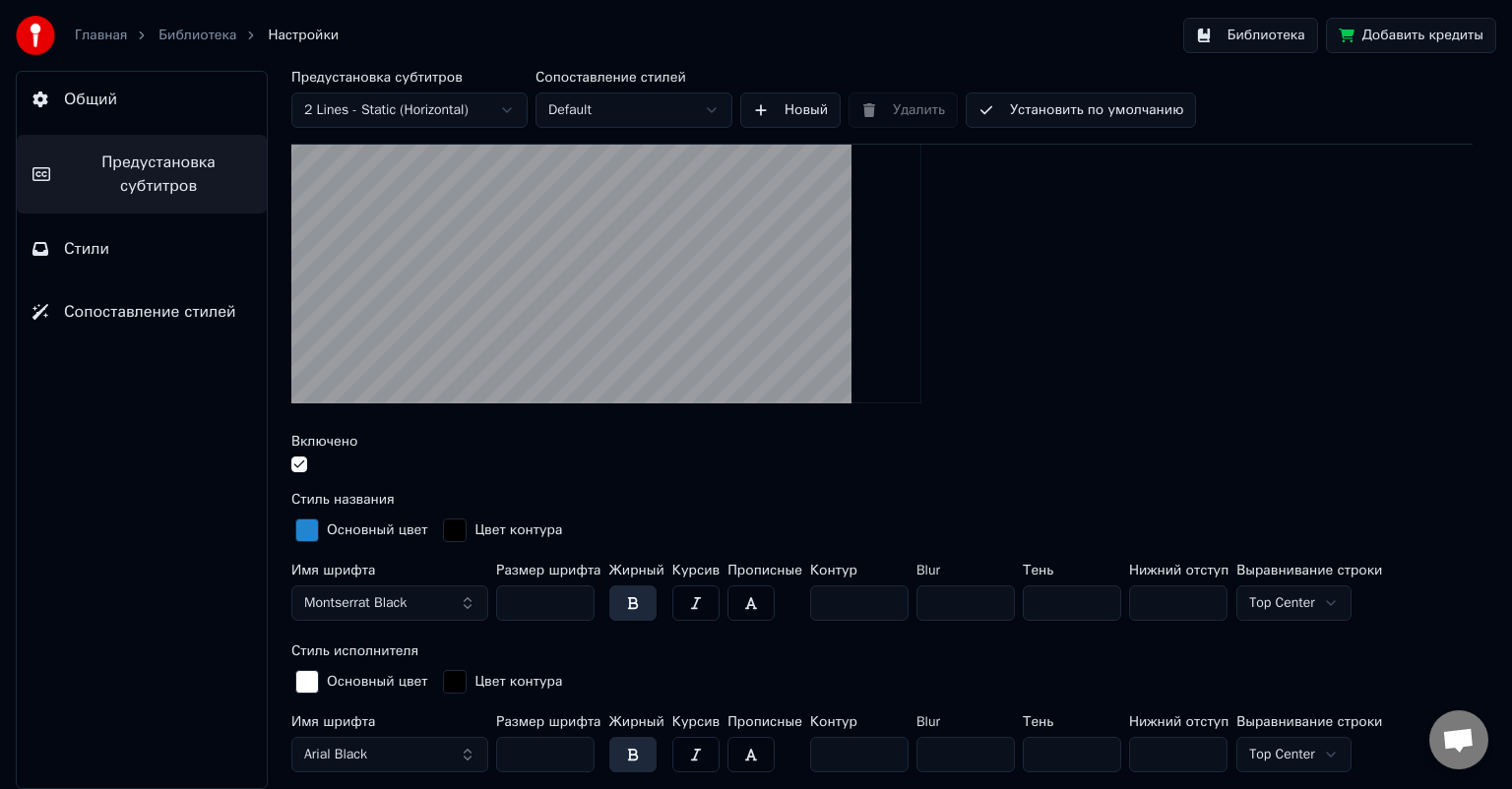 click on "***" at bounding box center (545, 603) 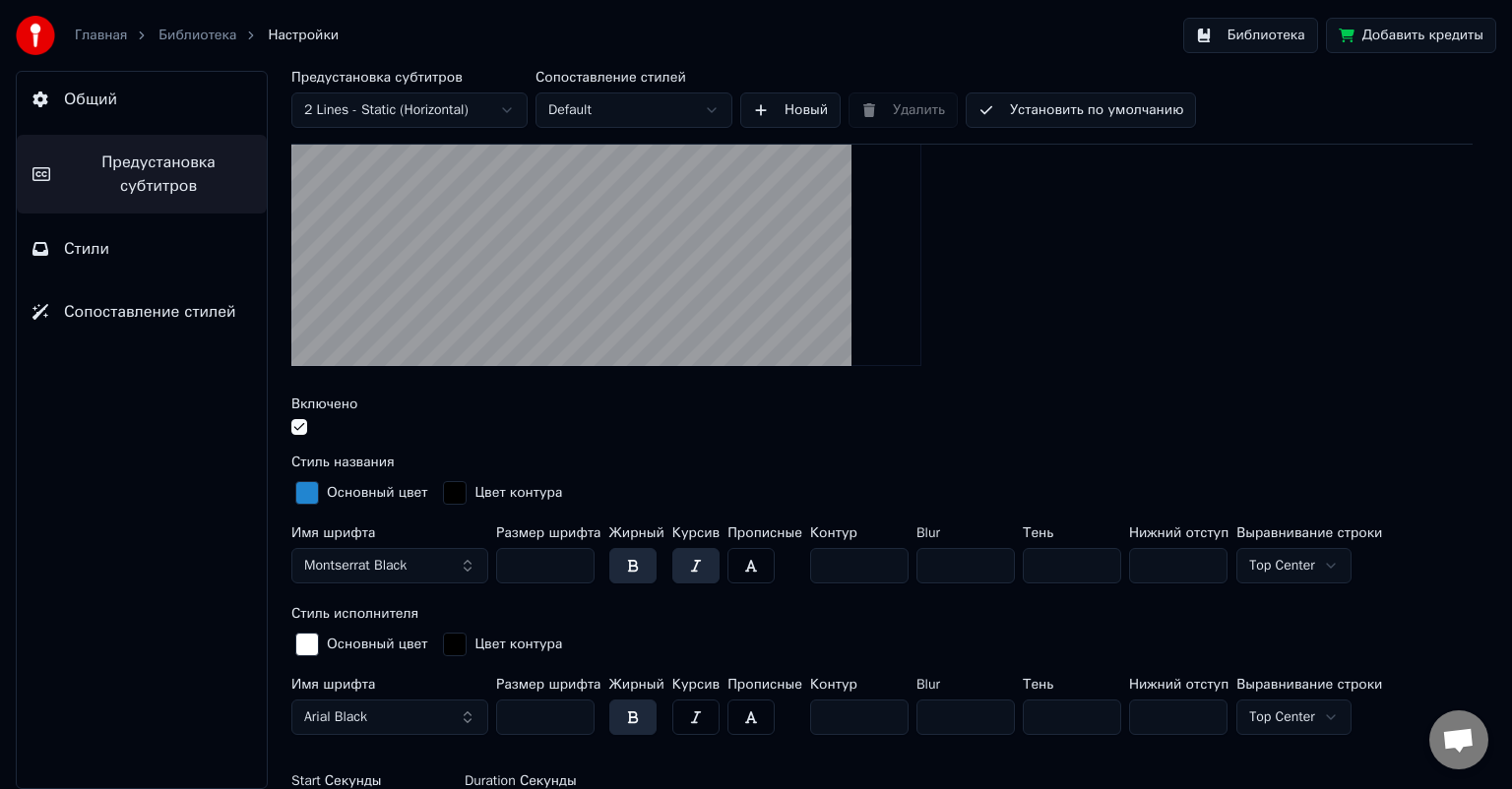 scroll, scrollTop: 492, scrollLeft: 0, axis: vertical 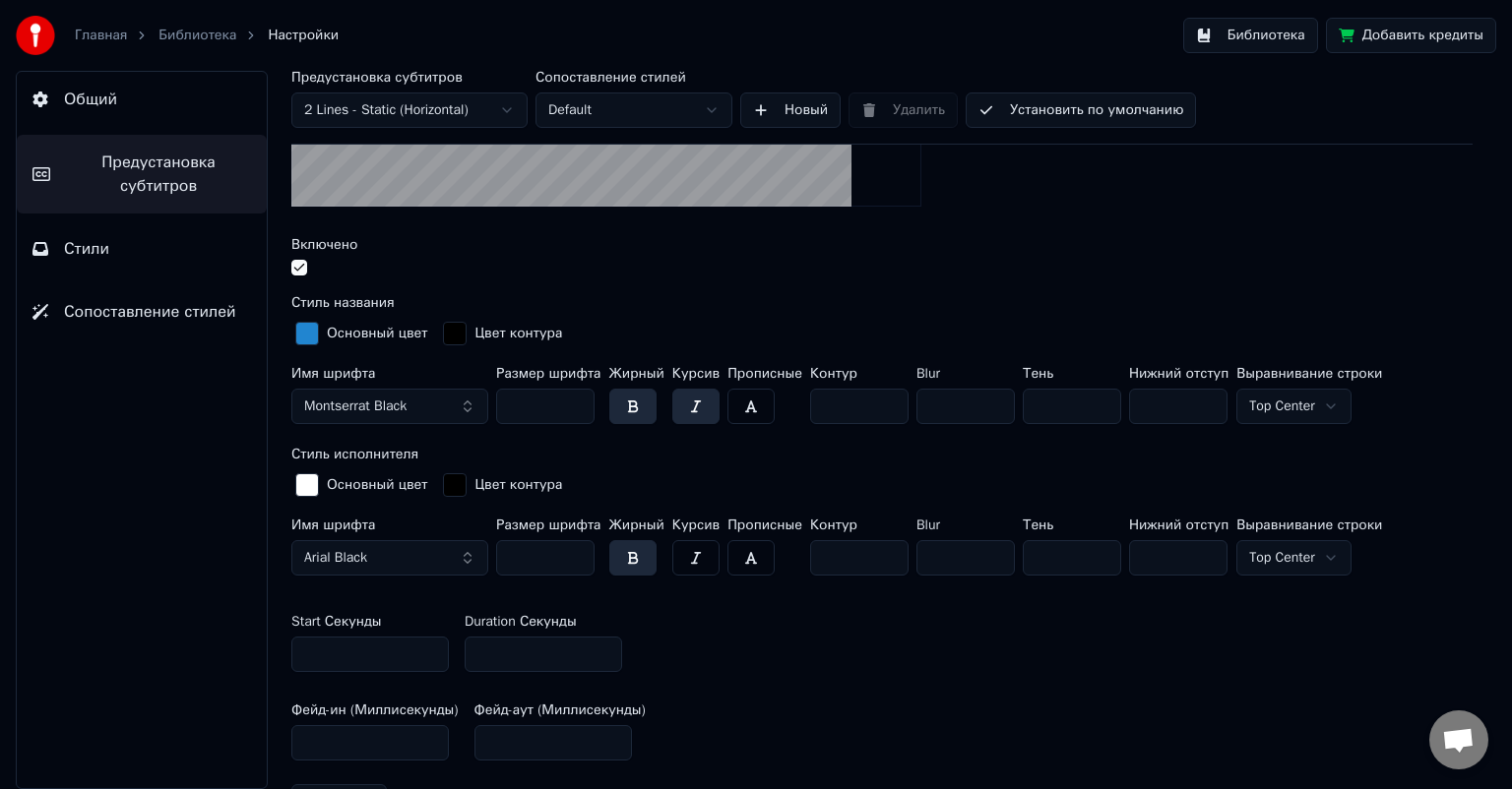 click on "Arial Black" at bounding box center (390, 558) 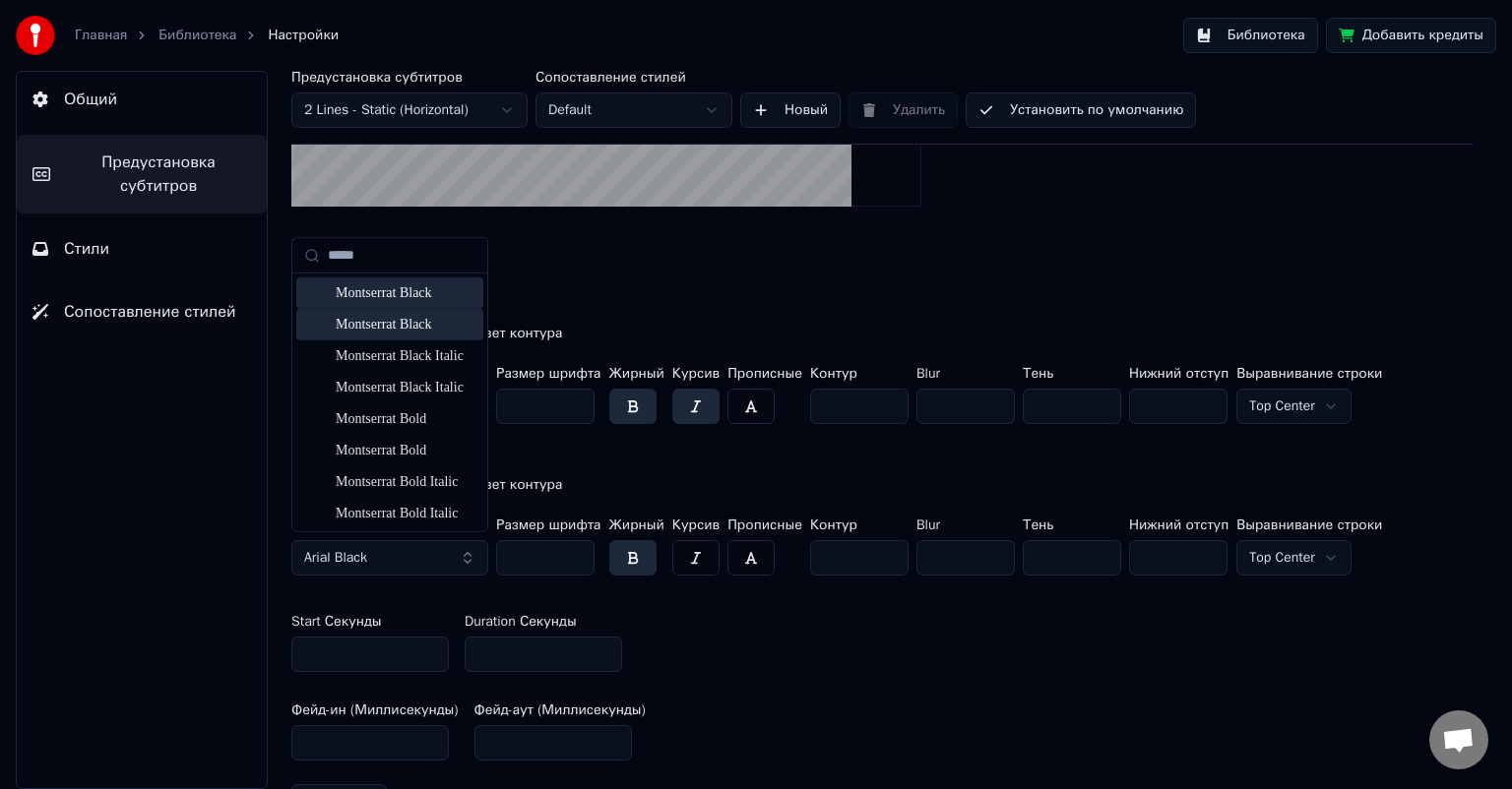 type on "*****" 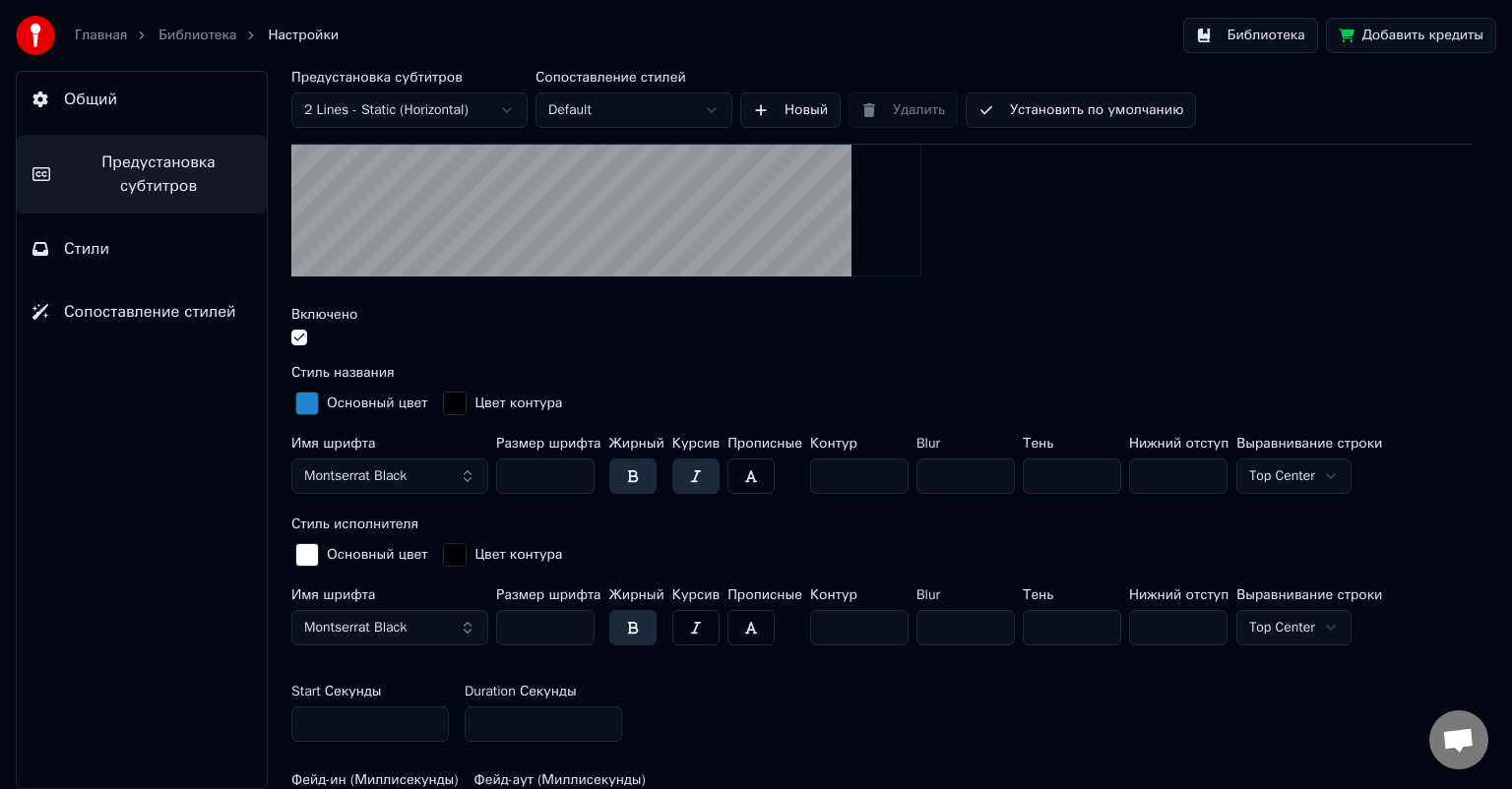 scroll, scrollTop: 492, scrollLeft: 0, axis: vertical 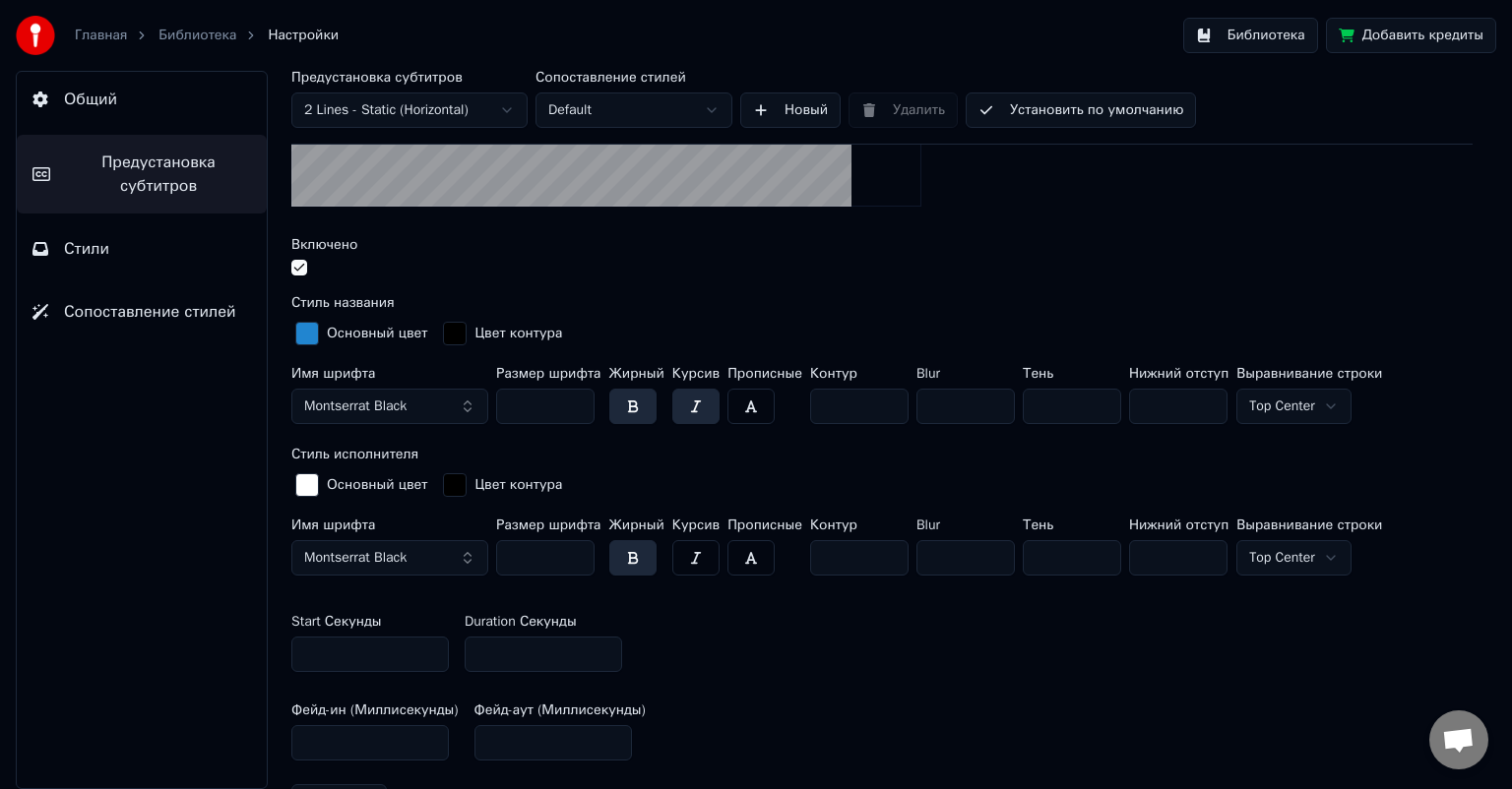 click at bounding box center [696, 558] 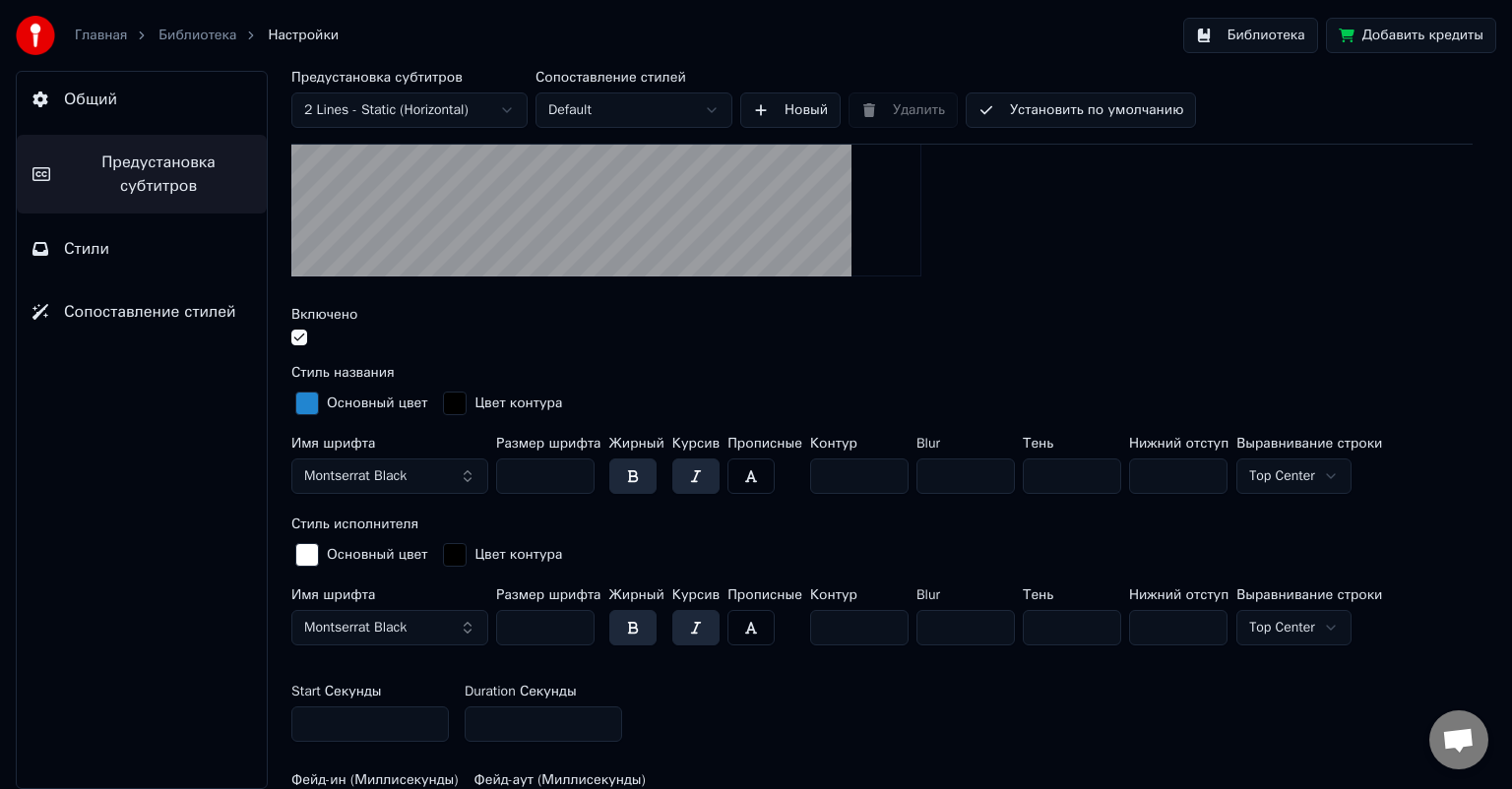 scroll, scrollTop: 492, scrollLeft: 0, axis: vertical 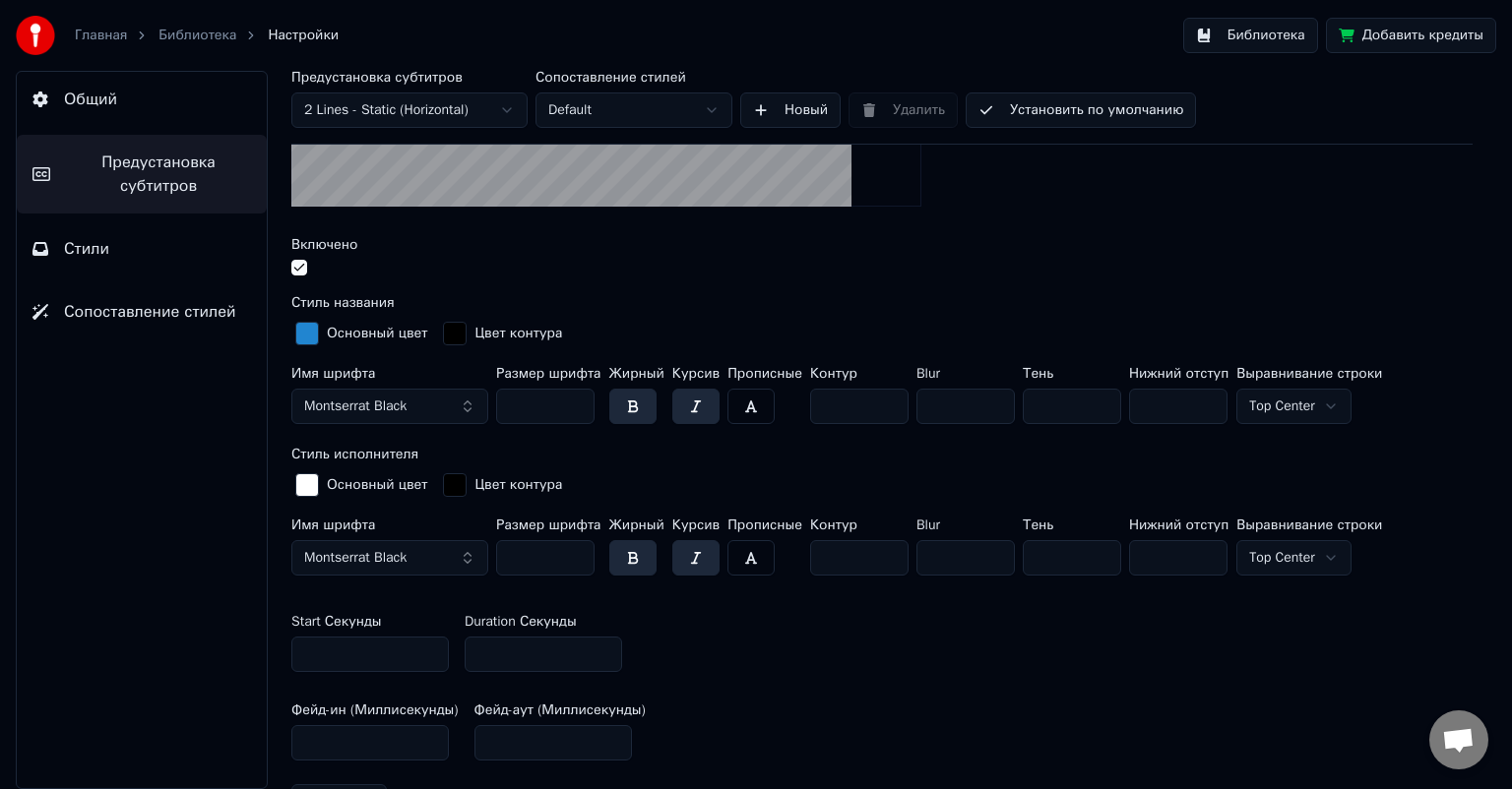 drag, startPoint x: 456, startPoint y: 653, endPoint x: 423, endPoint y: 655, distance: 33.06055 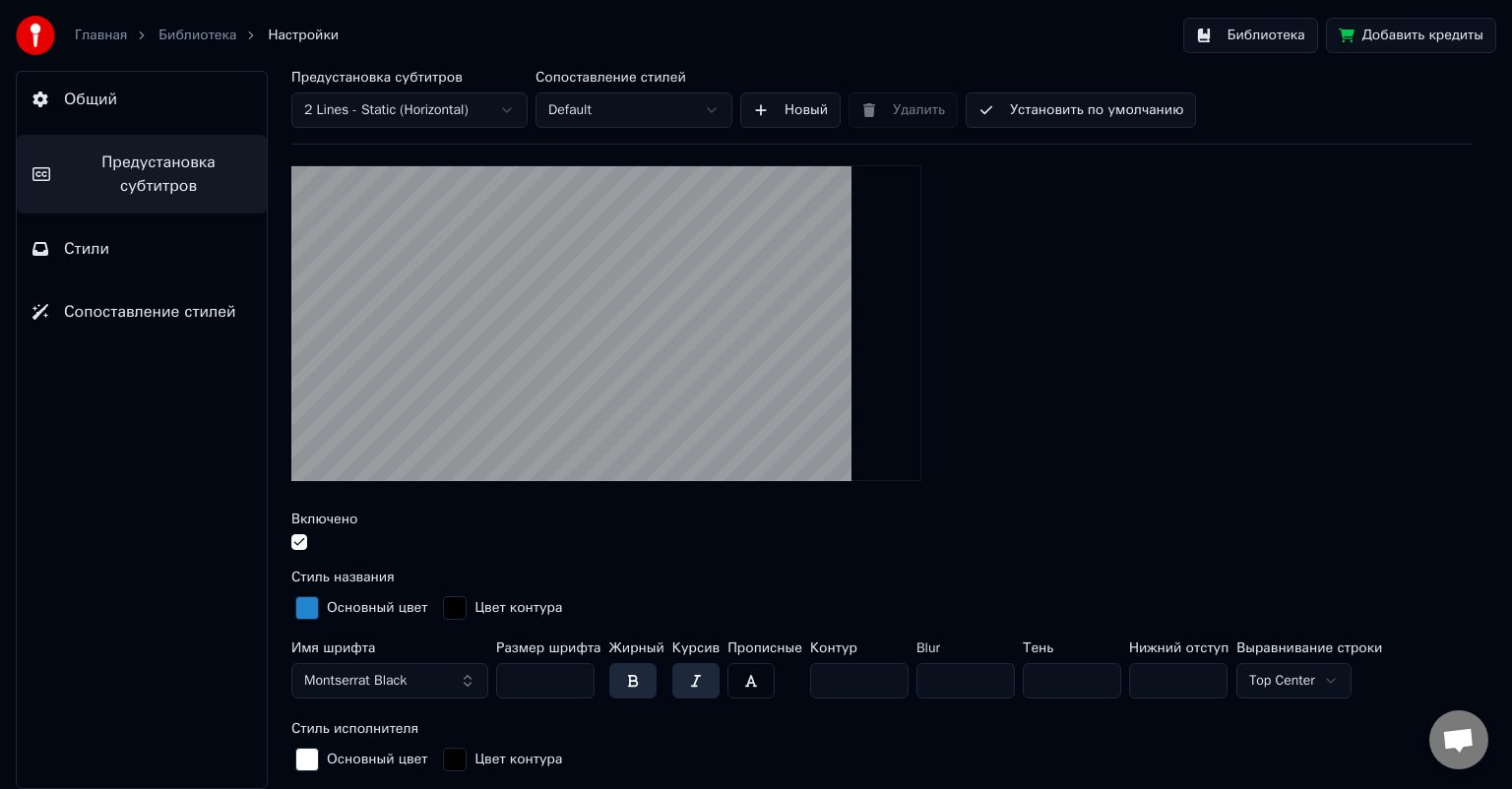 scroll, scrollTop: 0, scrollLeft: 0, axis: both 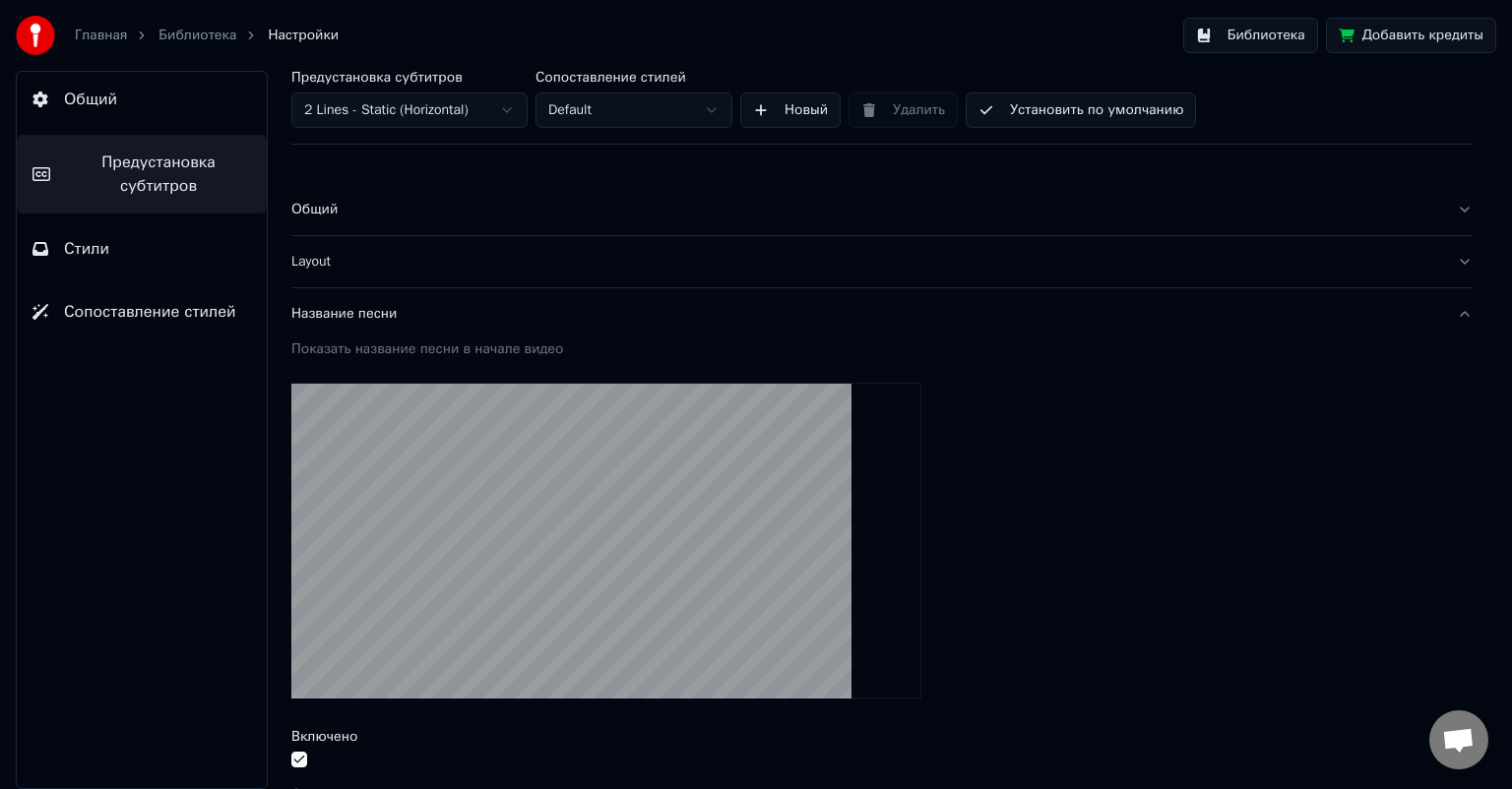 click on "Библиотека" at bounding box center [197, 35] 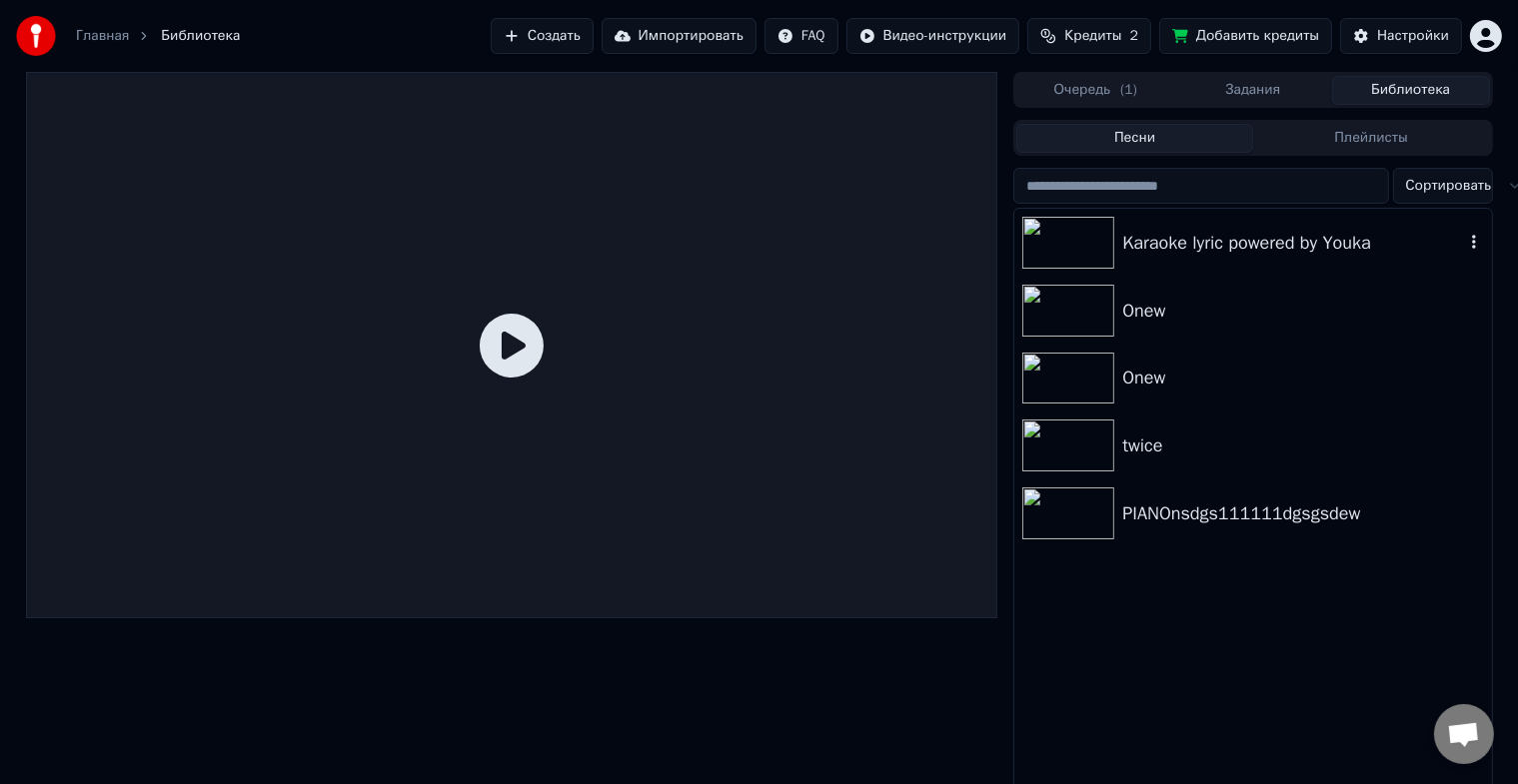click on "Karaoke lyric powered by Youka" at bounding box center [1292, 243] 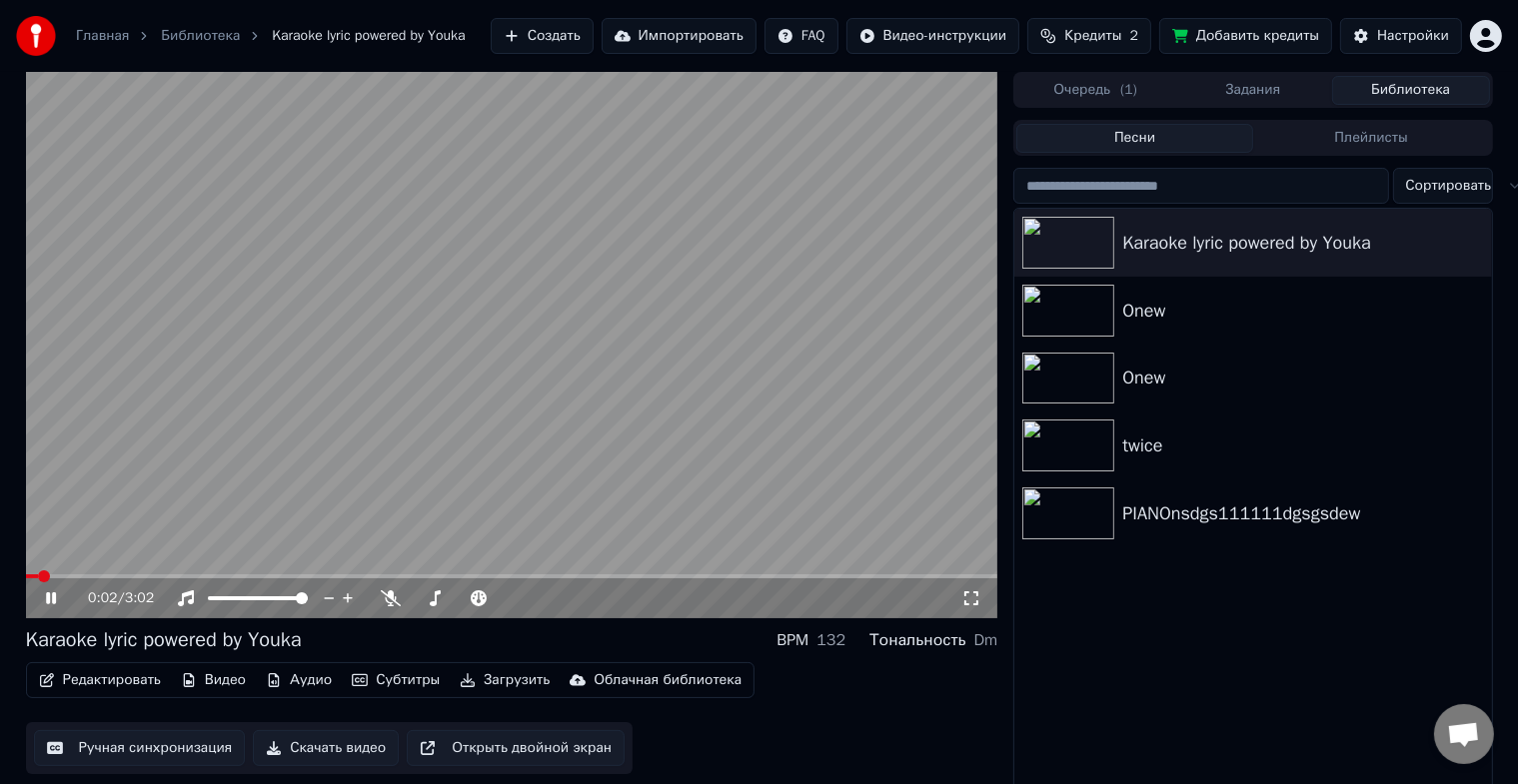 click on "0:02  /  3:02" at bounding box center [512, 598] 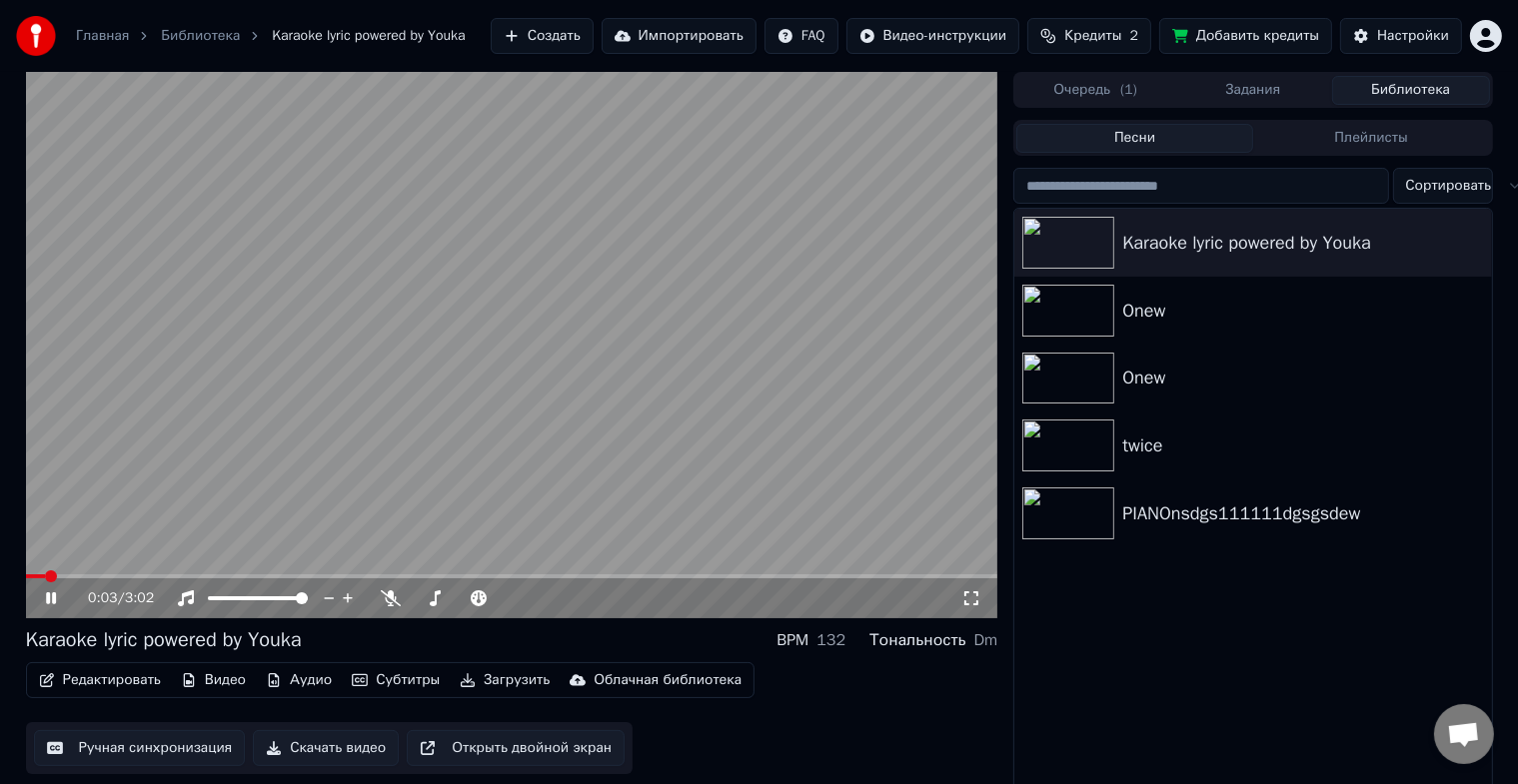 click 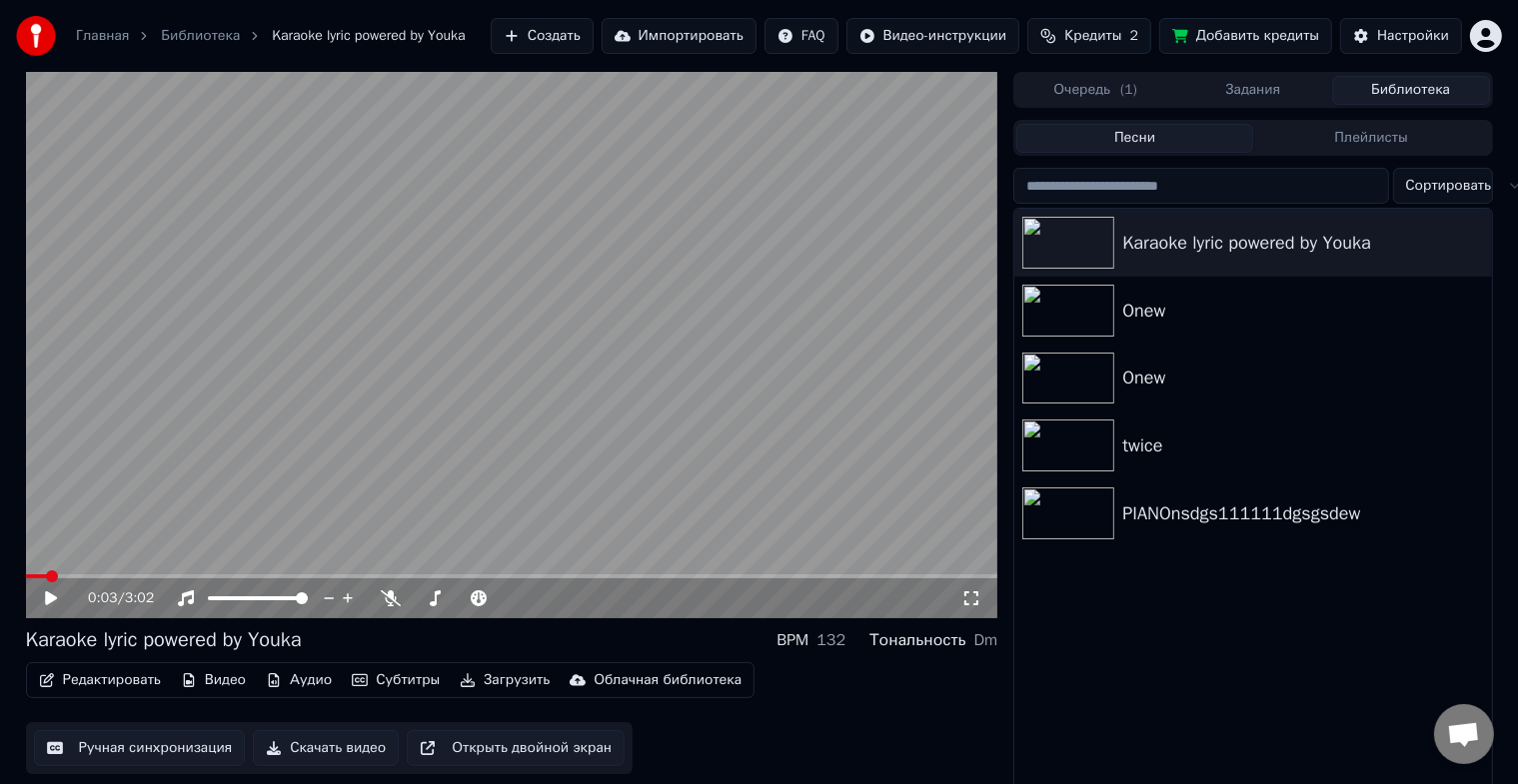 click on "Редактировать" at bounding box center (100, 680) 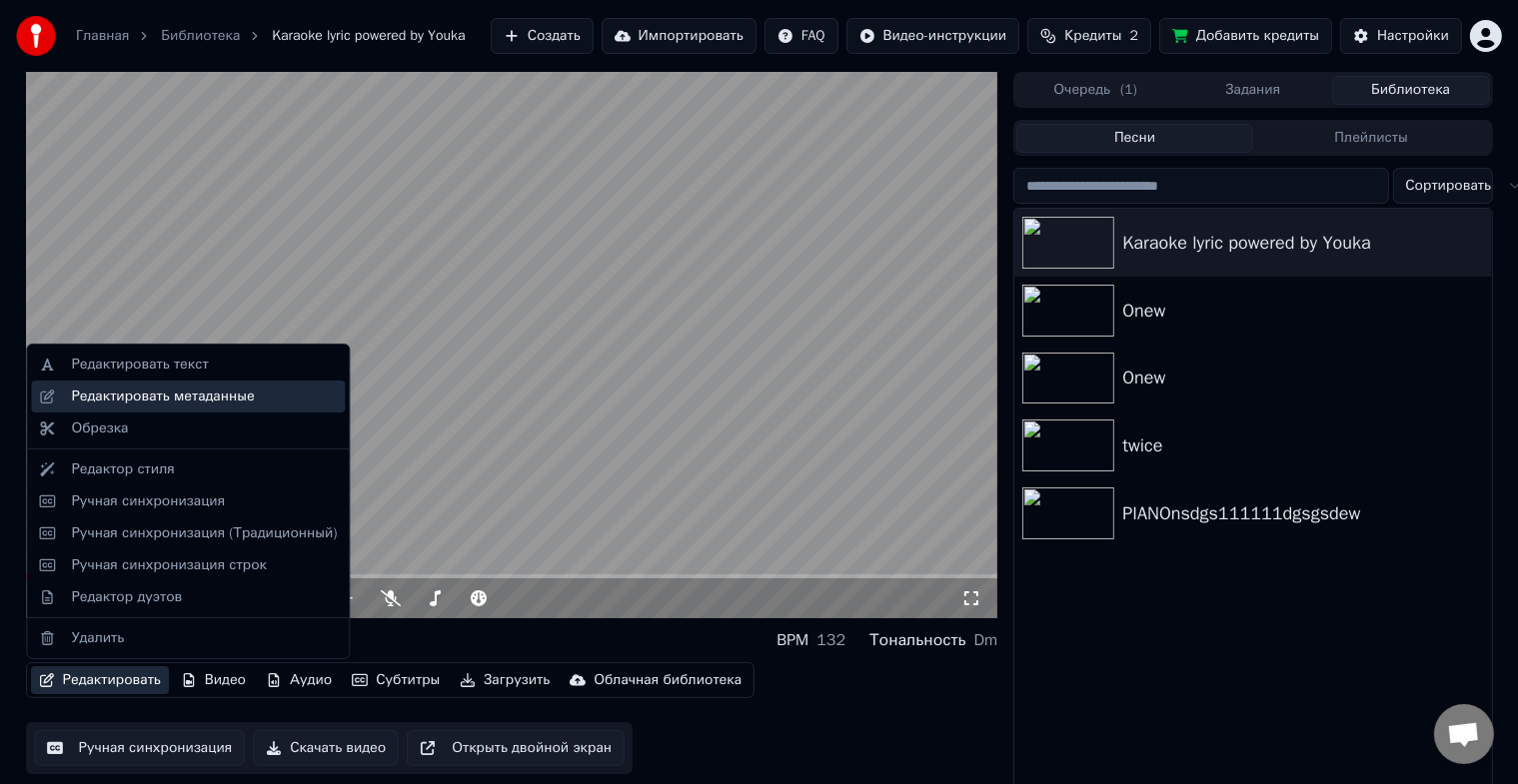 click on "Редактировать метаданные" at bounding box center [162, 396] 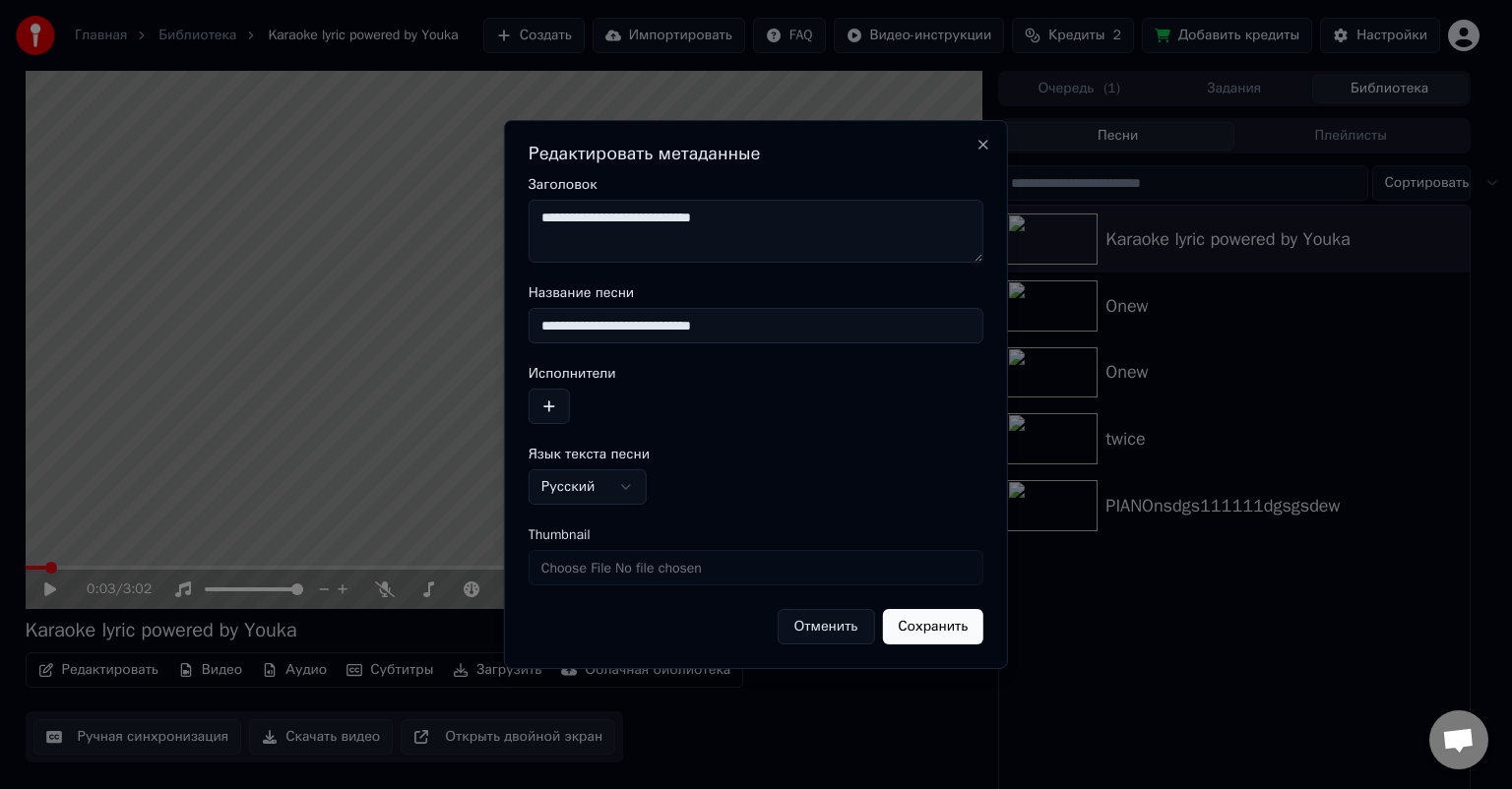 drag, startPoint x: 695, startPoint y: 220, endPoint x: 460, endPoint y: 219, distance: 235.00213 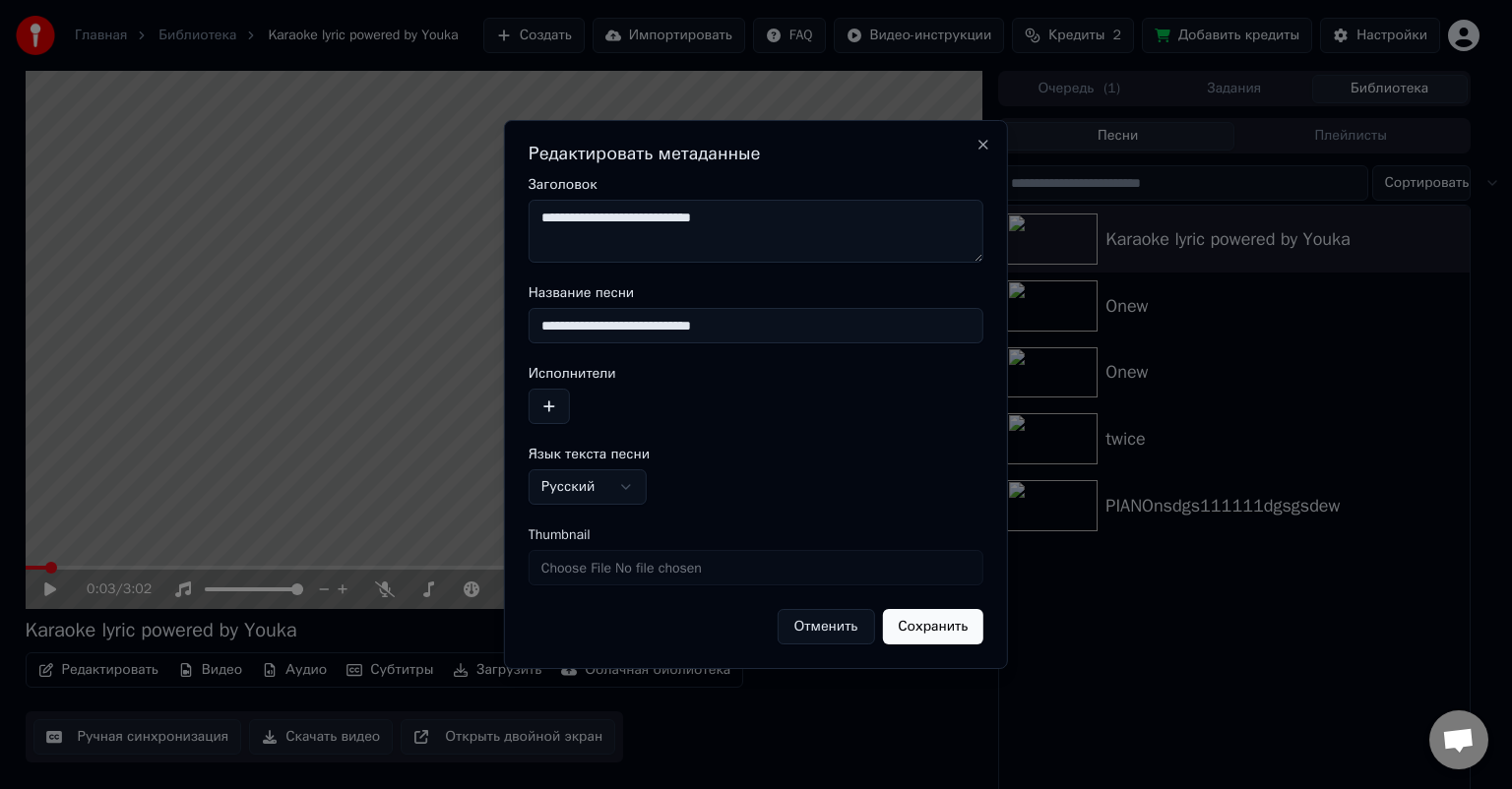 drag, startPoint x: 748, startPoint y: 224, endPoint x: 700, endPoint y: 229, distance: 48.25971 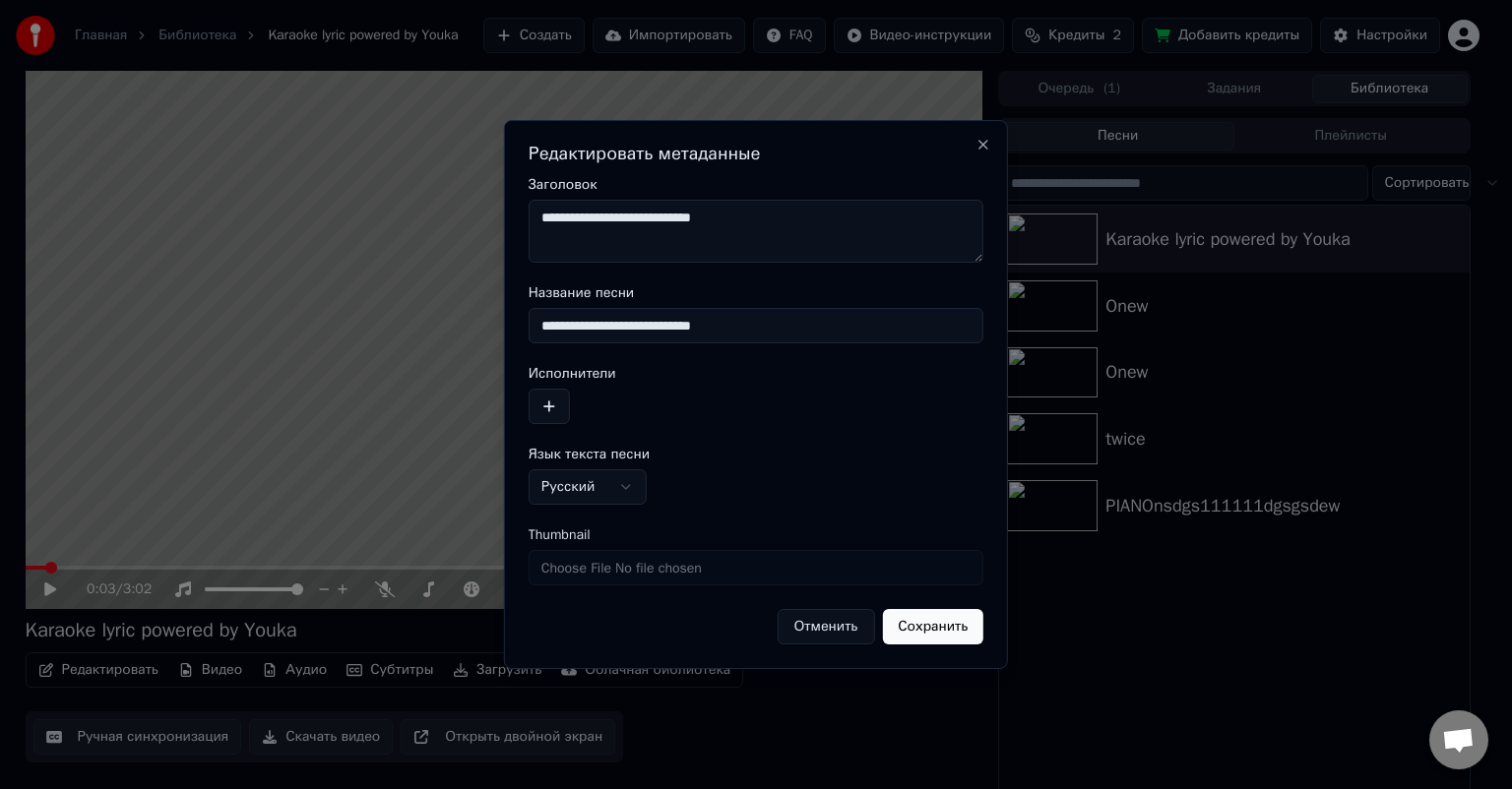 drag, startPoint x: 755, startPoint y: 329, endPoint x: 466, endPoint y: 319, distance: 289.17 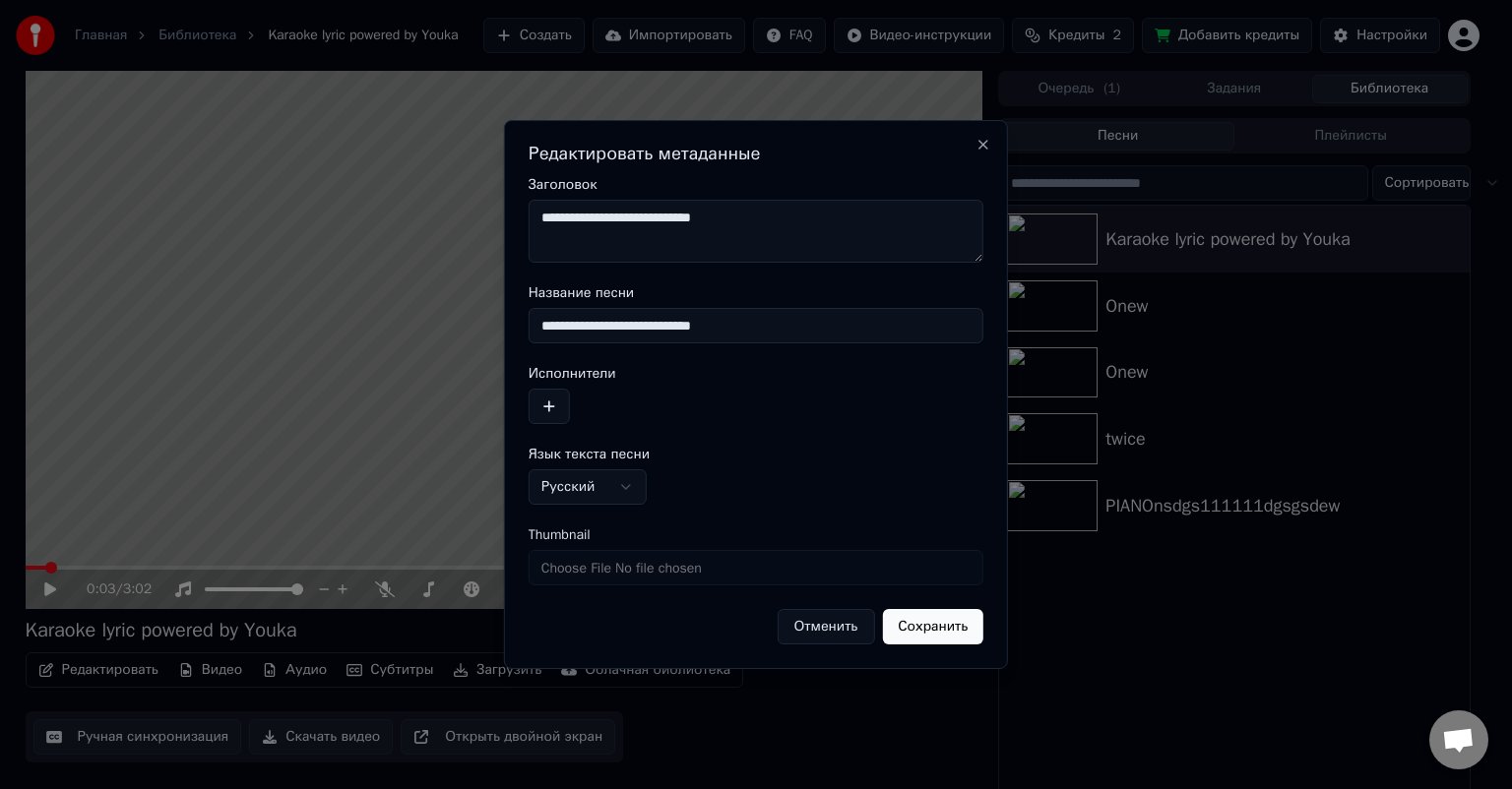 click on "**********" at bounding box center (747, 394) 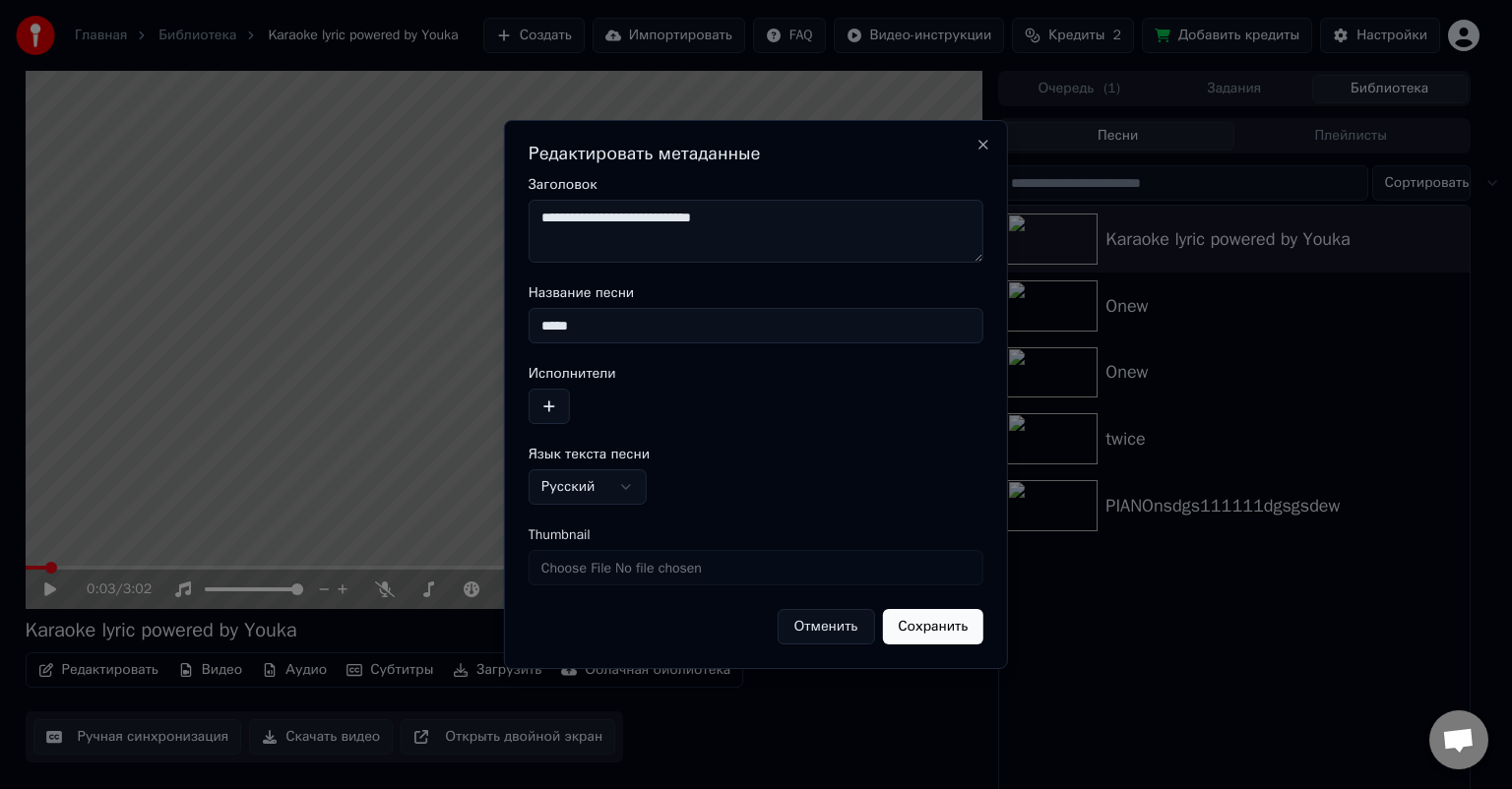 type on "*****" 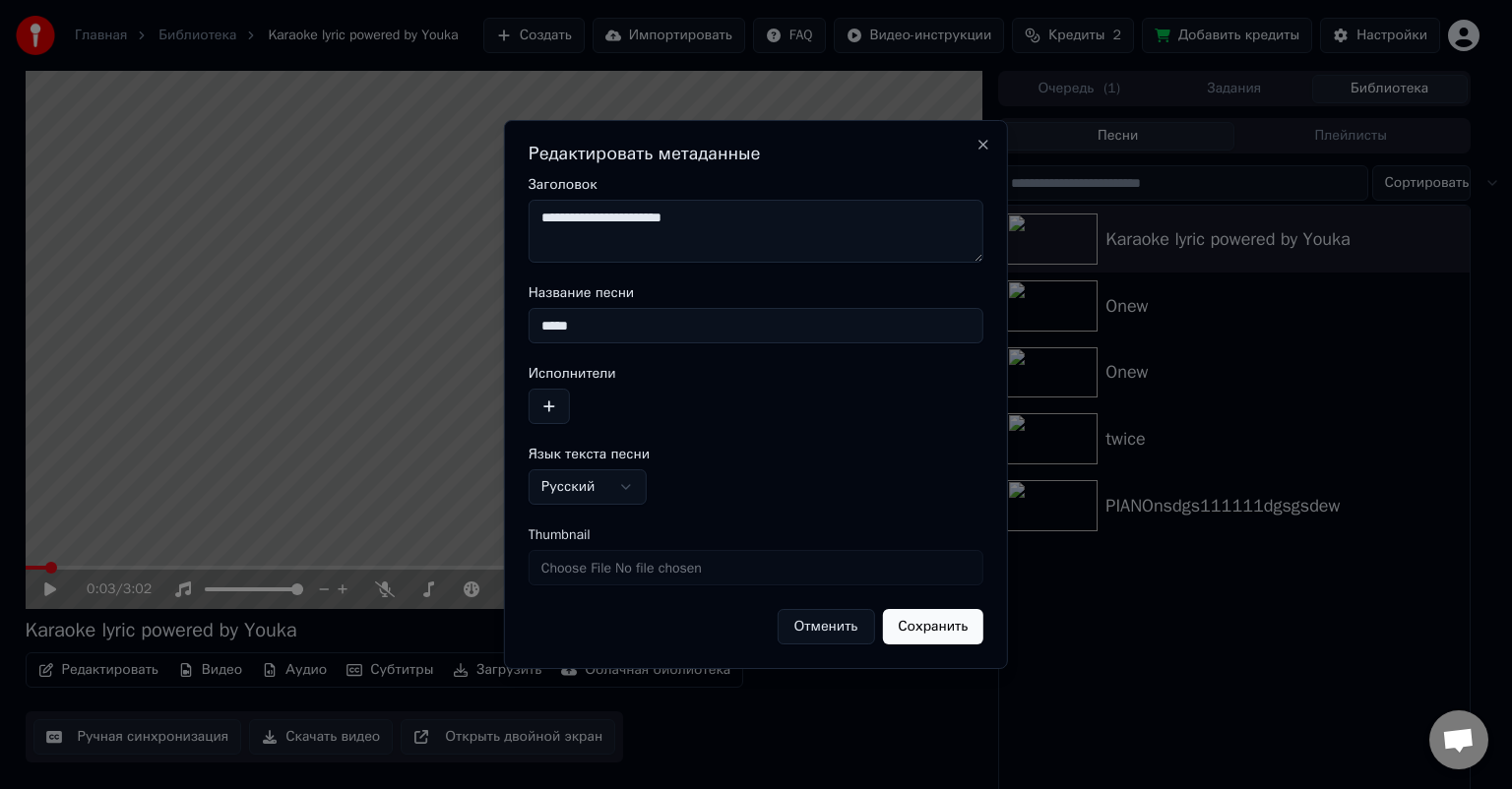 type on "**********" 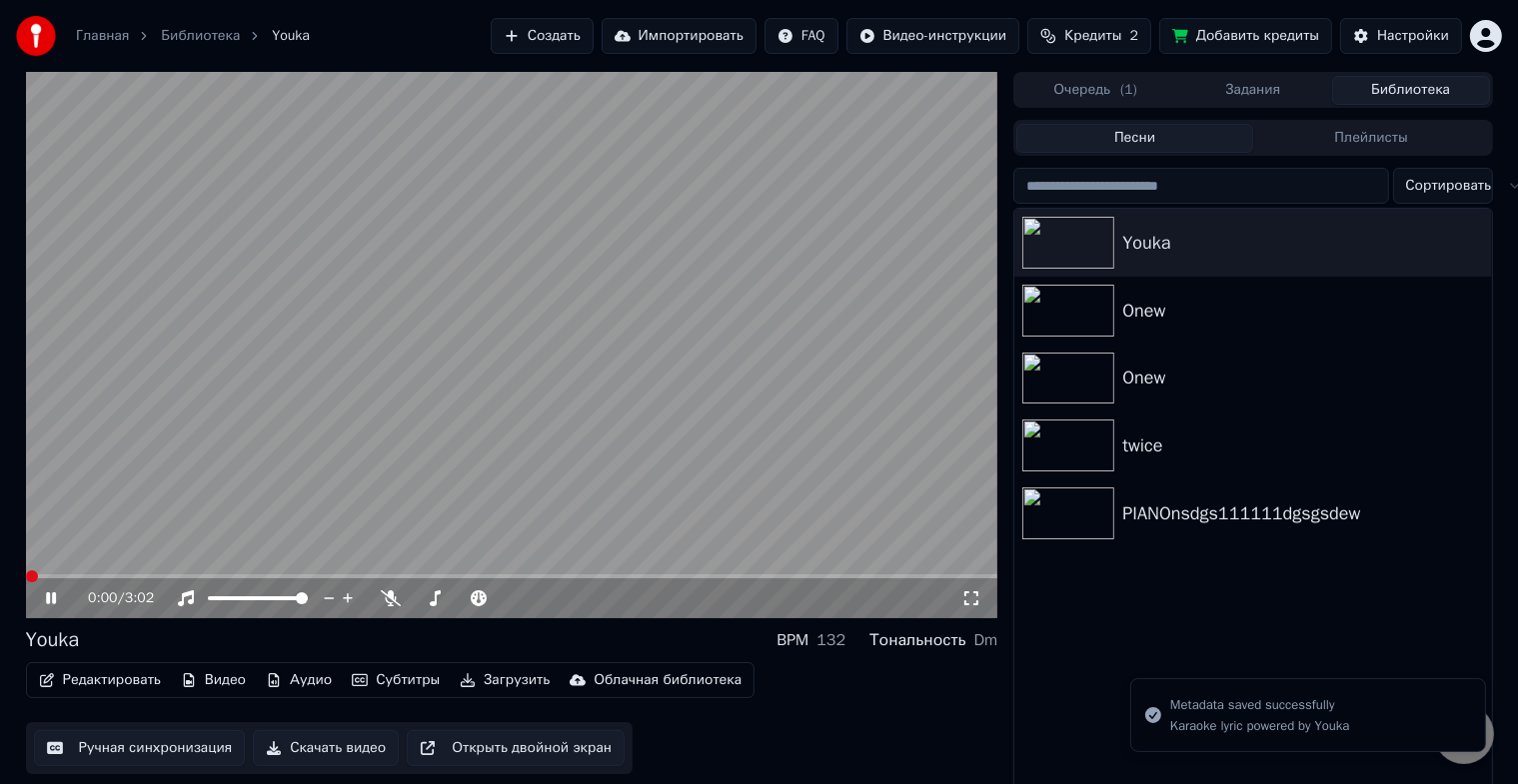 click at bounding box center (512, 576) 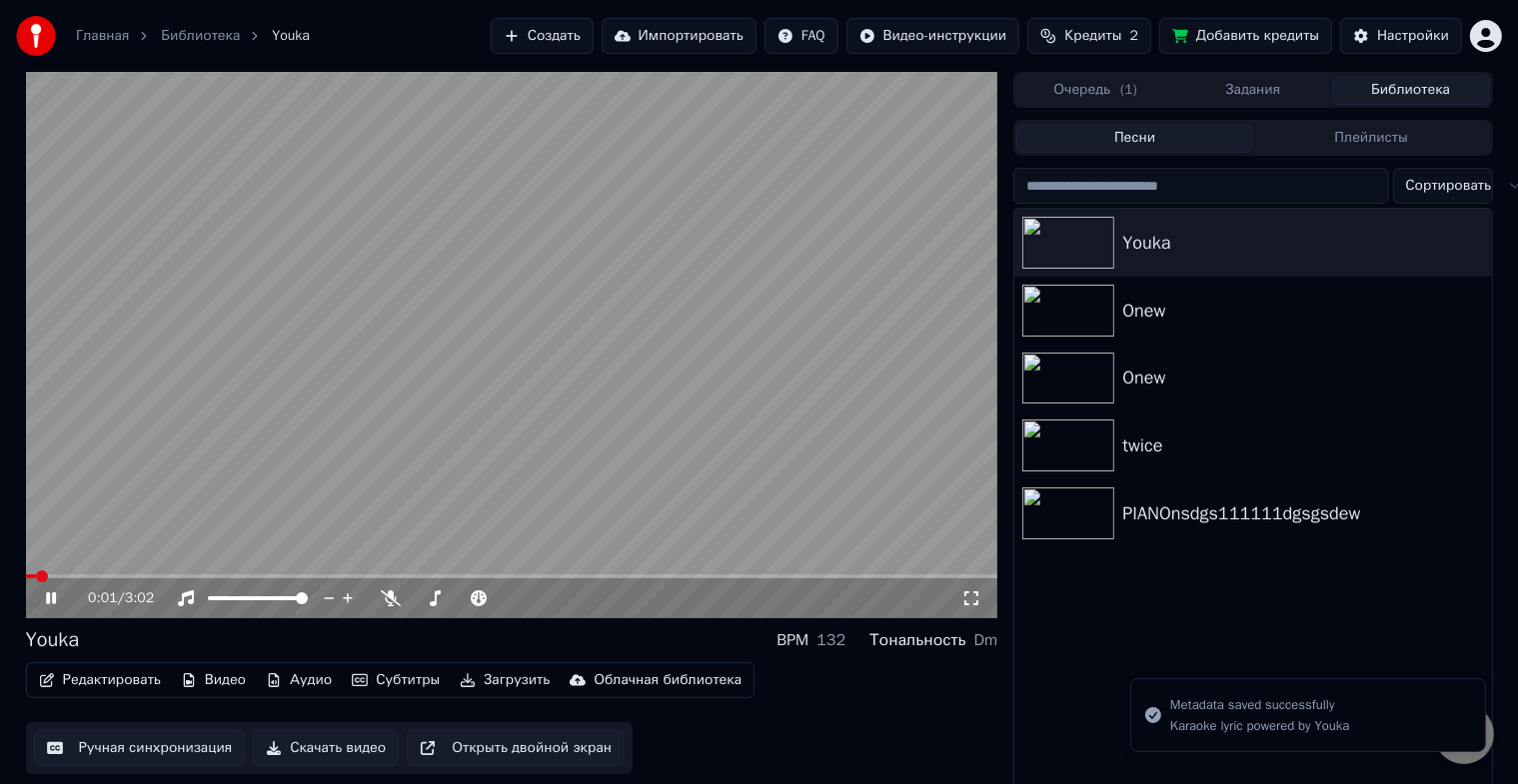 click 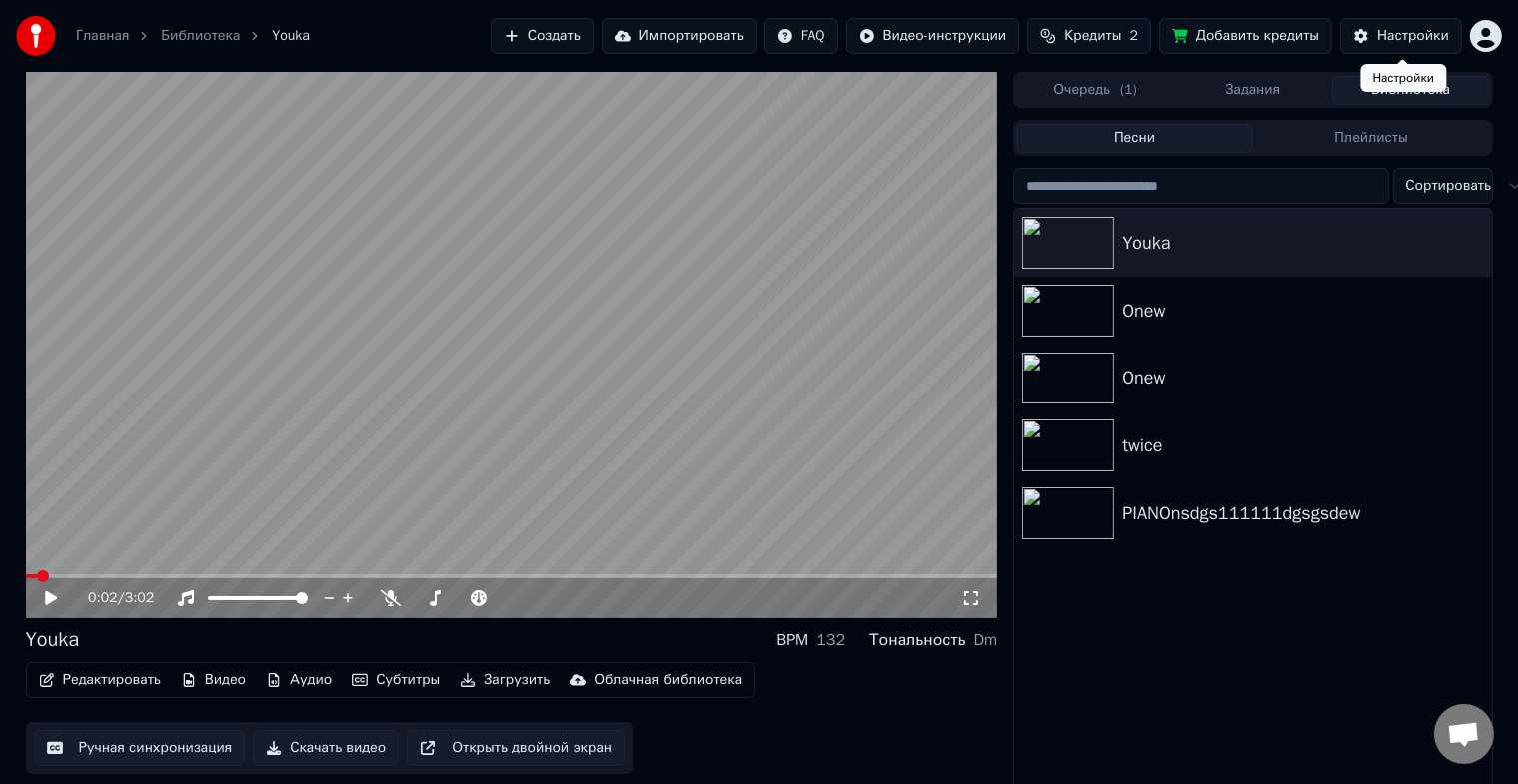click on "Настройки" at bounding box center [1401, 36] 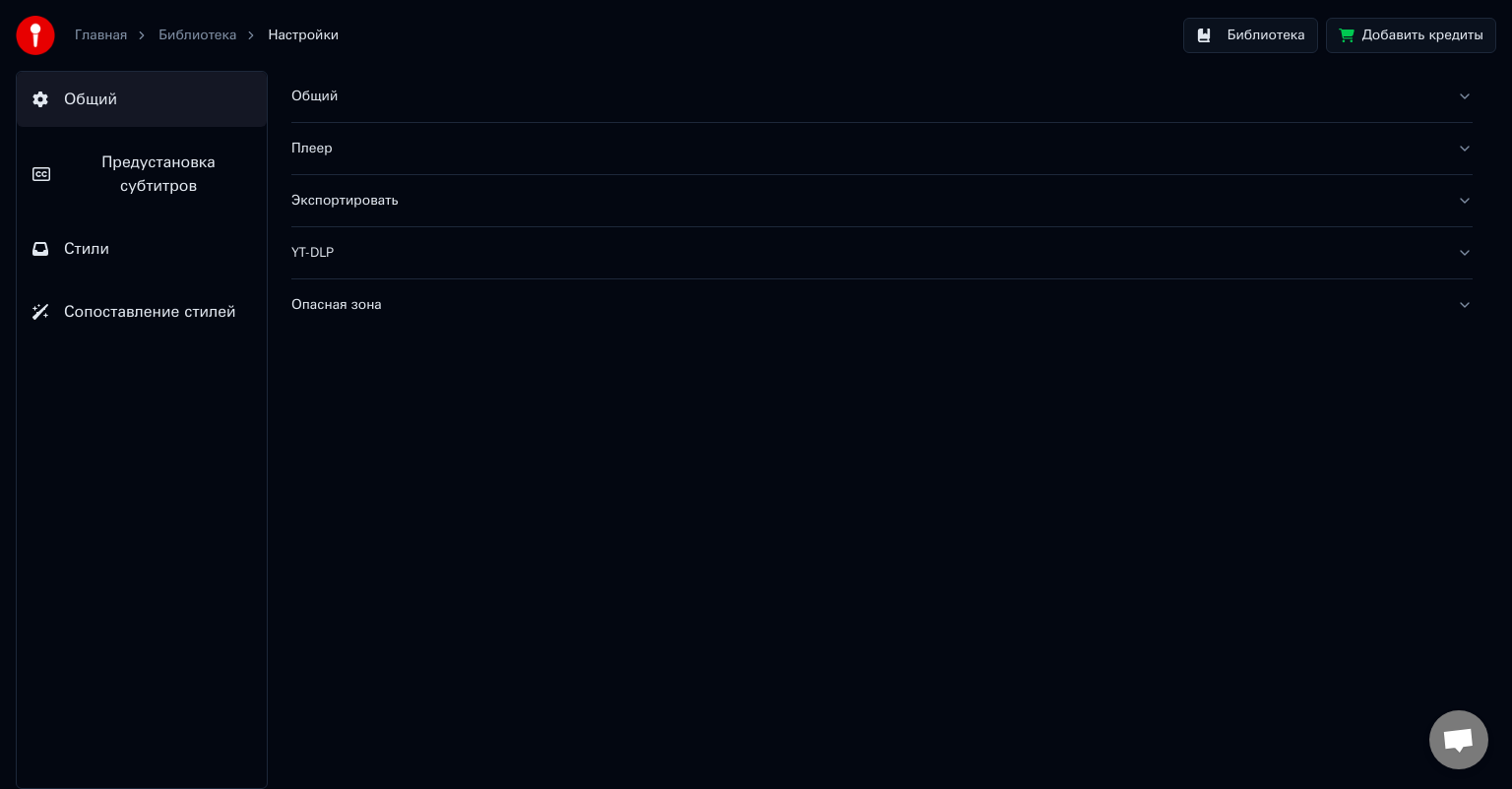 click on "Предустановка субтитров" at bounding box center [158, 174] 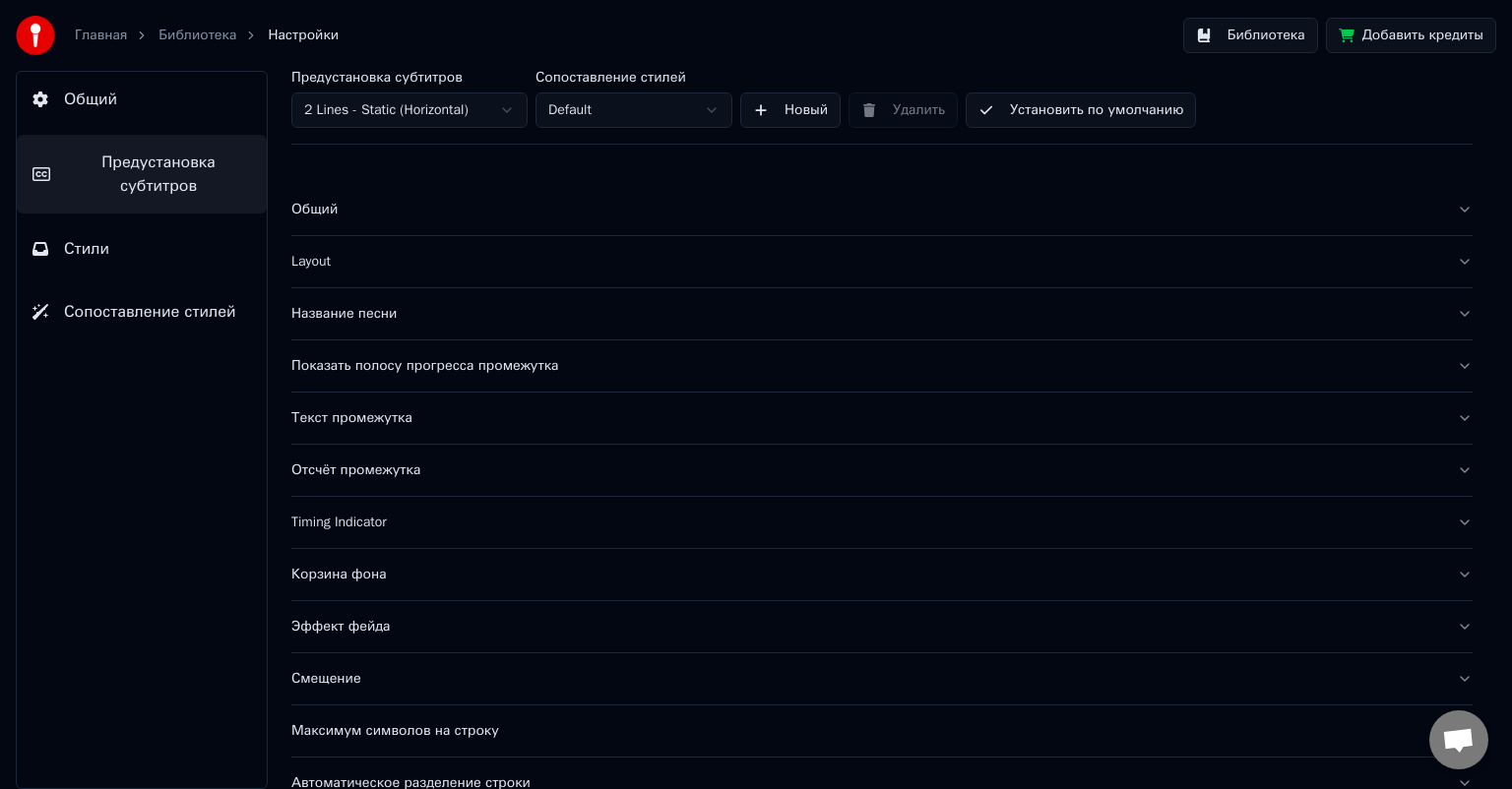 click on "Общий" at bounding box center (866, 210) 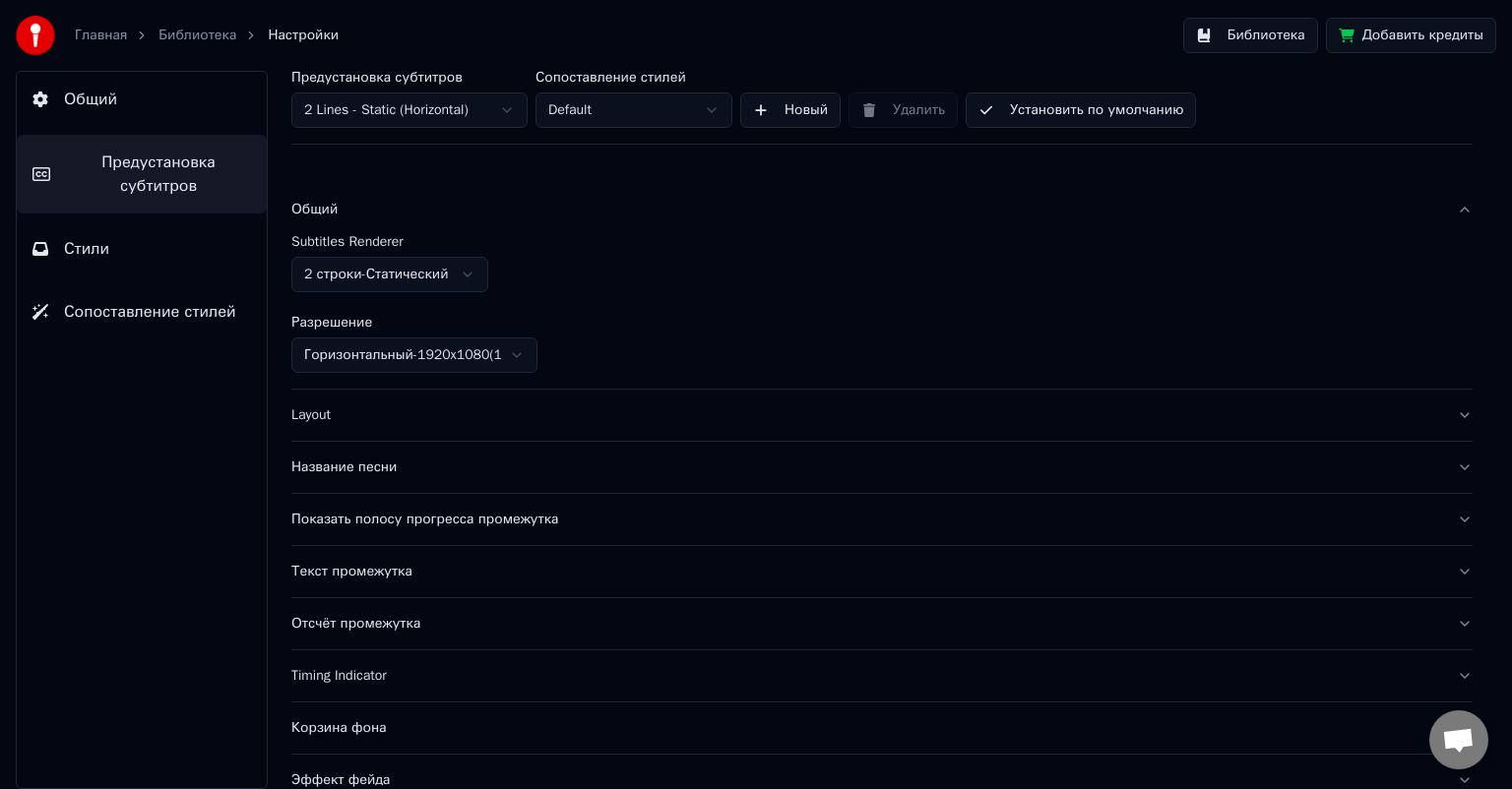 click on "Общий" at bounding box center [866, 210] 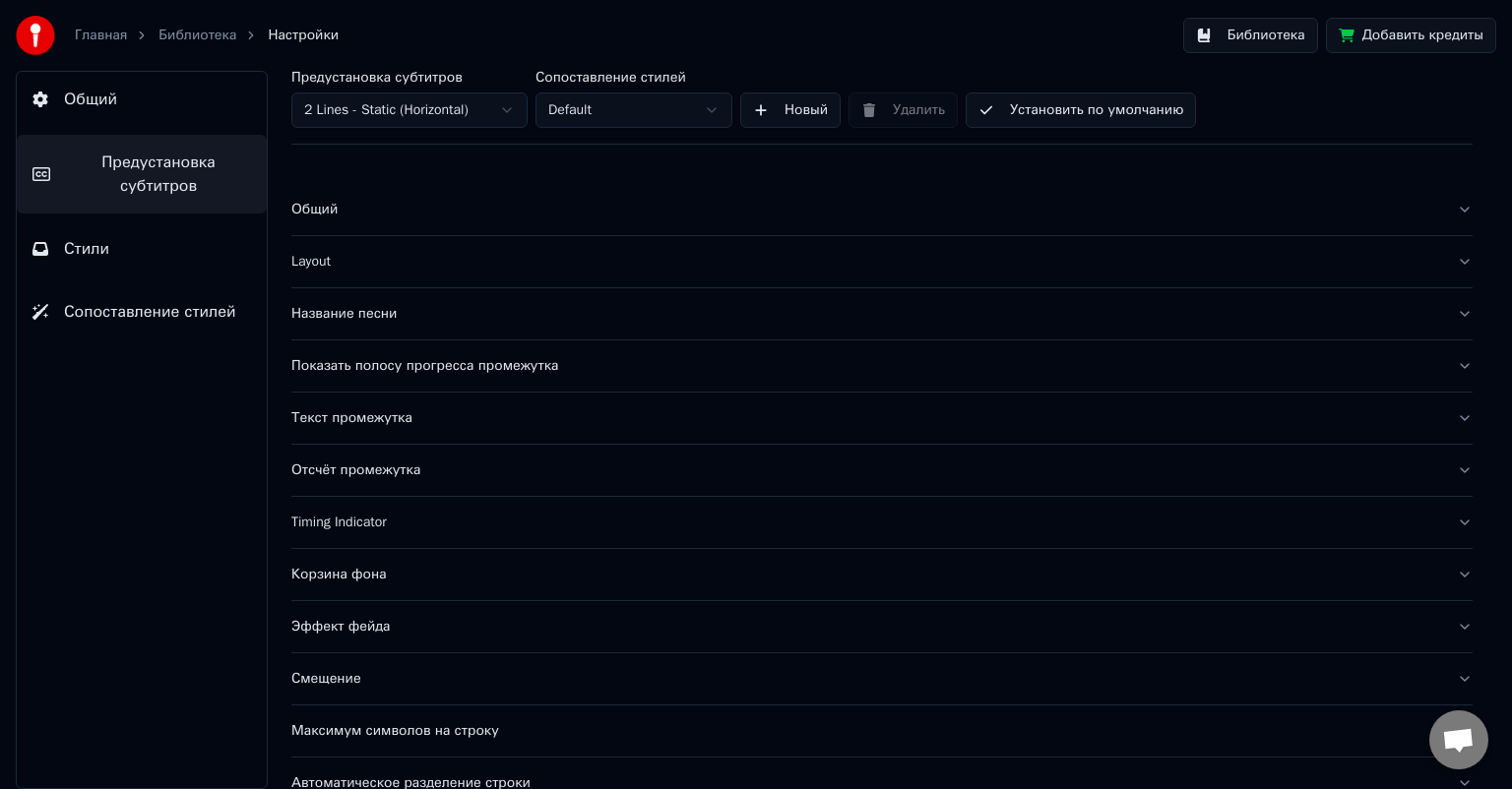 click on "Название песни" at bounding box center [866, 314] 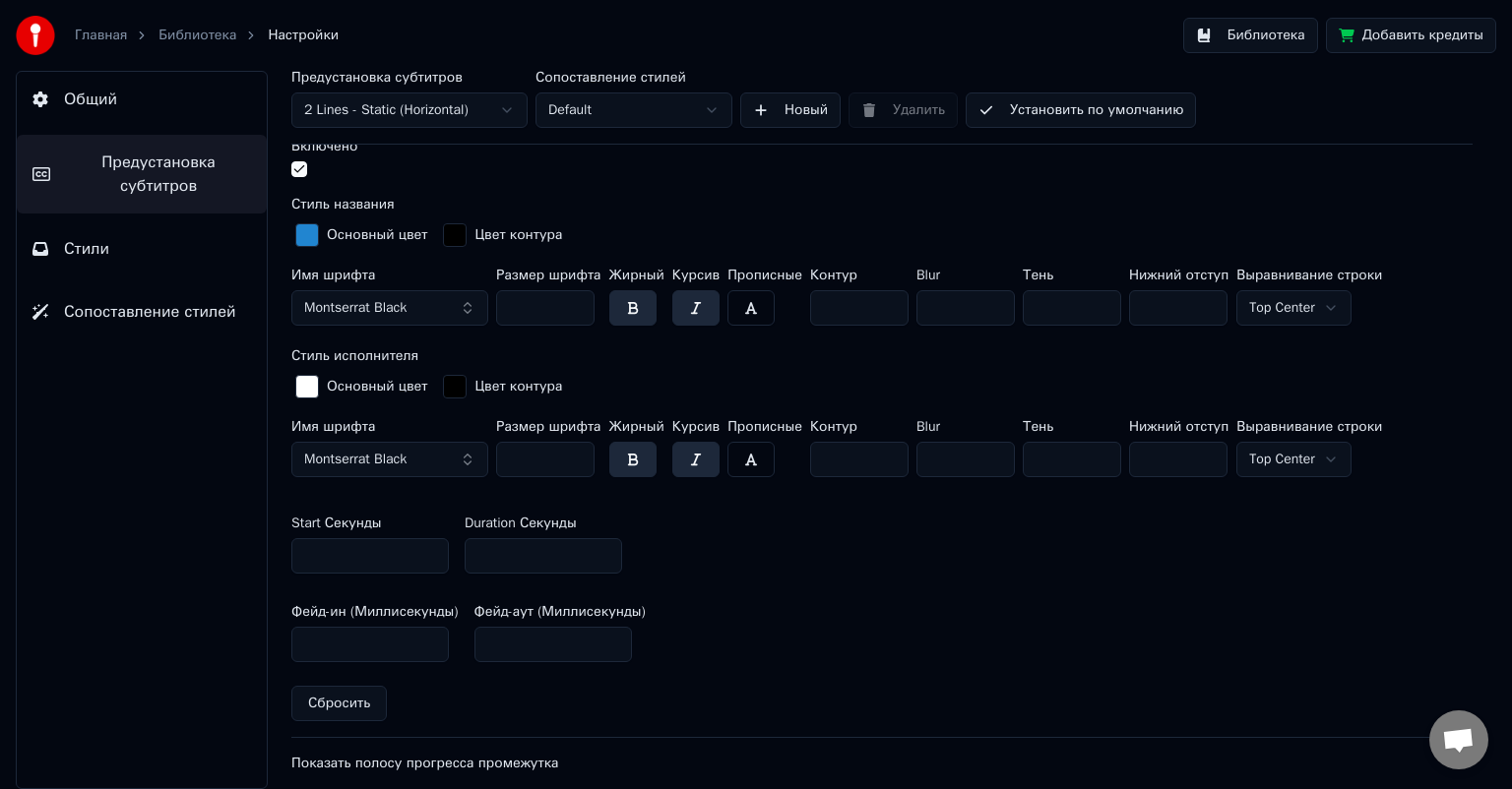 scroll, scrollTop: 689, scrollLeft: 0, axis: vertical 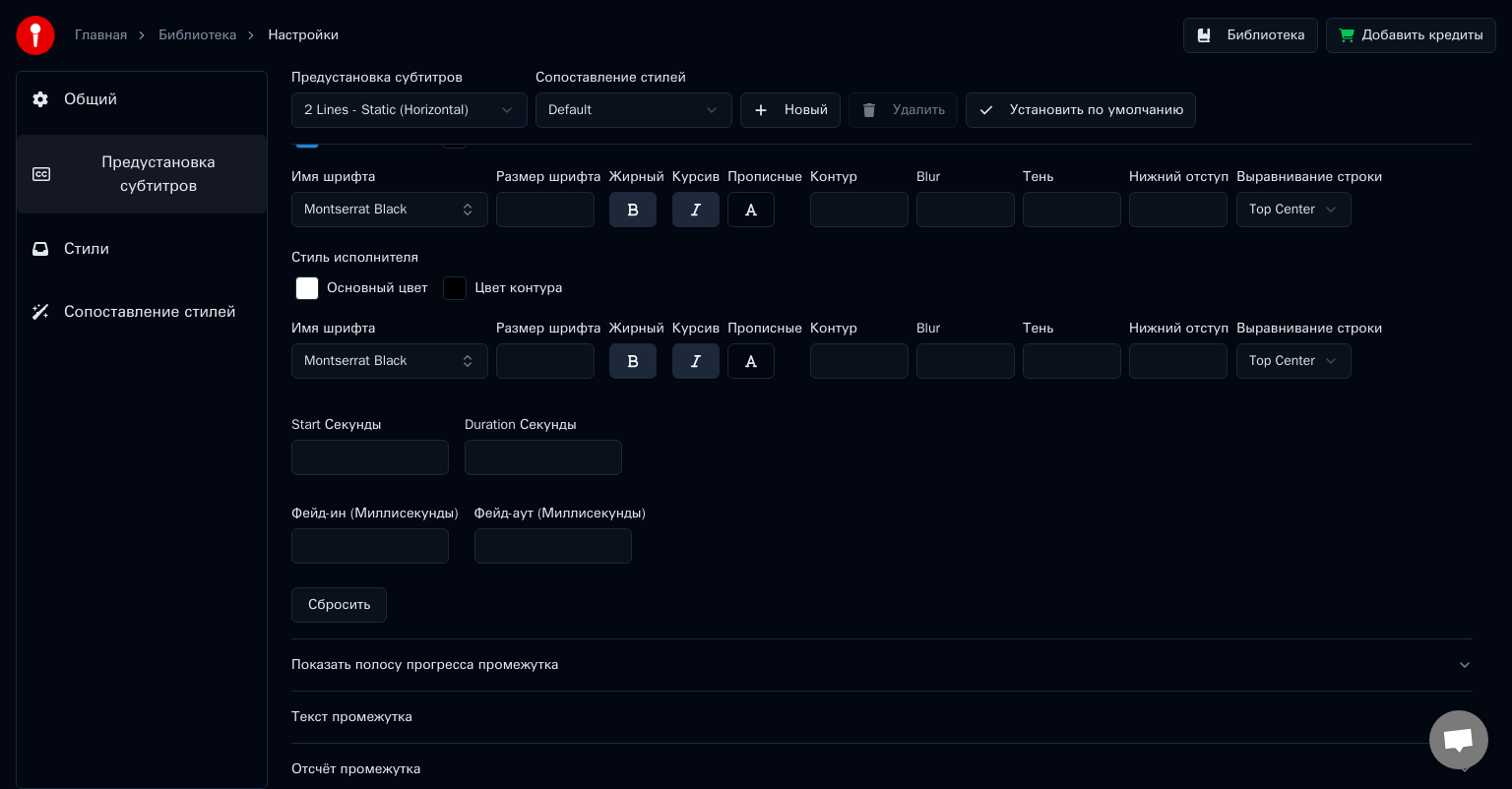 click at bounding box center [751, 361] 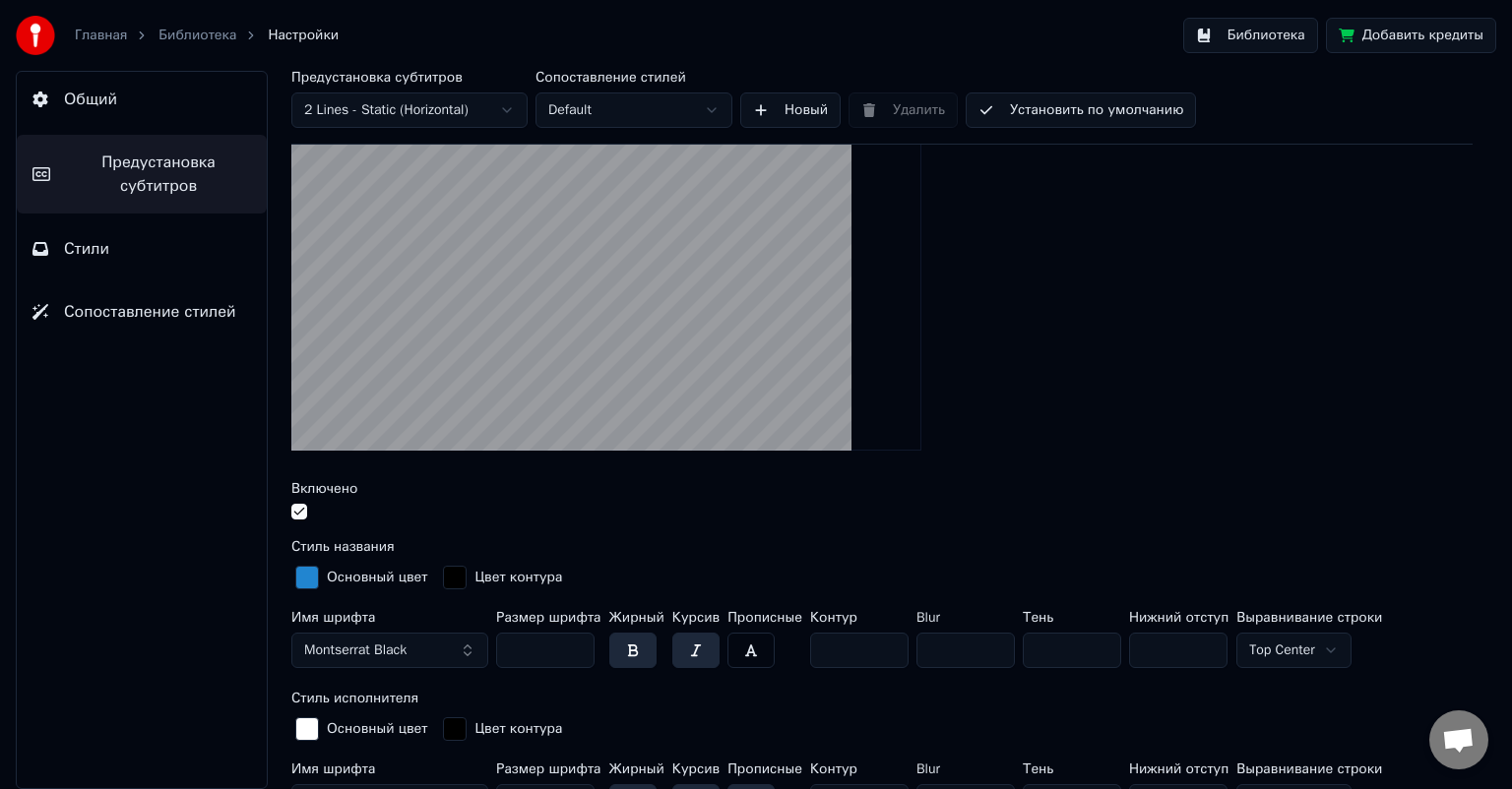 scroll, scrollTop: 492, scrollLeft: 0, axis: vertical 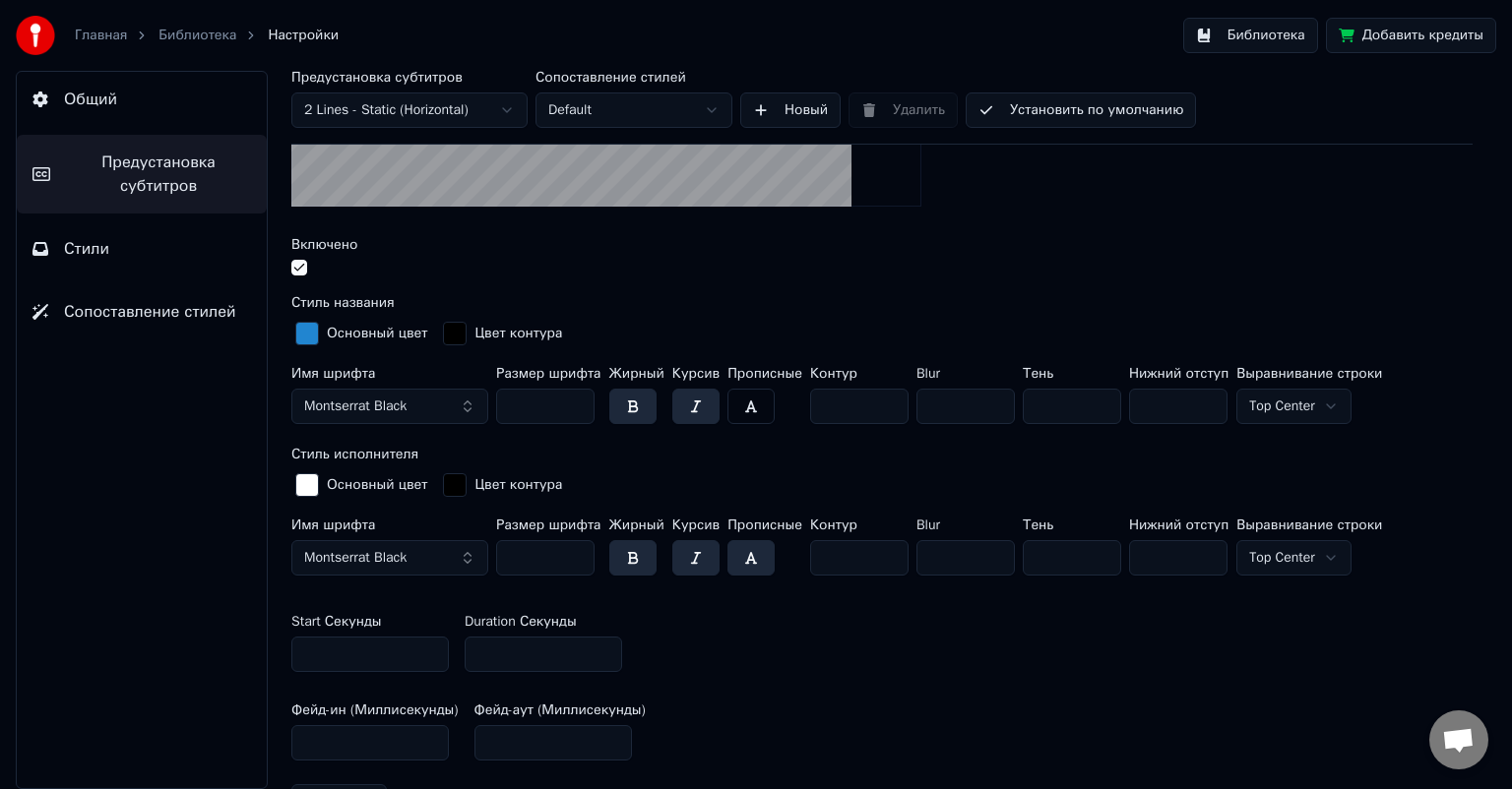click at bounding box center (307, 485) 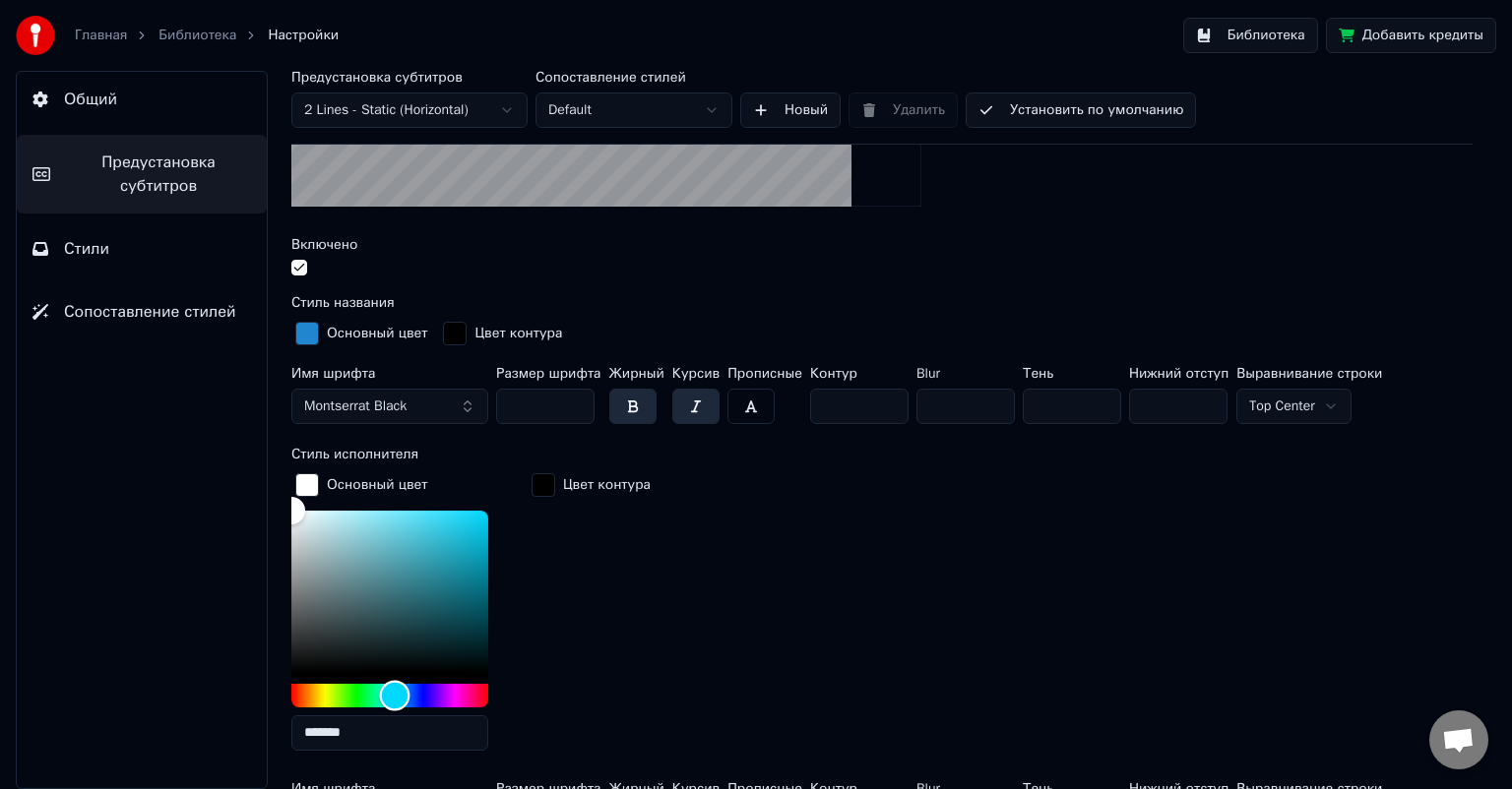 click at bounding box center [390, 696] 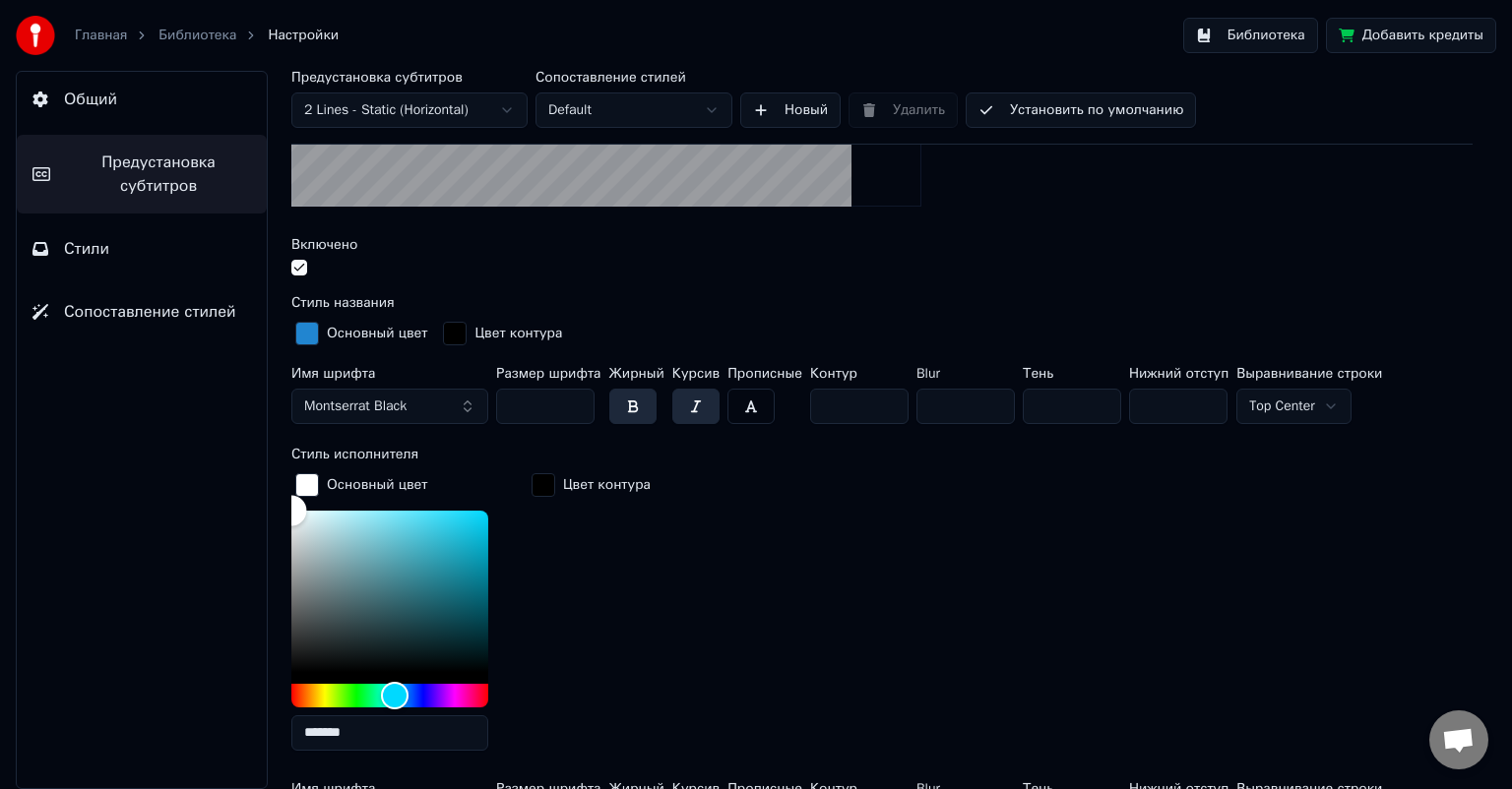 type on "*******" 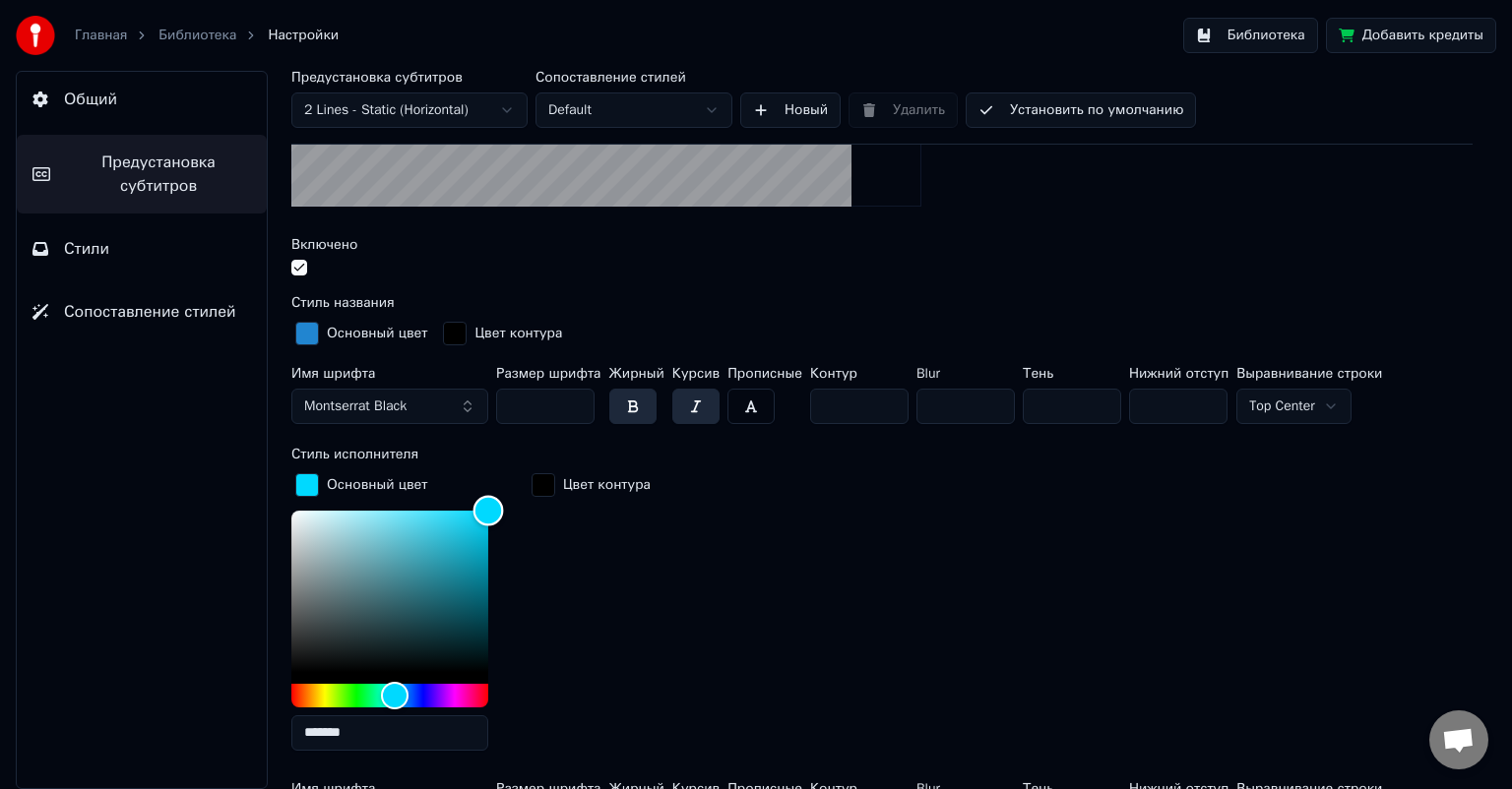 drag, startPoint x: 456, startPoint y: 529, endPoint x: 605, endPoint y: 506, distance: 150.76472 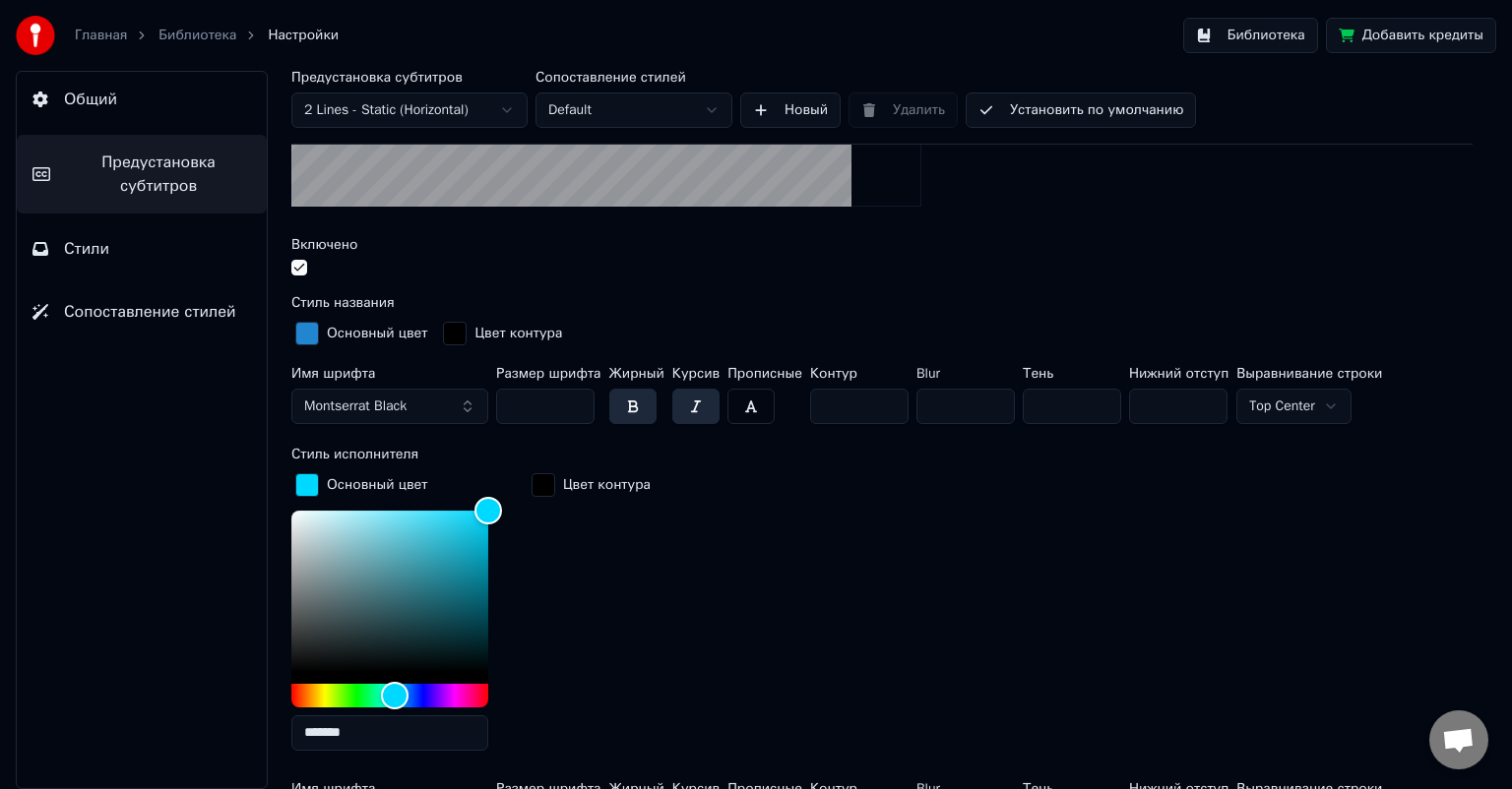 drag, startPoint x: 636, startPoint y: 555, endPoint x: 679, endPoint y: 558, distance: 43.104524 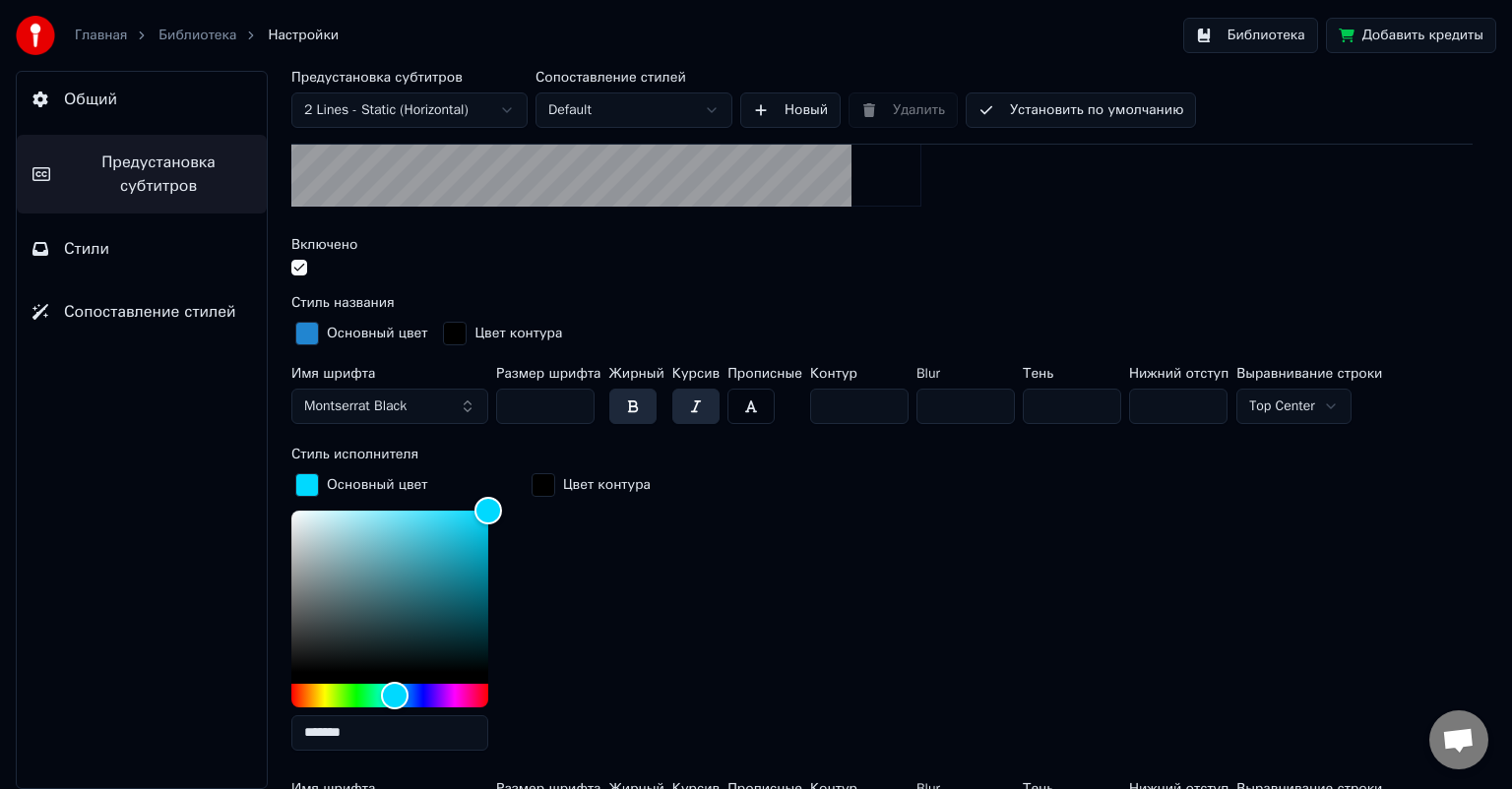 click on "Цвет контура" at bounding box center (591, 618) 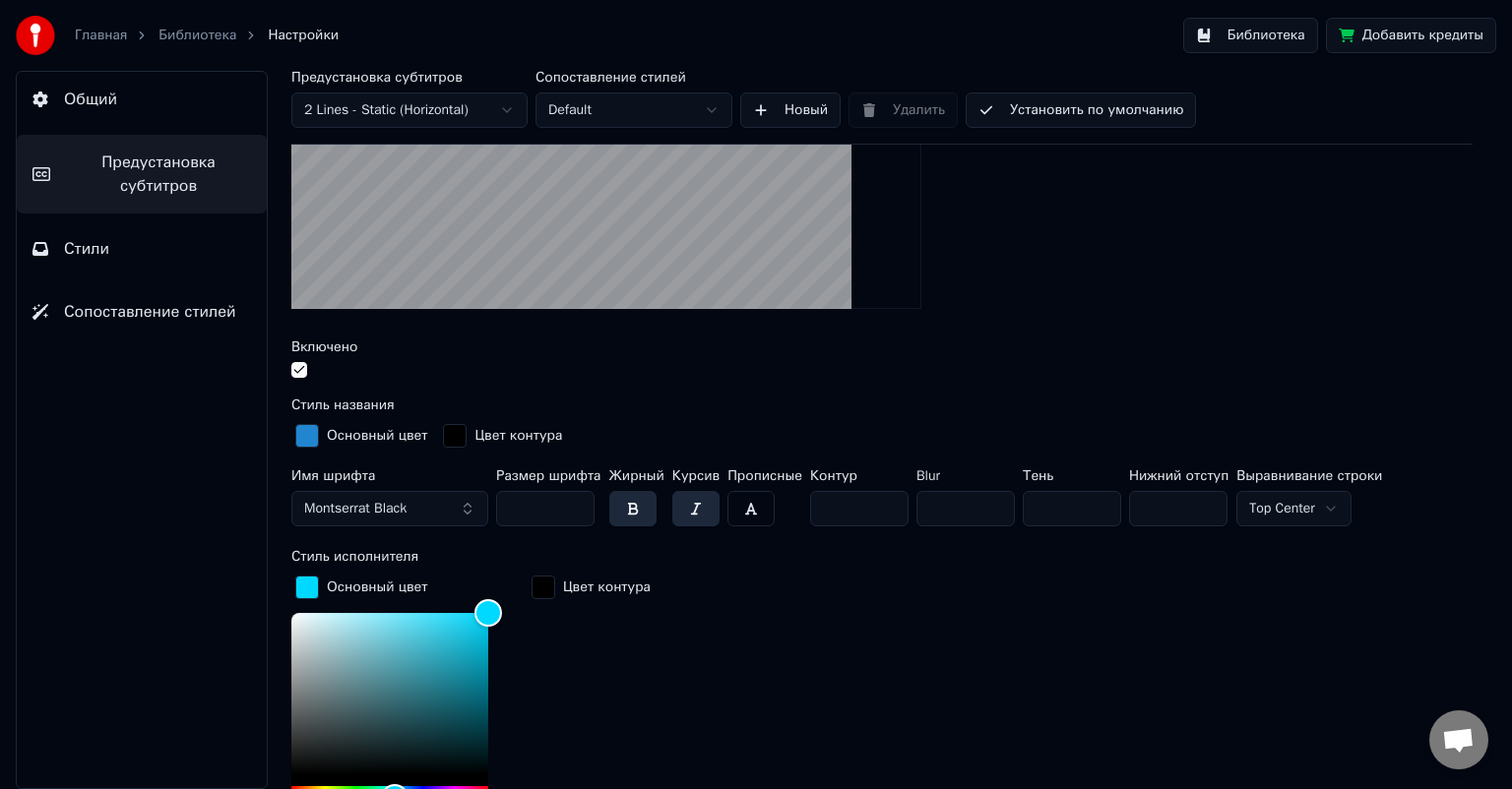 scroll, scrollTop: 0, scrollLeft: 0, axis: both 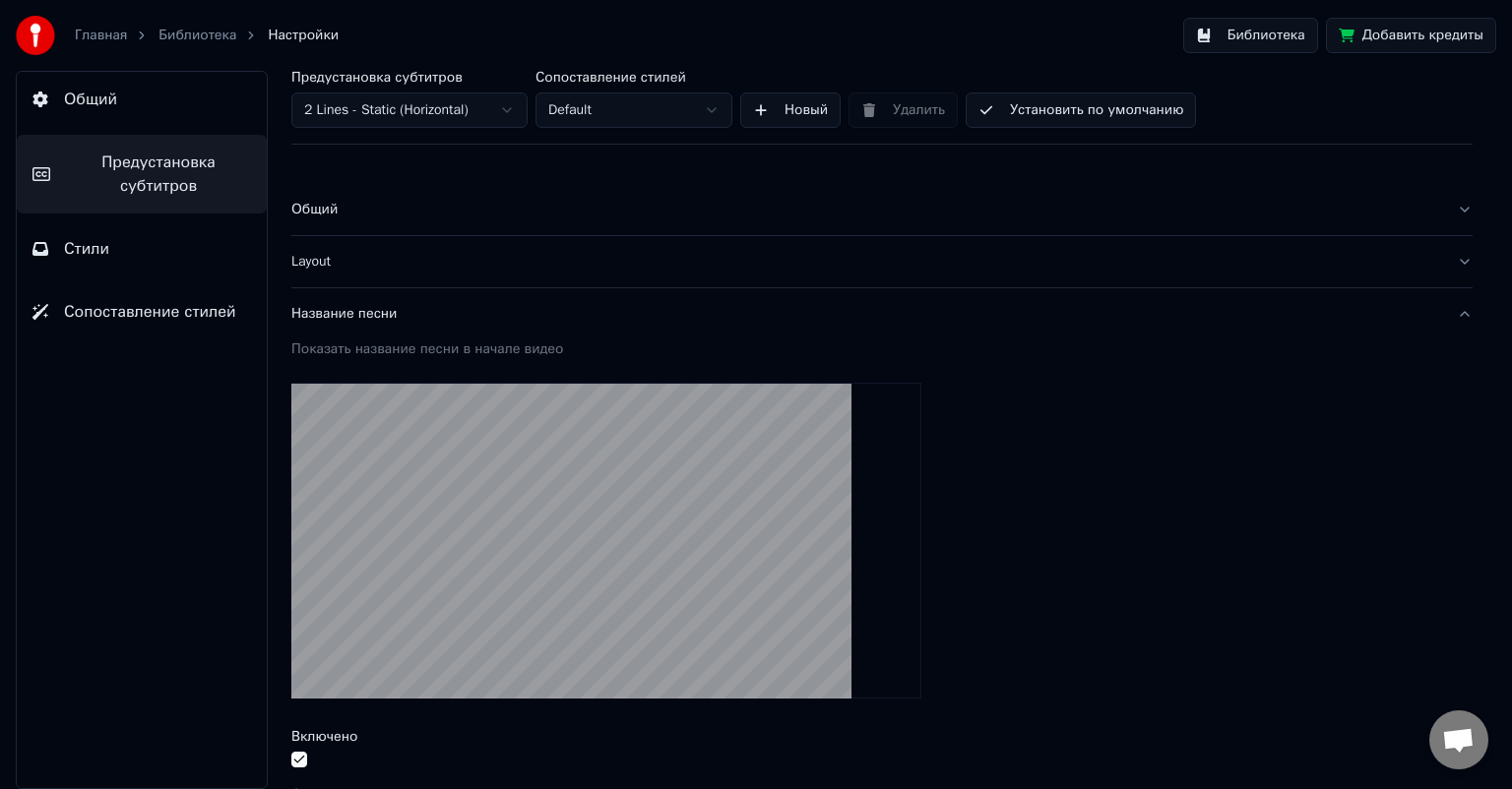 click on "Главная" at bounding box center [100, 35] 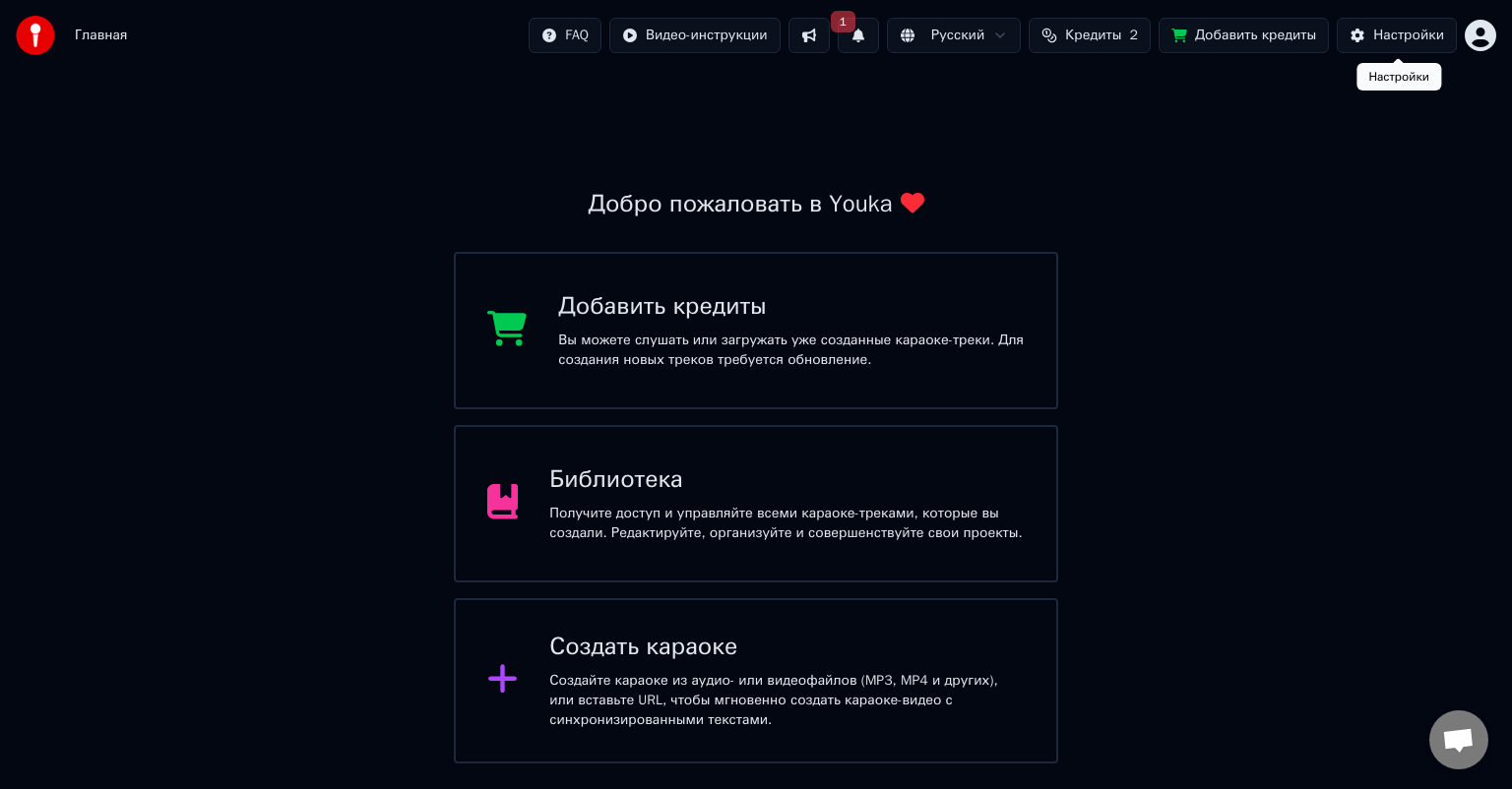 click on "Настройки" at bounding box center [1397, 35] 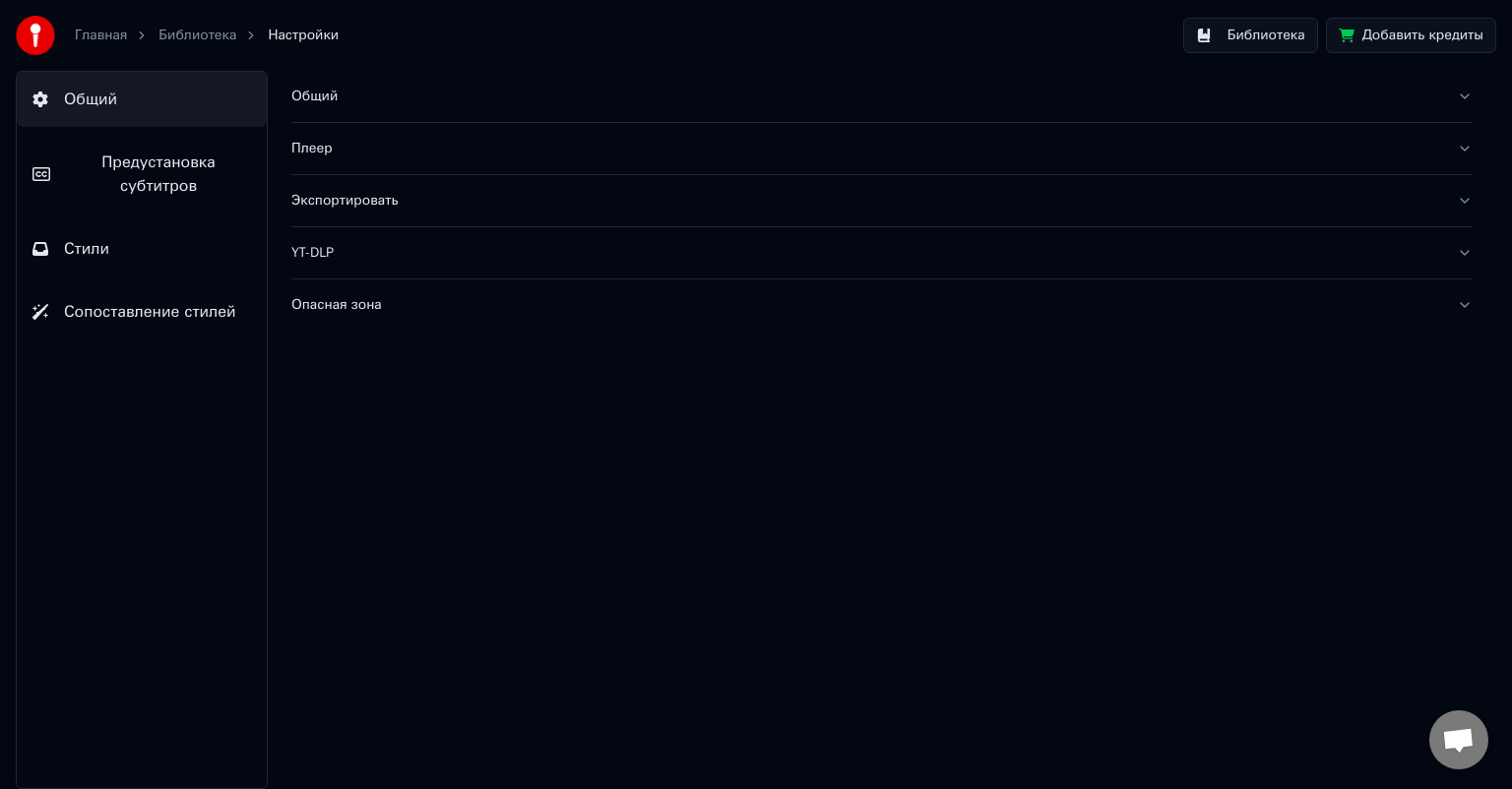 click on "Предустановка субтитров" at bounding box center [158, 174] 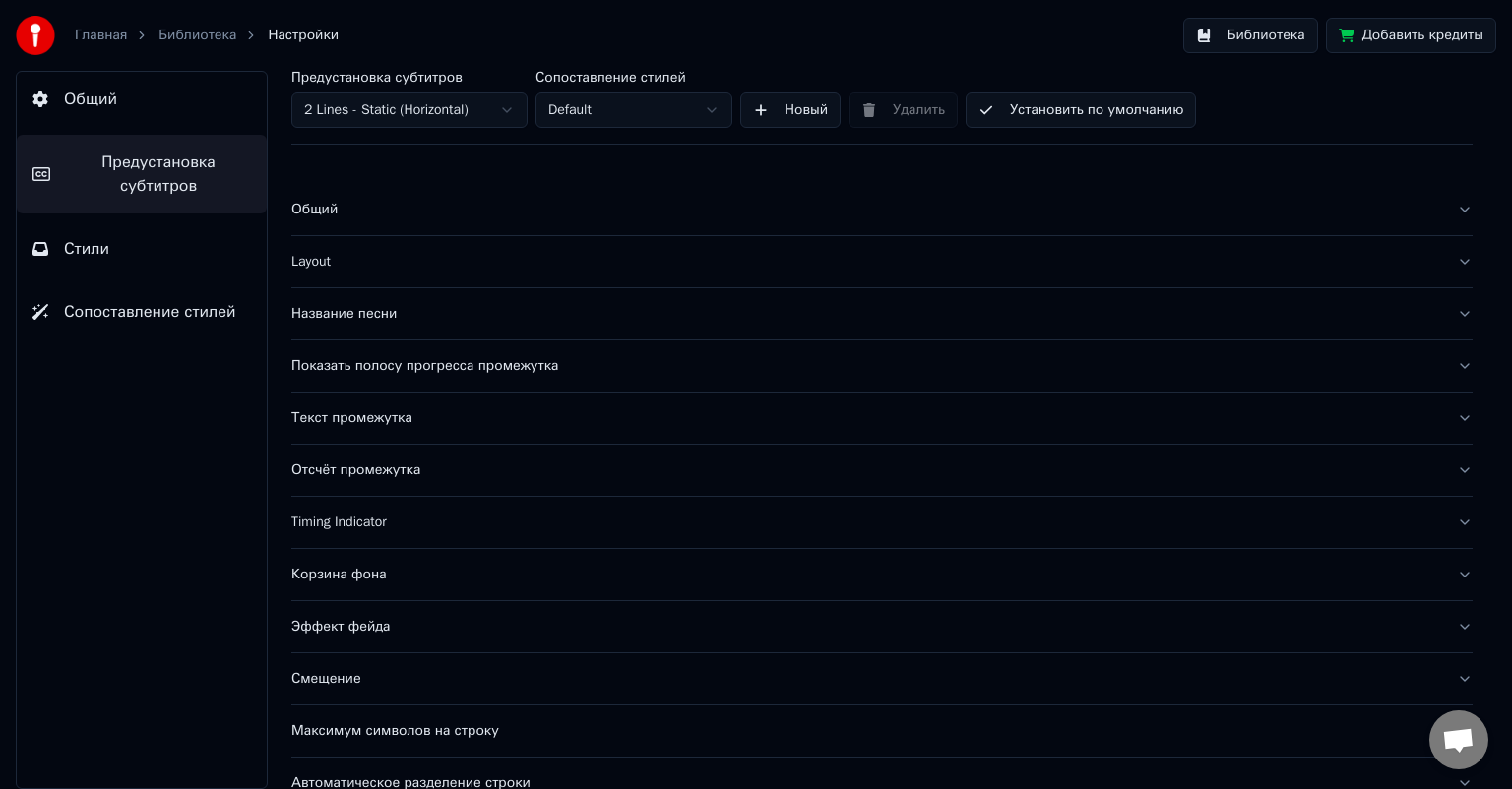 click on "Название песни" at bounding box center (866, 314) 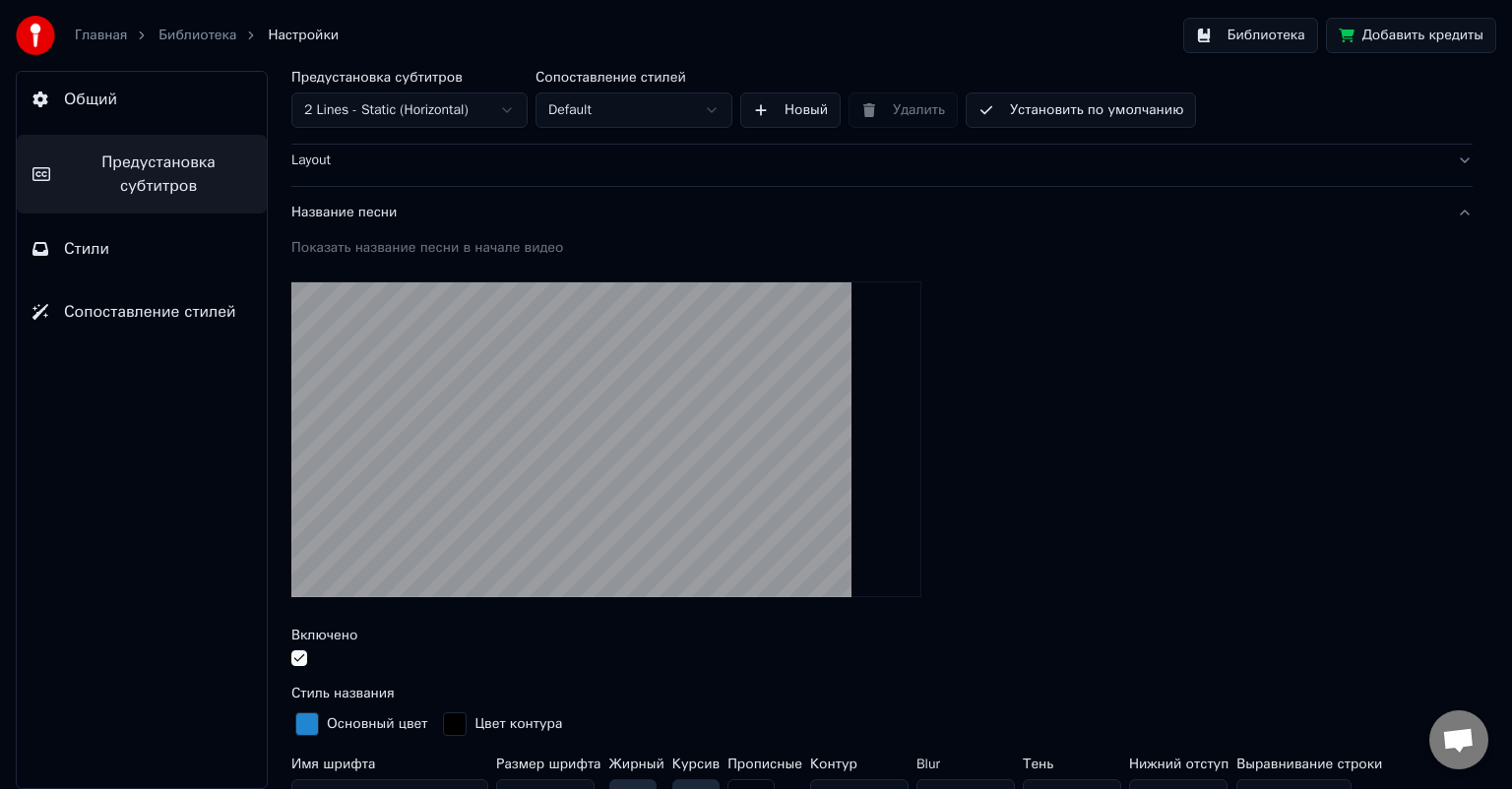scroll, scrollTop: 394, scrollLeft: 0, axis: vertical 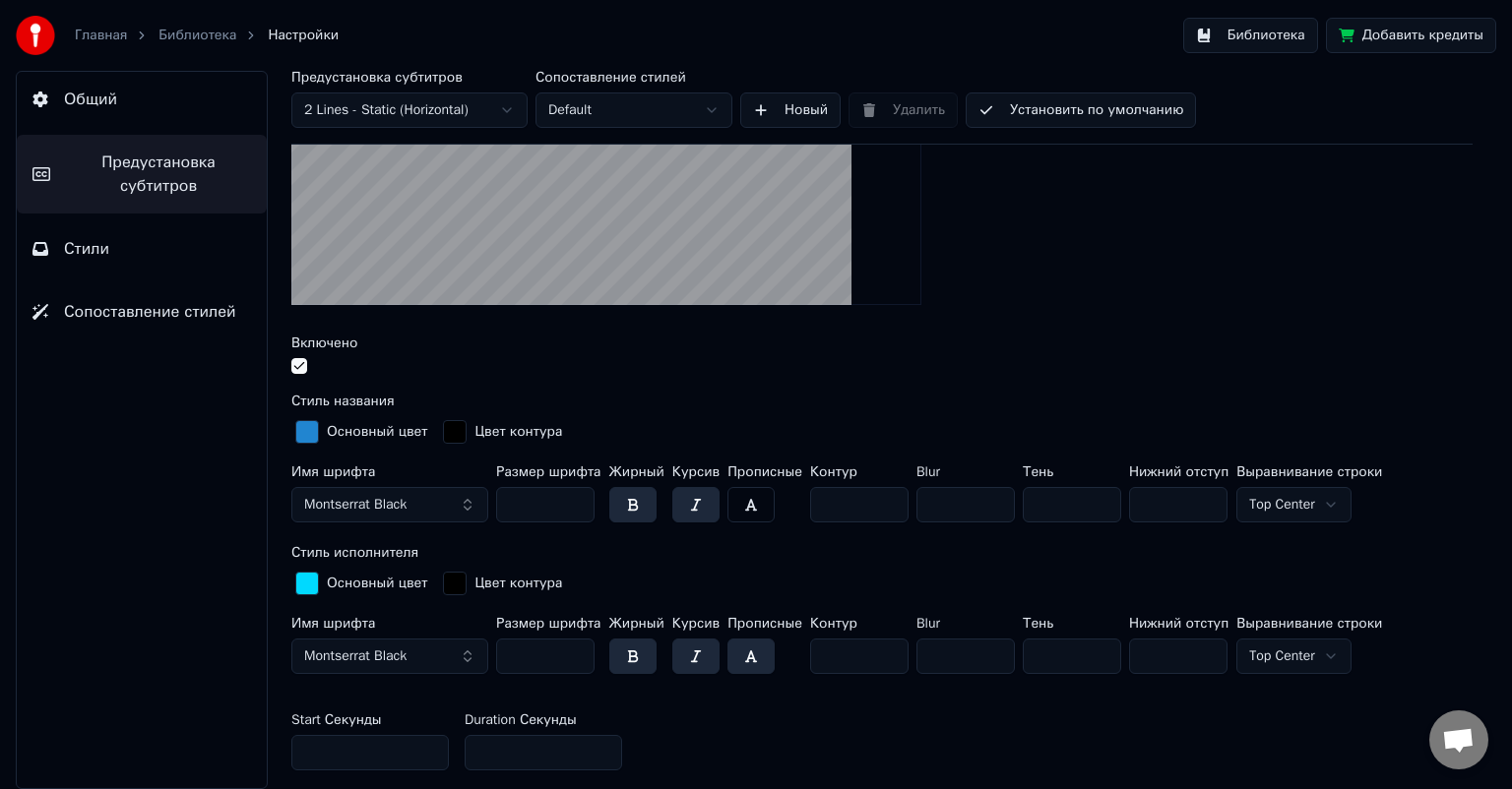 click on "Установить по умолчанию" at bounding box center (1081, 110) 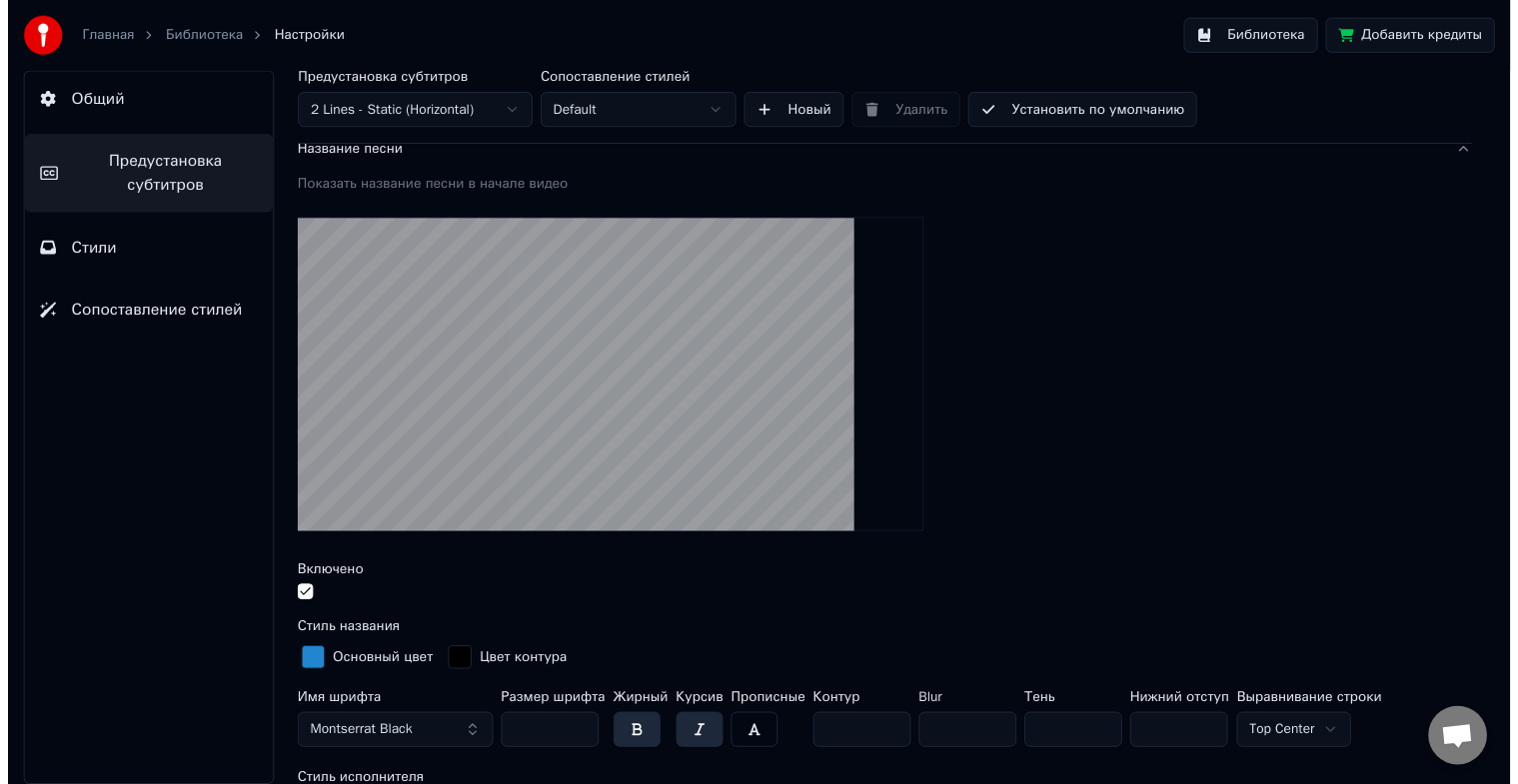 scroll, scrollTop: 0, scrollLeft: 0, axis: both 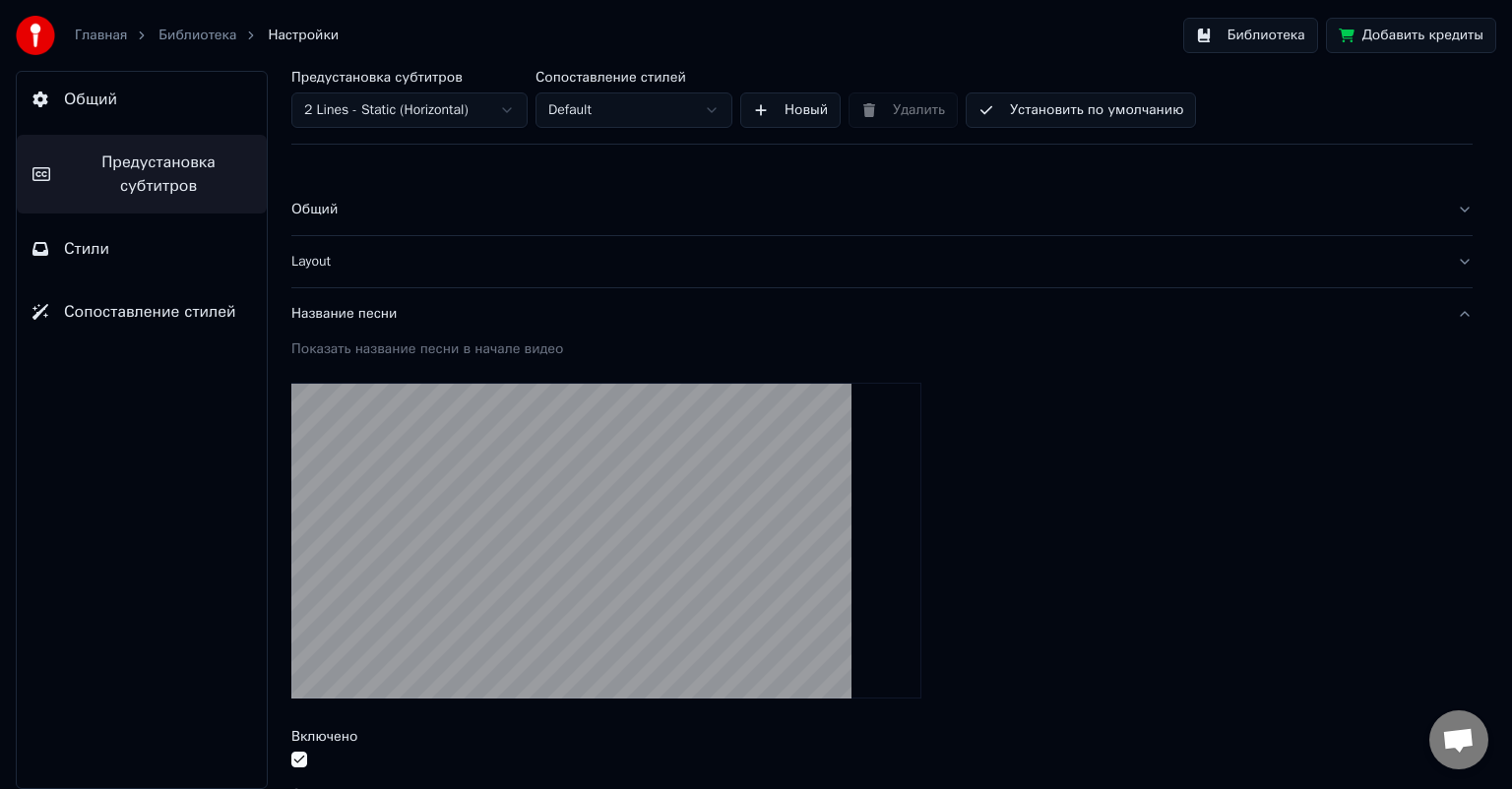 click on "Библиотека" at bounding box center (197, 35) 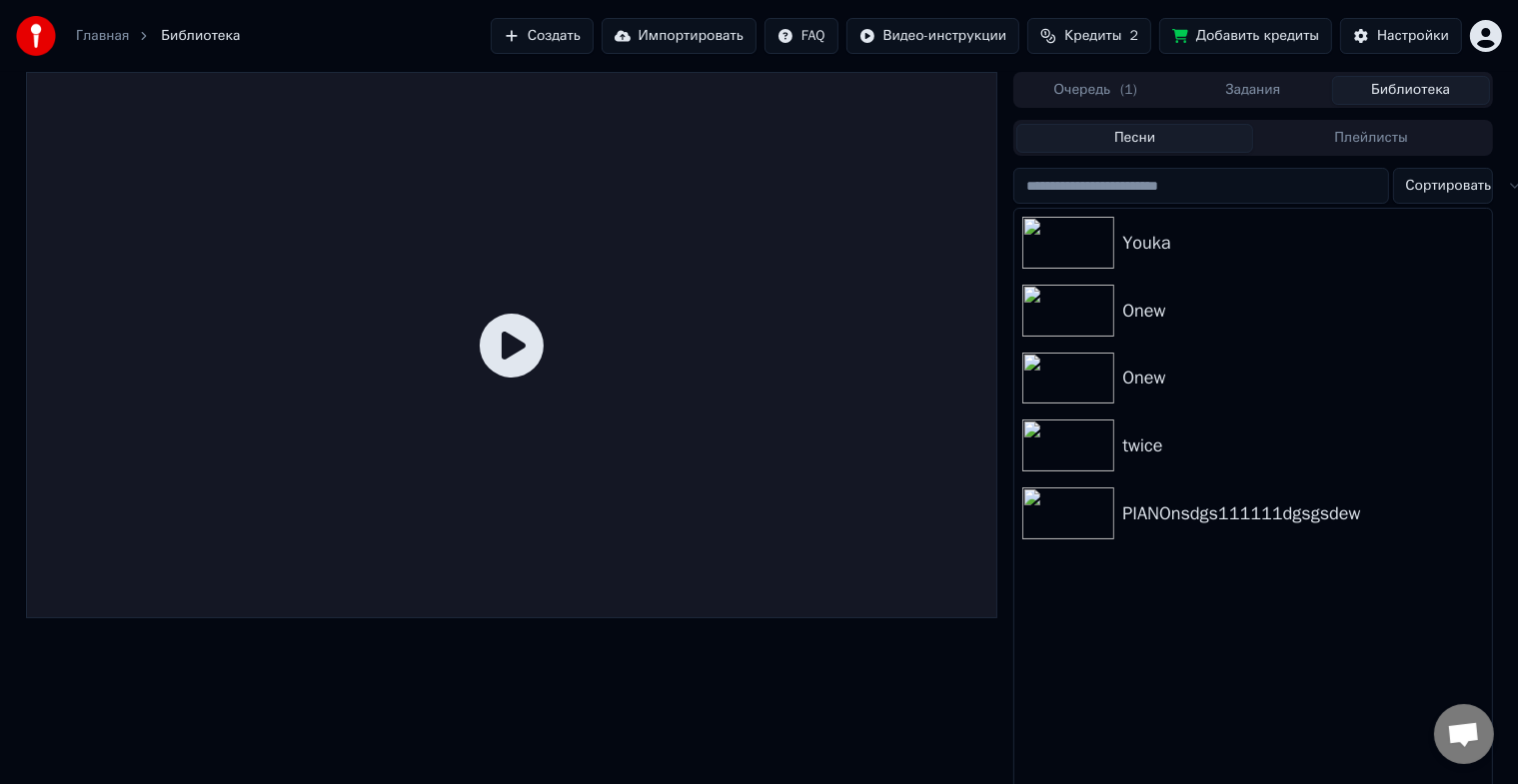 click 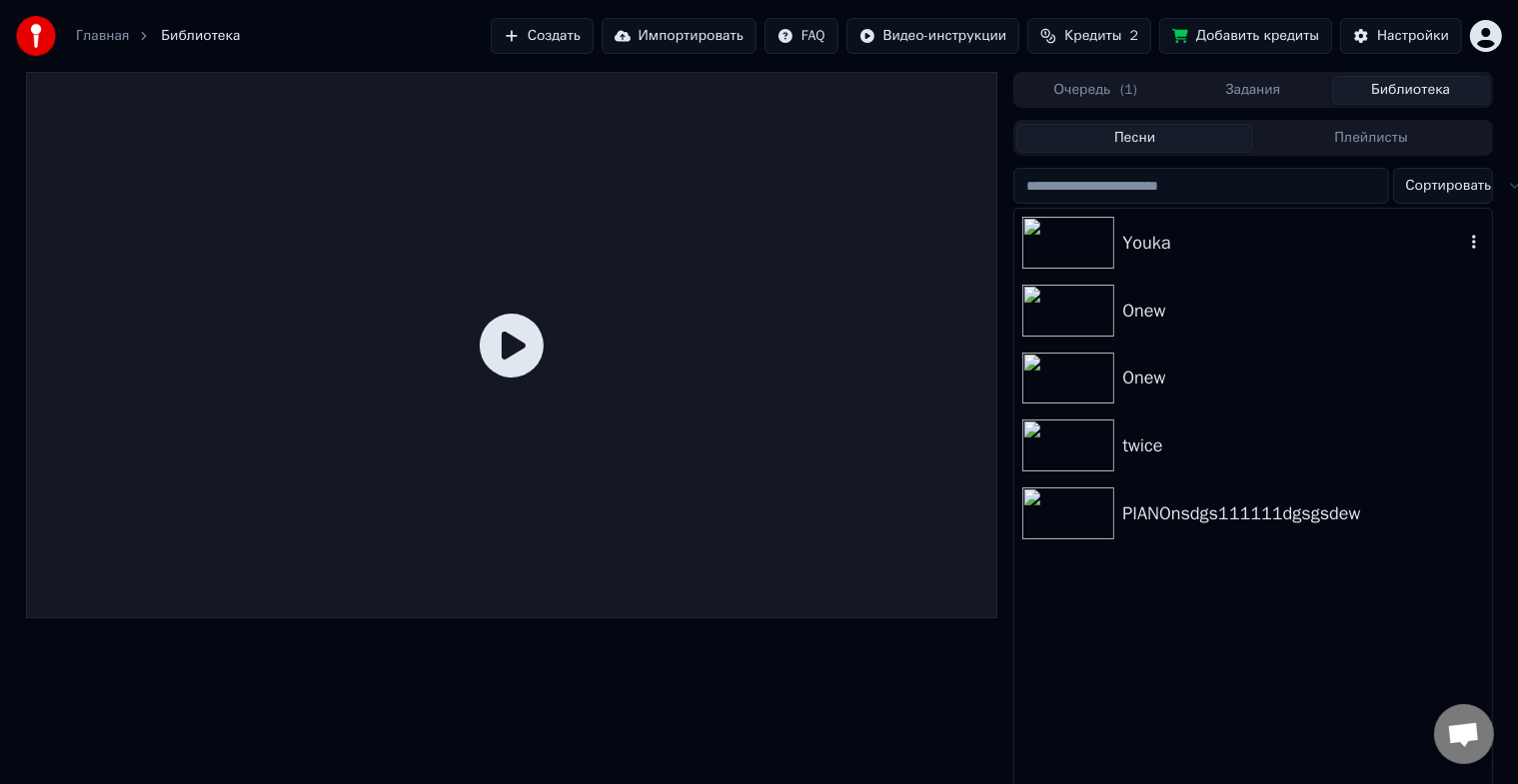 click on "Youka" at bounding box center (1292, 243) 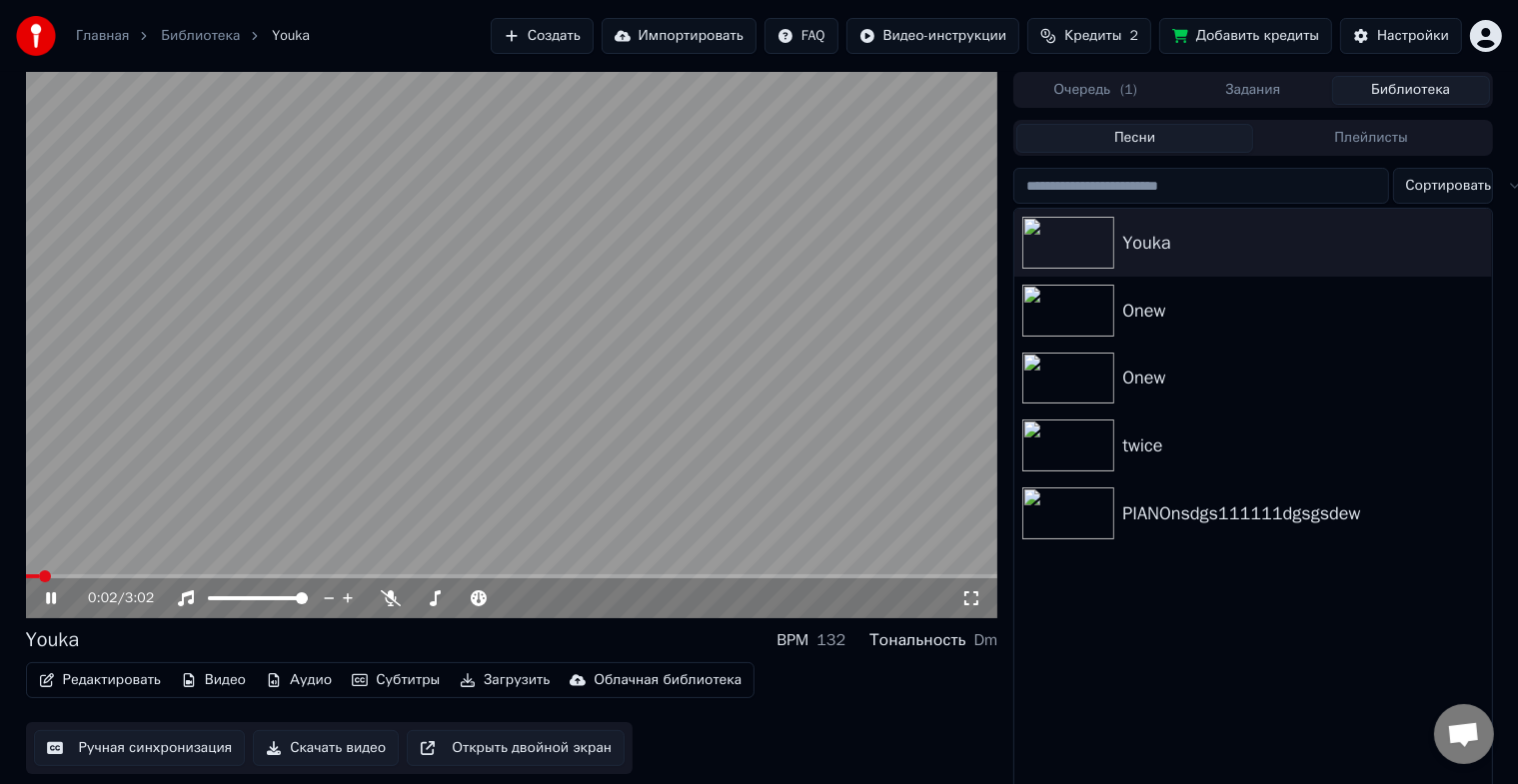 click 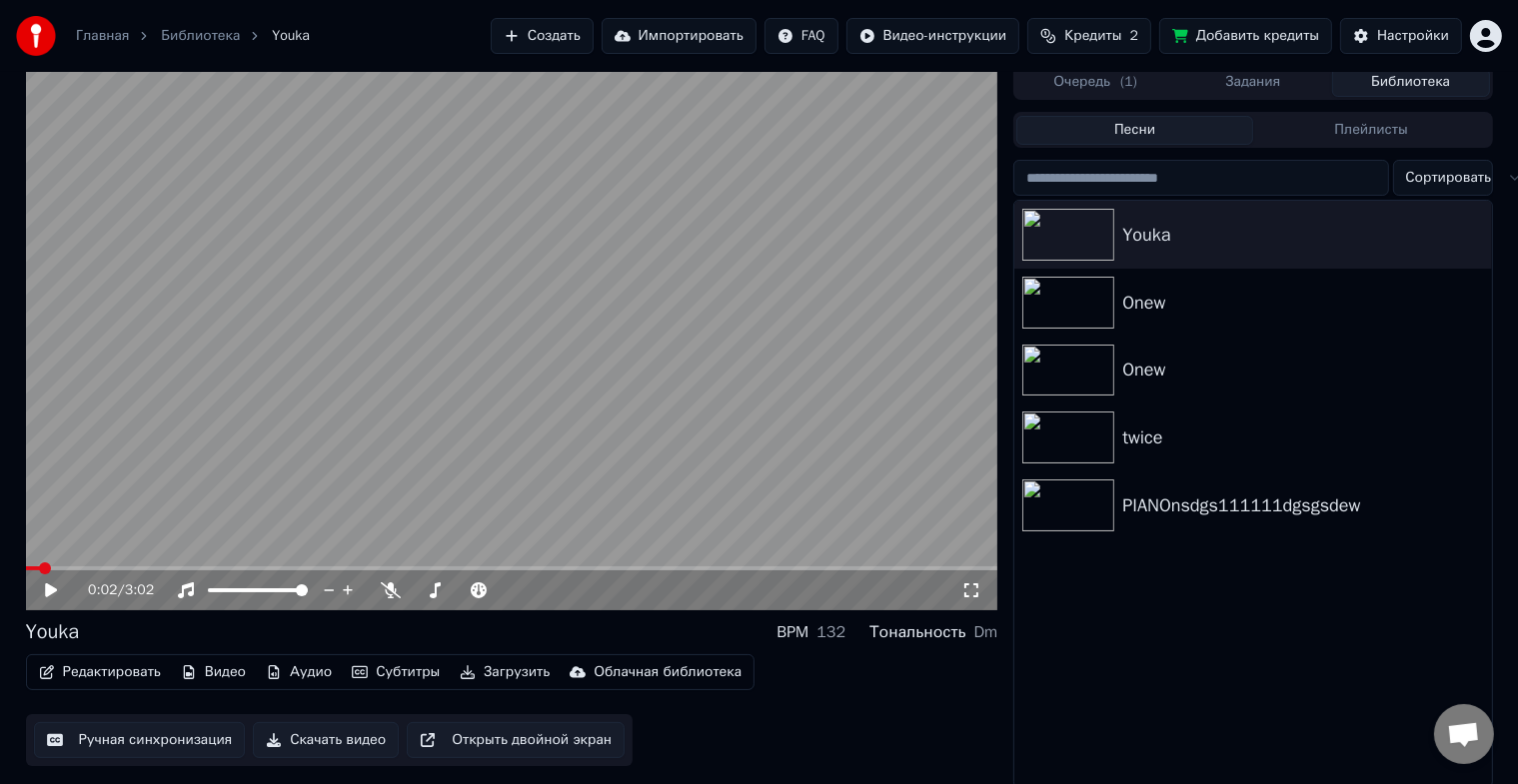 scroll, scrollTop: 24, scrollLeft: 0, axis: vertical 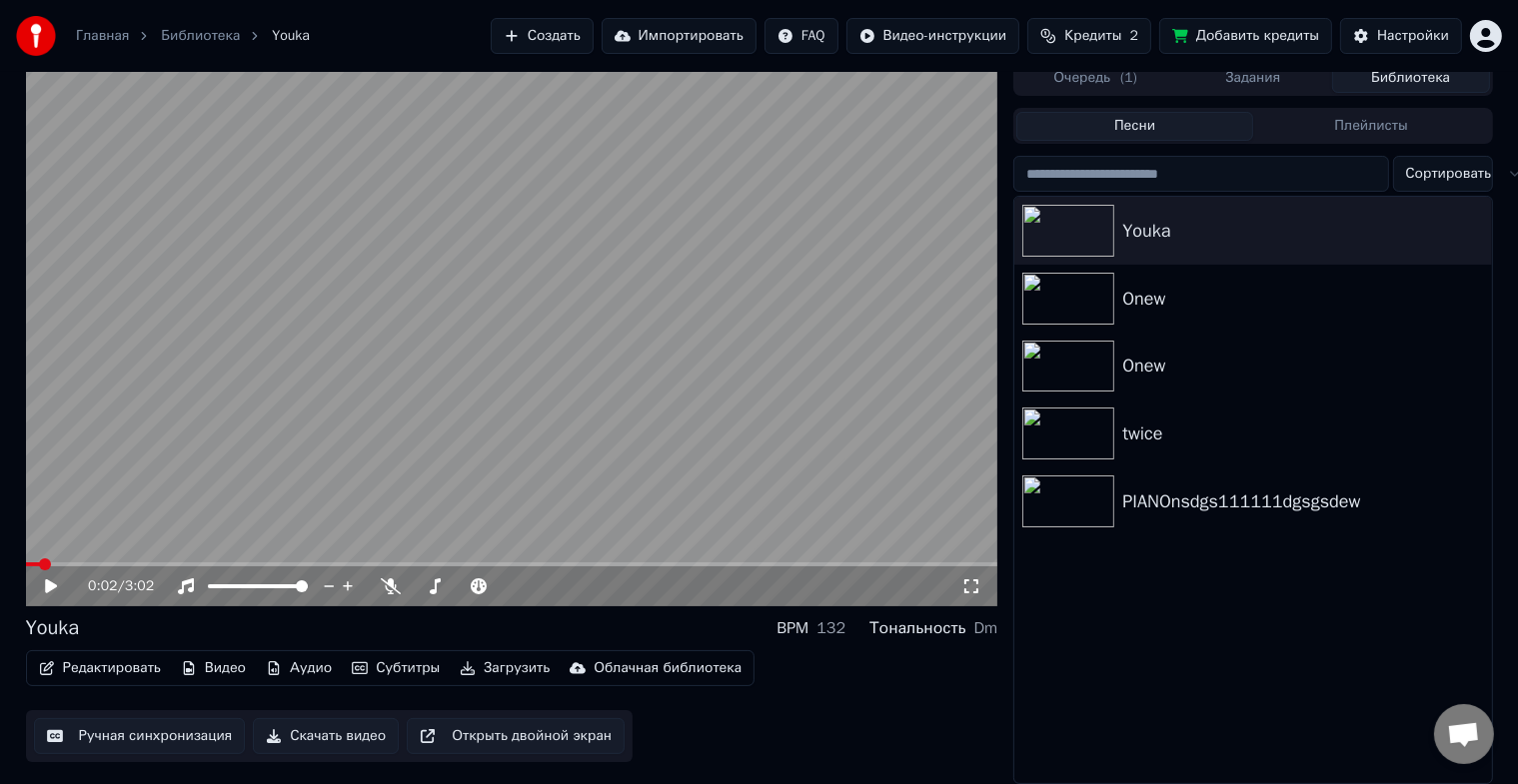 click on "Редактировать" at bounding box center [100, 668] 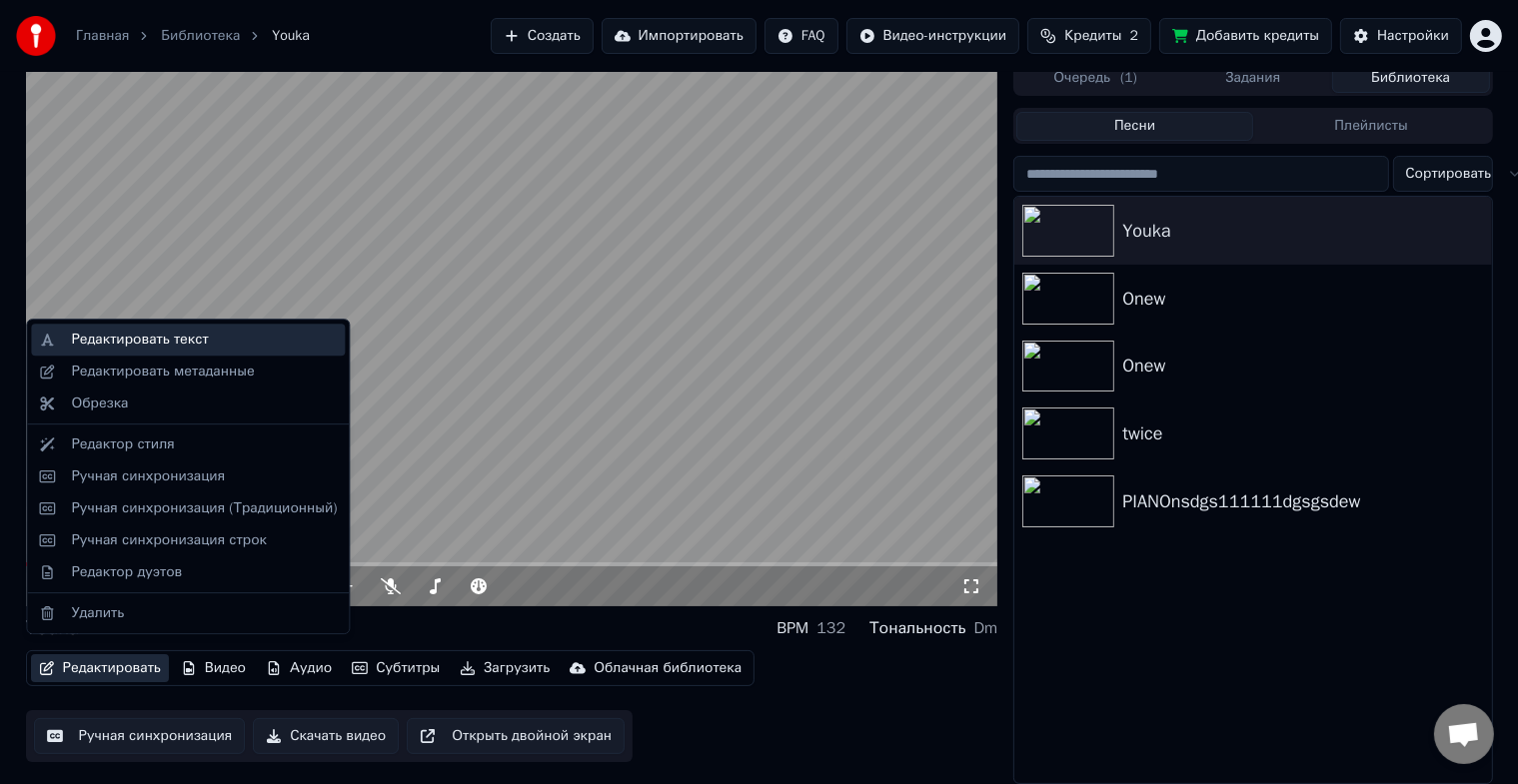 click on "Редактировать текст" at bounding box center [139, 340] 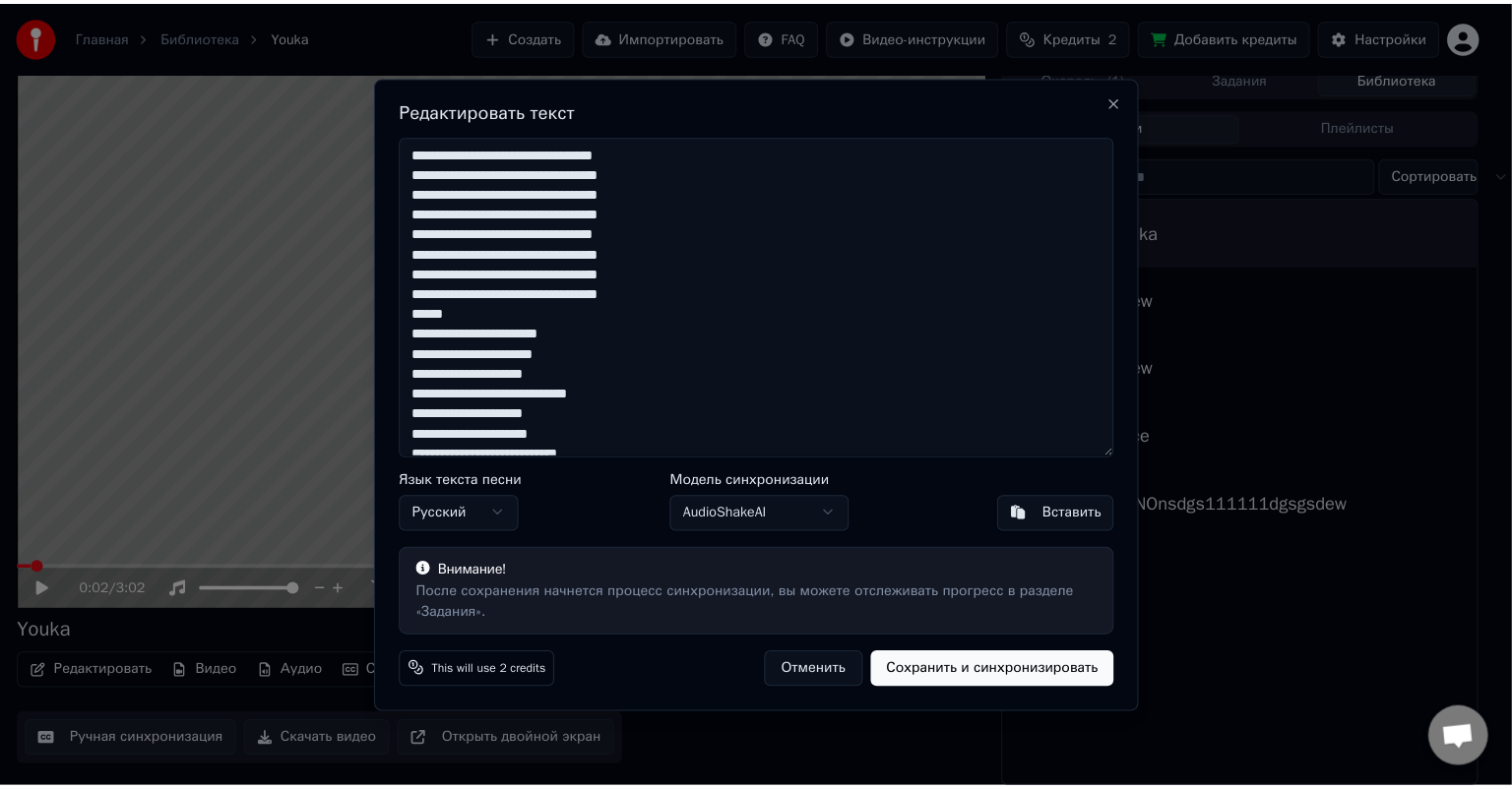 scroll, scrollTop: 8, scrollLeft: 0, axis: vertical 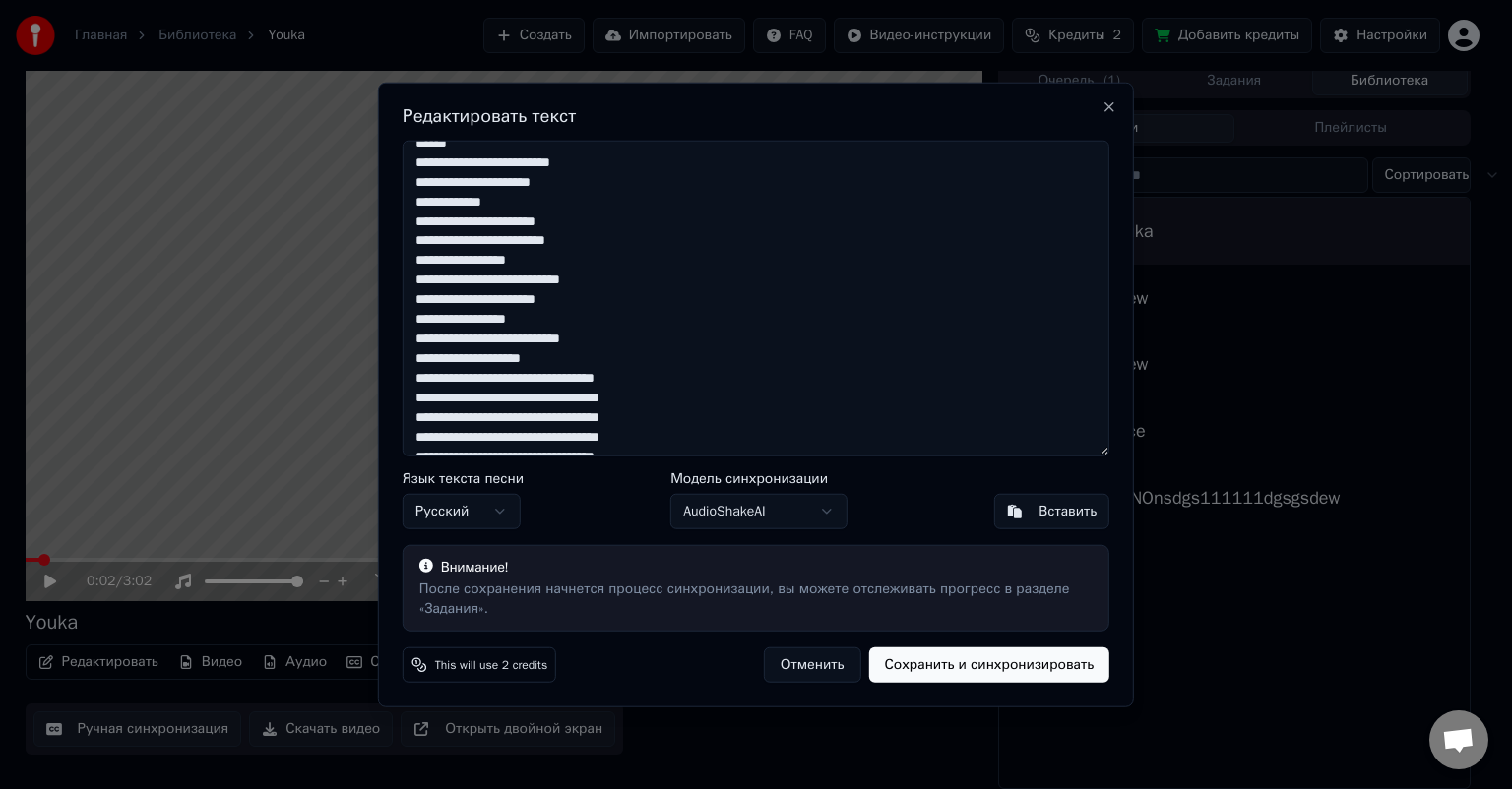 click on "Отменить" at bounding box center (812, 664) 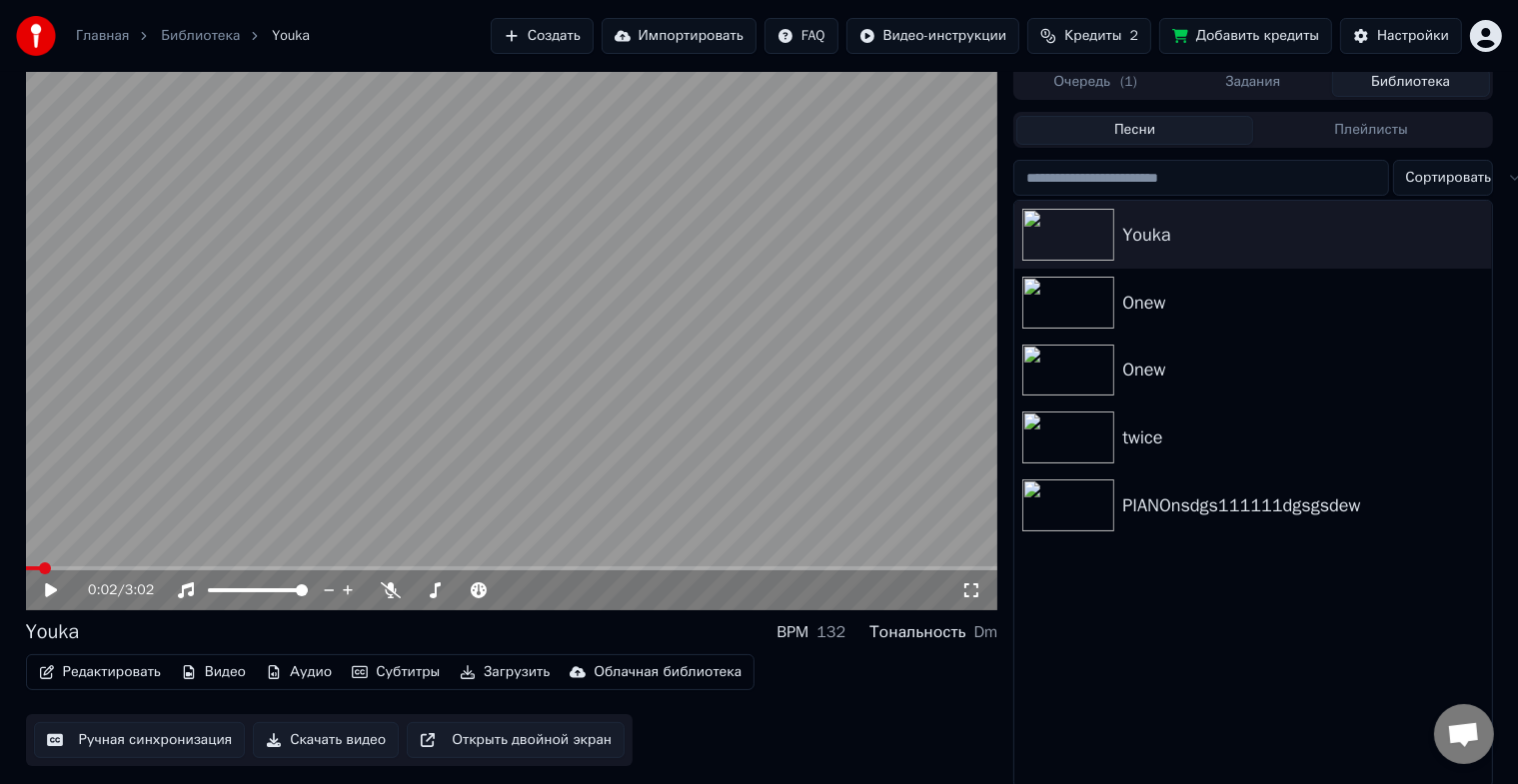 click on "Редактировать" at bounding box center [100, 672] 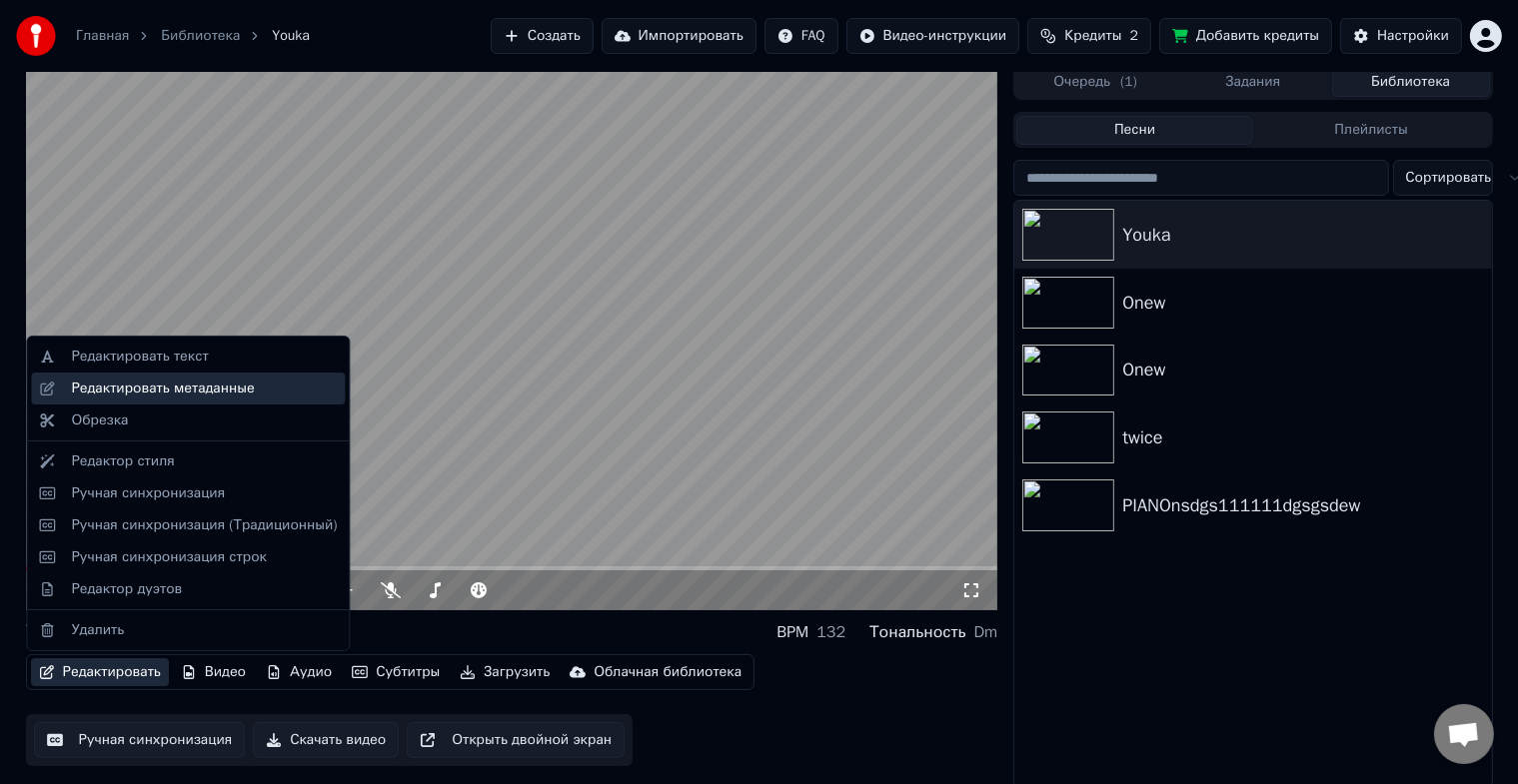 click on "Редактировать метаданные" at bounding box center [162, 389] 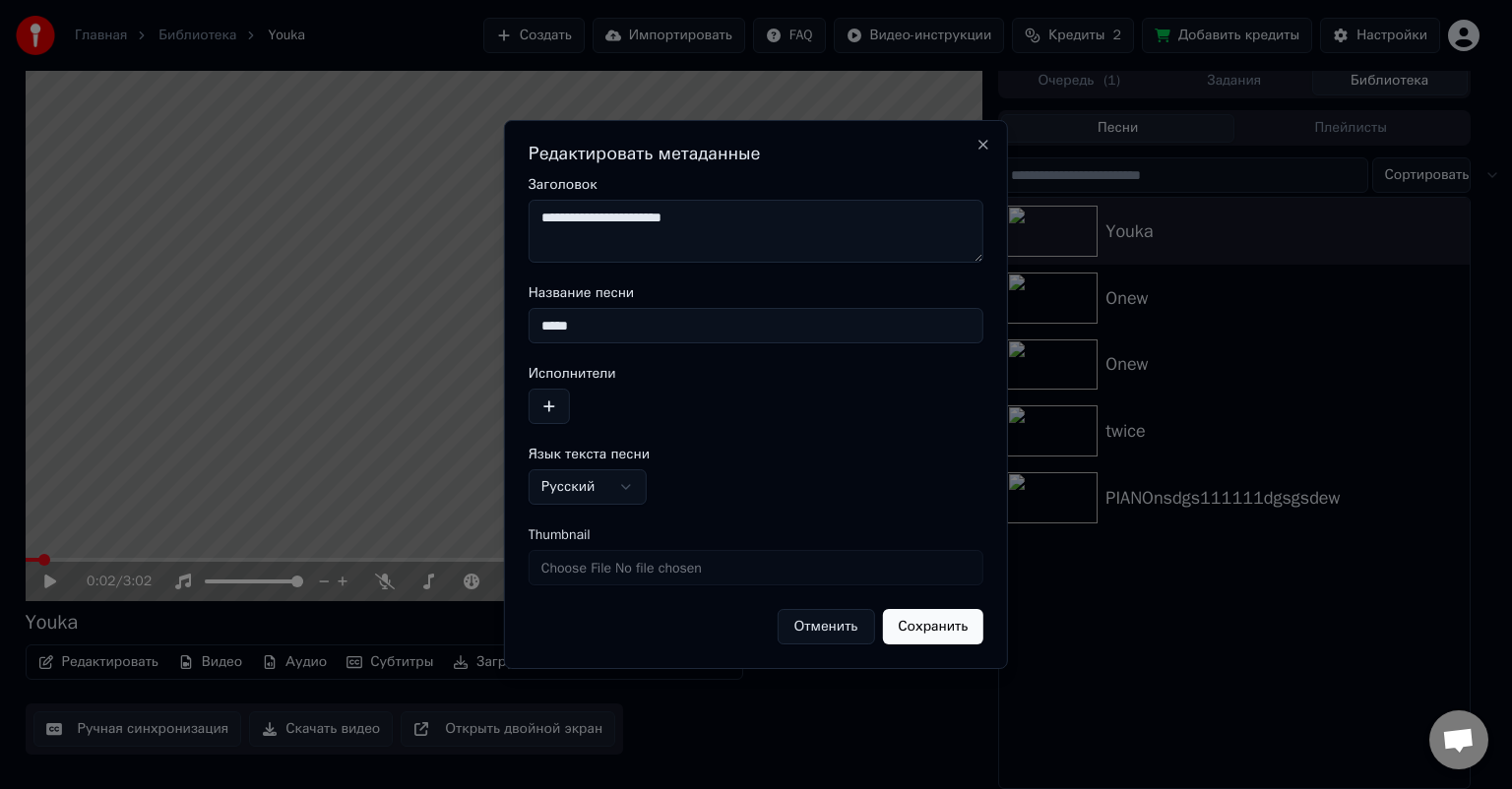 click on "Исполнители" at bounding box center (756, 395) 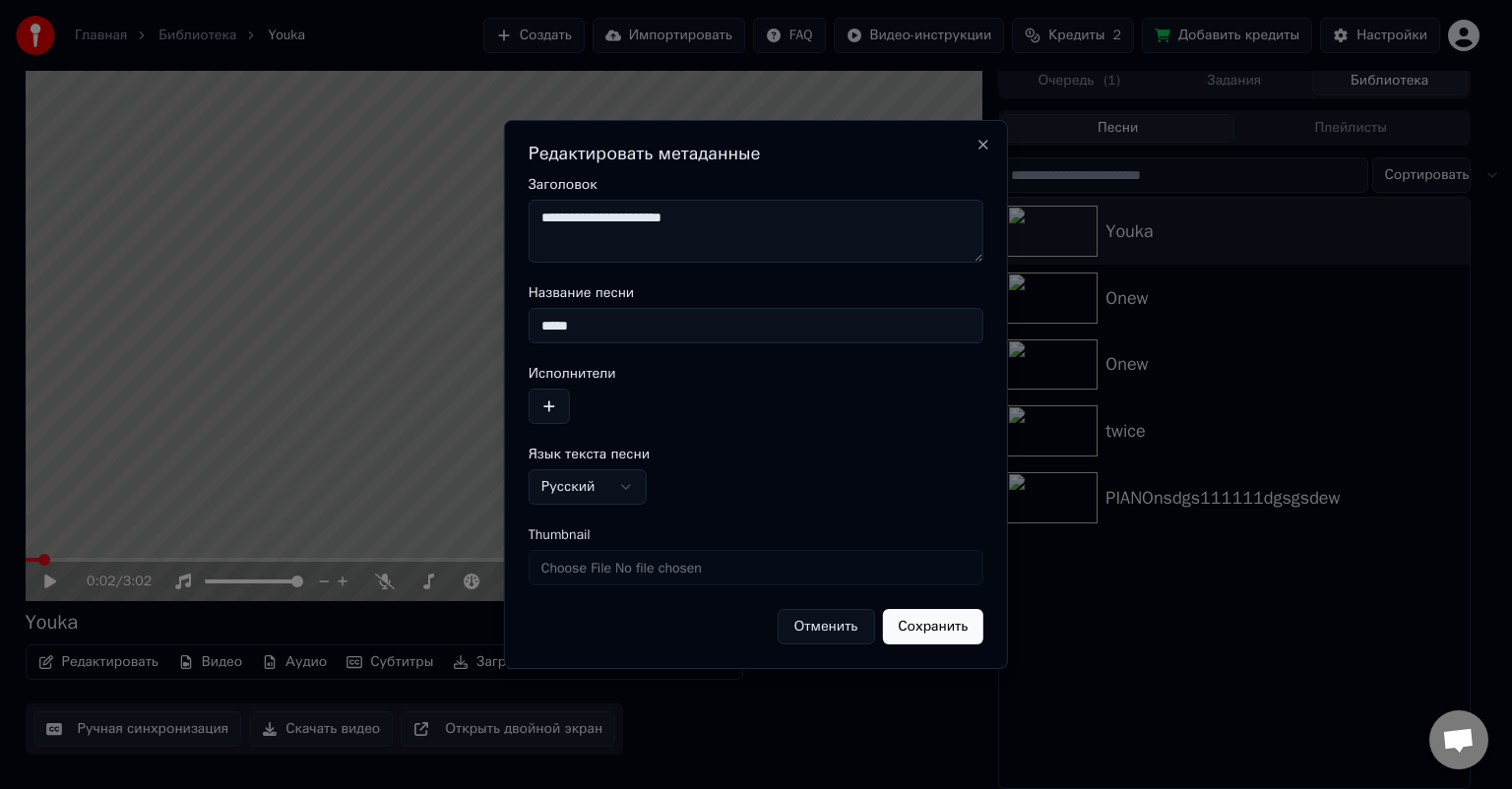 drag, startPoint x: 721, startPoint y: 214, endPoint x: 522, endPoint y: 217, distance: 199.02261 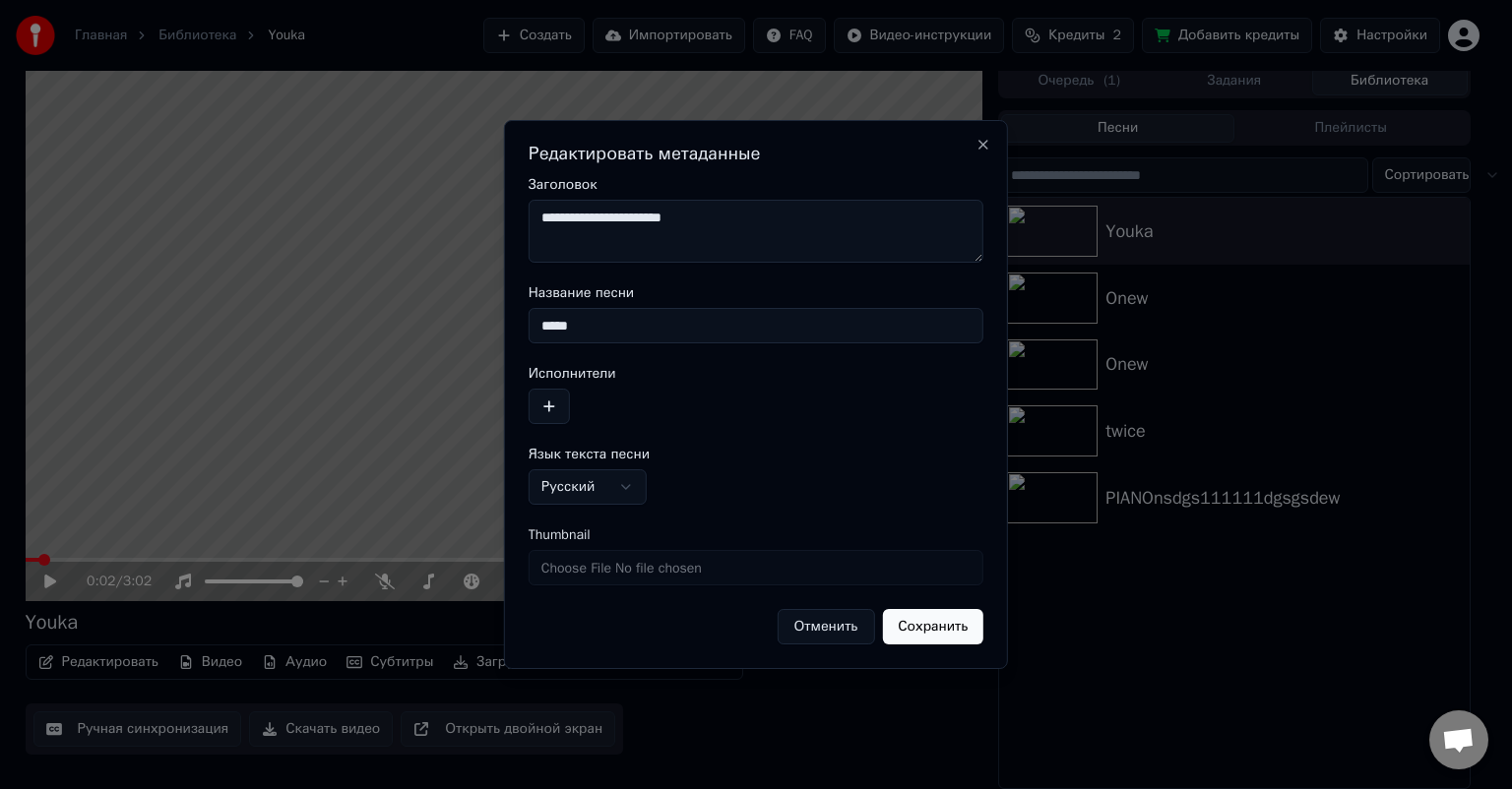 click on "**********" at bounding box center (756, 394) 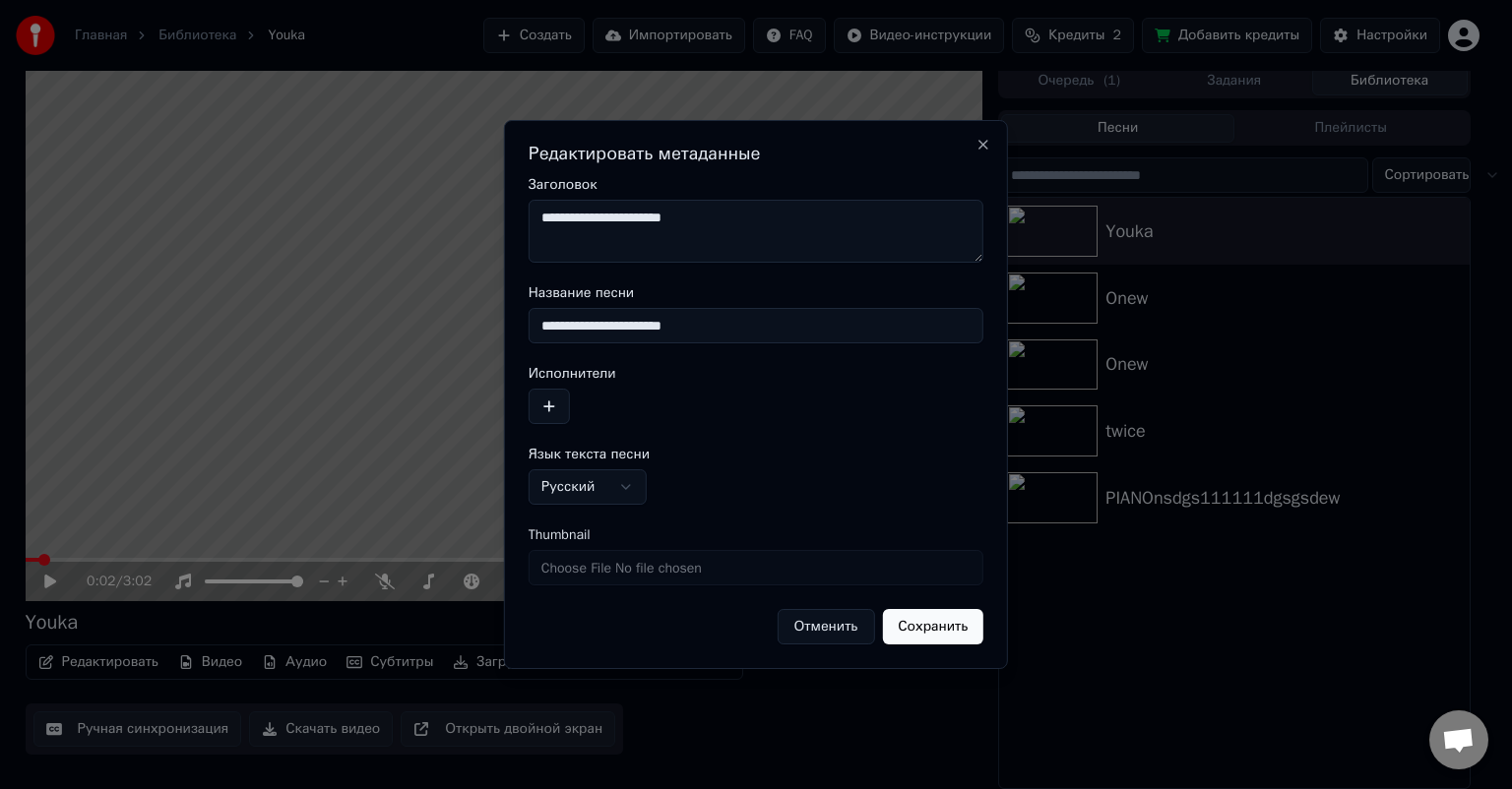 type on "**********" 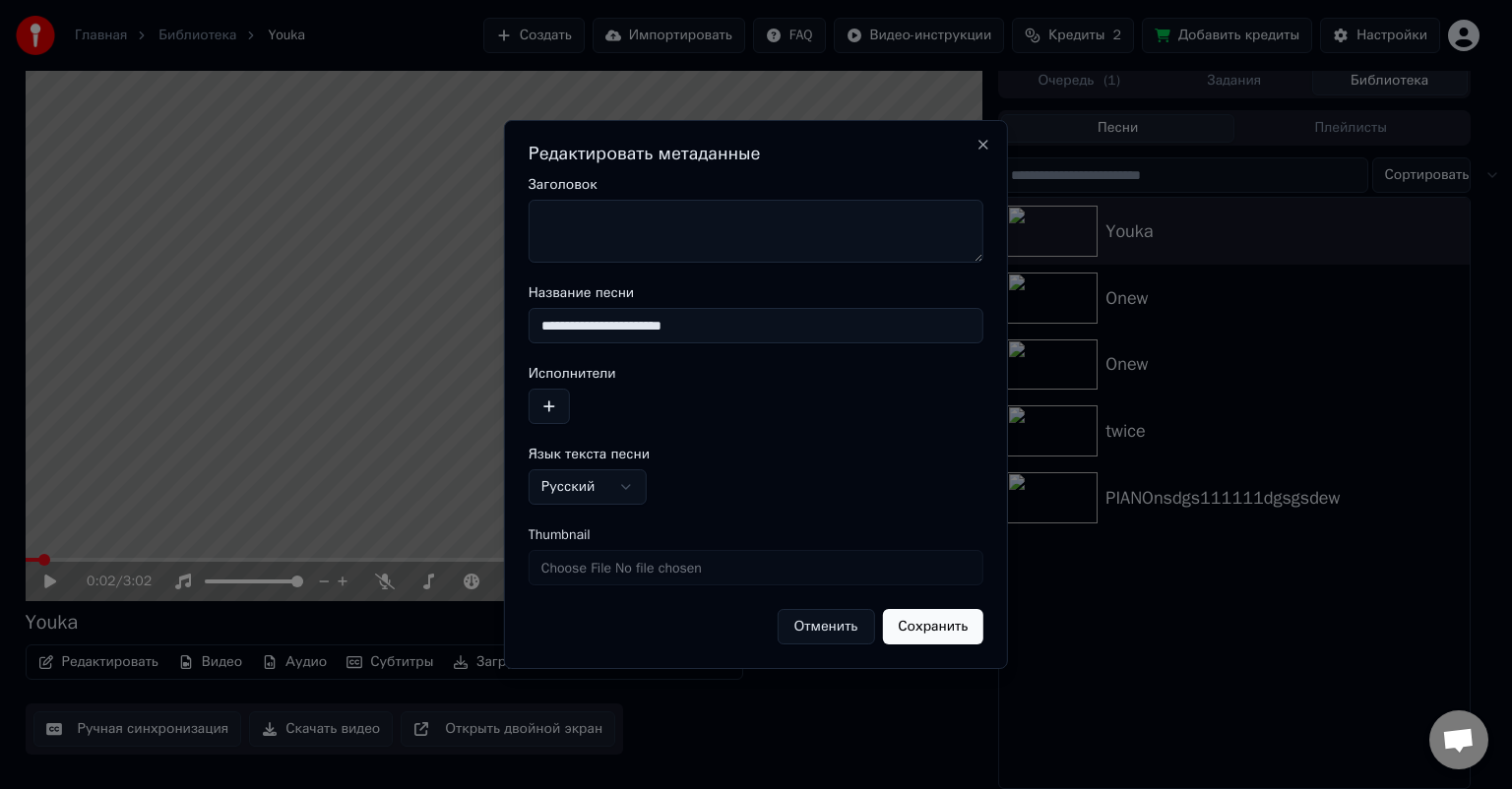 type 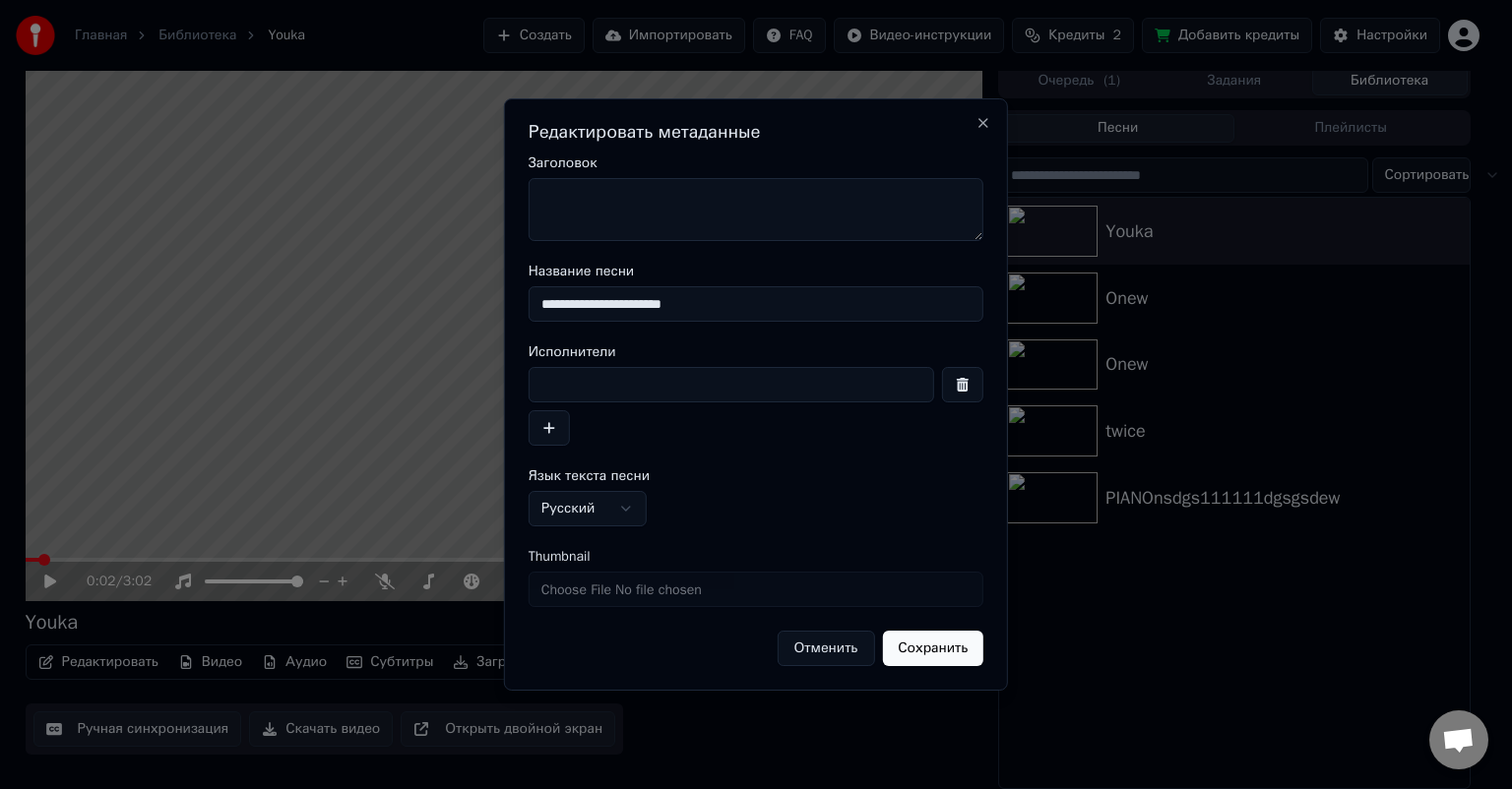 click at bounding box center (731, 385) 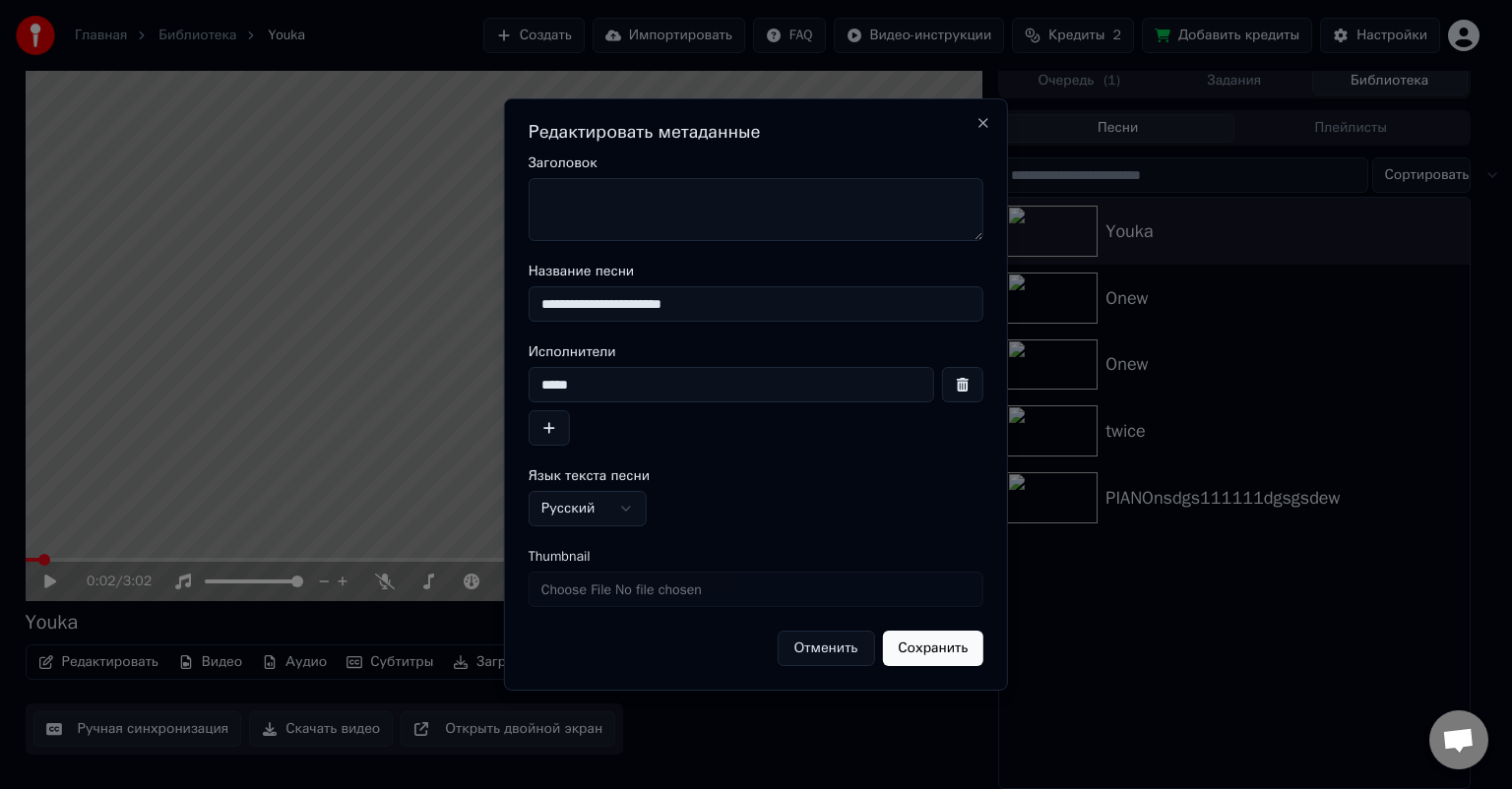 type on "*****" 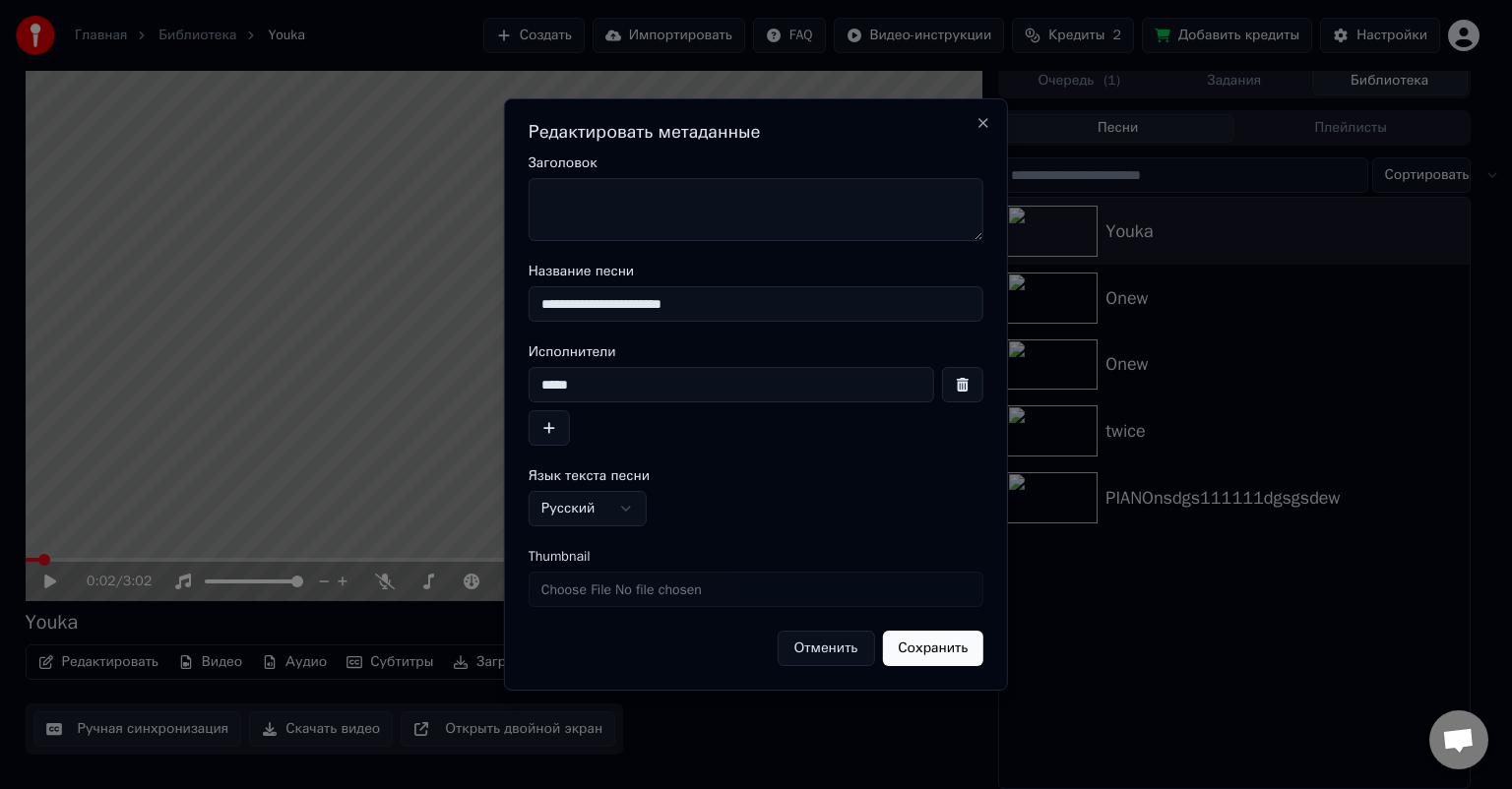 click on "Сохранить" at bounding box center (932, 648) 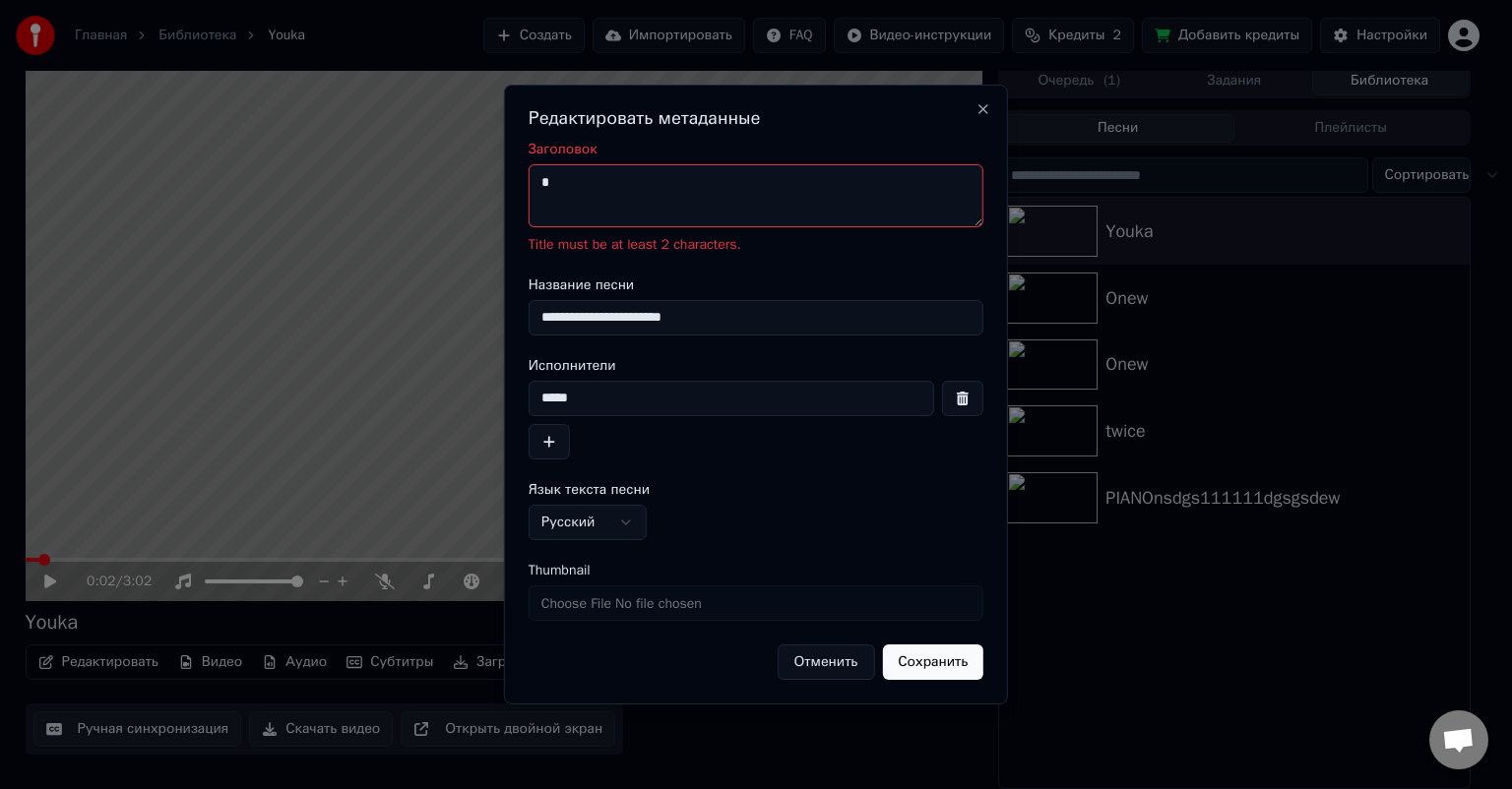 click on "Сохранить" at bounding box center (932, 662) 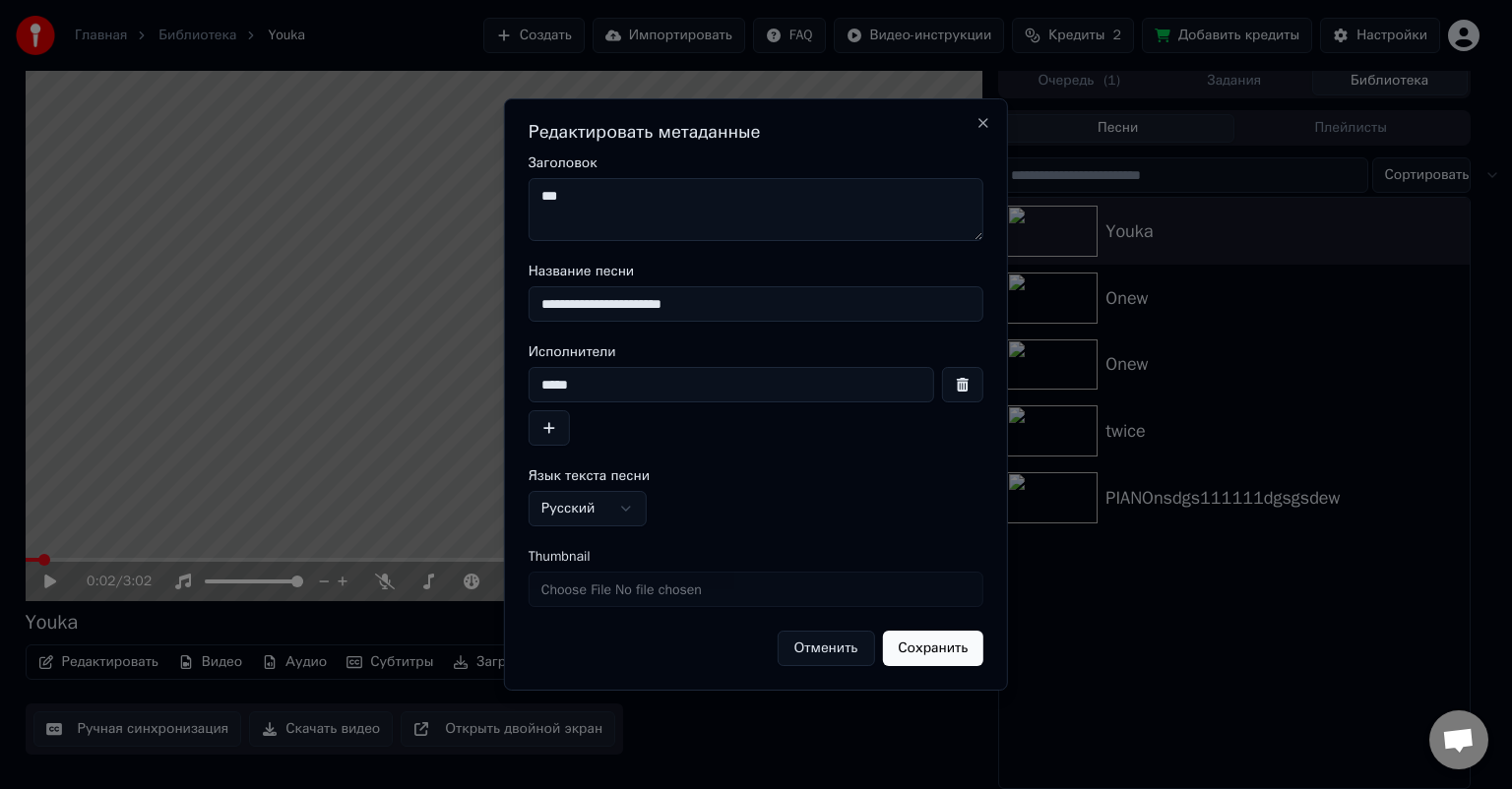 type on "***" 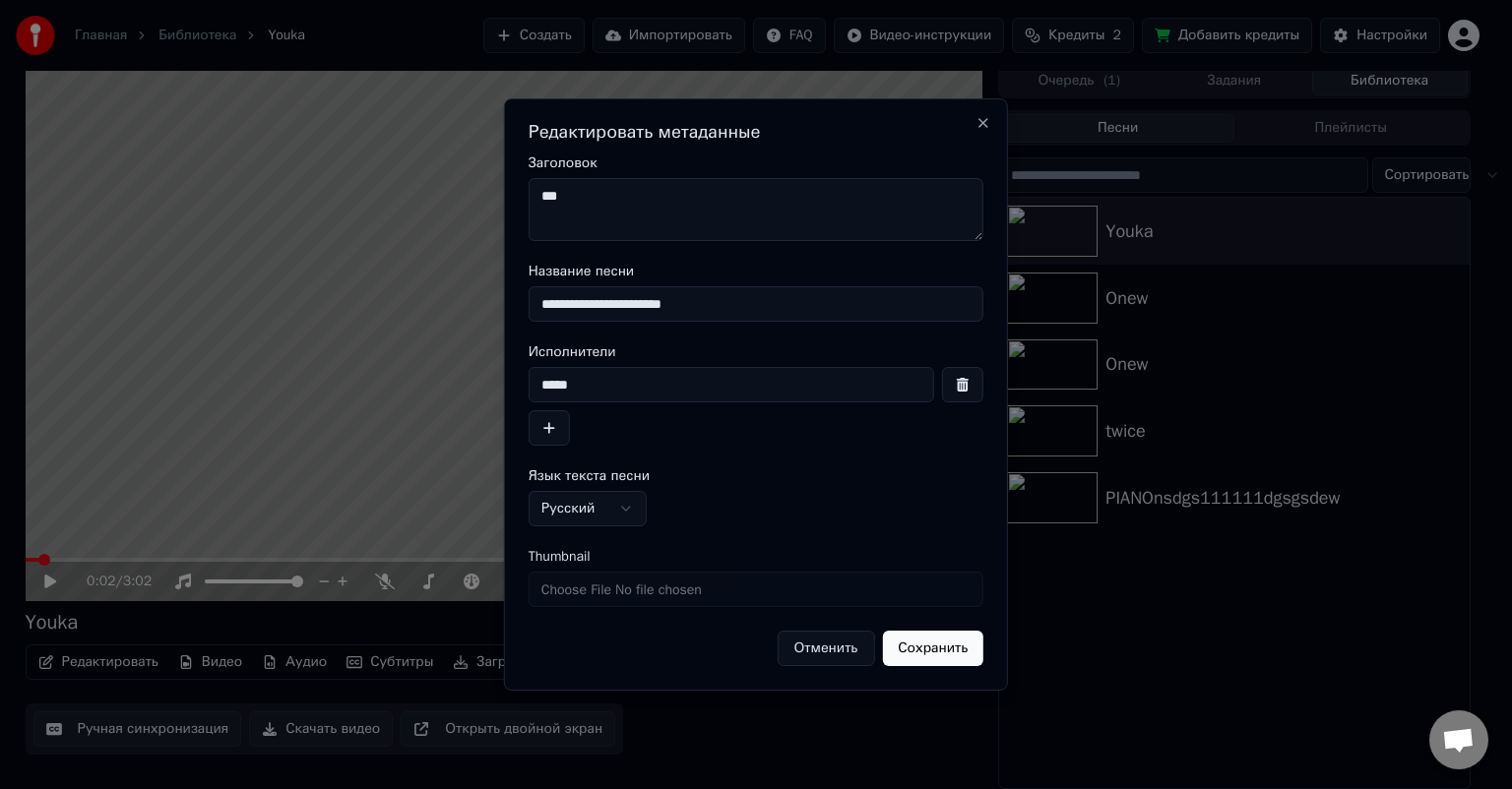 click on "Сохранить" at bounding box center (932, 648) 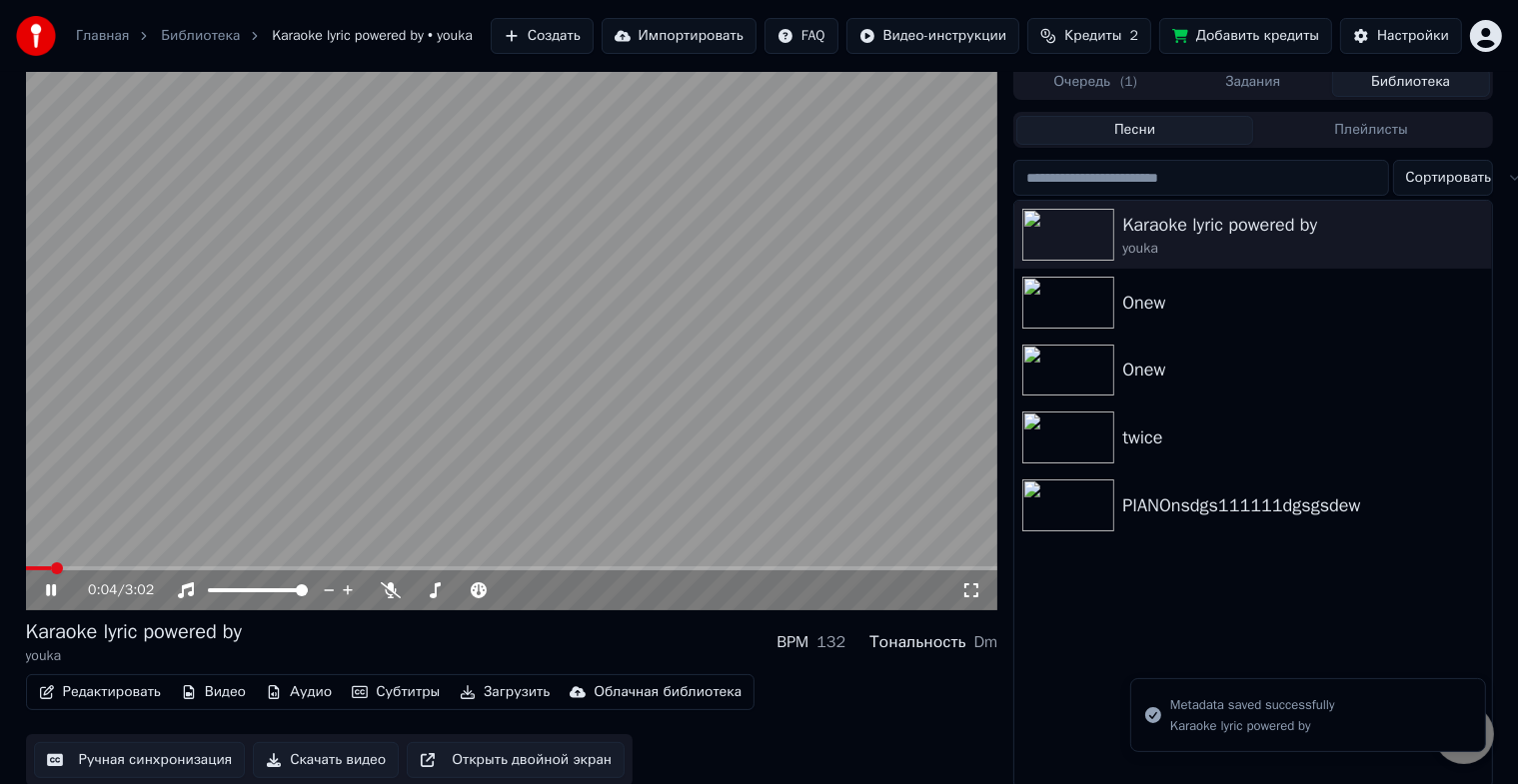 click 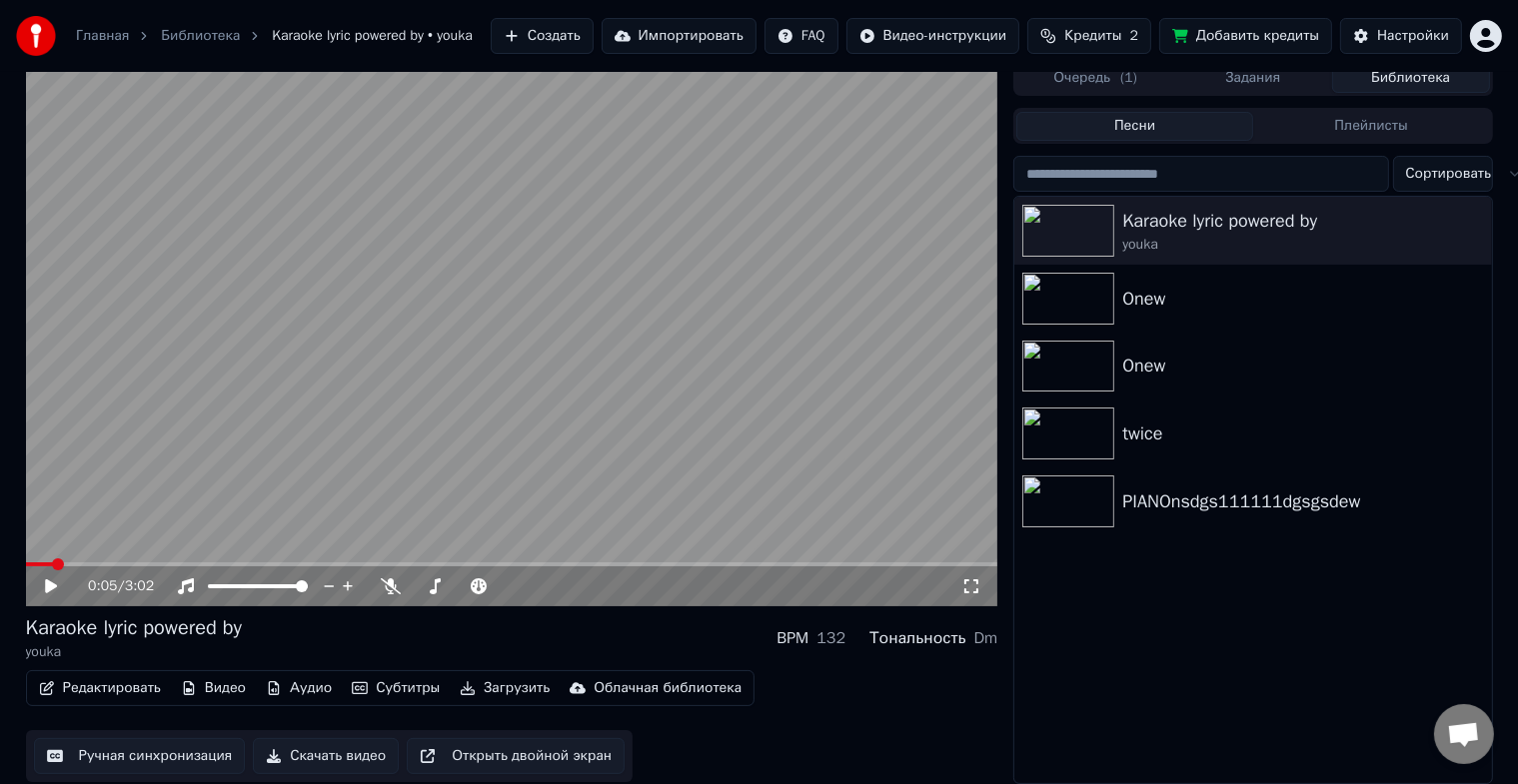 scroll, scrollTop: 24, scrollLeft: 0, axis: vertical 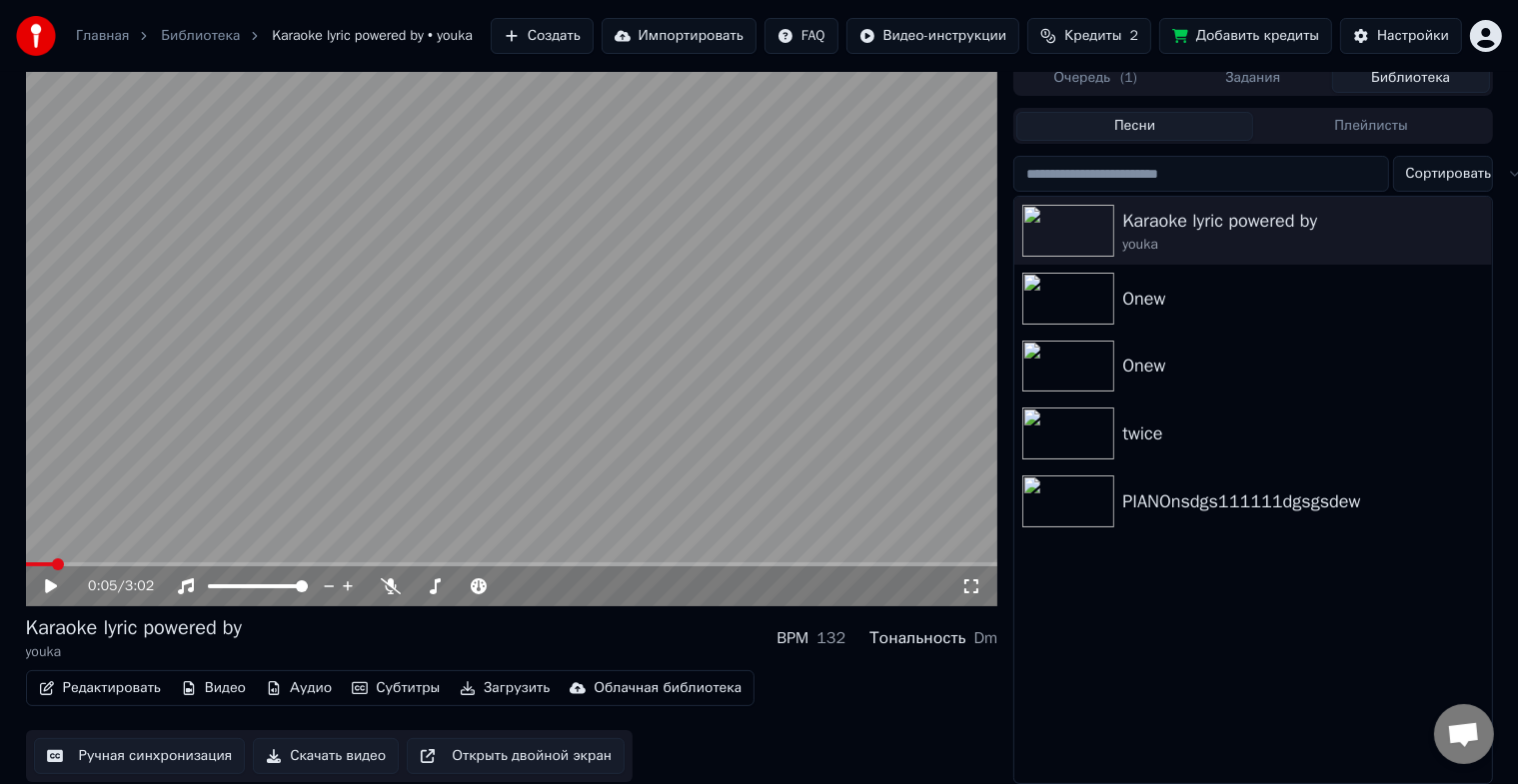 click on "Редактировать" at bounding box center [100, 688] 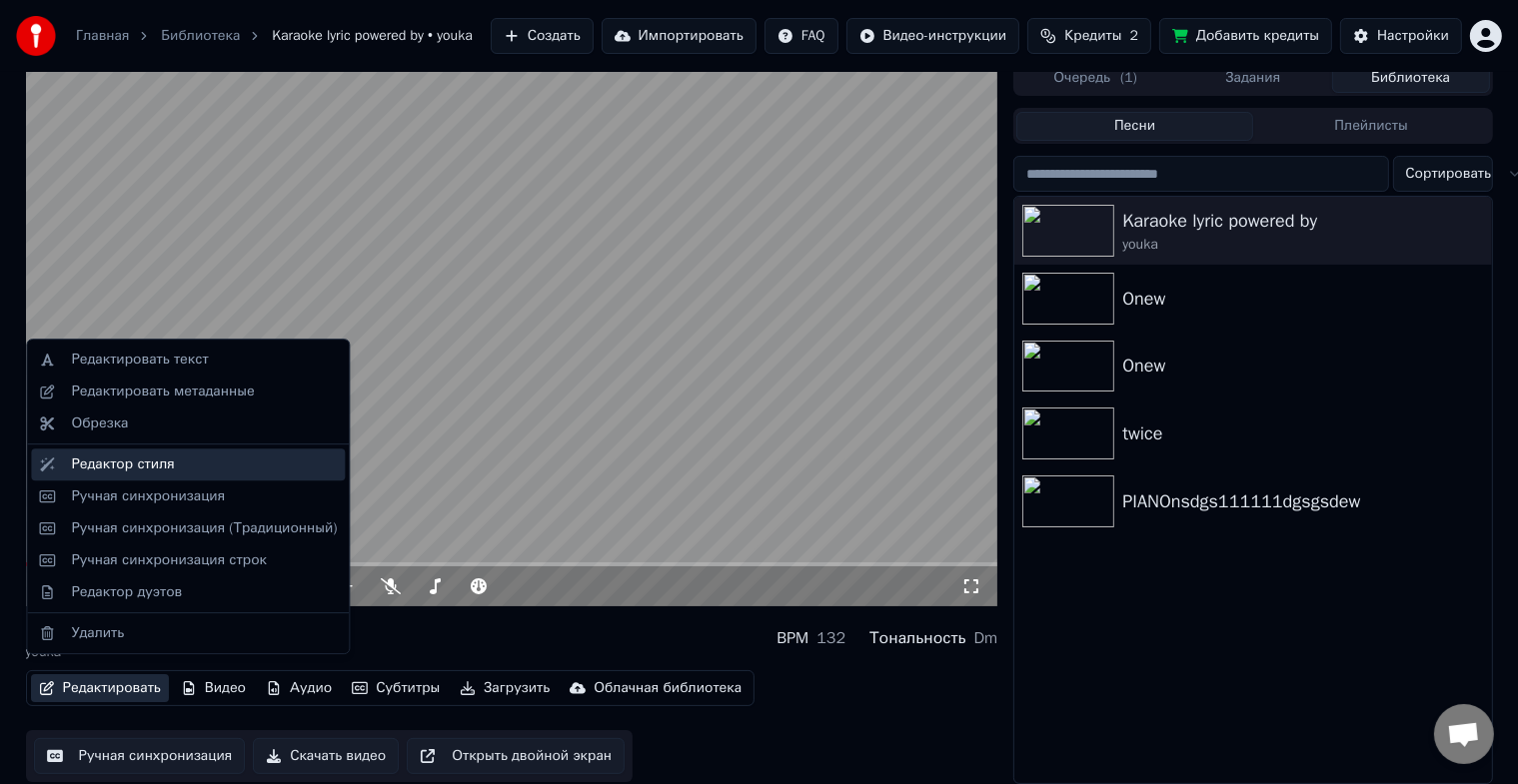 click on "Редактор стиля" at bounding box center (188, 464) 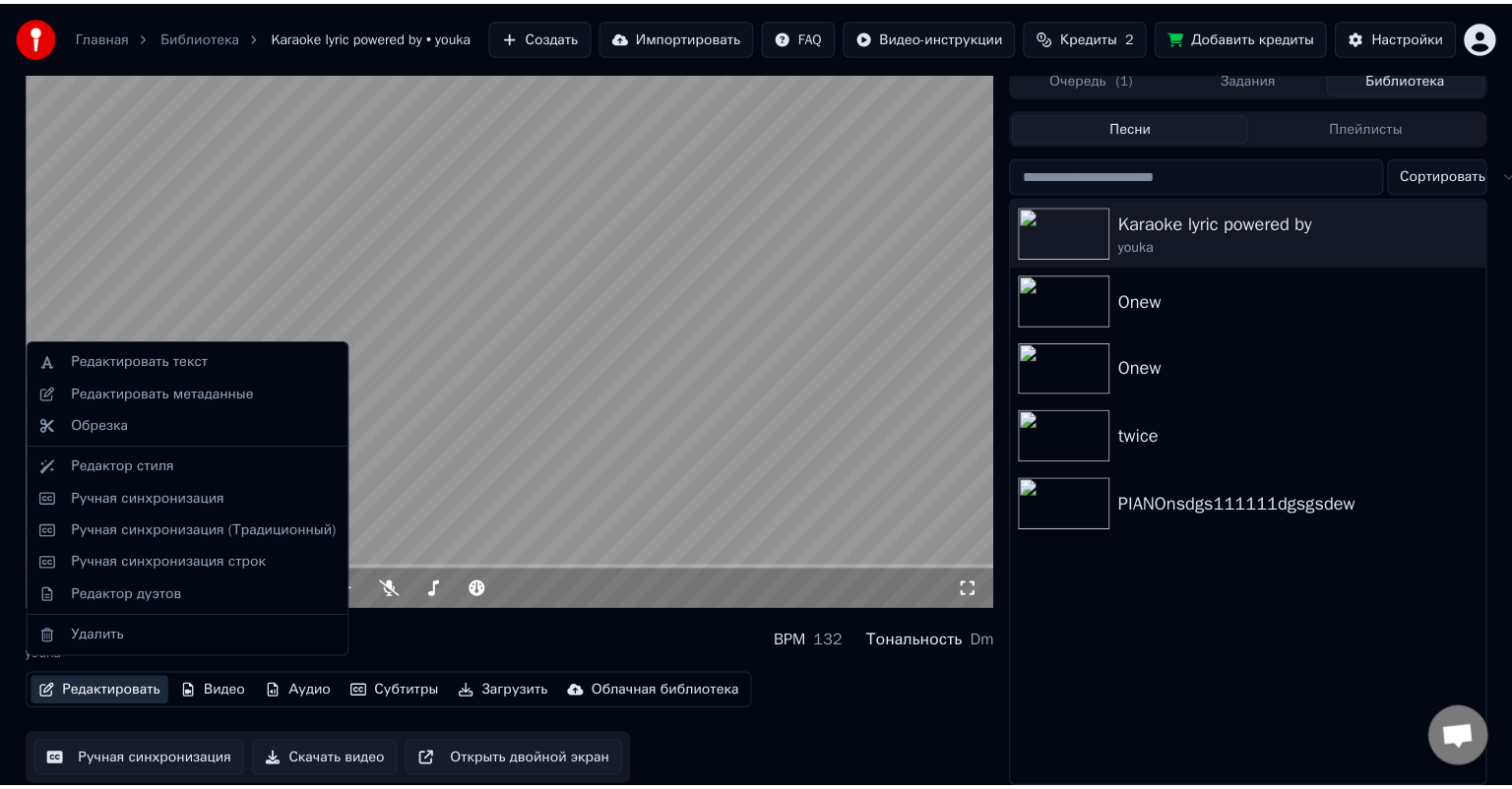 scroll, scrollTop: 0, scrollLeft: 0, axis: both 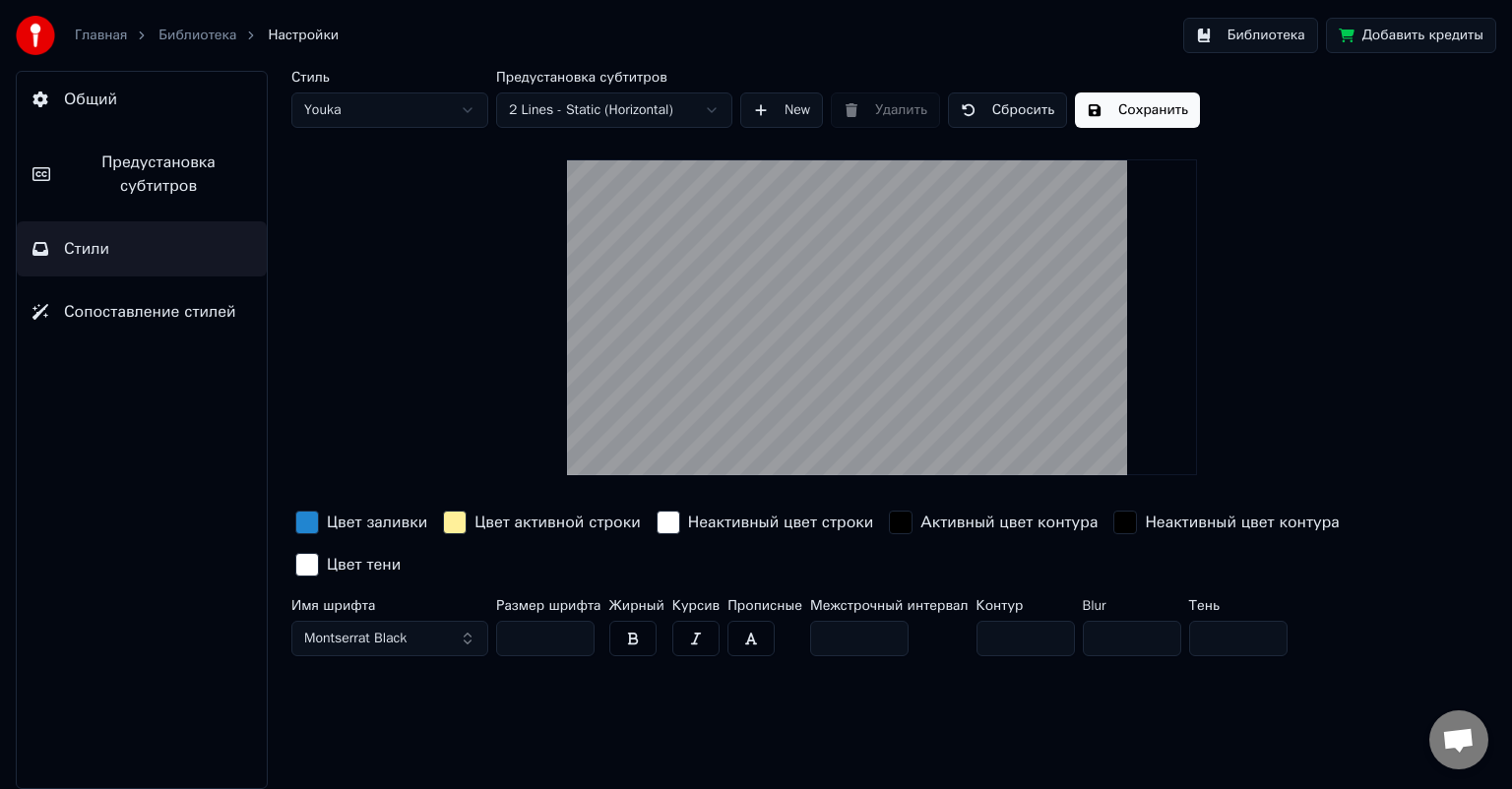 drag, startPoint x: 1016, startPoint y: 634, endPoint x: 969, endPoint y: 638, distance: 47.169906 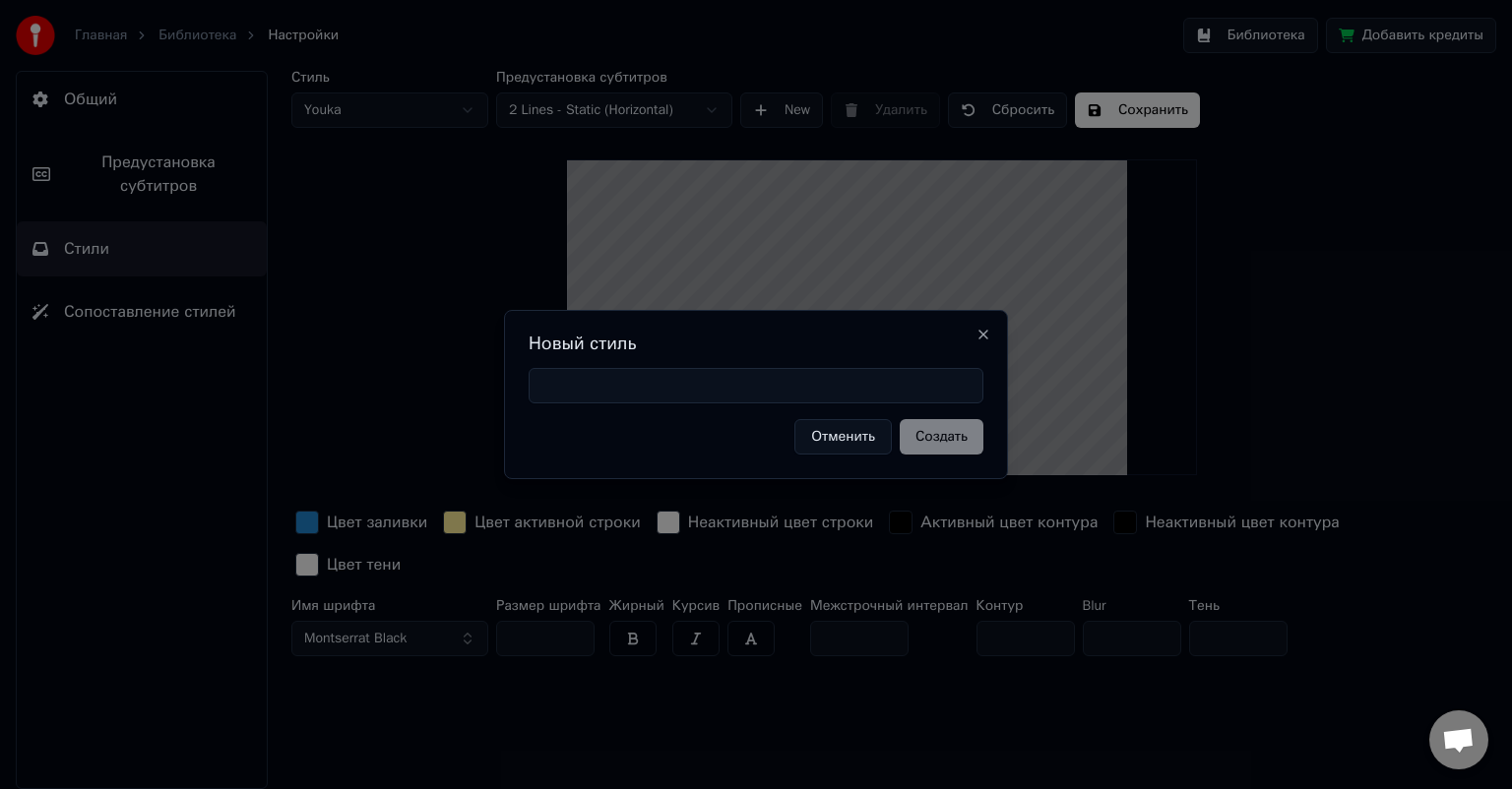 click on "Отменить" at bounding box center (843, 437) 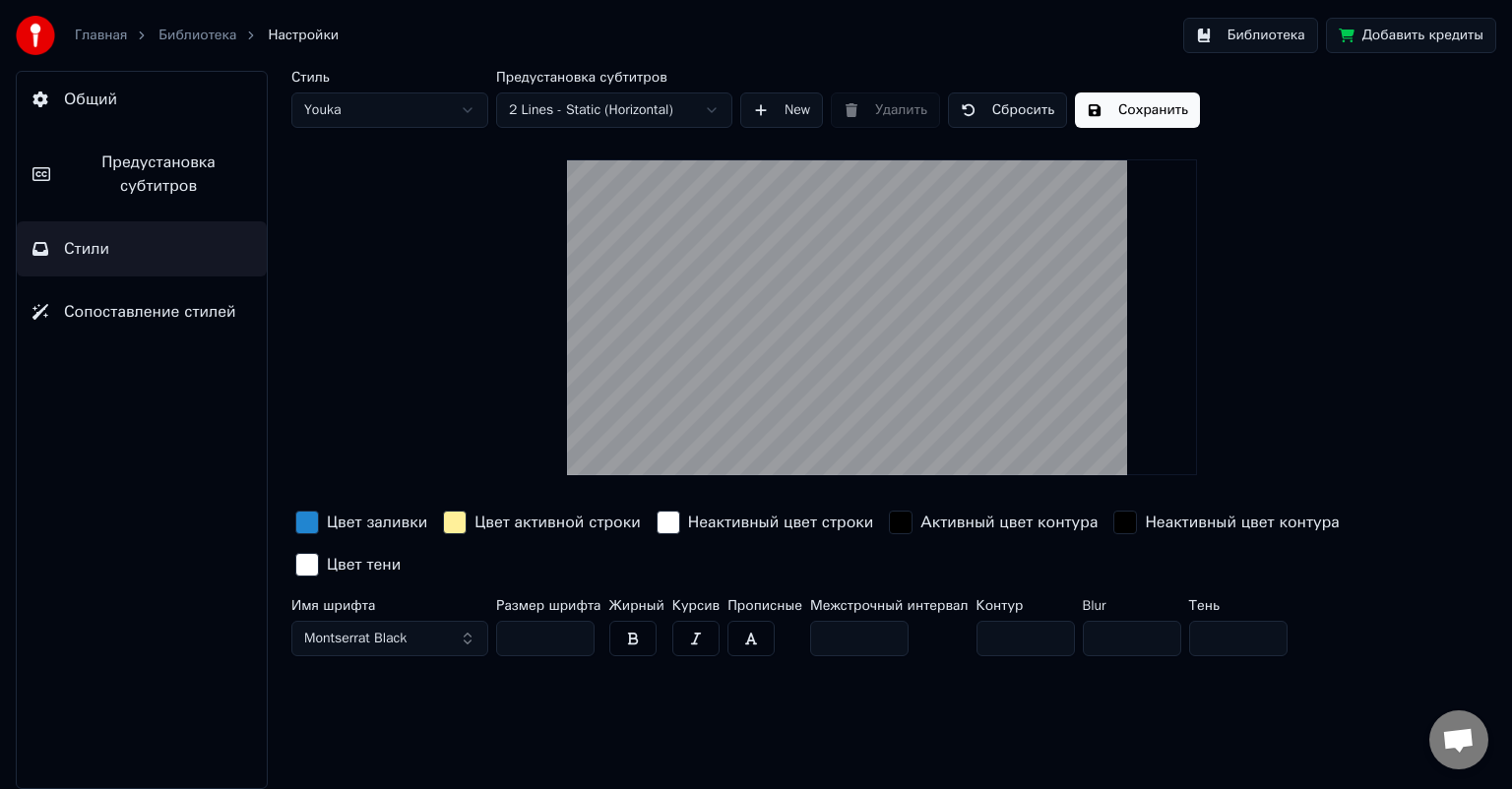 click on "Сопоставление стилей" at bounding box center [150, 312] 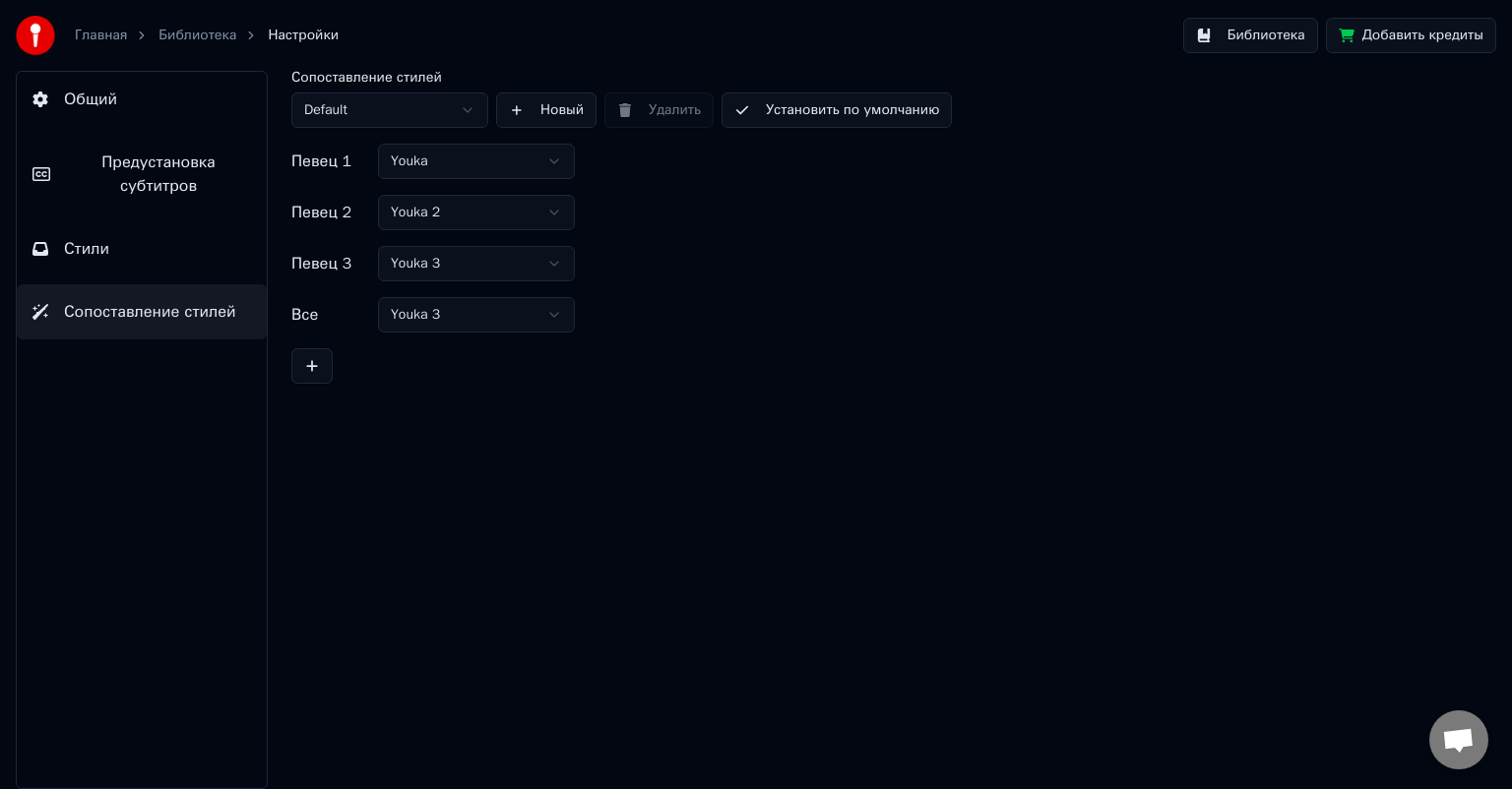 click on "Стили" at bounding box center (142, 249) 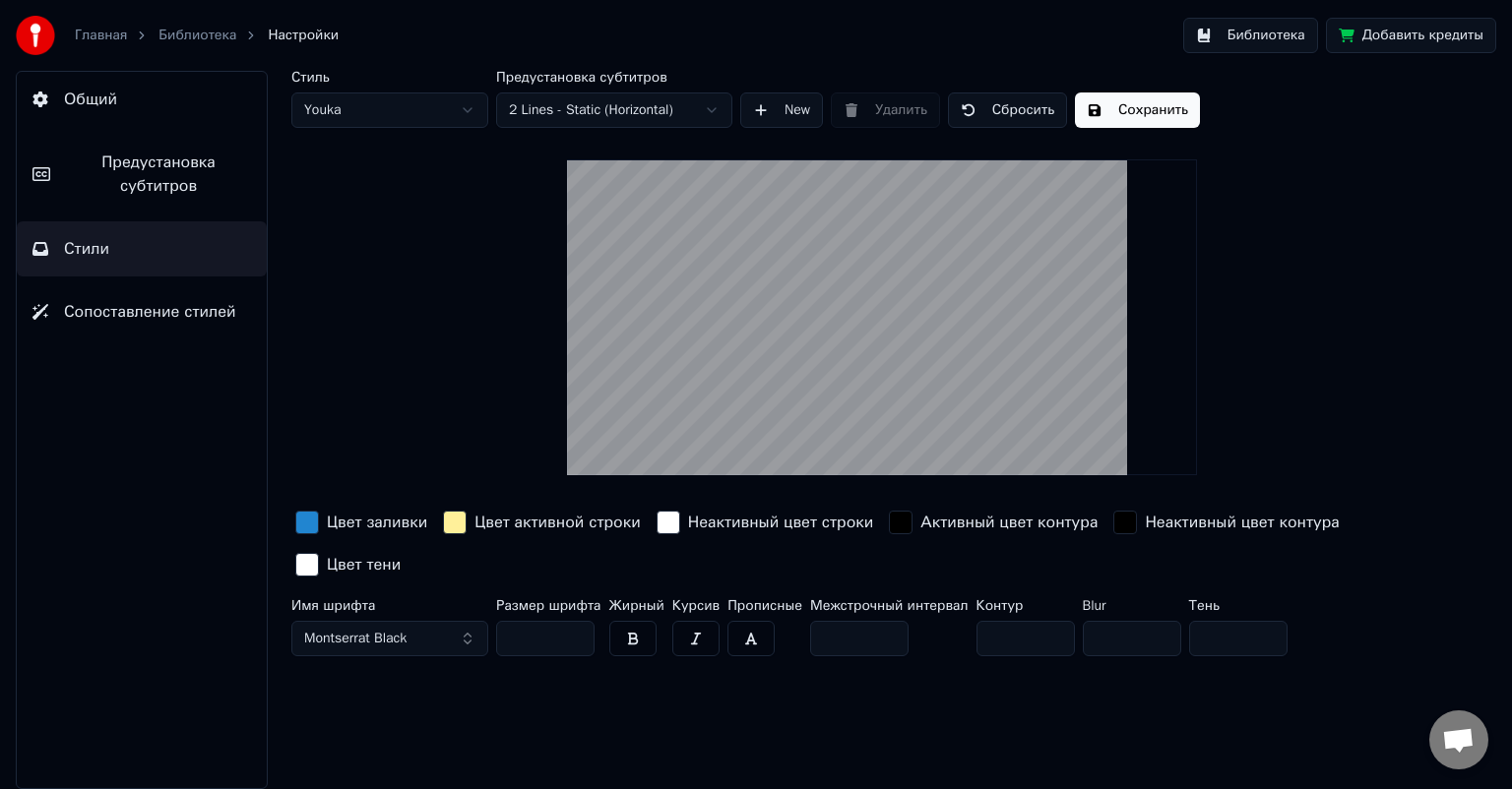 click on "Предустановка субтитров" at bounding box center [158, 174] 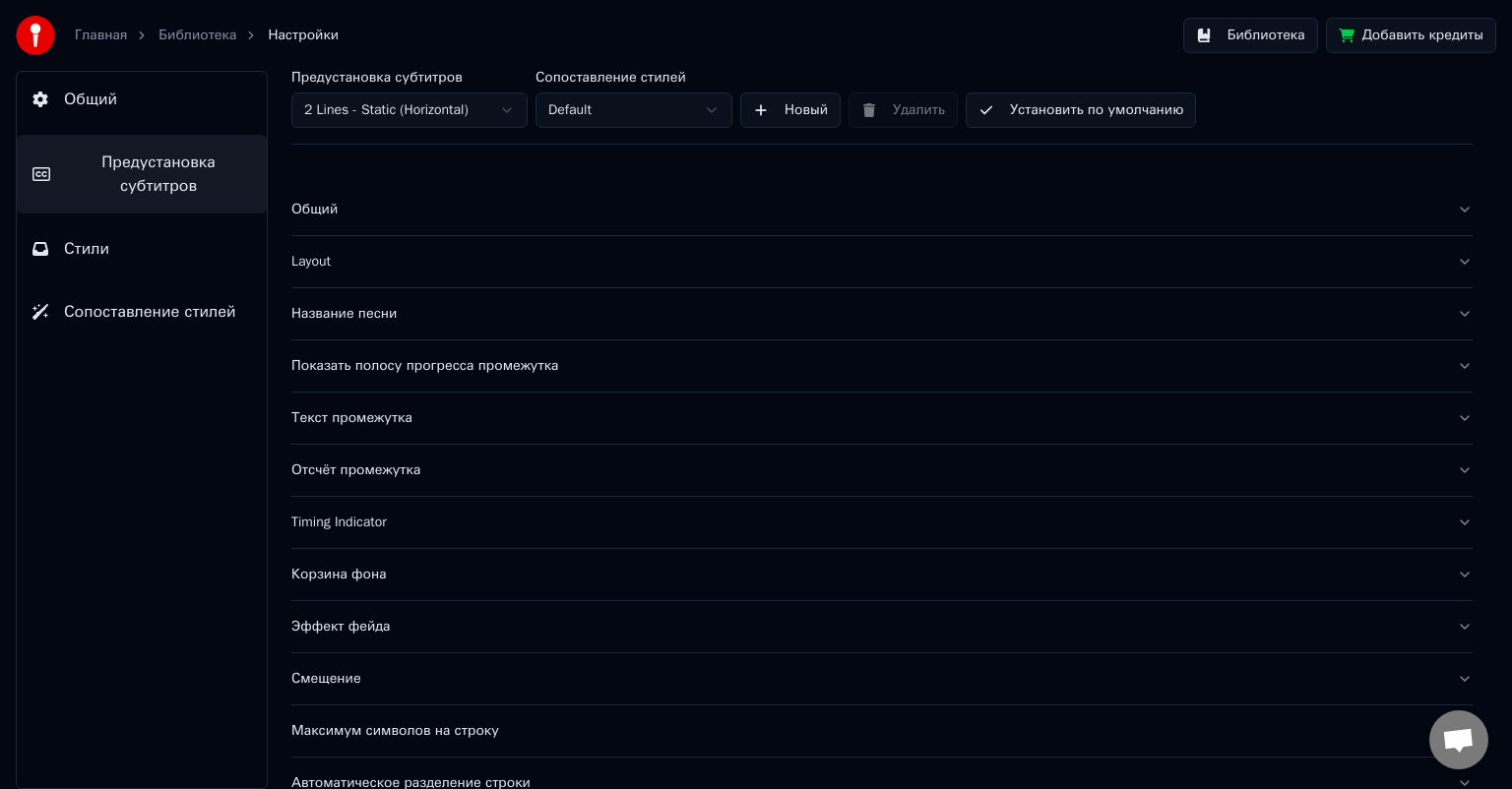 click on "Текст промежутка" at bounding box center (866, 418) 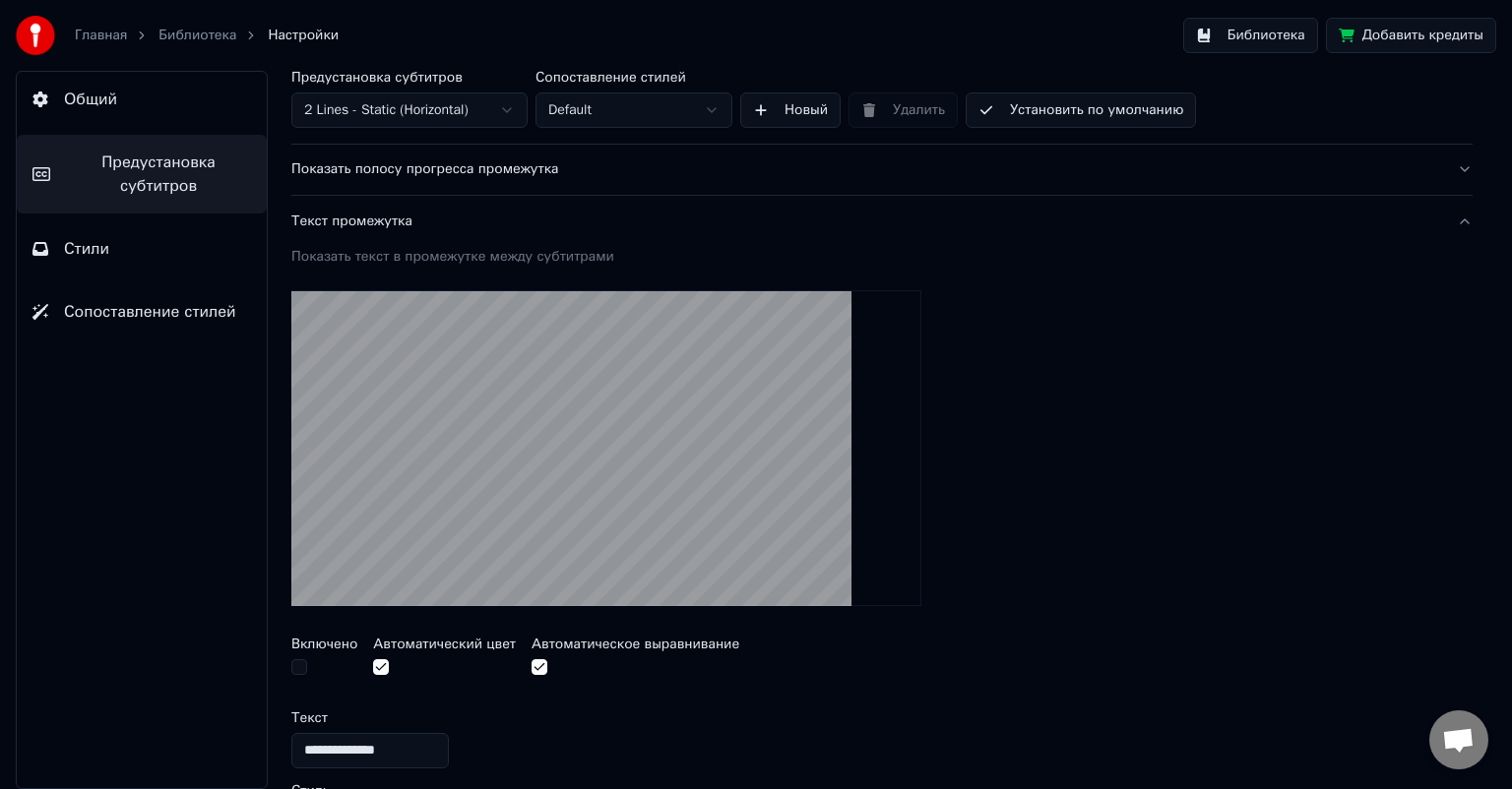 scroll, scrollTop: 492, scrollLeft: 0, axis: vertical 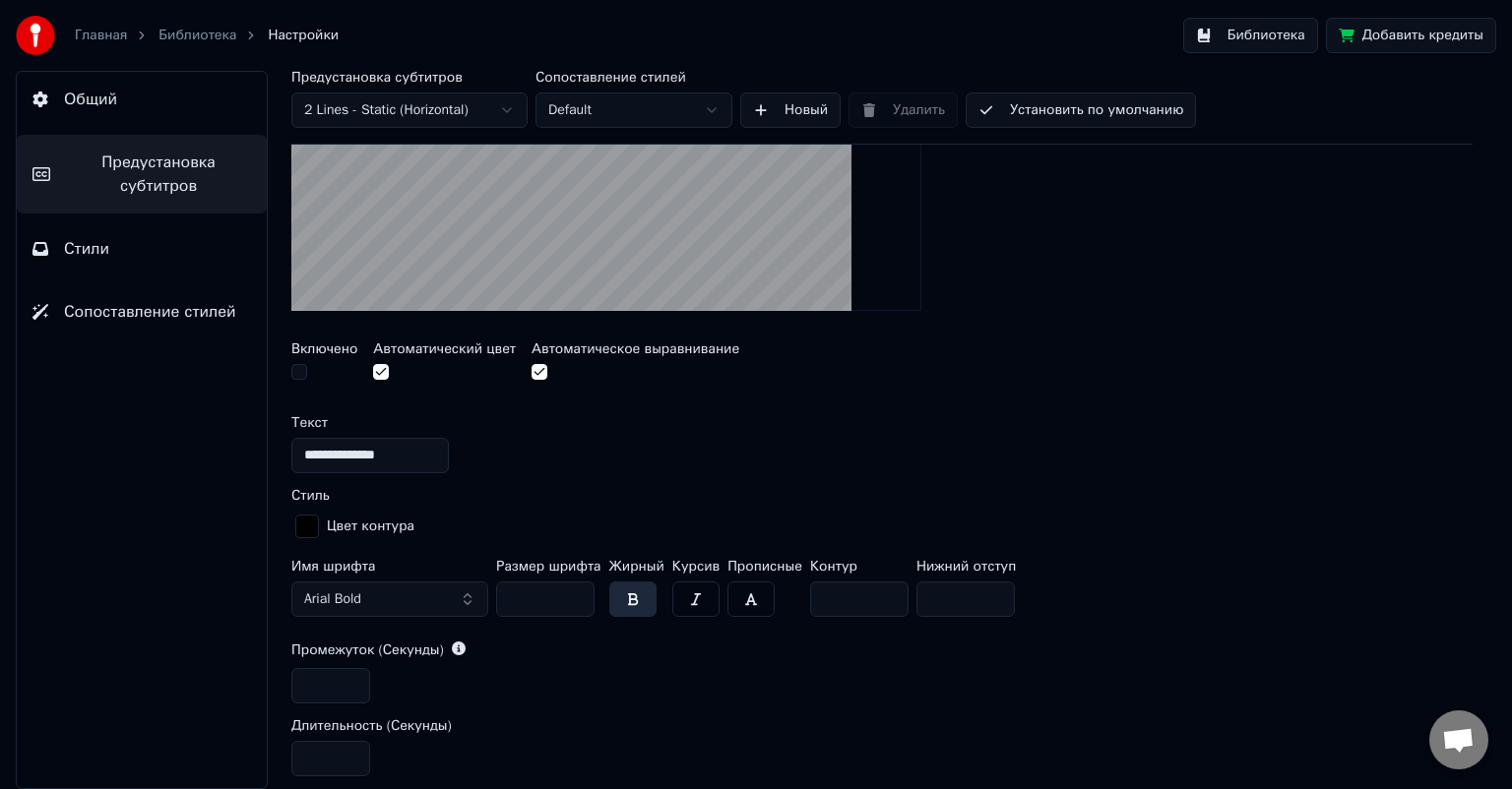 click on "Arial Bold" at bounding box center [390, 599] 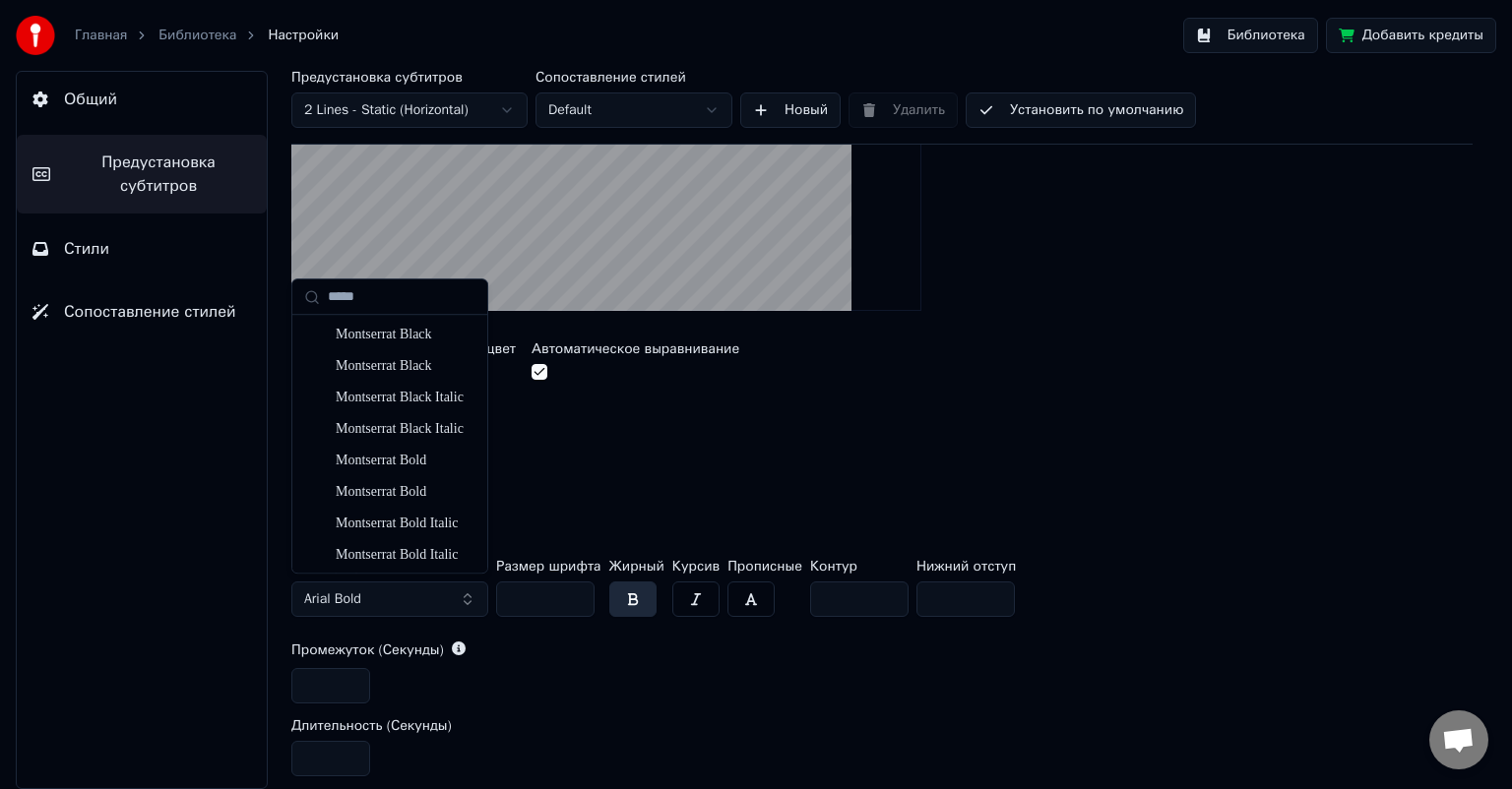 type on "*****" 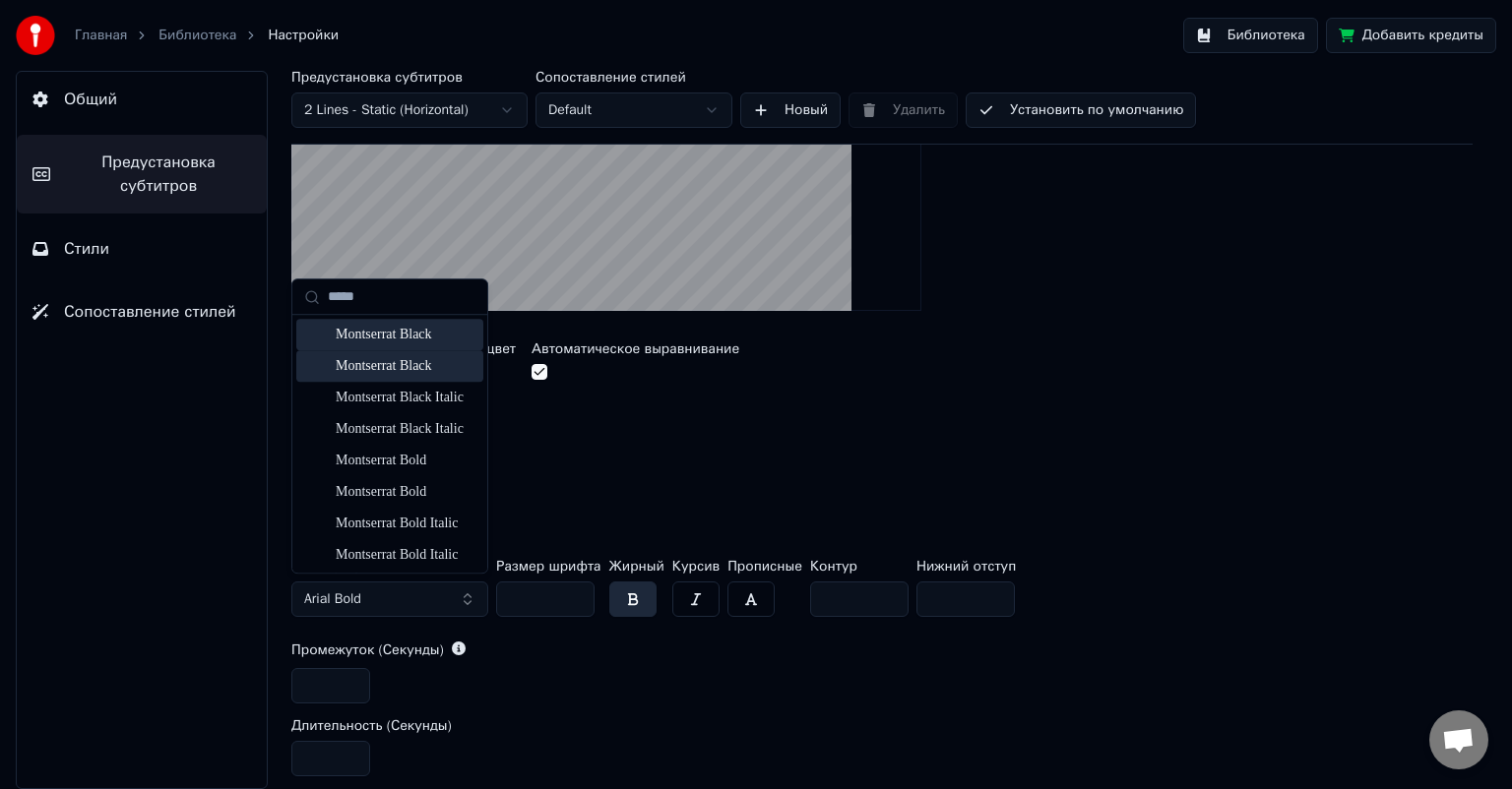 click on "Montserrat Black" at bounding box center [406, 334] 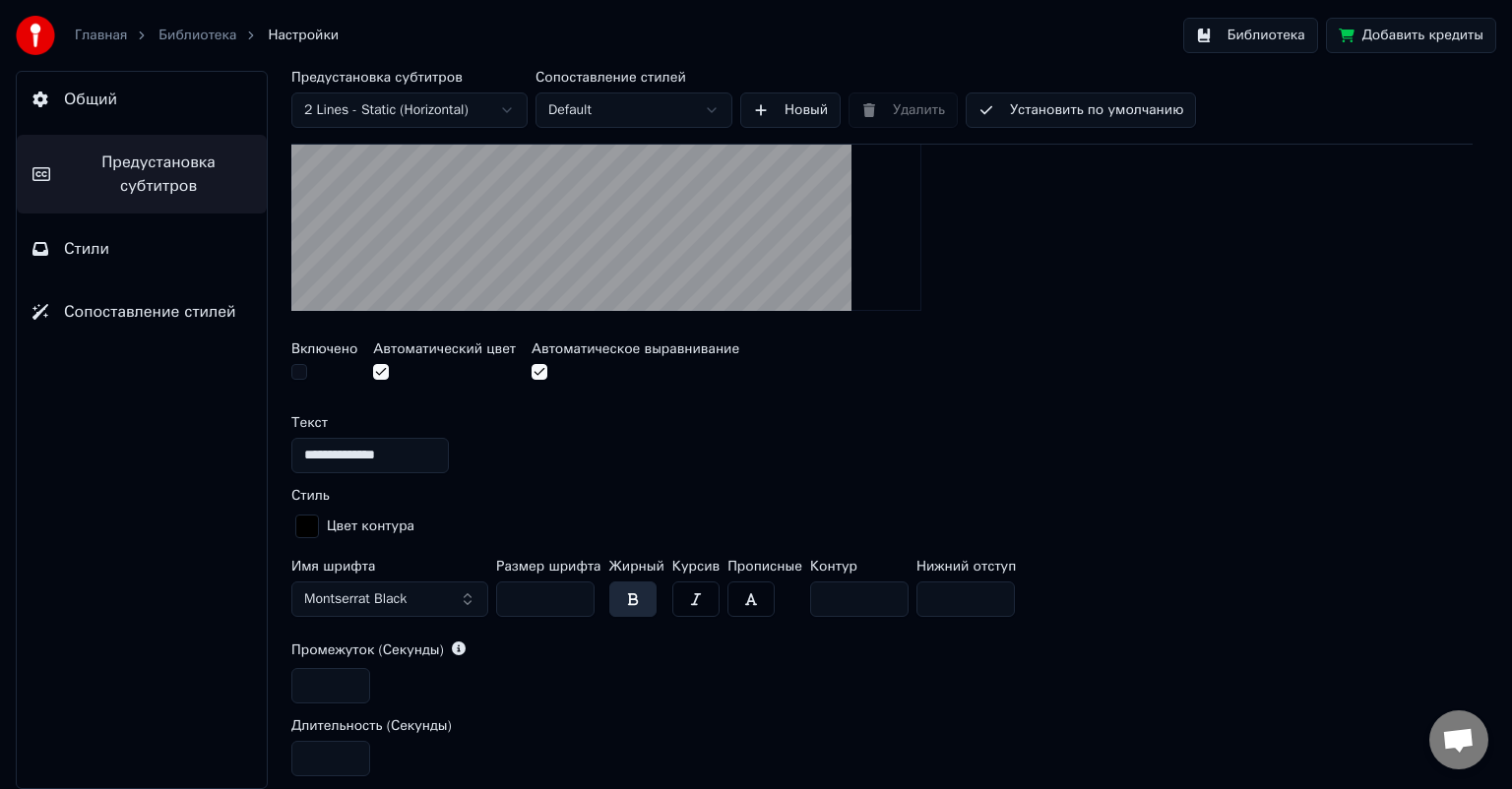 click on "Промежуток (Секунды)" at bounding box center [882, 650] 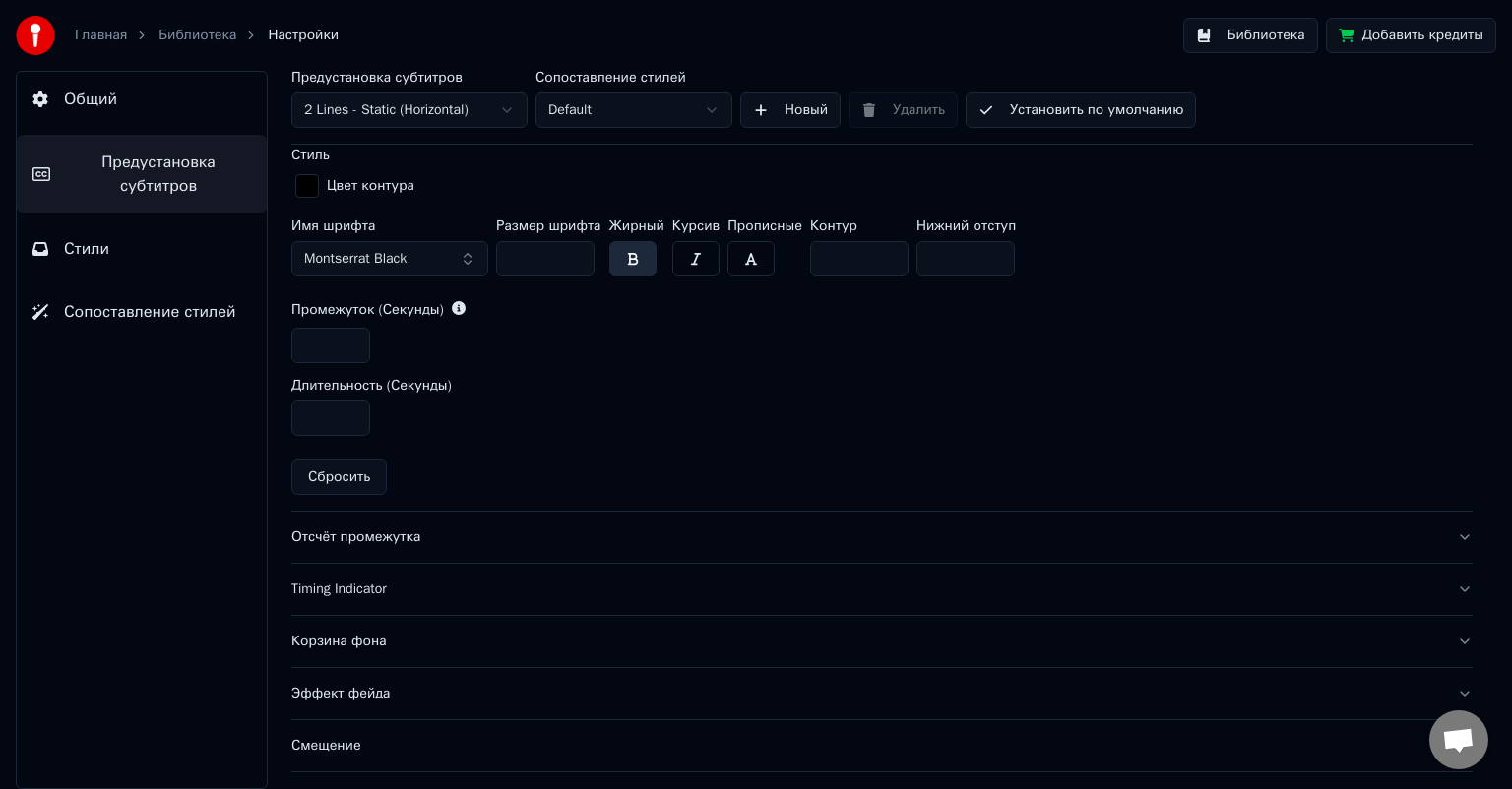 scroll, scrollTop: 982, scrollLeft: 0, axis: vertical 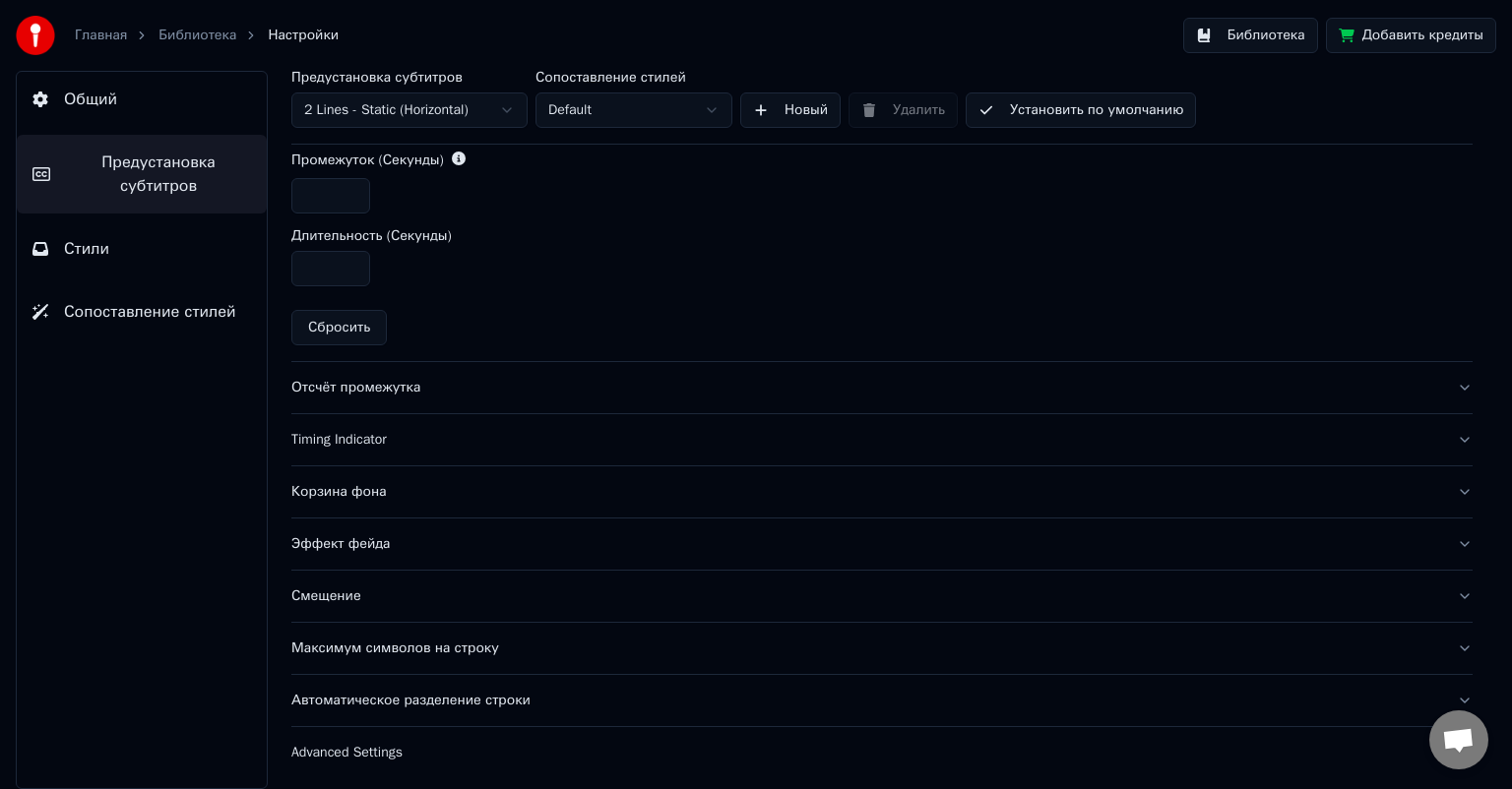 click on "Timing Indicator" at bounding box center [866, 440] 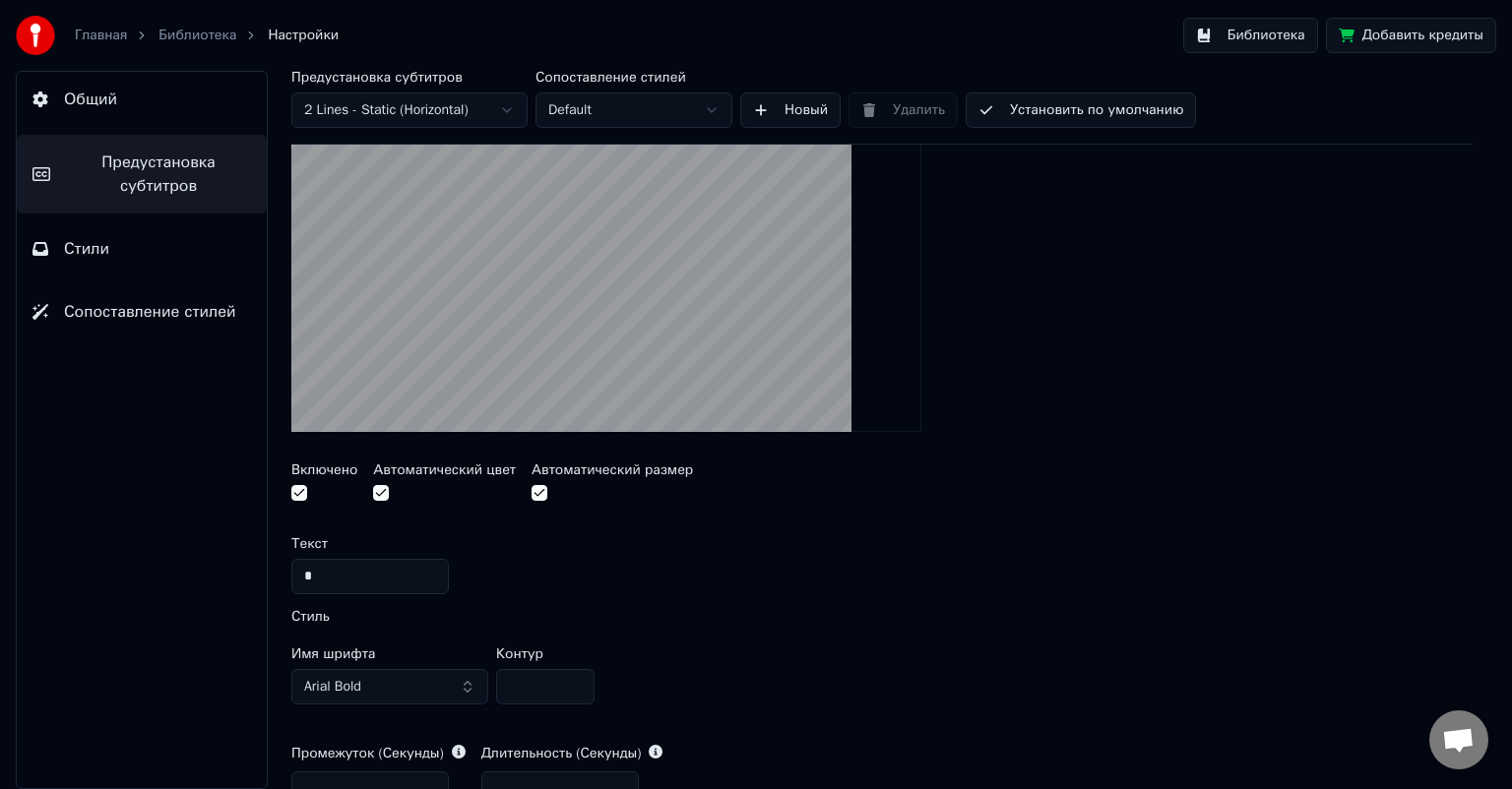 scroll, scrollTop: 584, scrollLeft: 0, axis: vertical 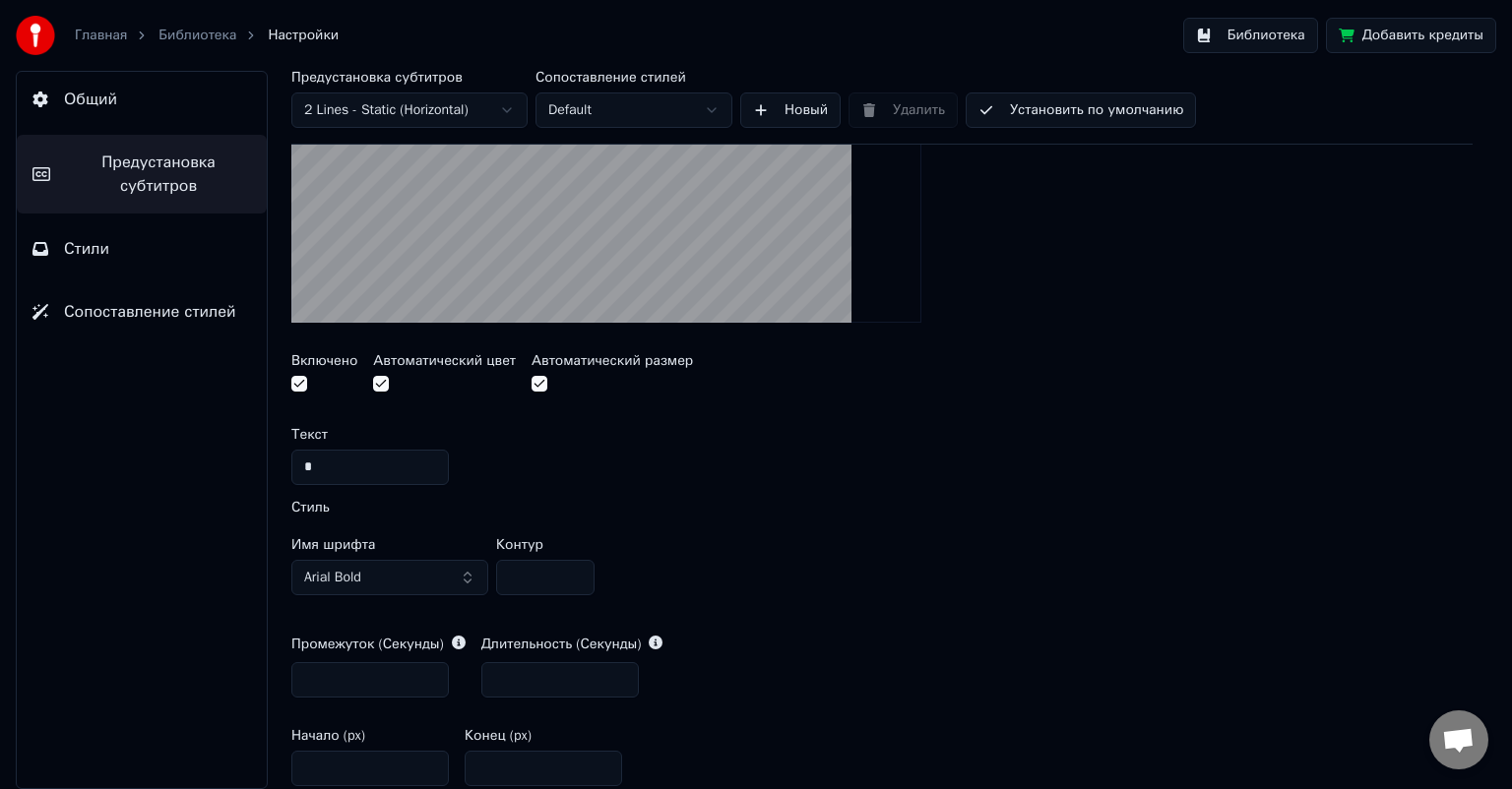 click on "Arial Bold" at bounding box center [390, 577] 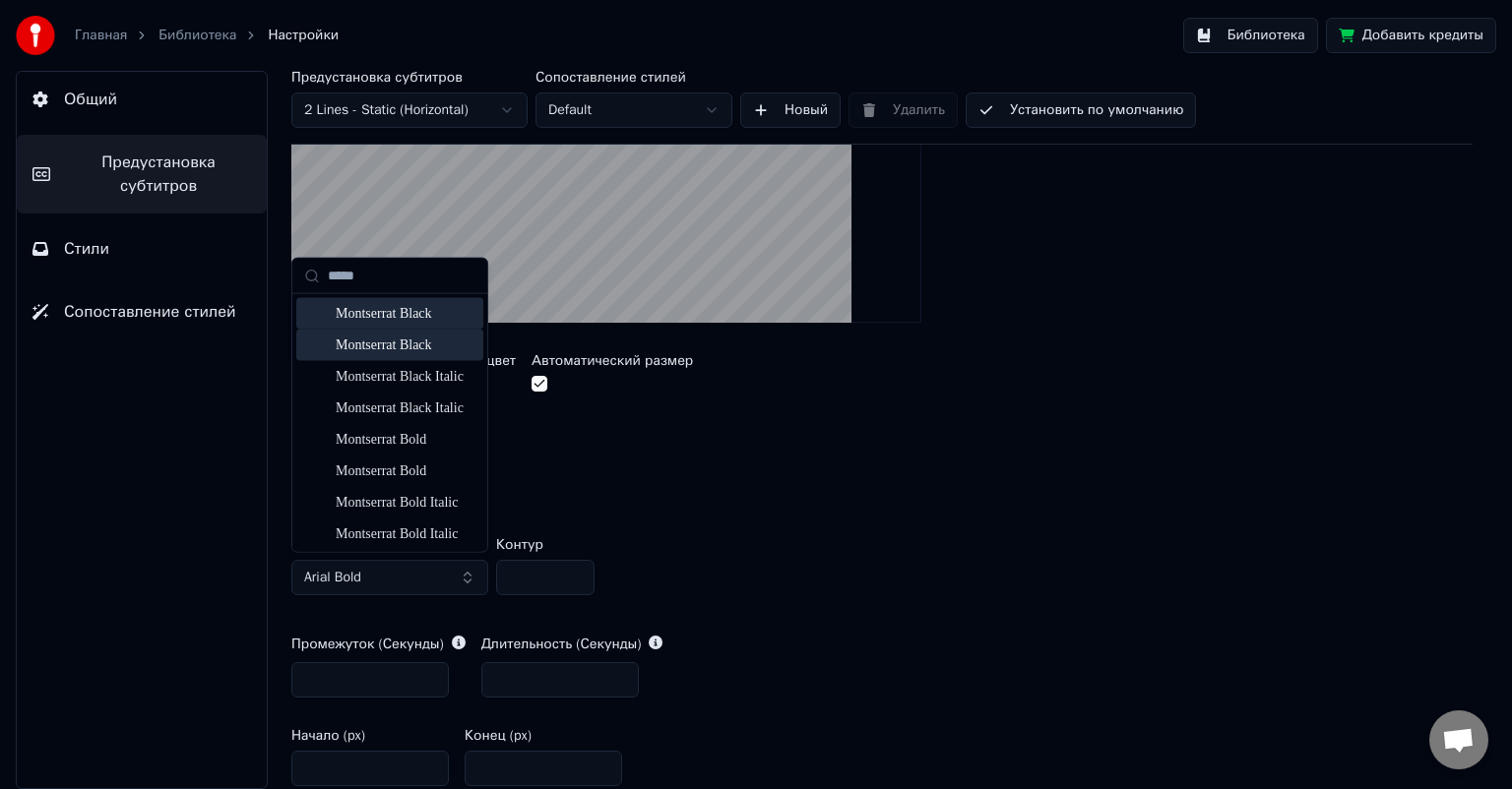 type on "*****" 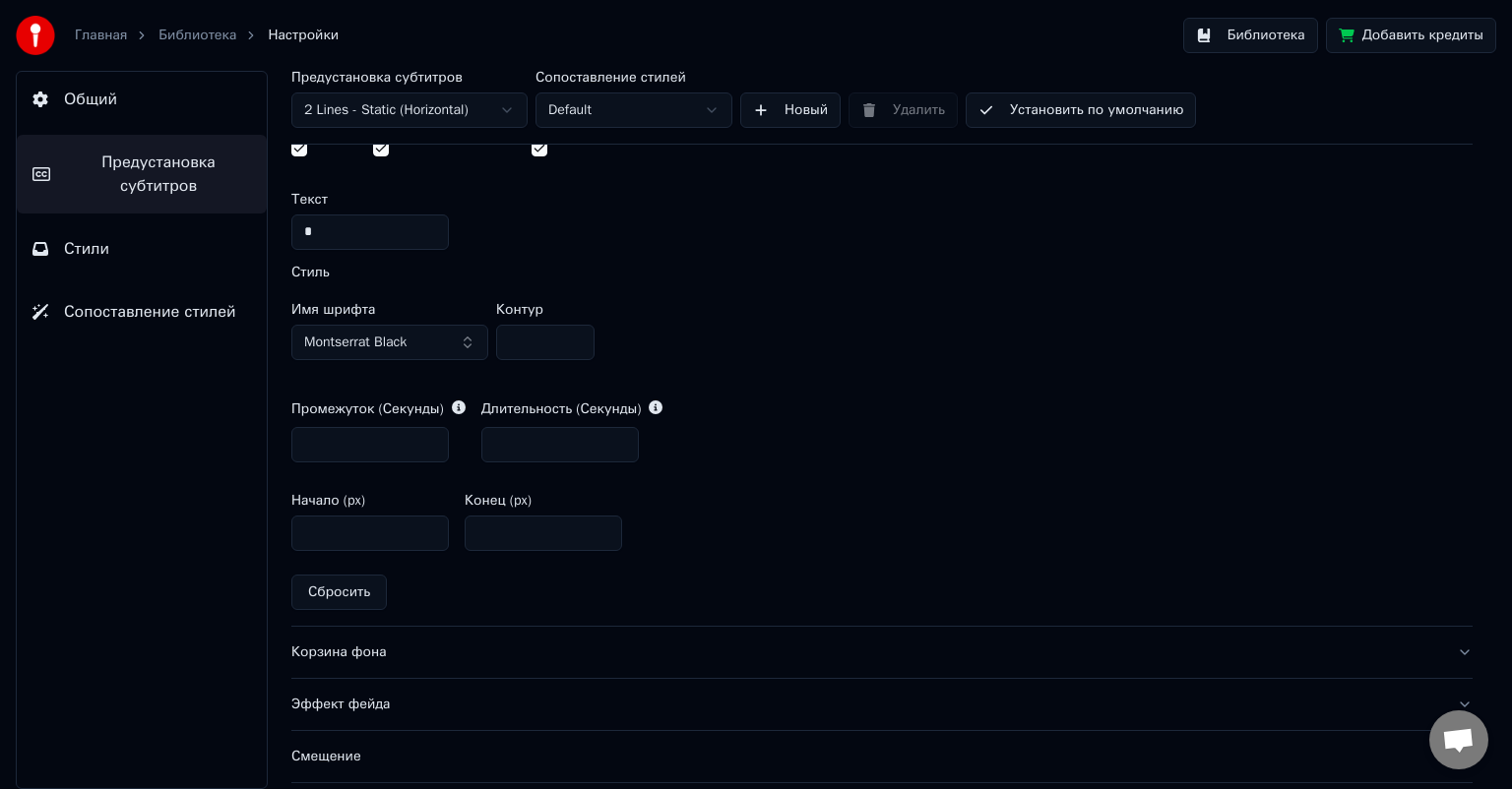 scroll, scrollTop: 880, scrollLeft: 0, axis: vertical 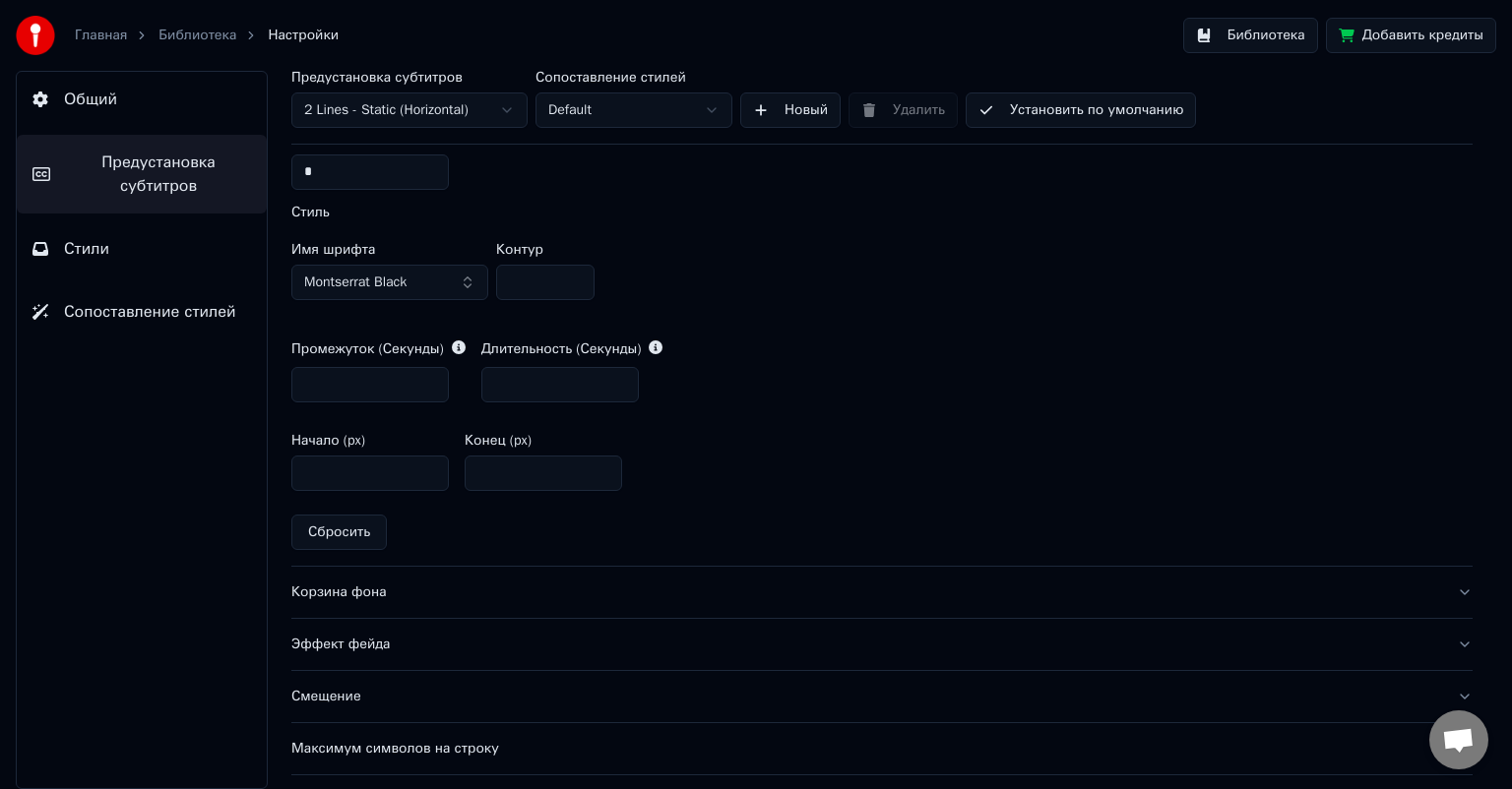 click on "Корзина фона" at bounding box center (866, 592) 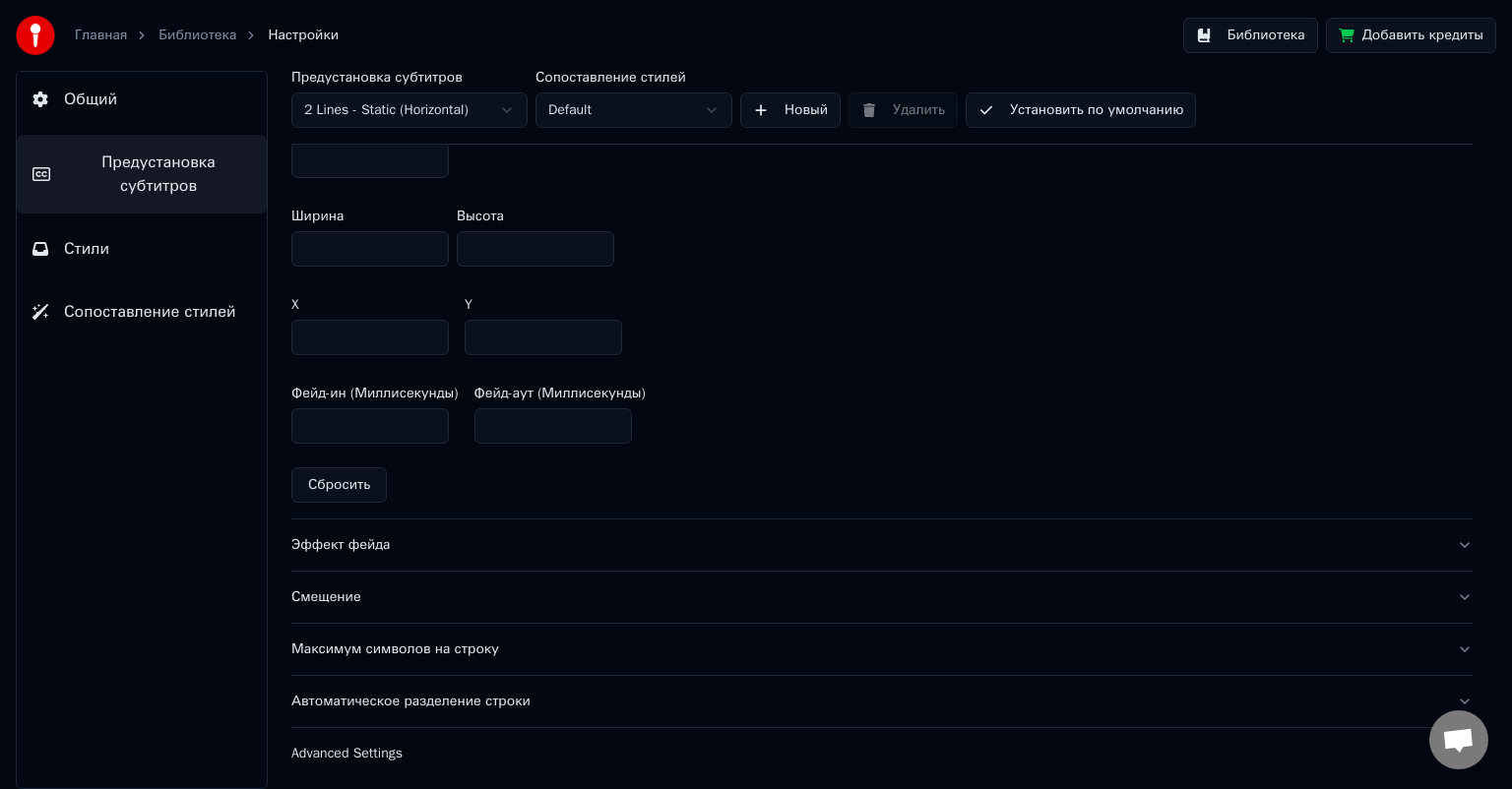 scroll, scrollTop: 1179, scrollLeft: 0, axis: vertical 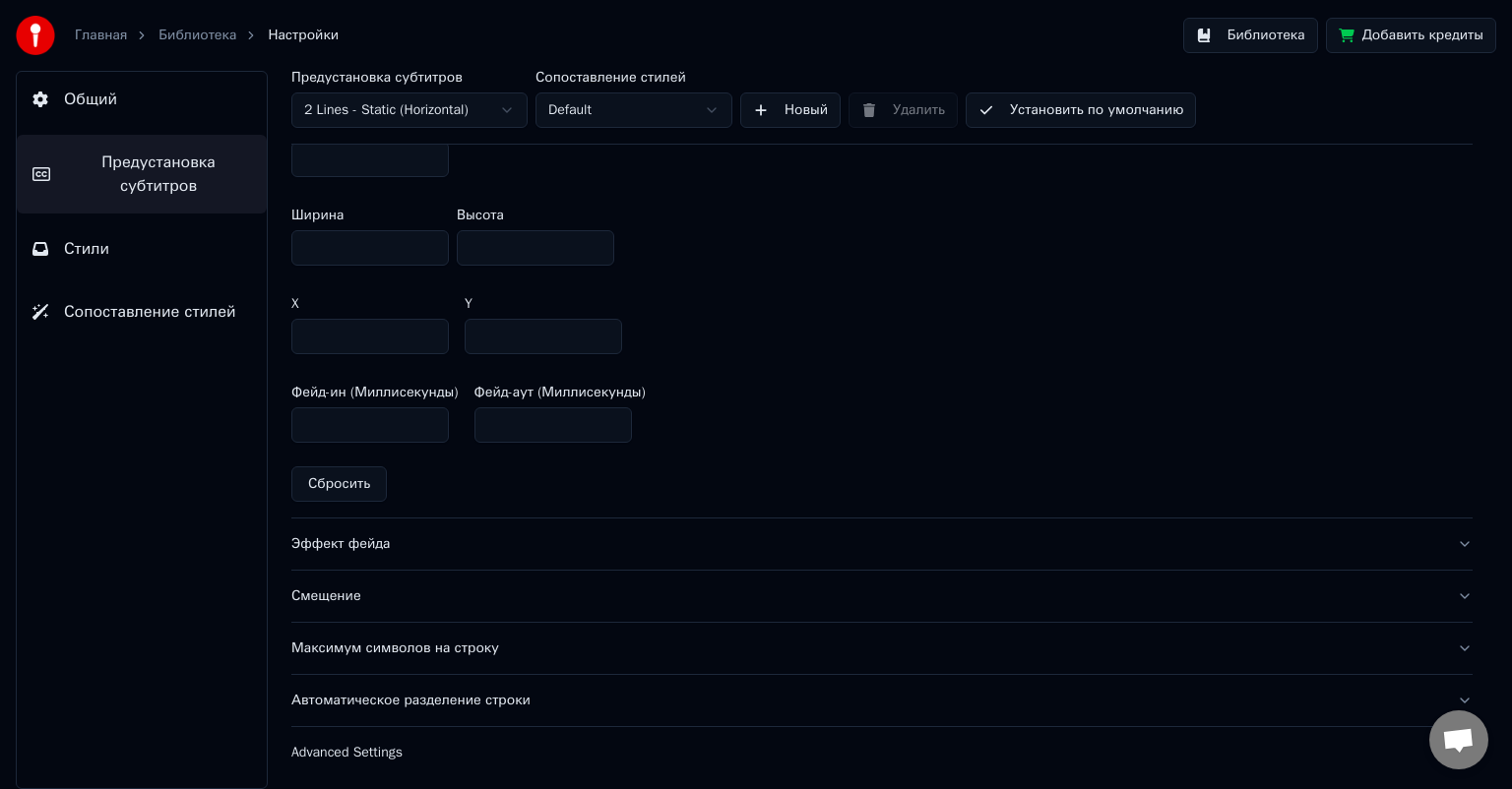 click on "Эффект фейда" at bounding box center [866, 544] 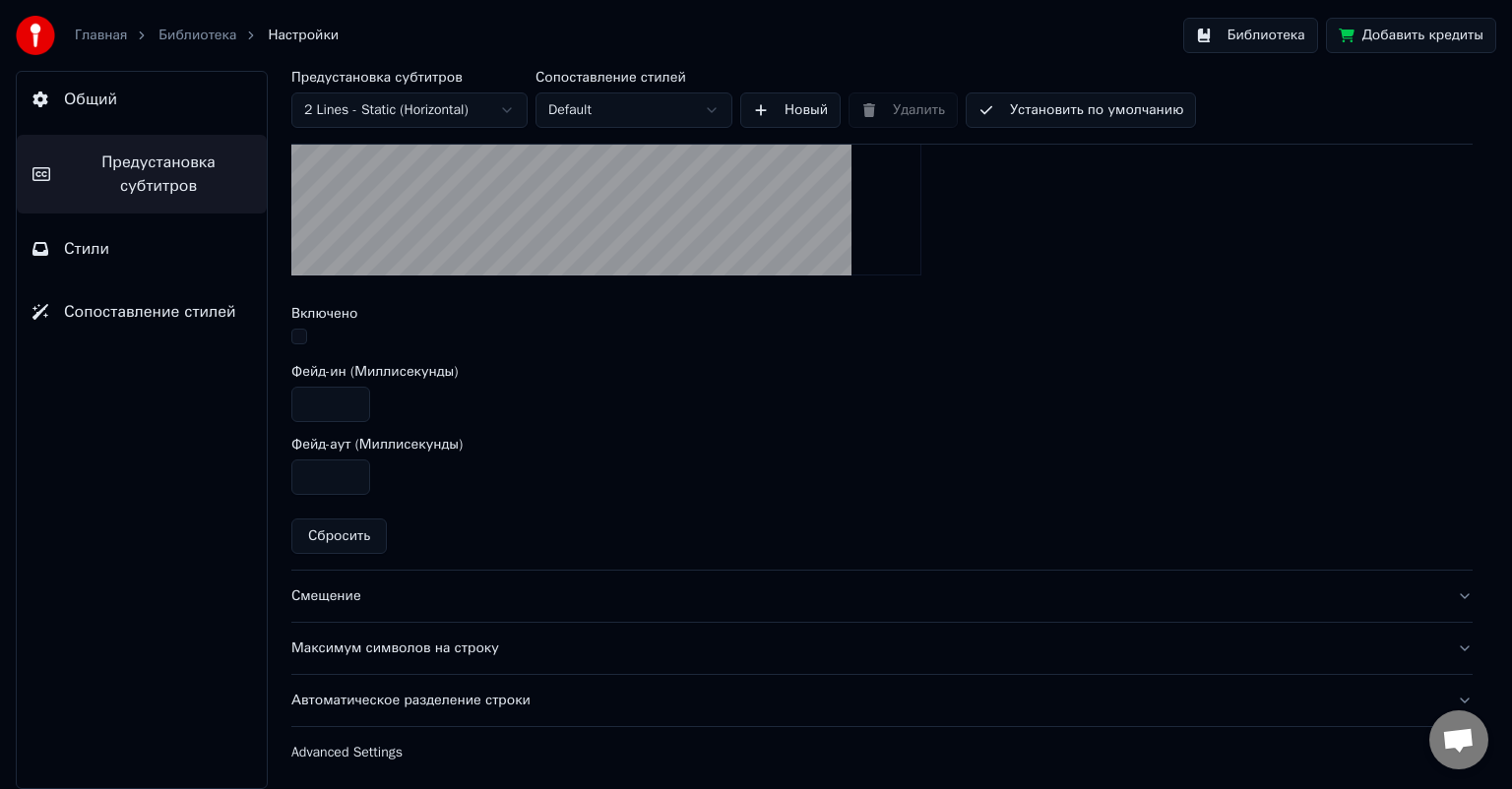scroll, scrollTop: 737, scrollLeft: 0, axis: vertical 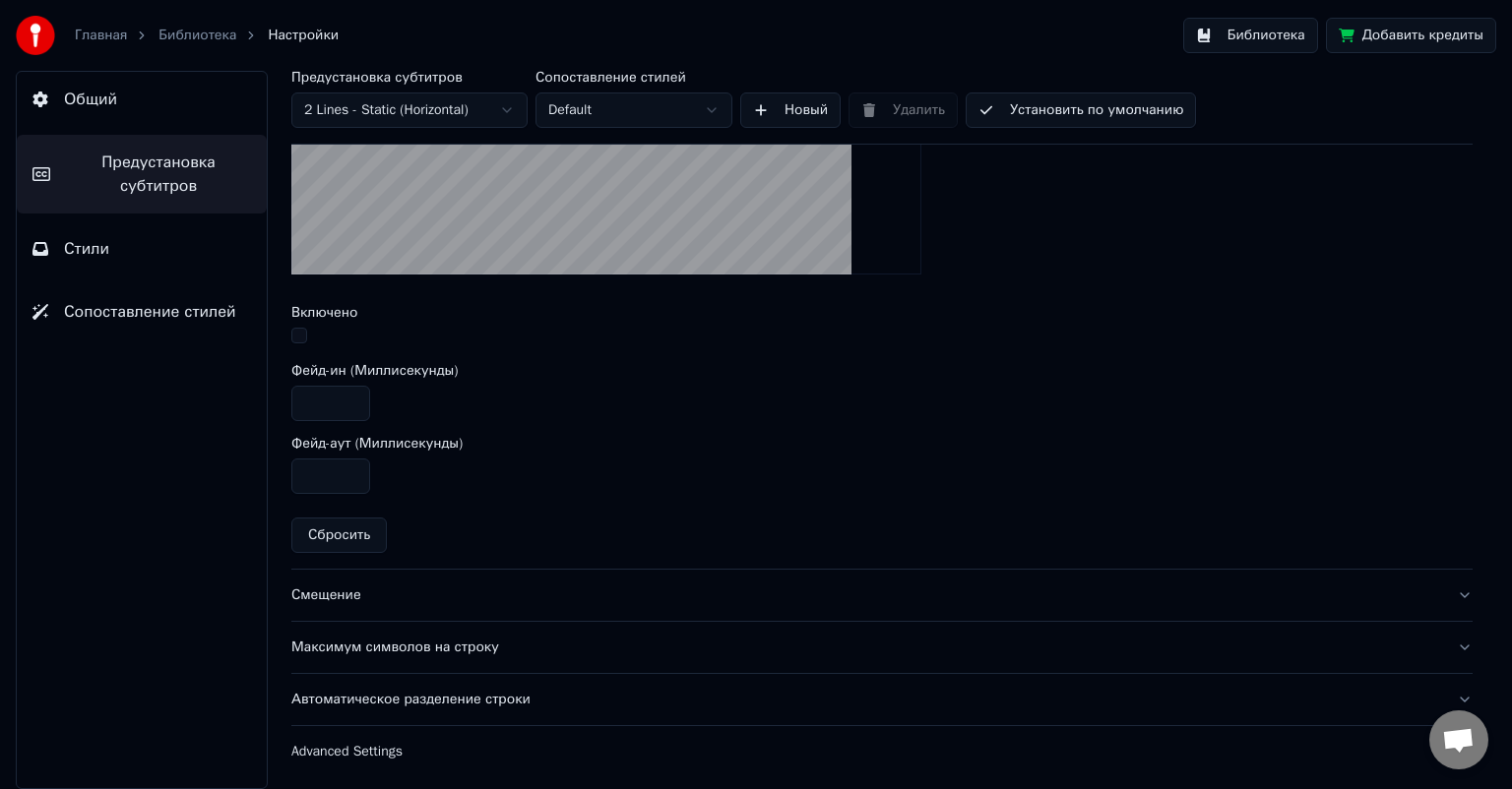 click on "Advanced Settings" at bounding box center [866, 752] 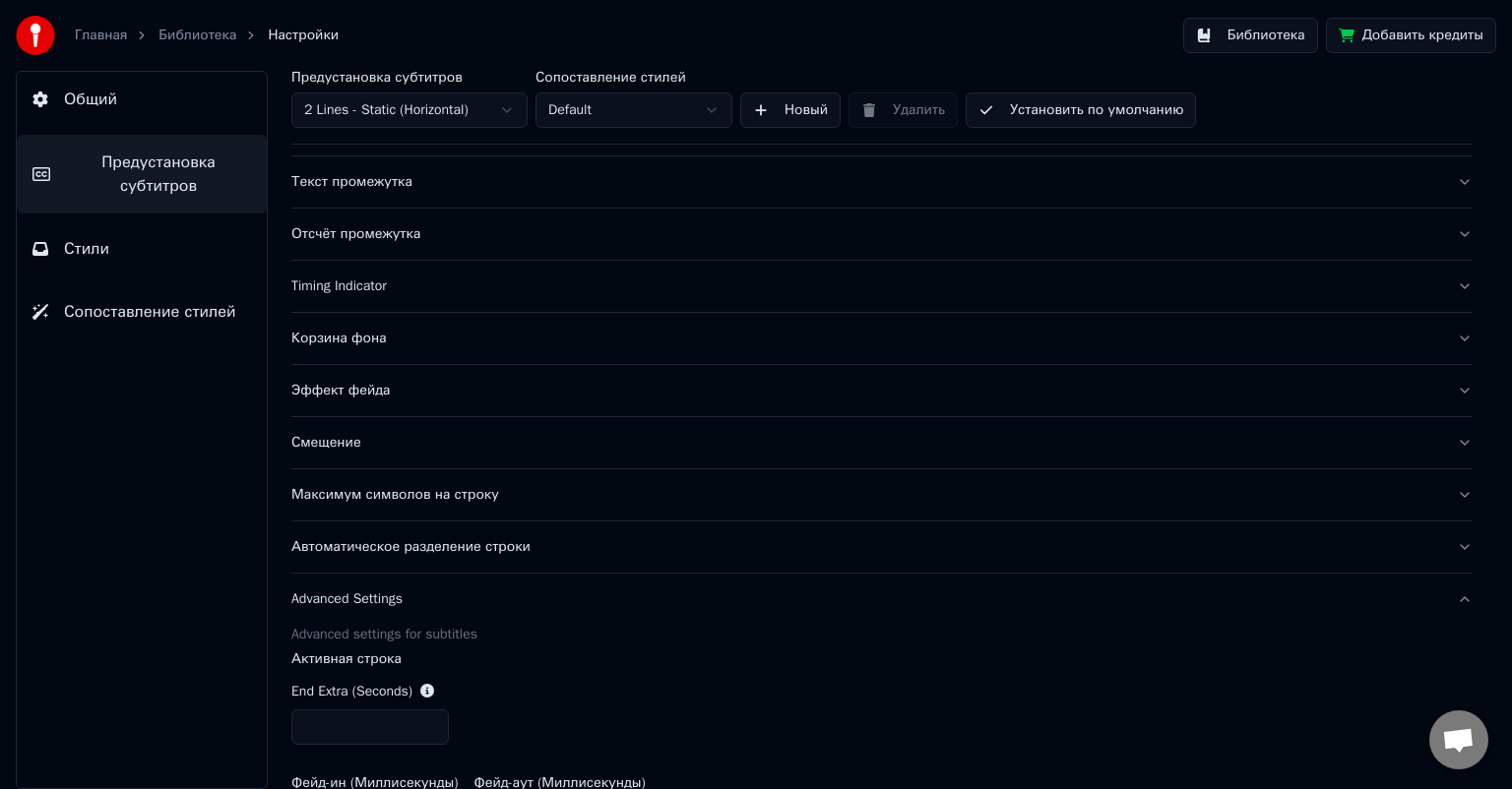 scroll, scrollTop: 167, scrollLeft: 0, axis: vertical 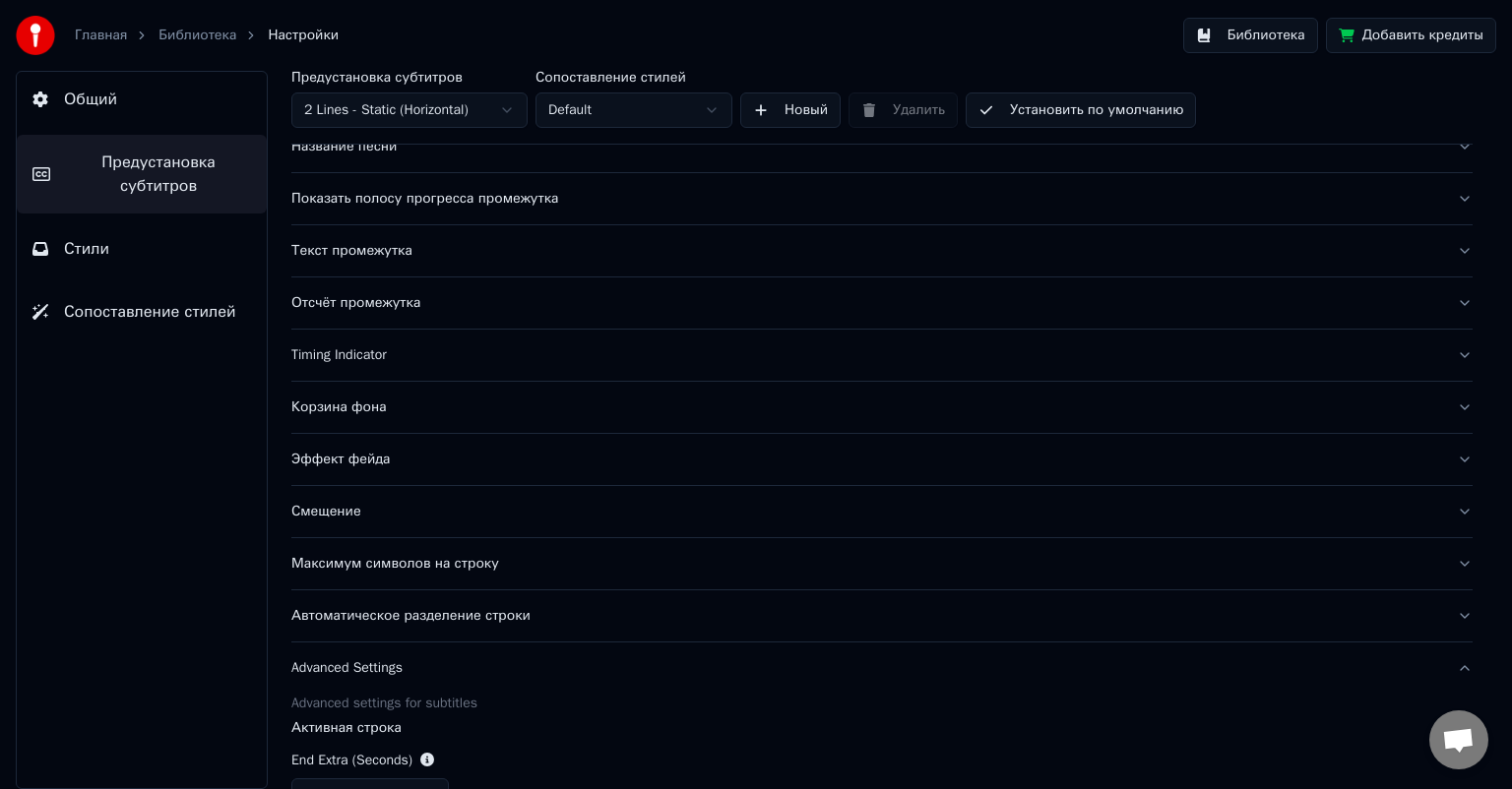 click on "Смещение" at bounding box center [866, 512] 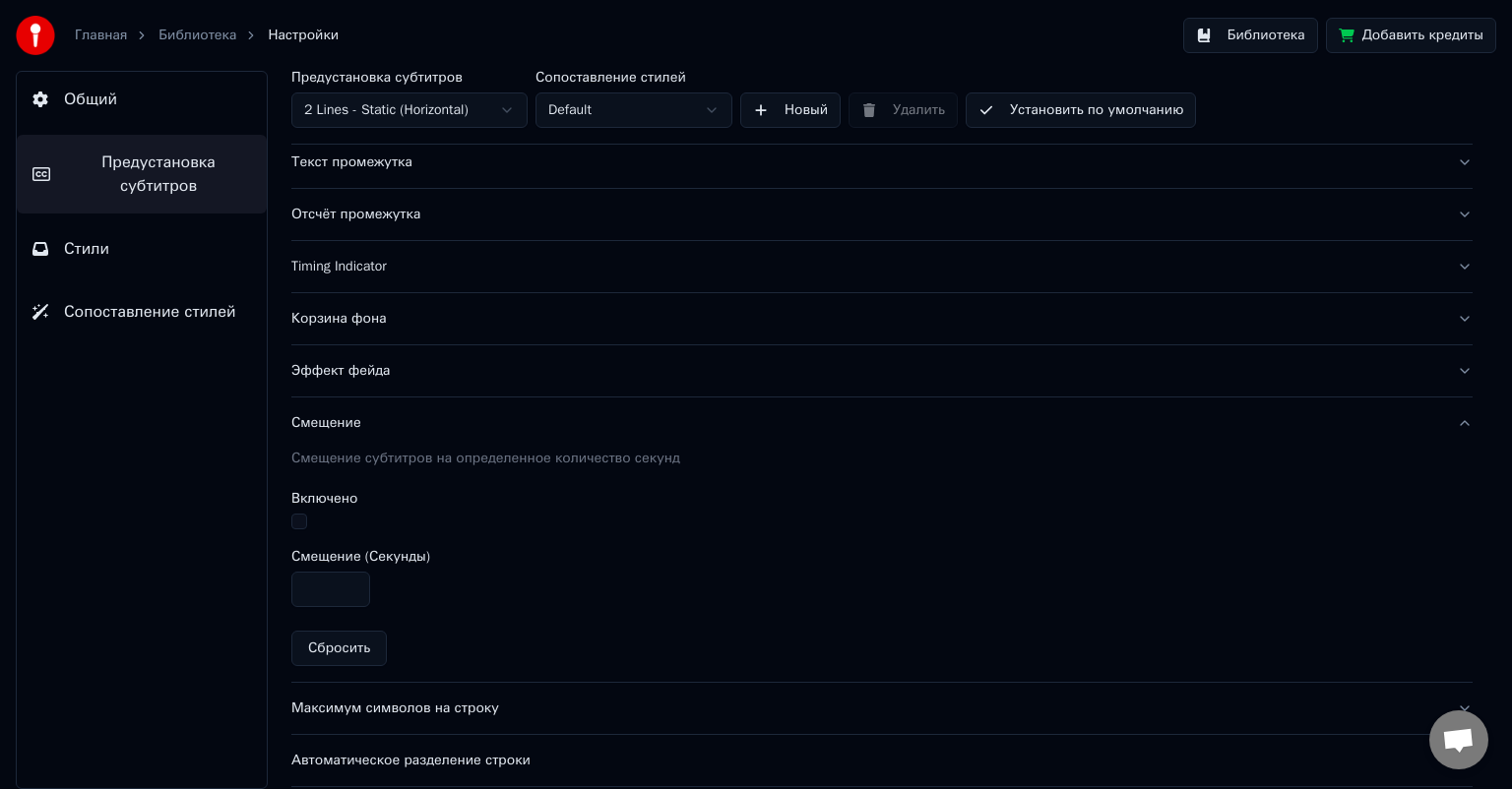 scroll, scrollTop: 317, scrollLeft: 0, axis: vertical 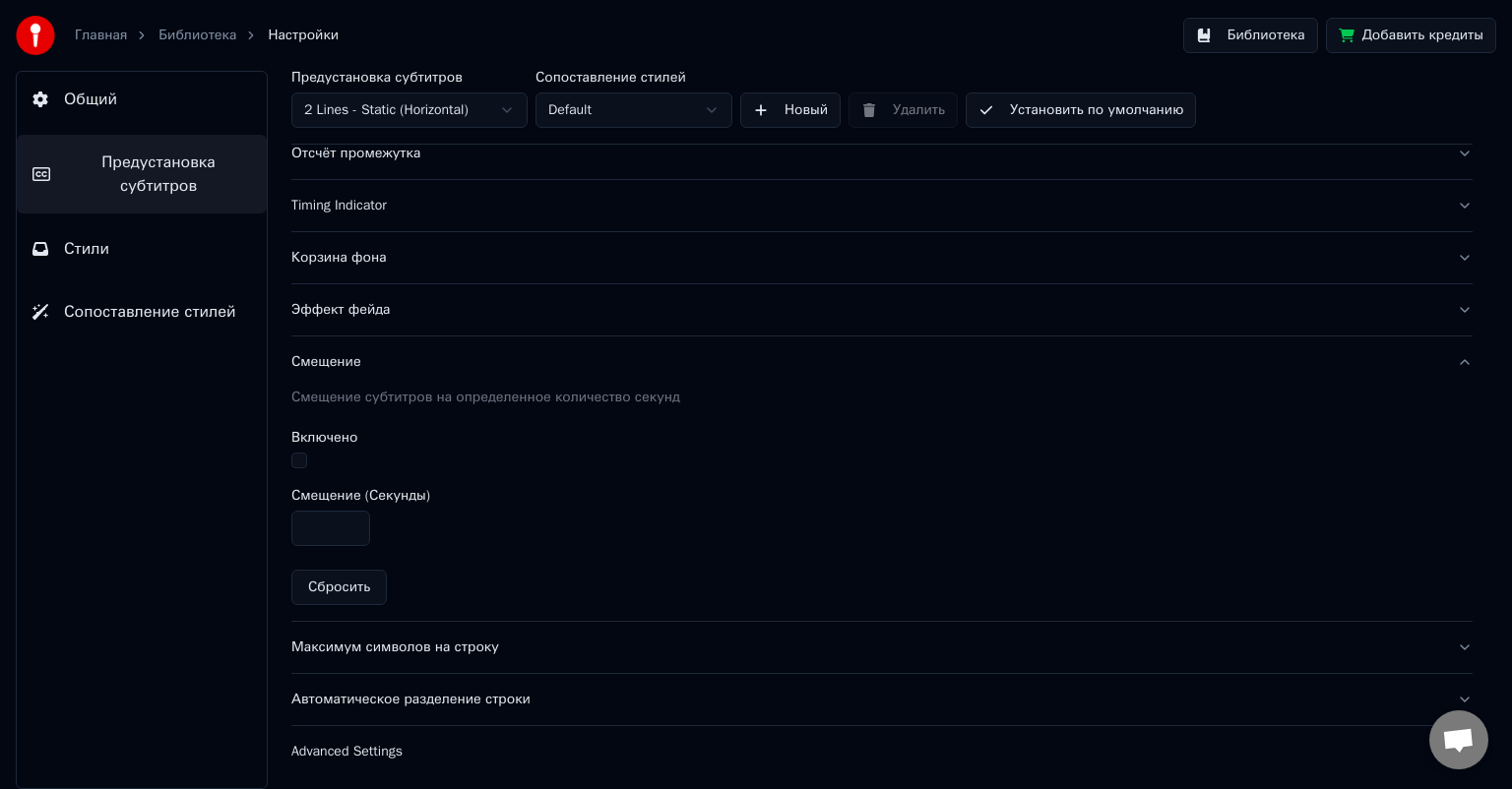 click on "Автоматическое разделение строки" at bounding box center [866, 699] 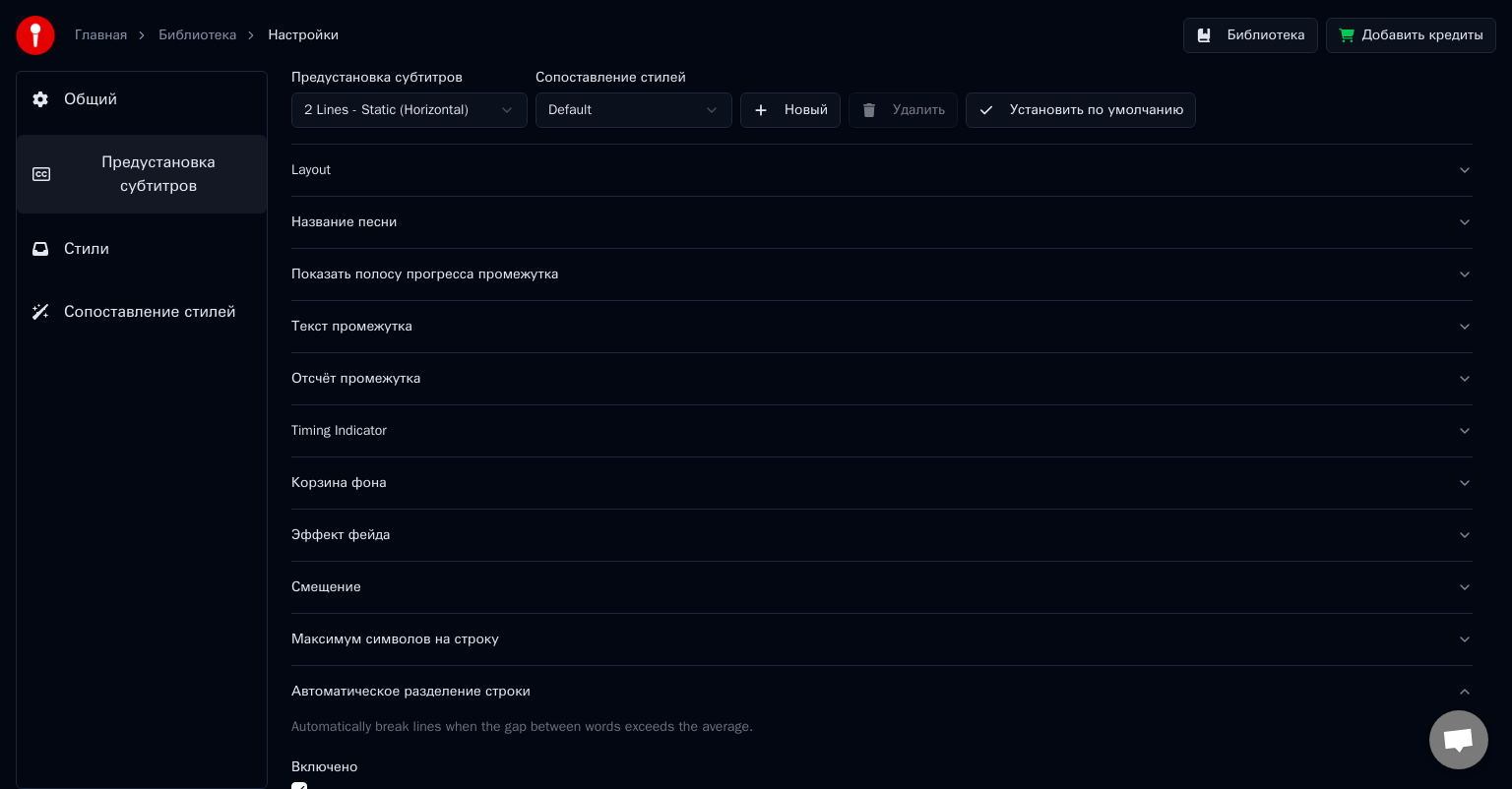 scroll, scrollTop: 0, scrollLeft: 0, axis: both 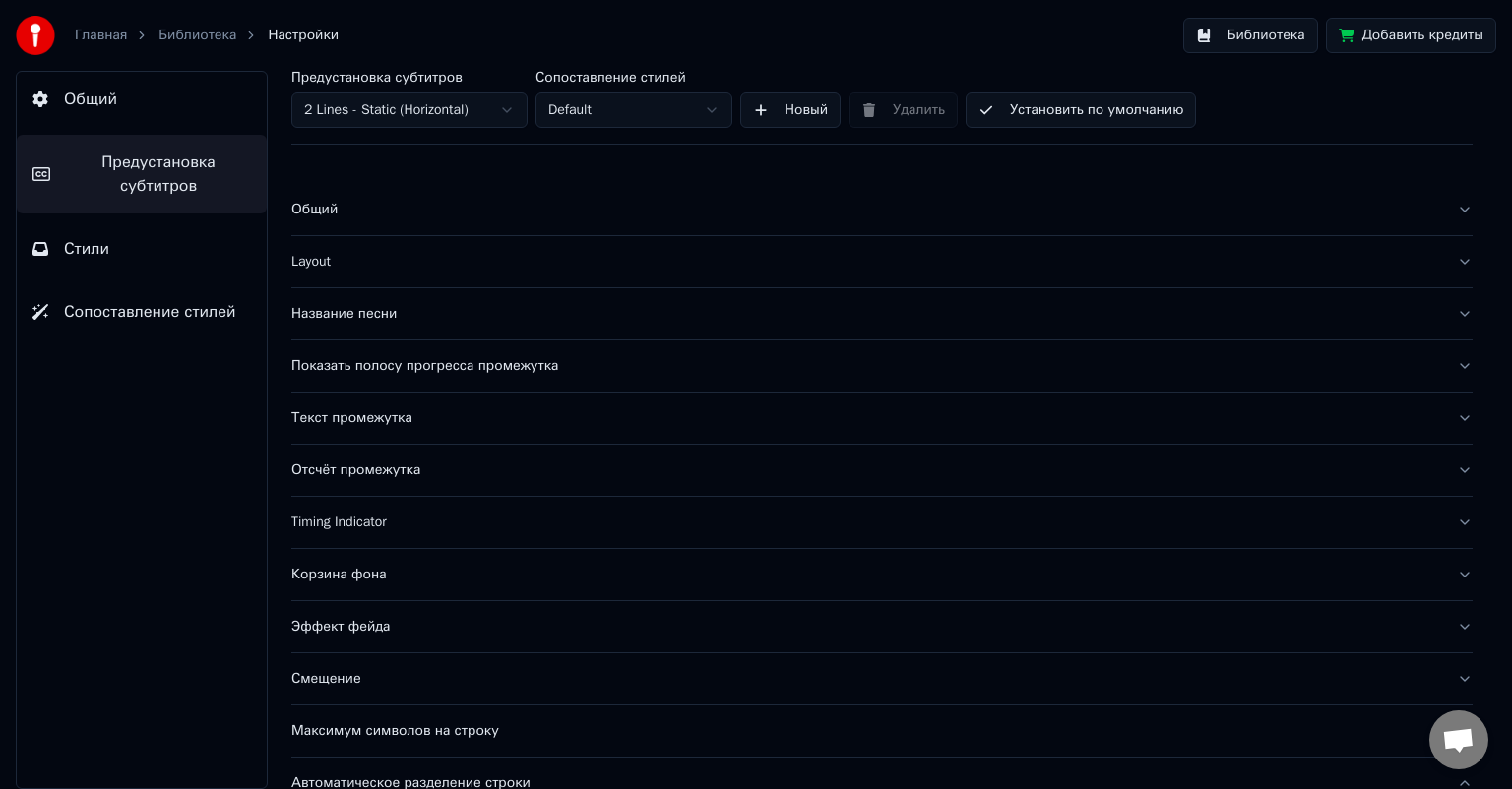 click on "Layout" at bounding box center [882, 262] 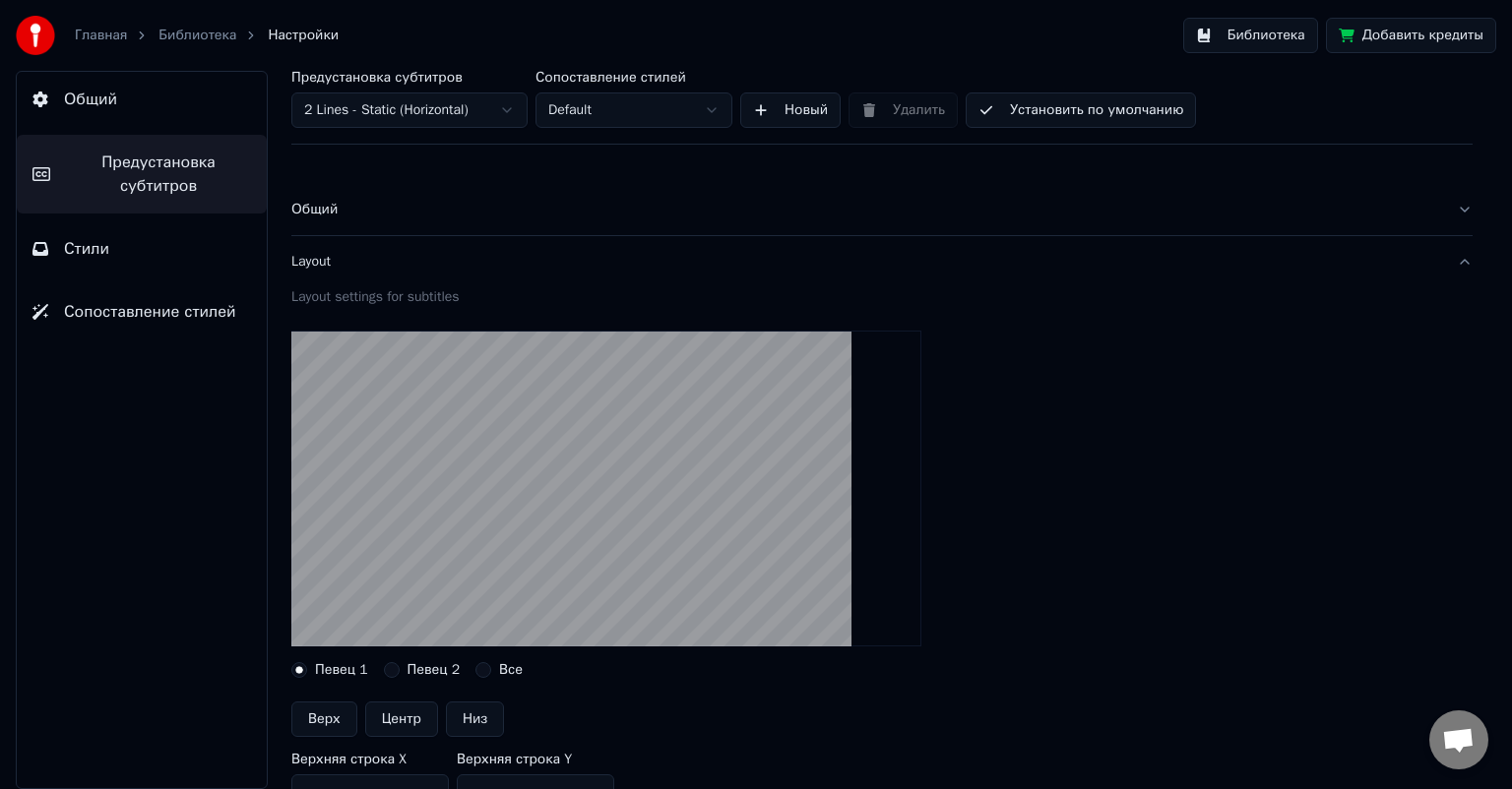 click on "Центр" at bounding box center [402, 719] 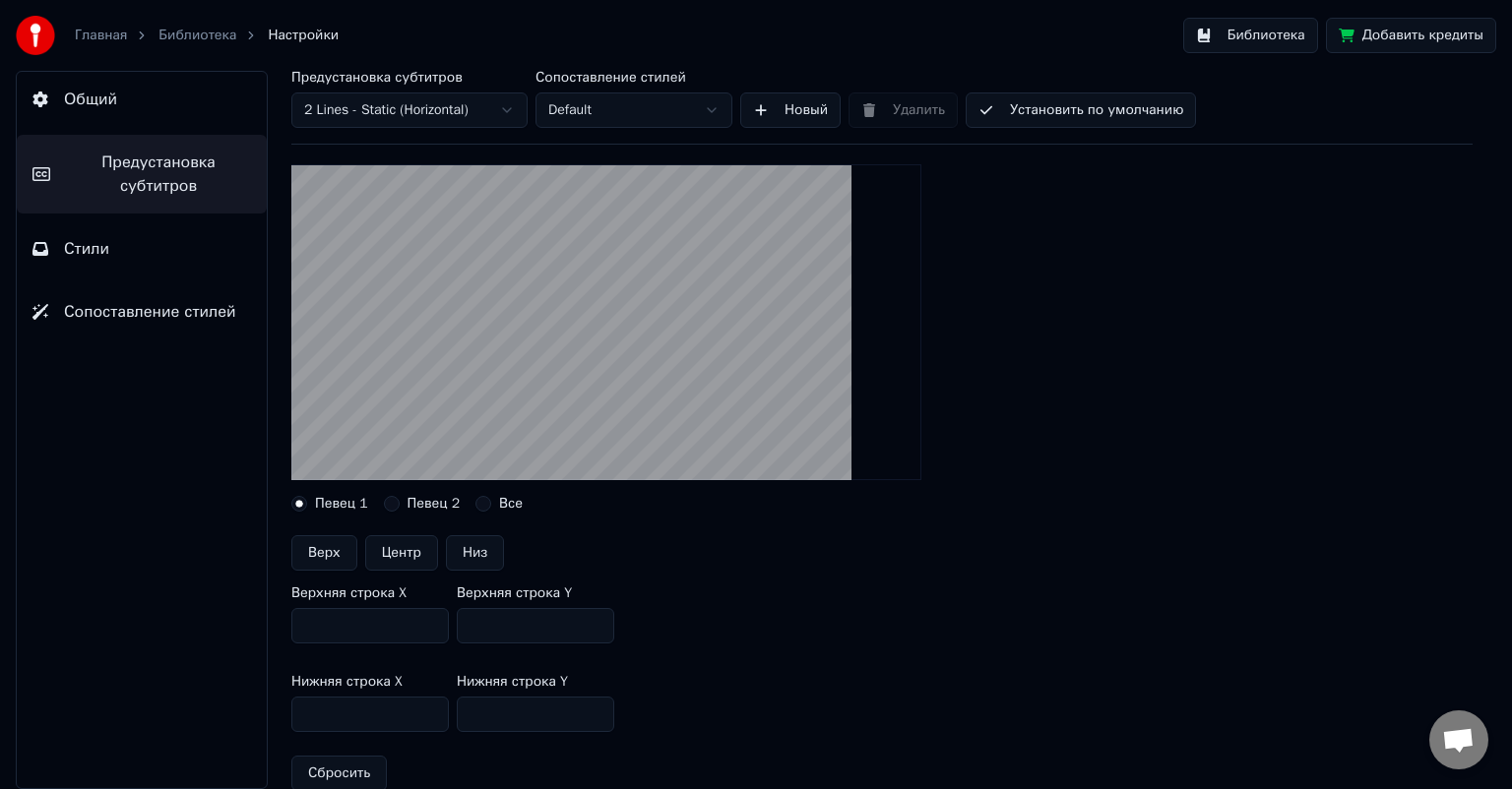 scroll, scrollTop: 197, scrollLeft: 0, axis: vertical 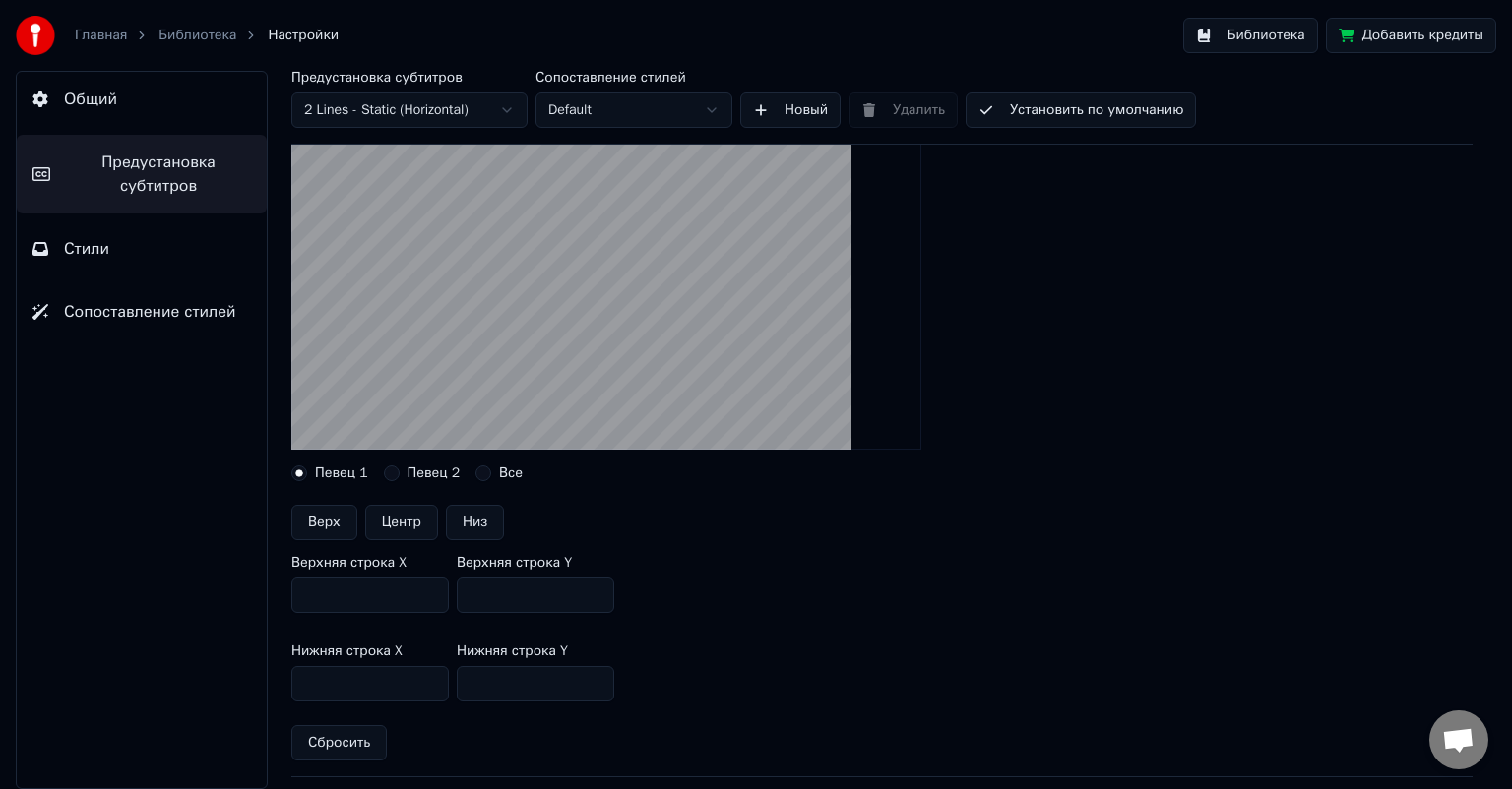click on "Установить по умолчанию" at bounding box center [1081, 110] 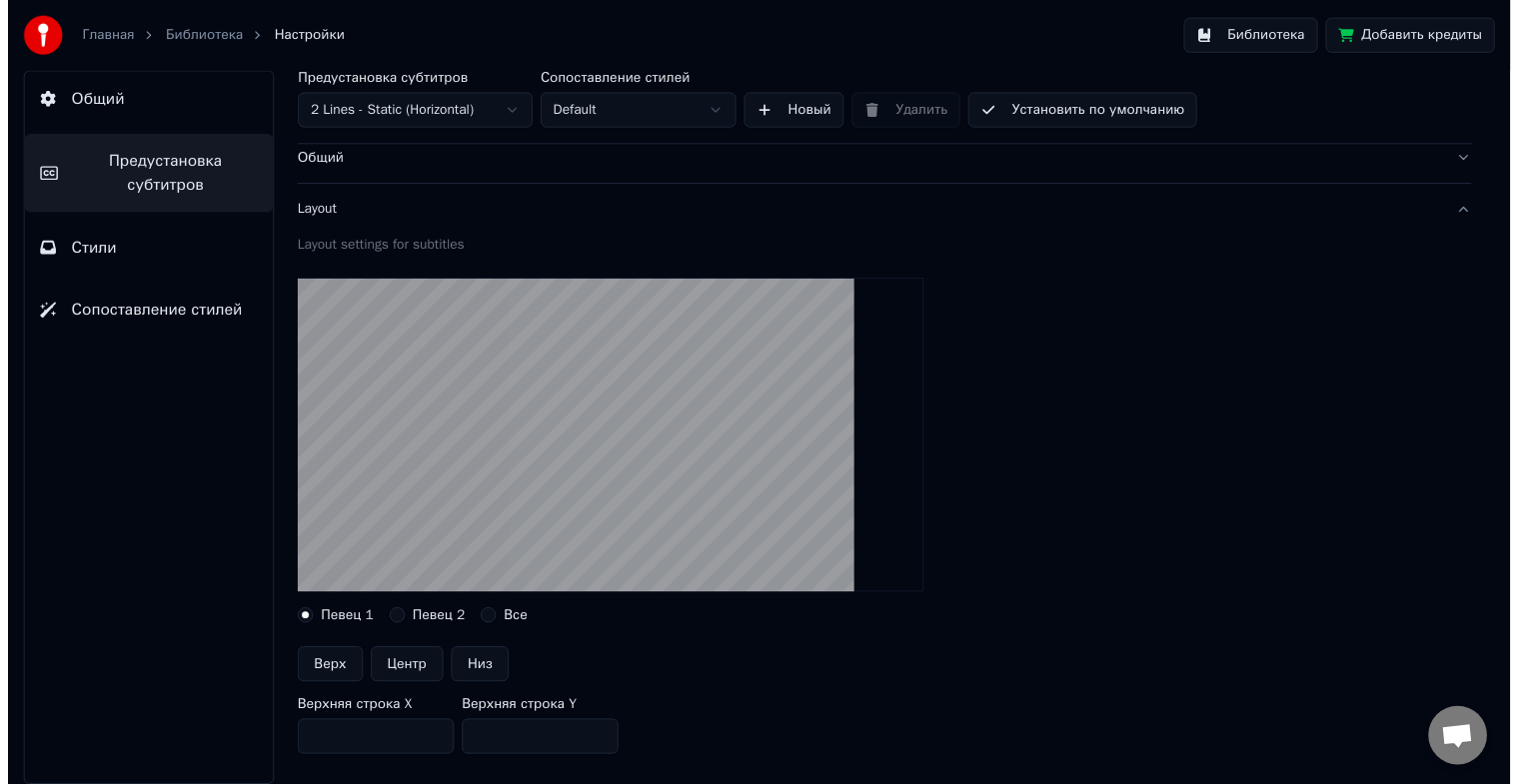 scroll, scrollTop: 0, scrollLeft: 0, axis: both 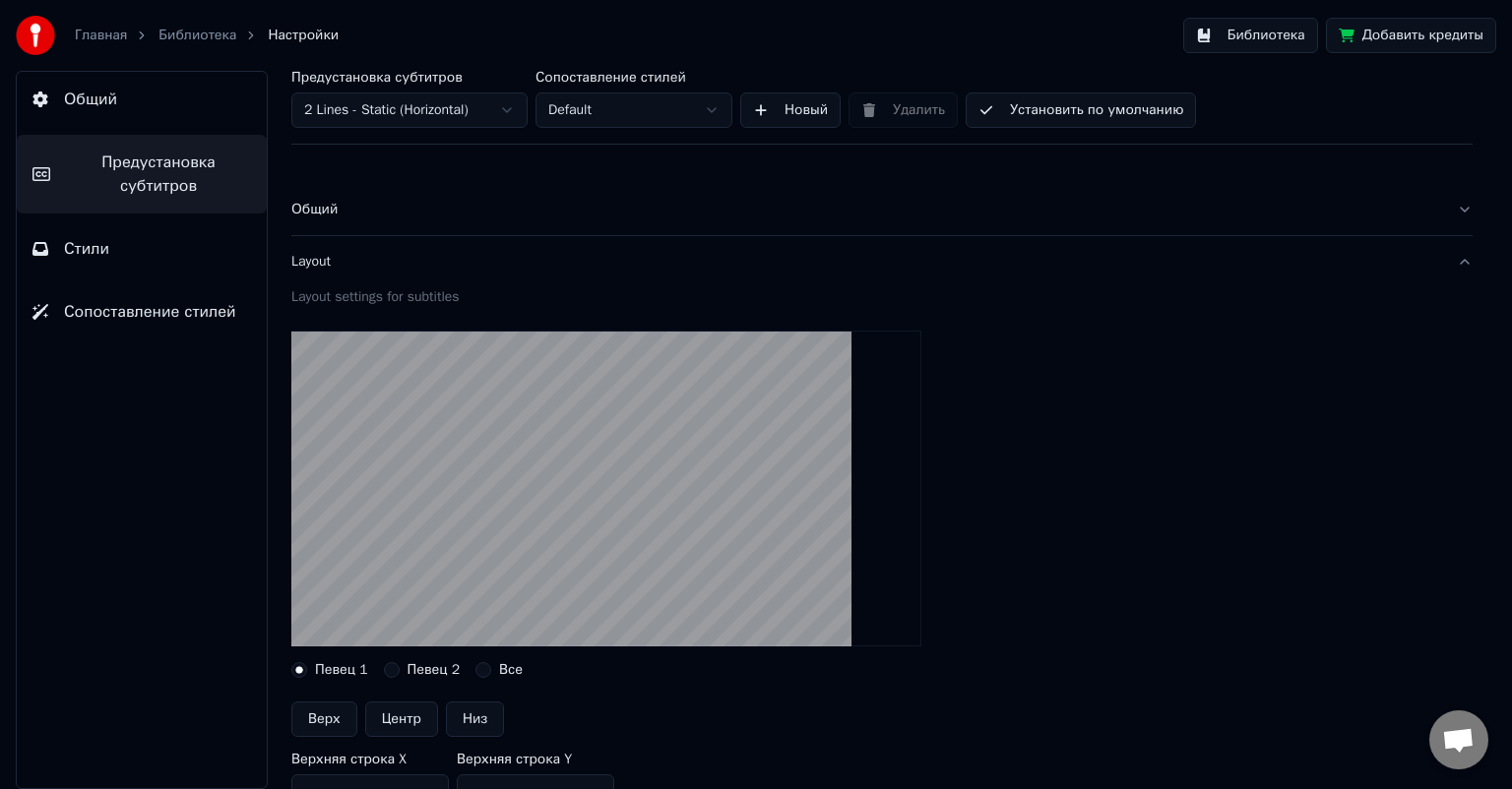 click on "Библиотека" at bounding box center [197, 35] 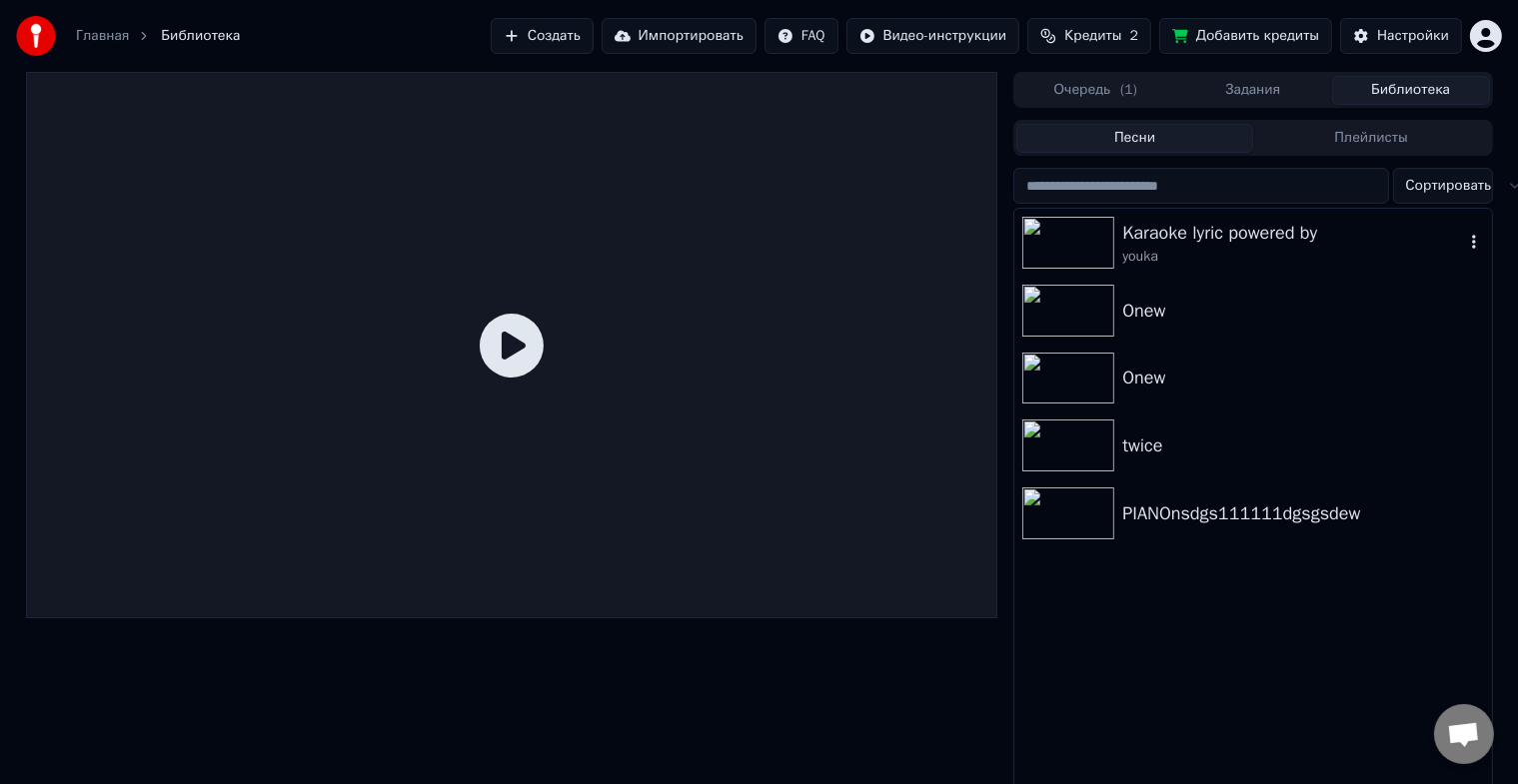 click on "Karaoke lyric powered by" at bounding box center (1292, 233) 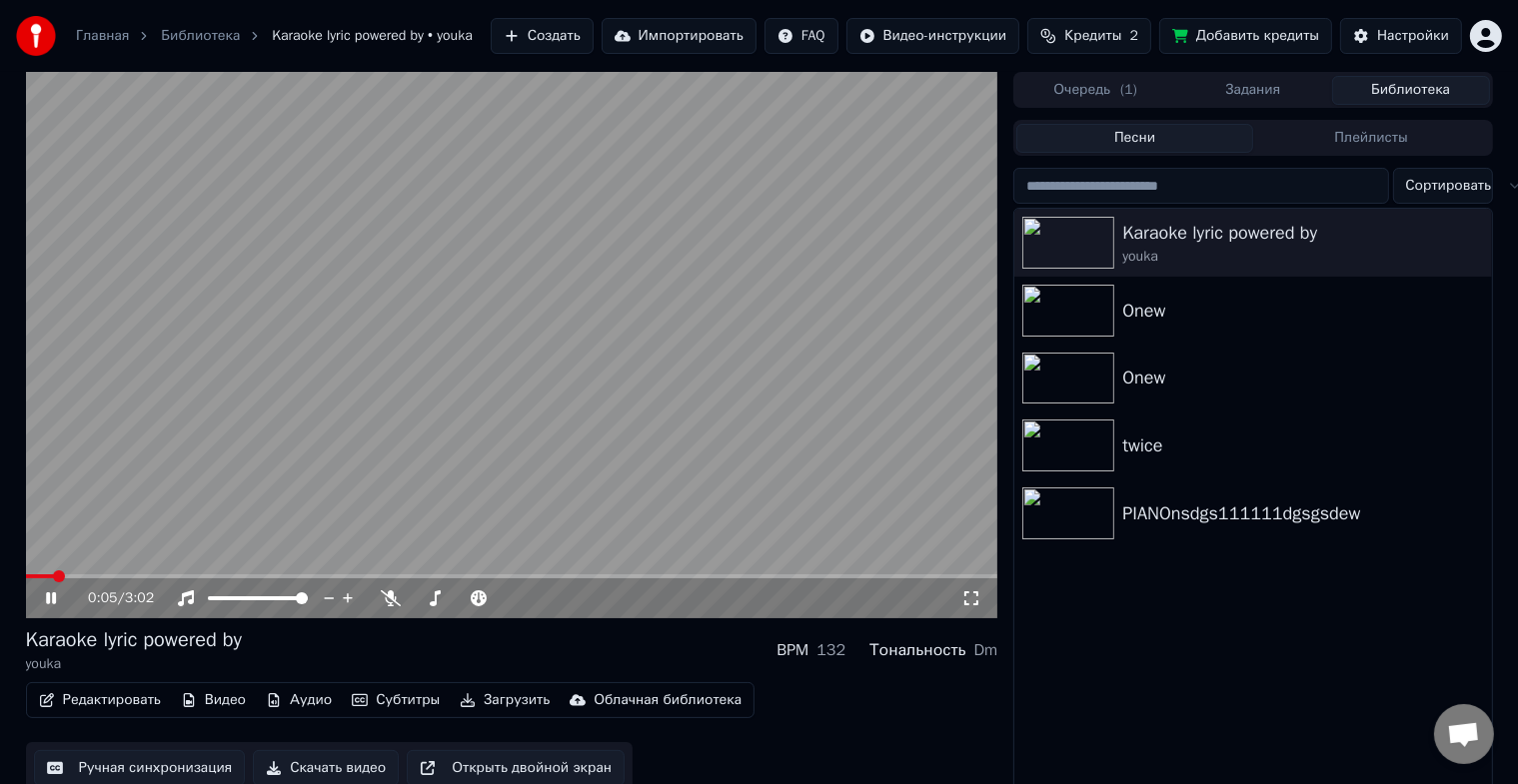 click 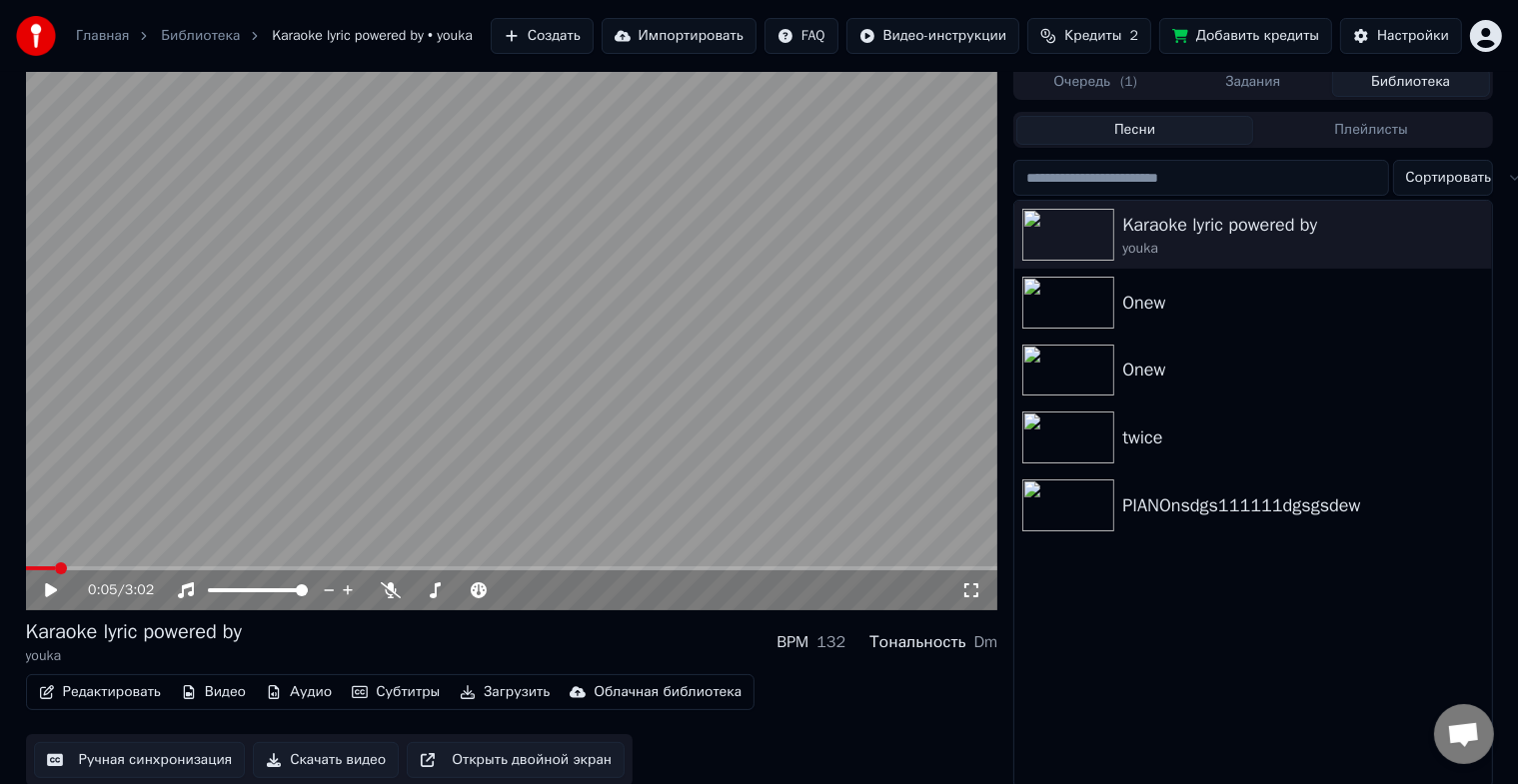 scroll, scrollTop: 24, scrollLeft: 0, axis: vertical 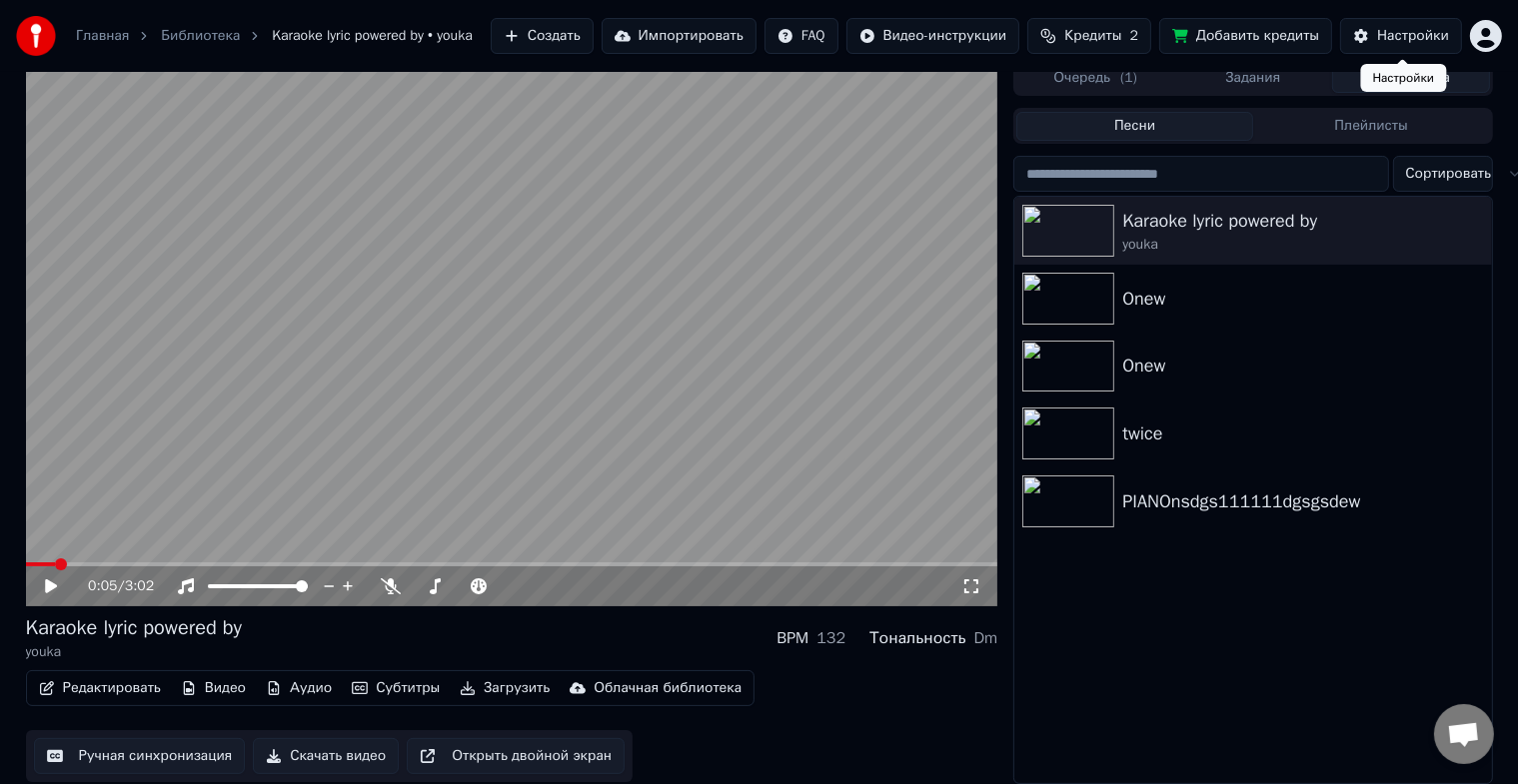 click on "Настройки" at bounding box center [1413, 36] 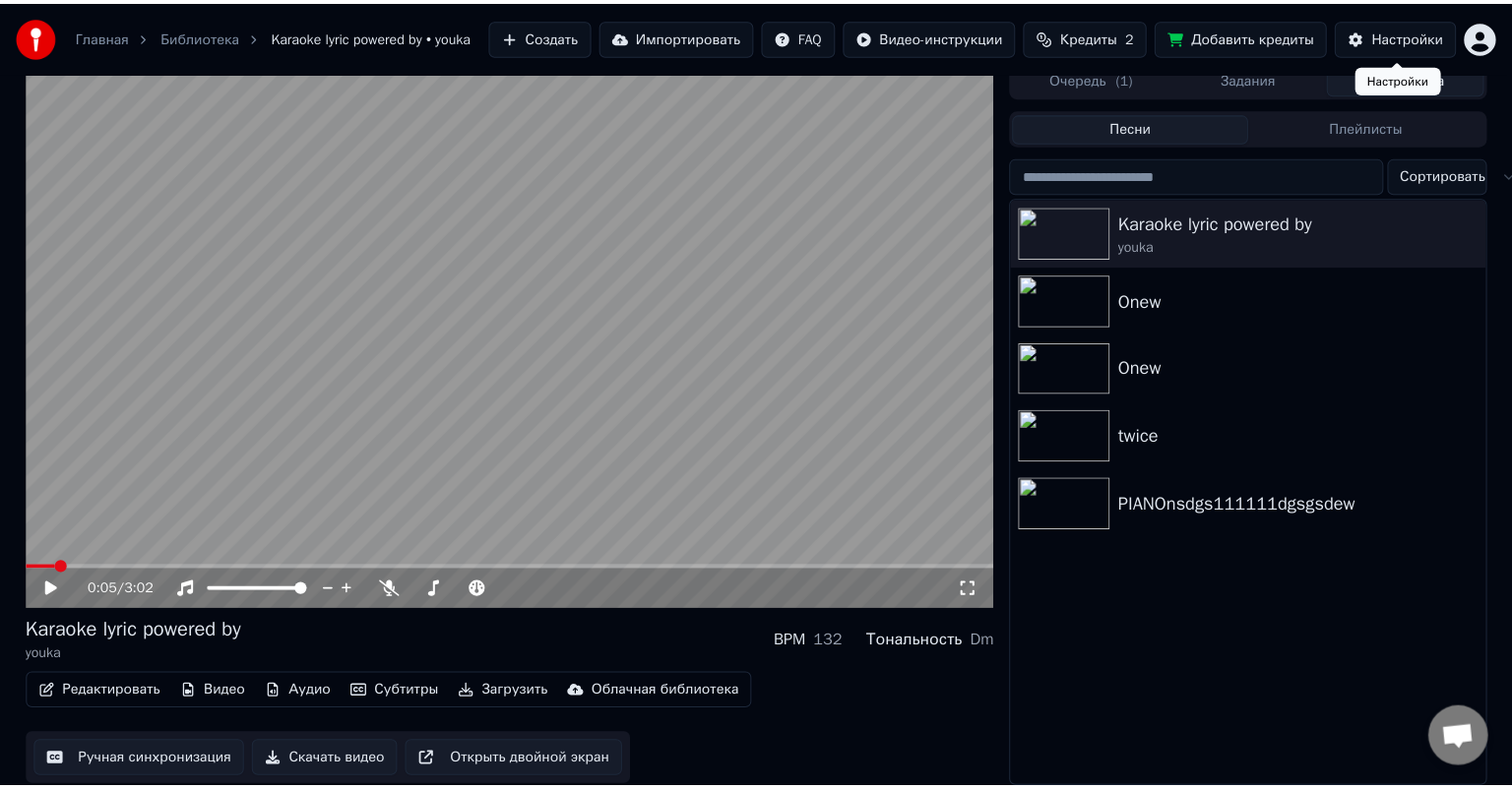 scroll, scrollTop: 0, scrollLeft: 0, axis: both 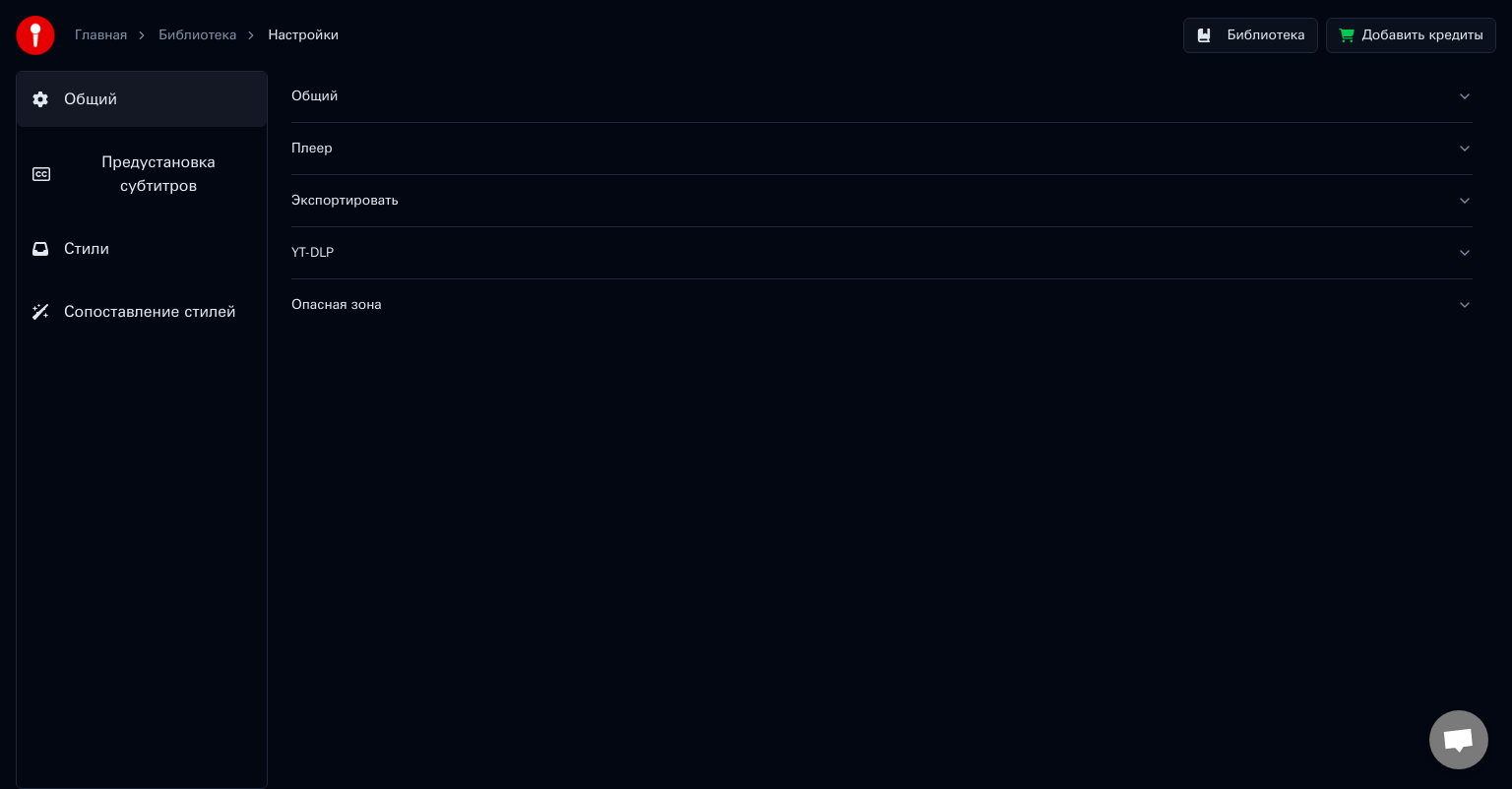 click on "Экспортировать" at bounding box center [866, 201] 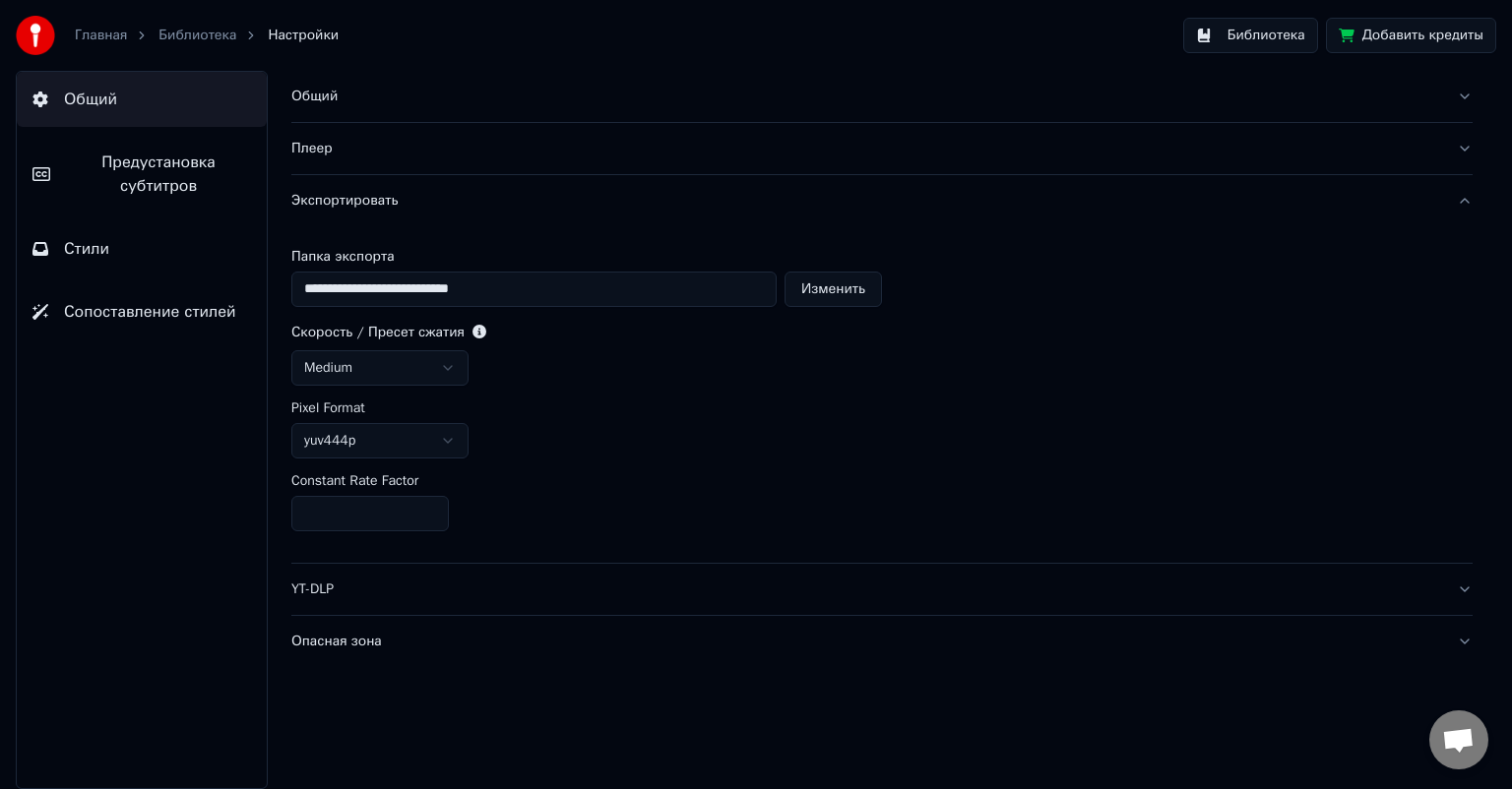 drag, startPoint x: 565, startPoint y: 295, endPoint x: 472, endPoint y: 289, distance: 93.193347 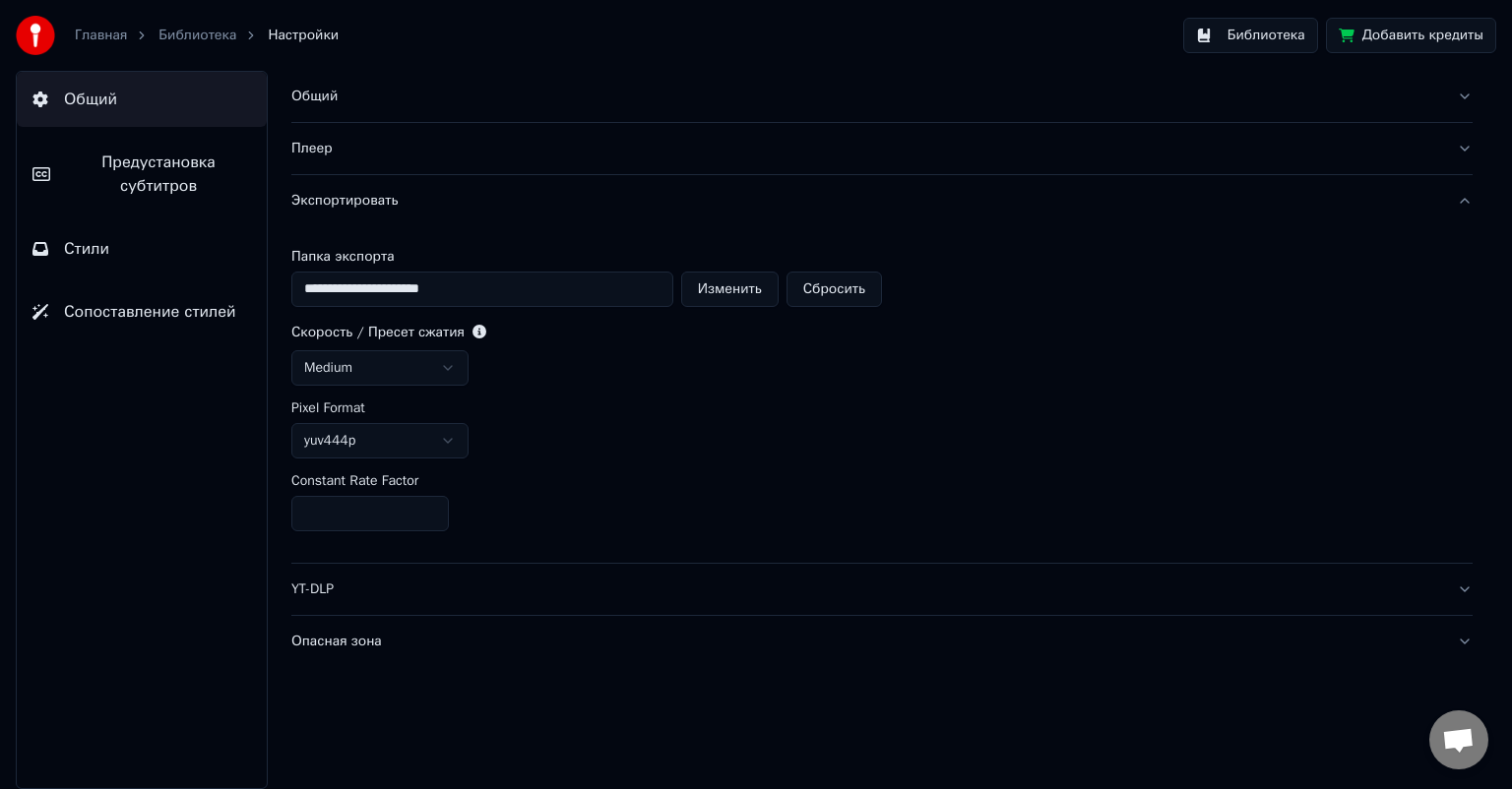 click on "**********" at bounding box center (756, 394) 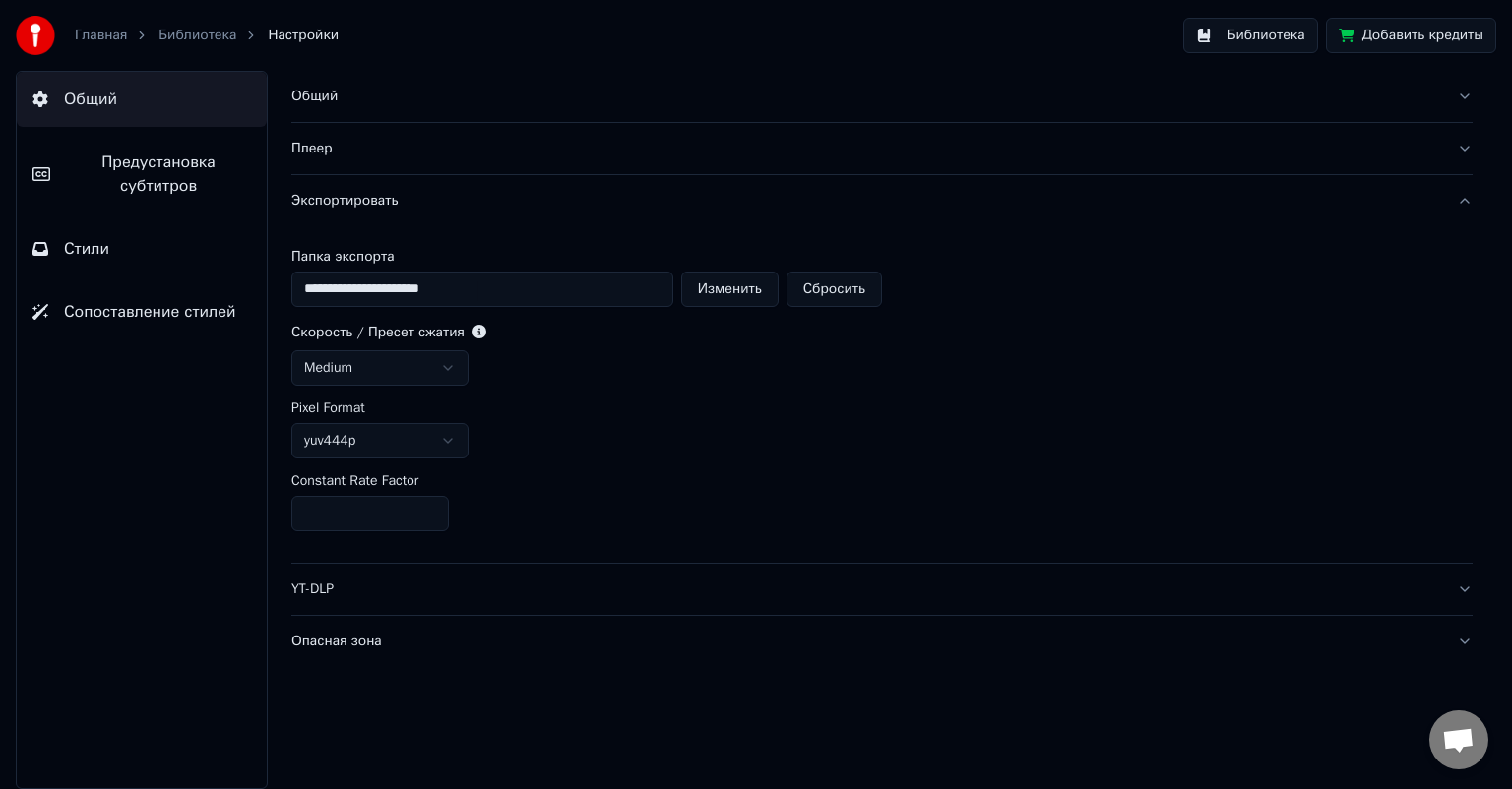 click on "**********" at bounding box center (756, 394) 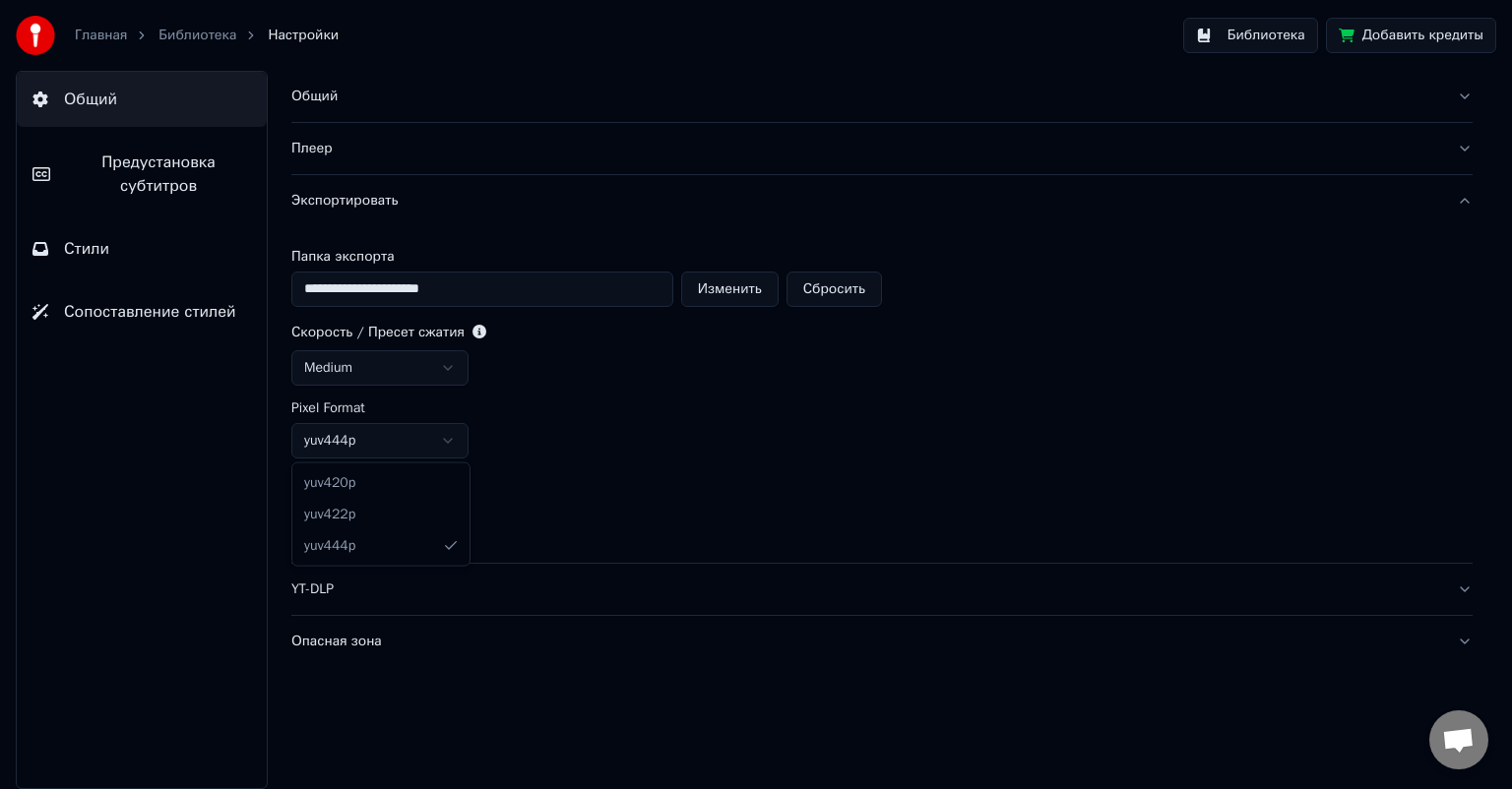 click on "**********" at bounding box center (756, 394) 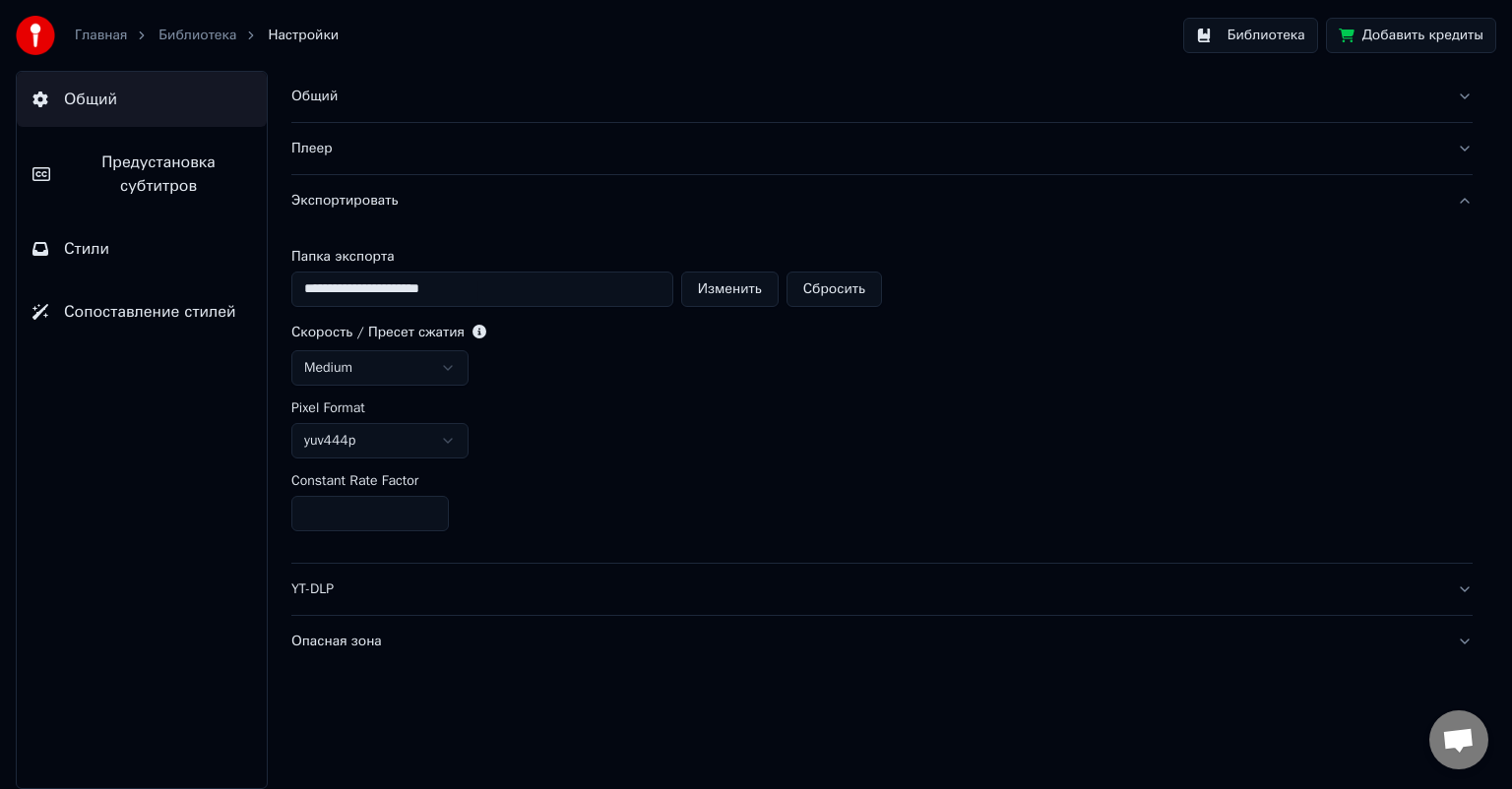 click on "**********" at bounding box center (756, 394) 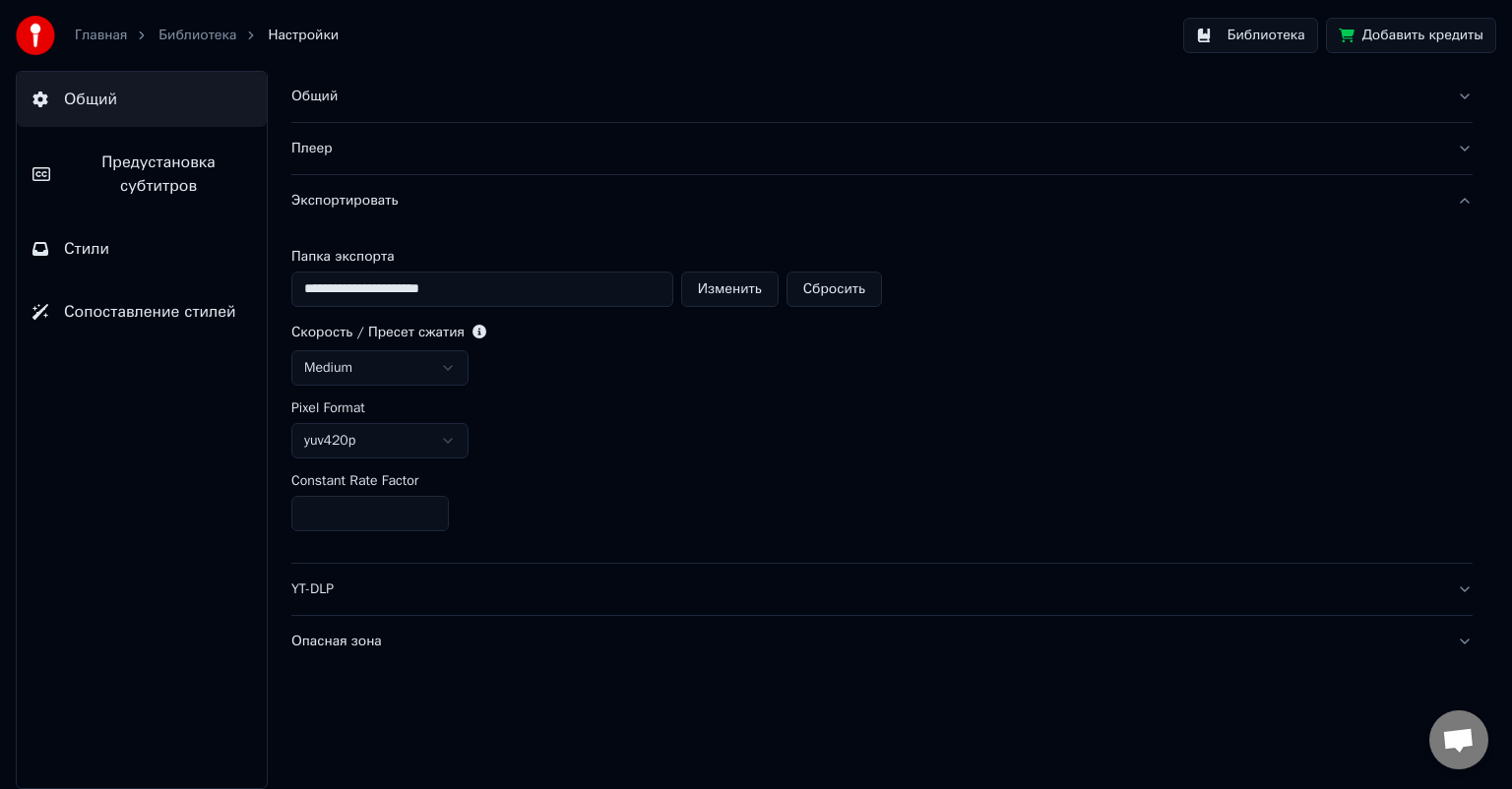 click on "Общий" at bounding box center [866, 96] 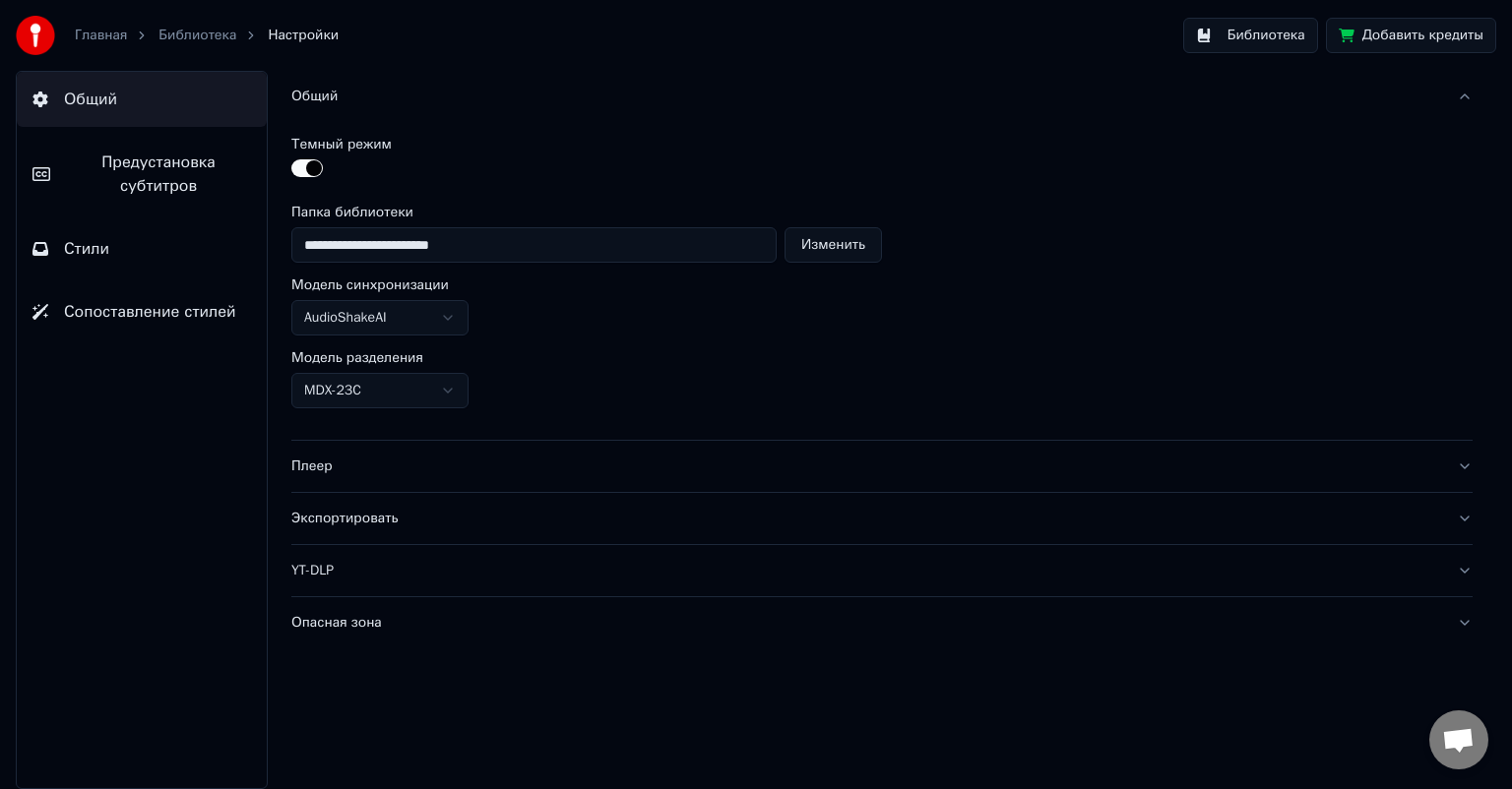 click on "Предустановка субтитров" at bounding box center (158, 174) 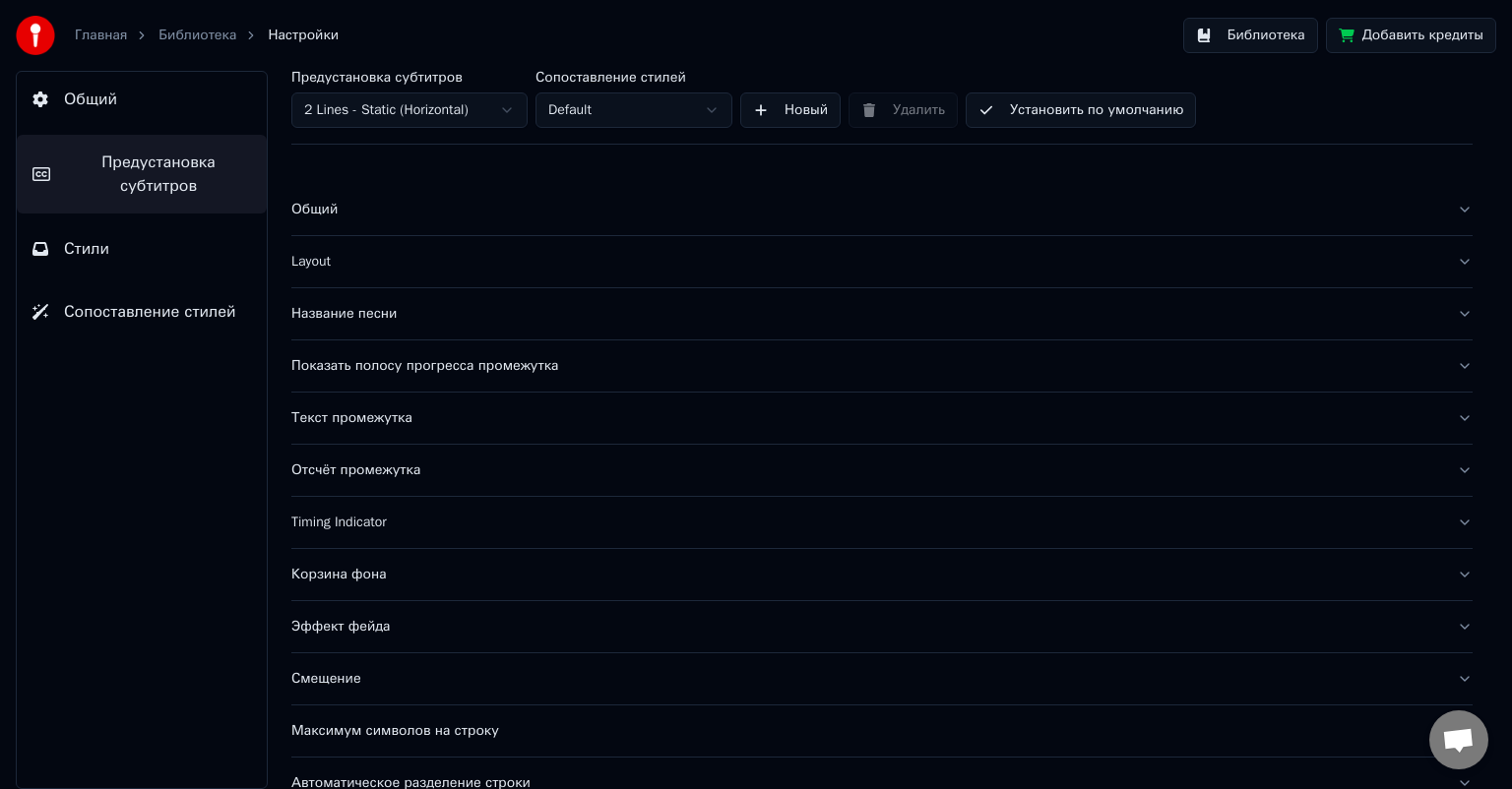 click on "Название песни" at bounding box center (866, 314) 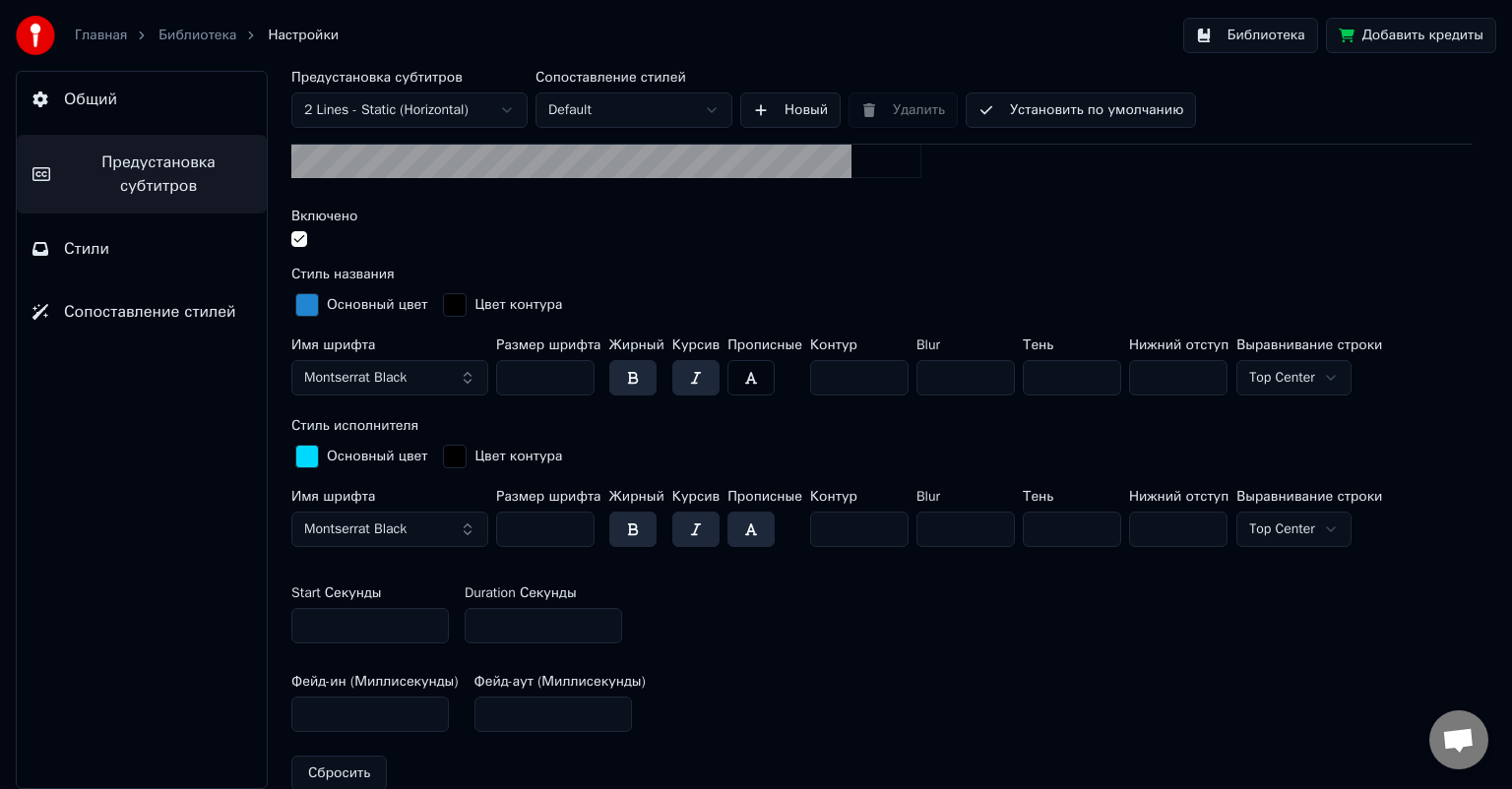 scroll, scrollTop: 590, scrollLeft: 0, axis: vertical 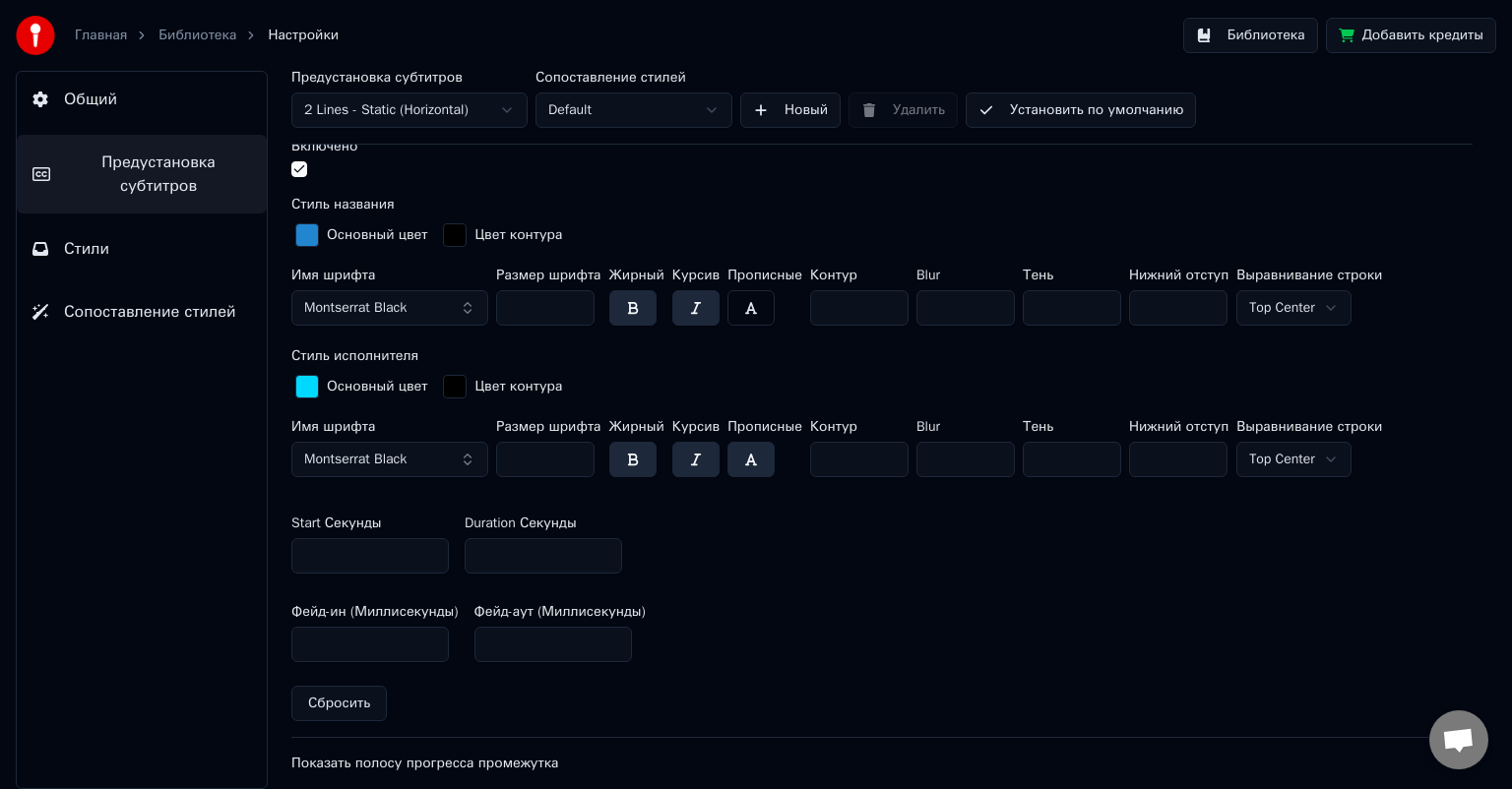 click at bounding box center (307, 387) 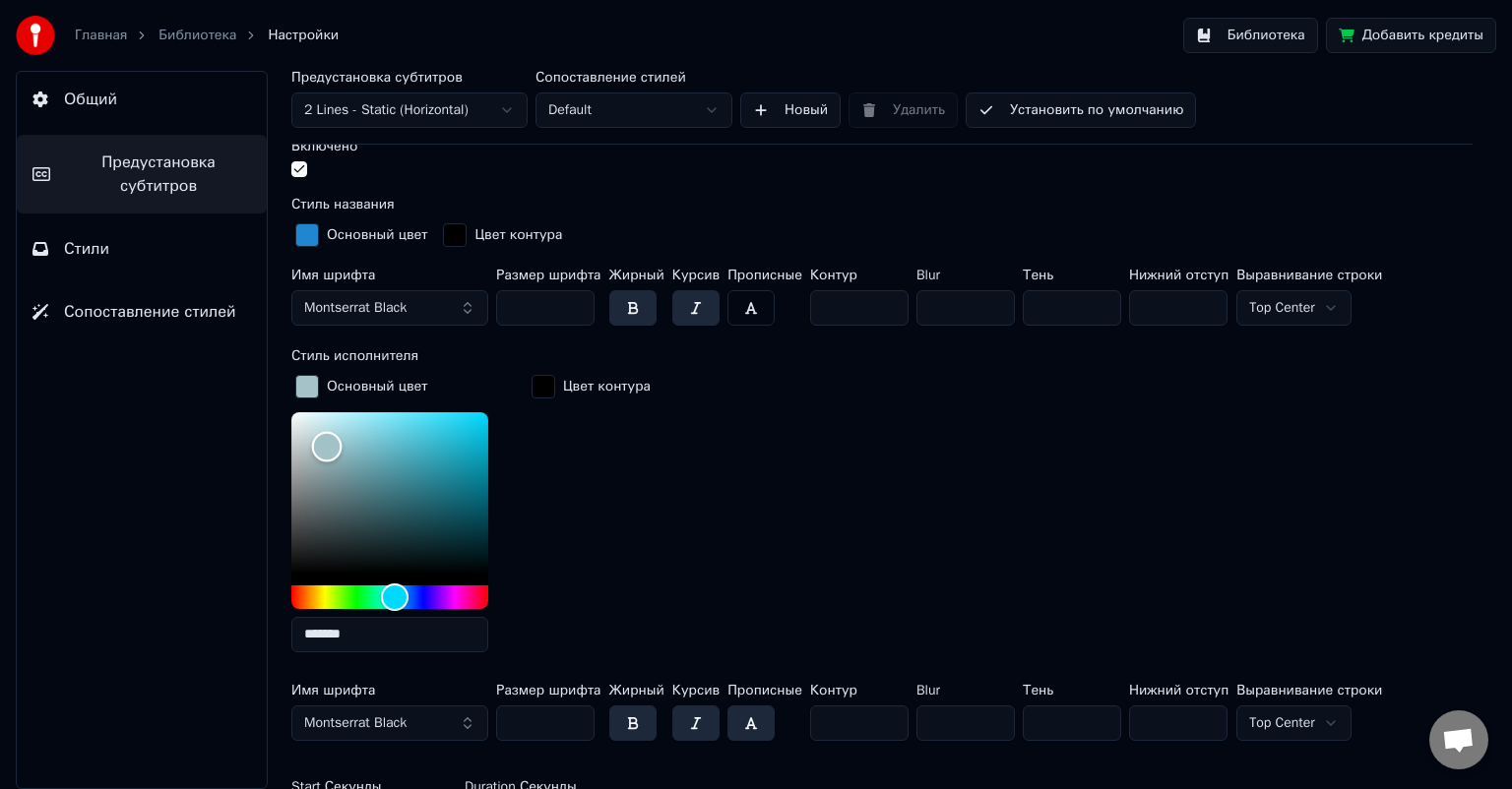 type on "*******" 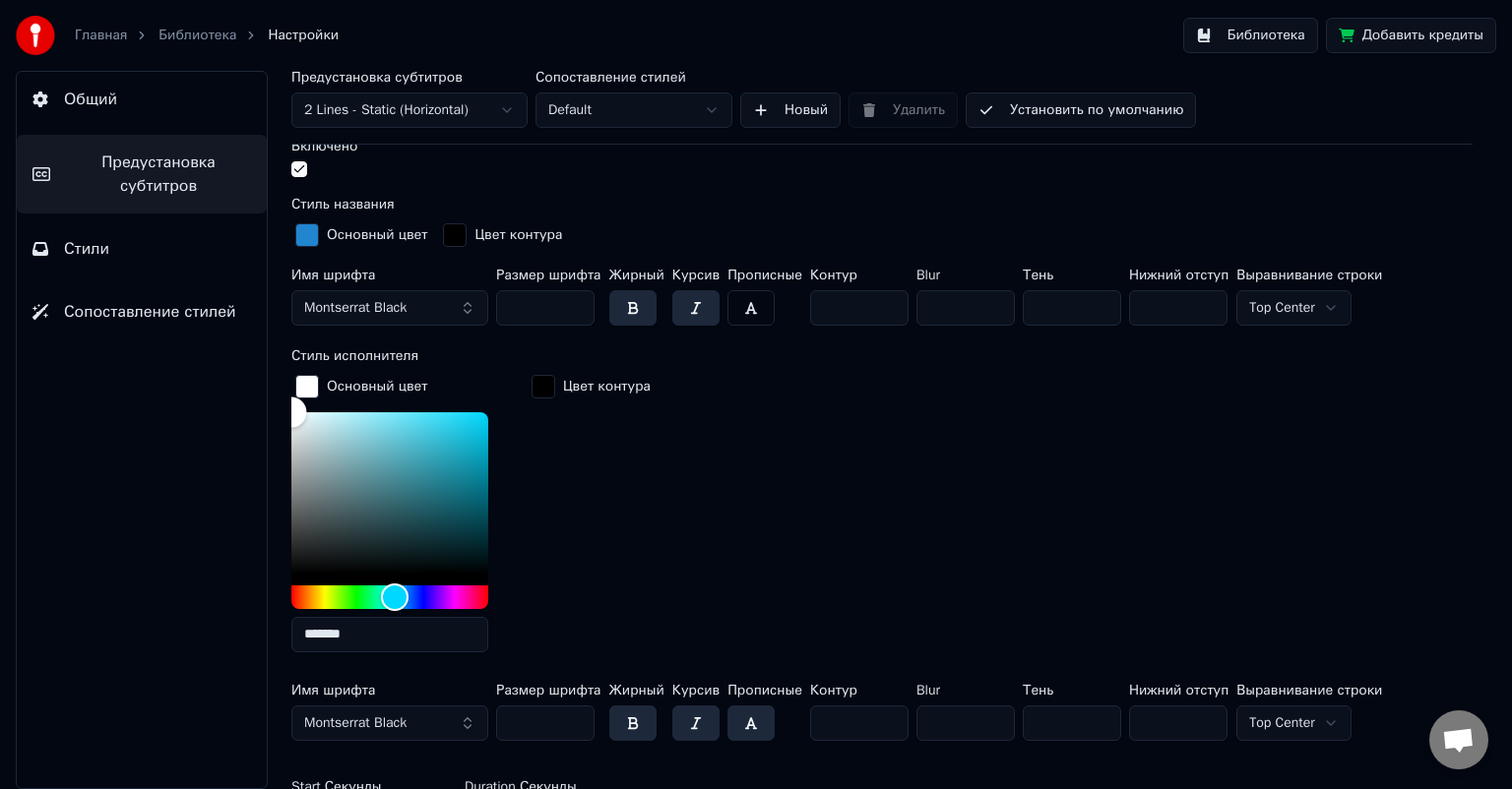 drag, startPoint x: 327, startPoint y: 444, endPoint x: 234, endPoint y: 311, distance: 162.28986 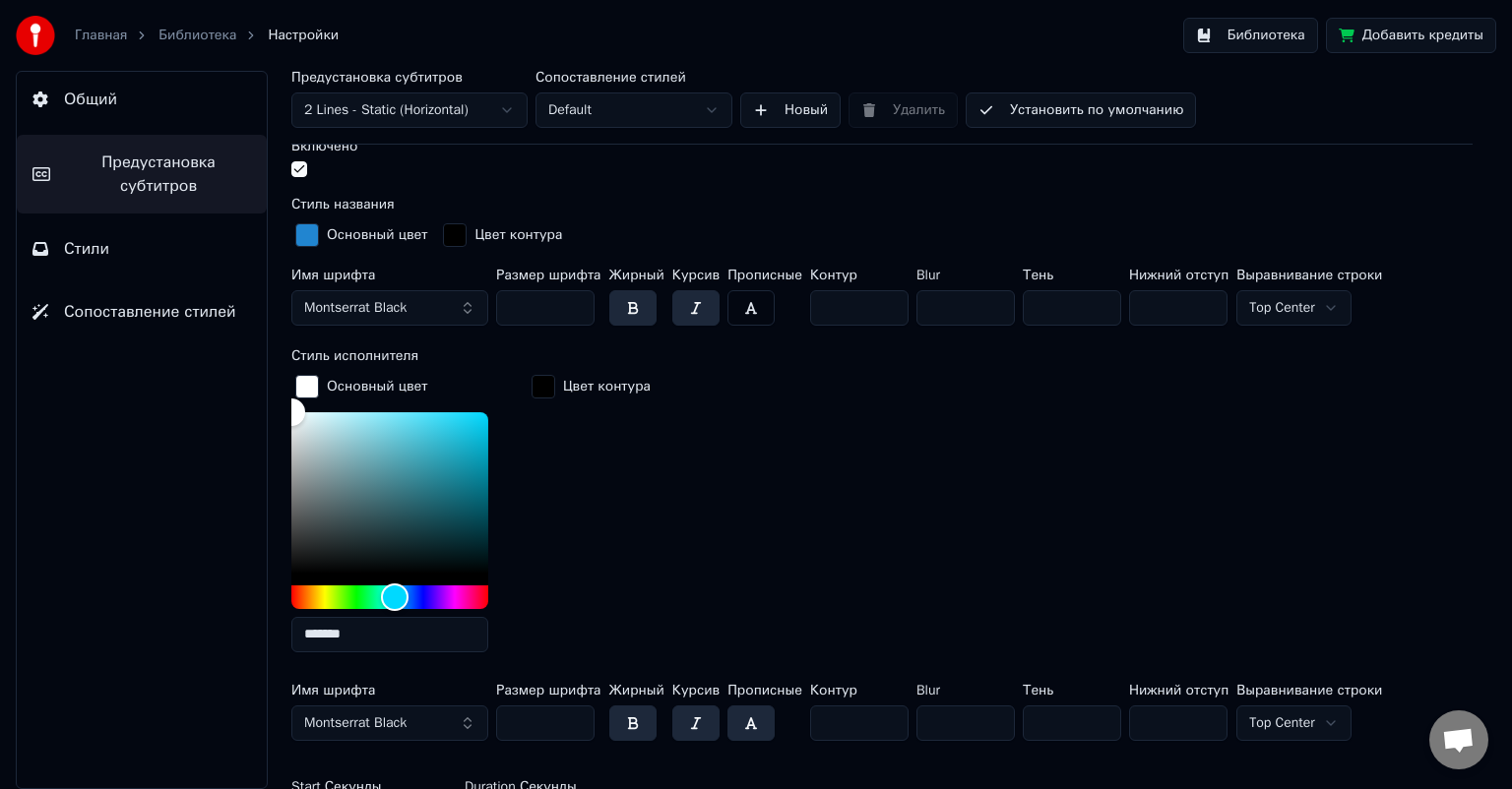 click on "Основный цвет ******* Цвет контура" at bounding box center (882, 519) 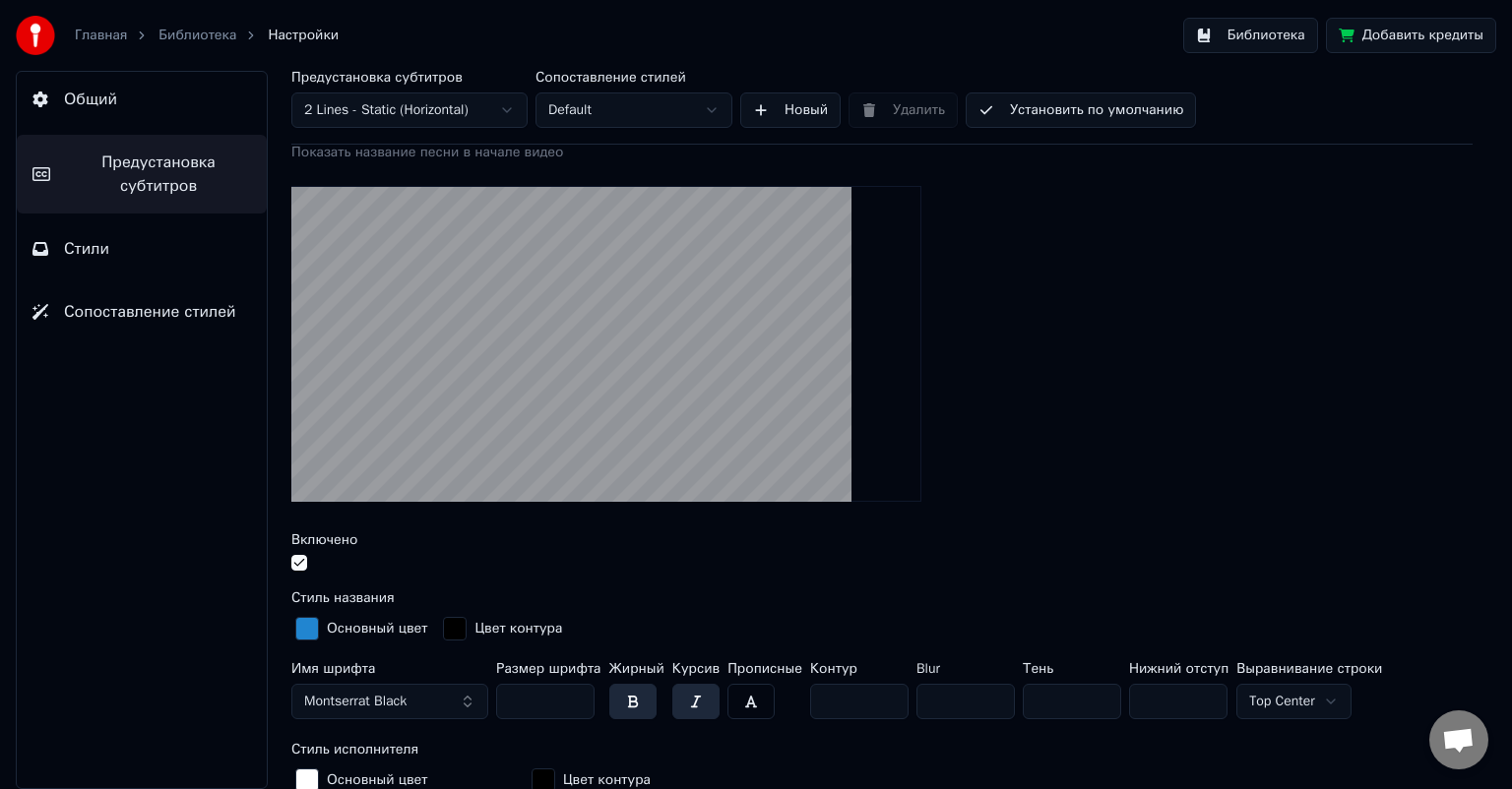 scroll, scrollTop: 689, scrollLeft: 0, axis: vertical 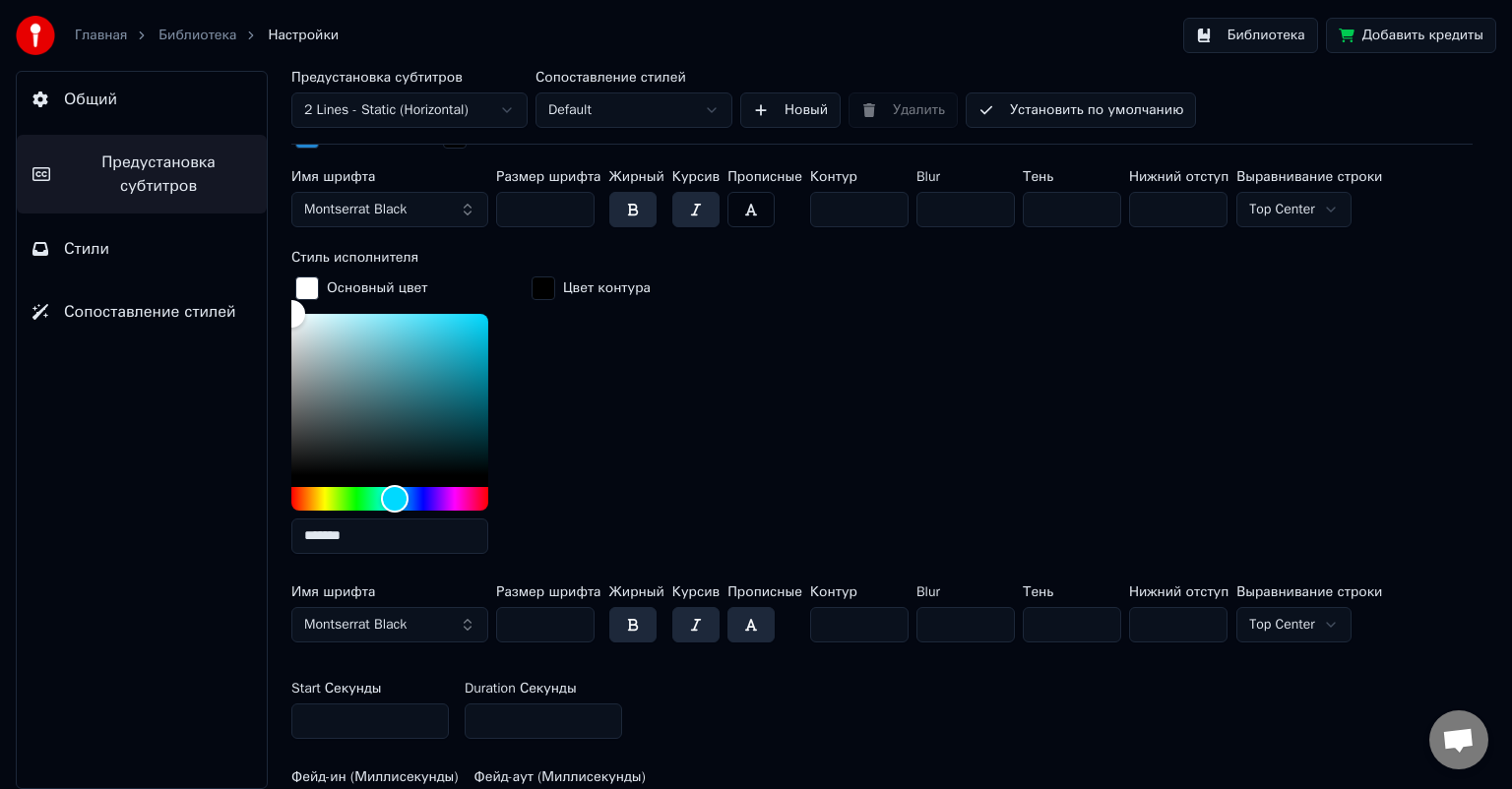 drag, startPoint x: 951, startPoint y: 624, endPoint x: 865, endPoint y: 626, distance: 86.02325 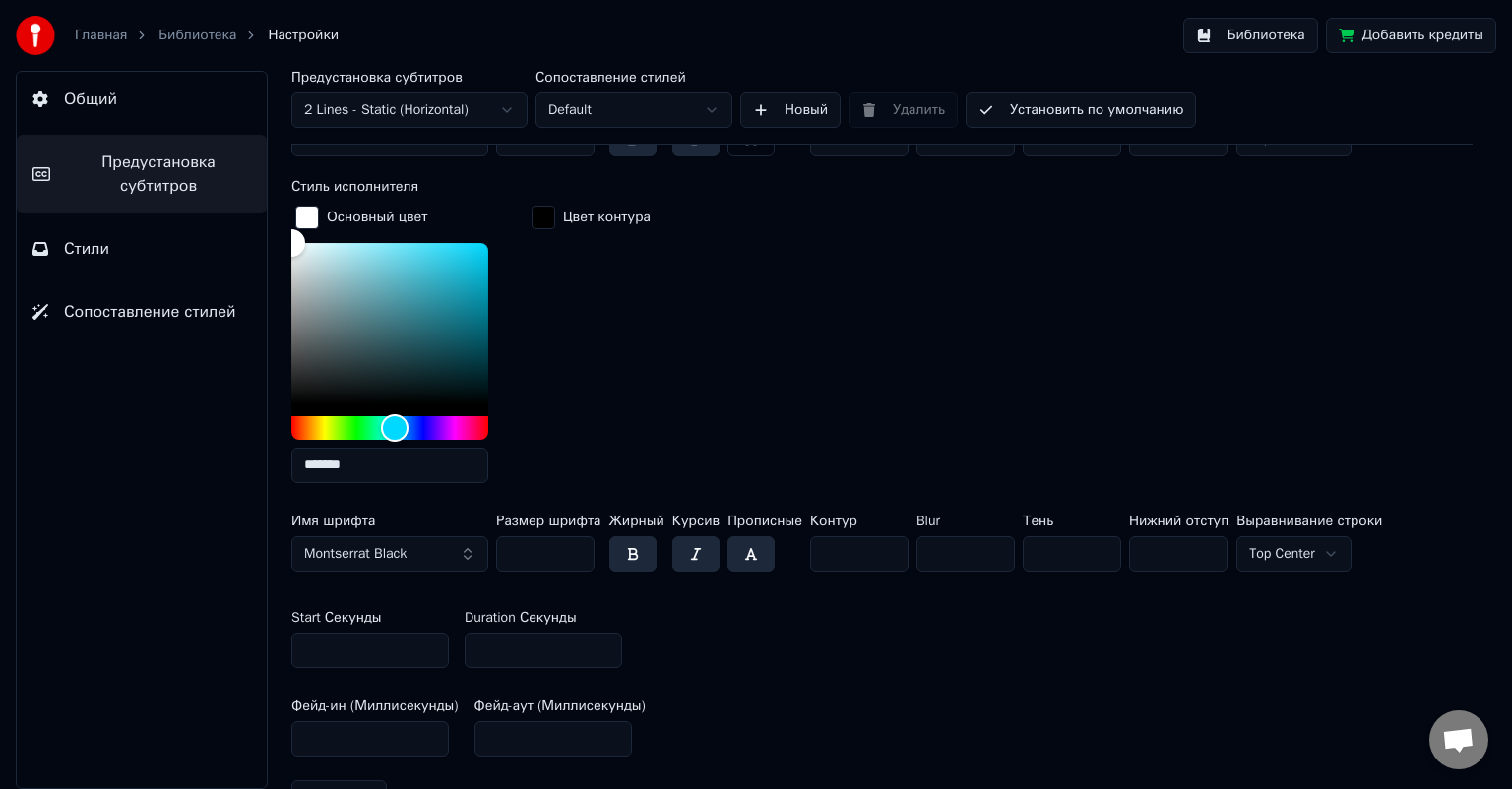 scroll, scrollTop: 787, scrollLeft: 0, axis: vertical 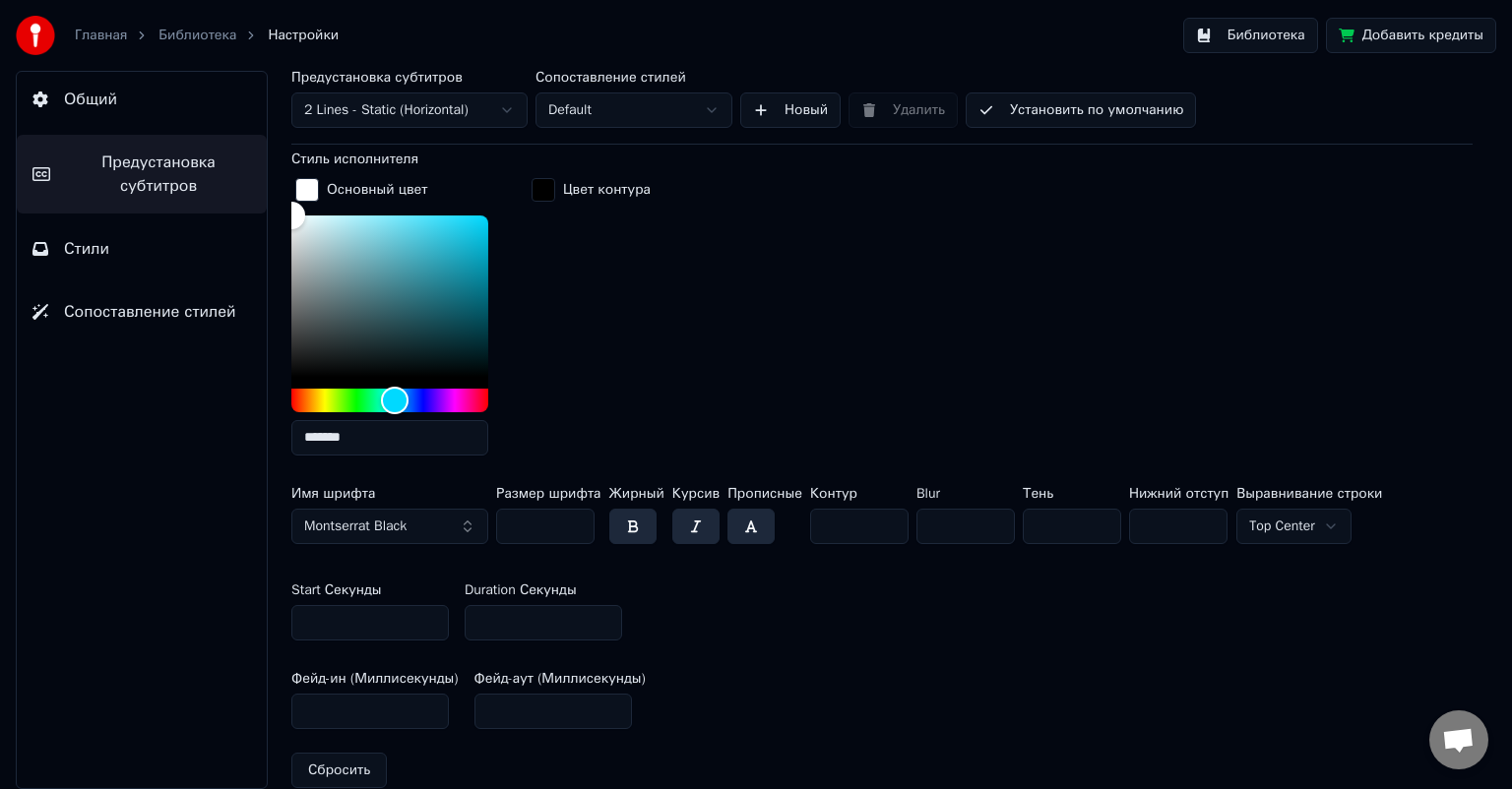 drag, startPoint x: 949, startPoint y: 531, endPoint x: 894, endPoint y: 537, distance: 55.3263 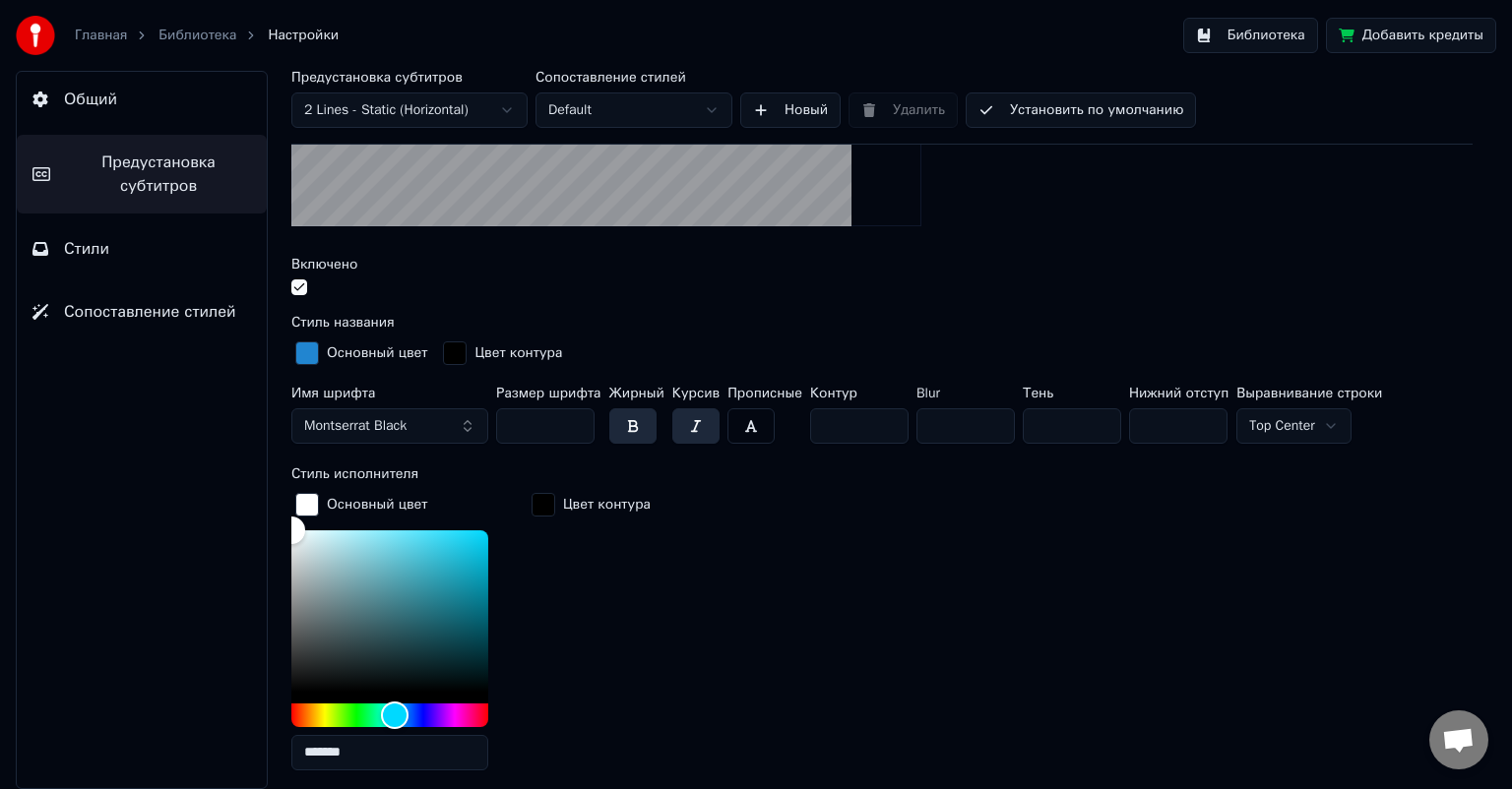 scroll, scrollTop: 787, scrollLeft: 0, axis: vertical 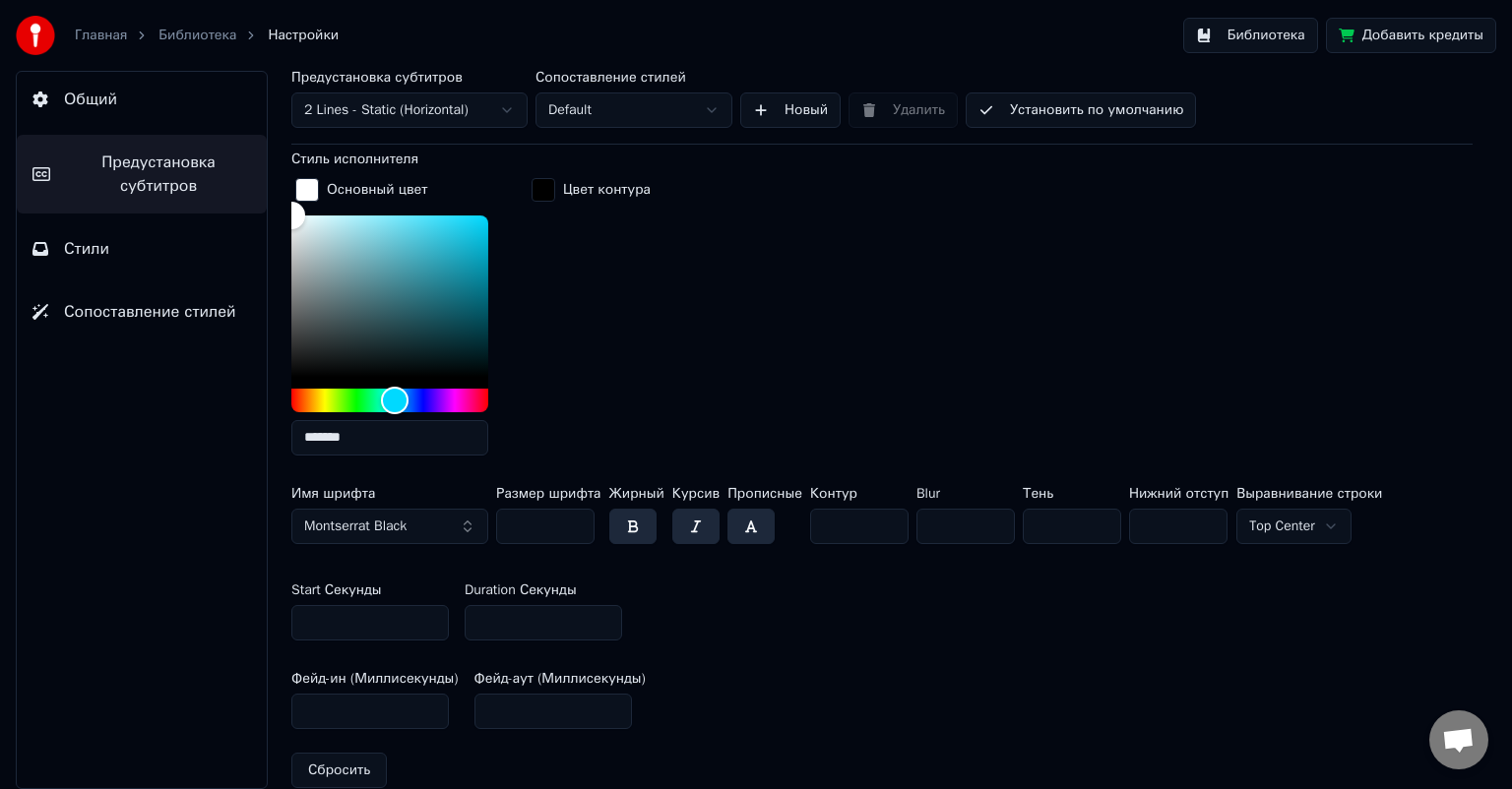 drag, startPoint x: 958, startPoint y: 516, endPoint x: 877, endPoint y: 529, distance: 82.03658 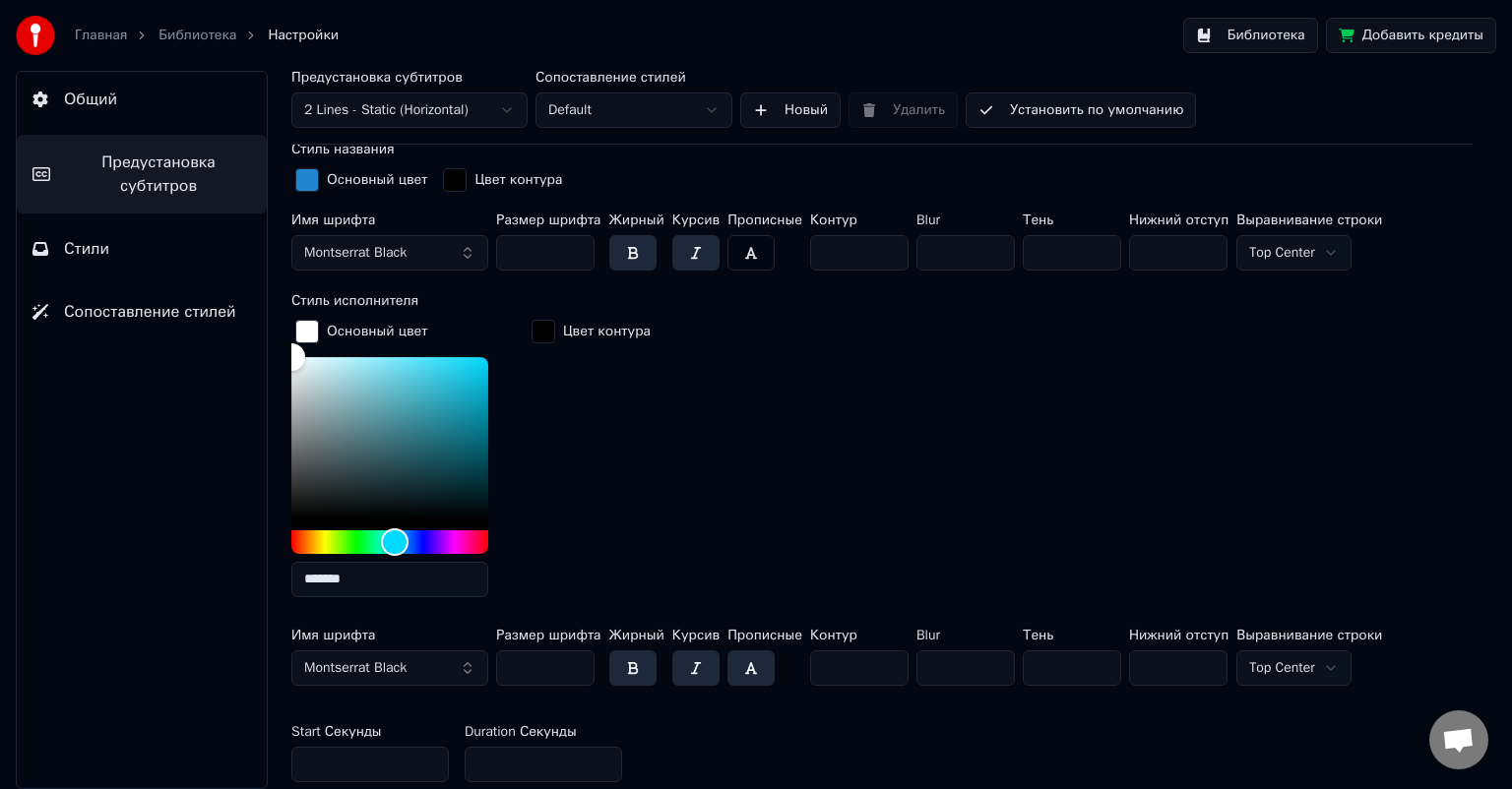 scroll, scrollTop: 590, scrollLeft: 0, axis: vertical 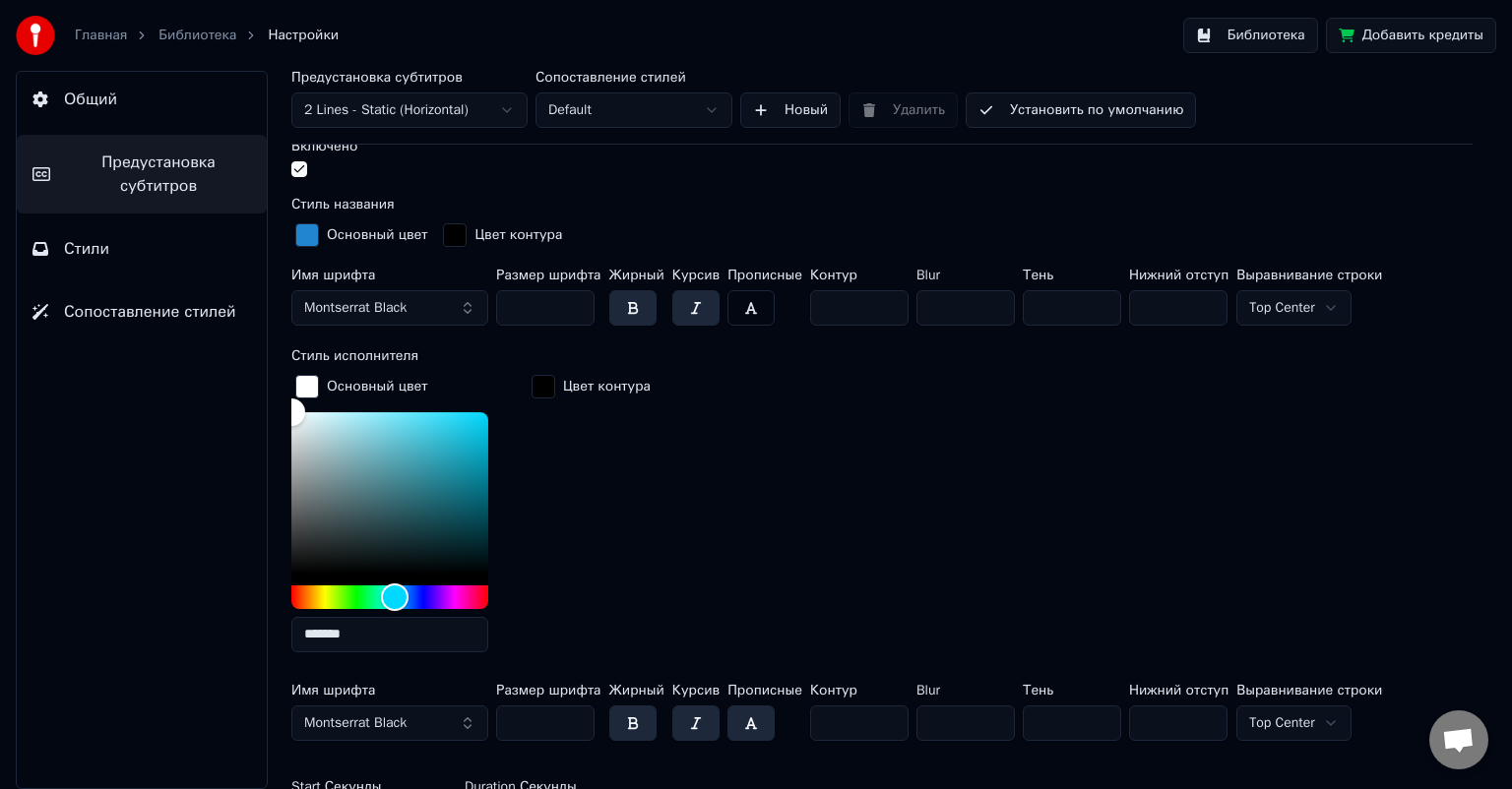 click on "Основный цвет ******* Цвет контура" at bounding box center [882, 519] 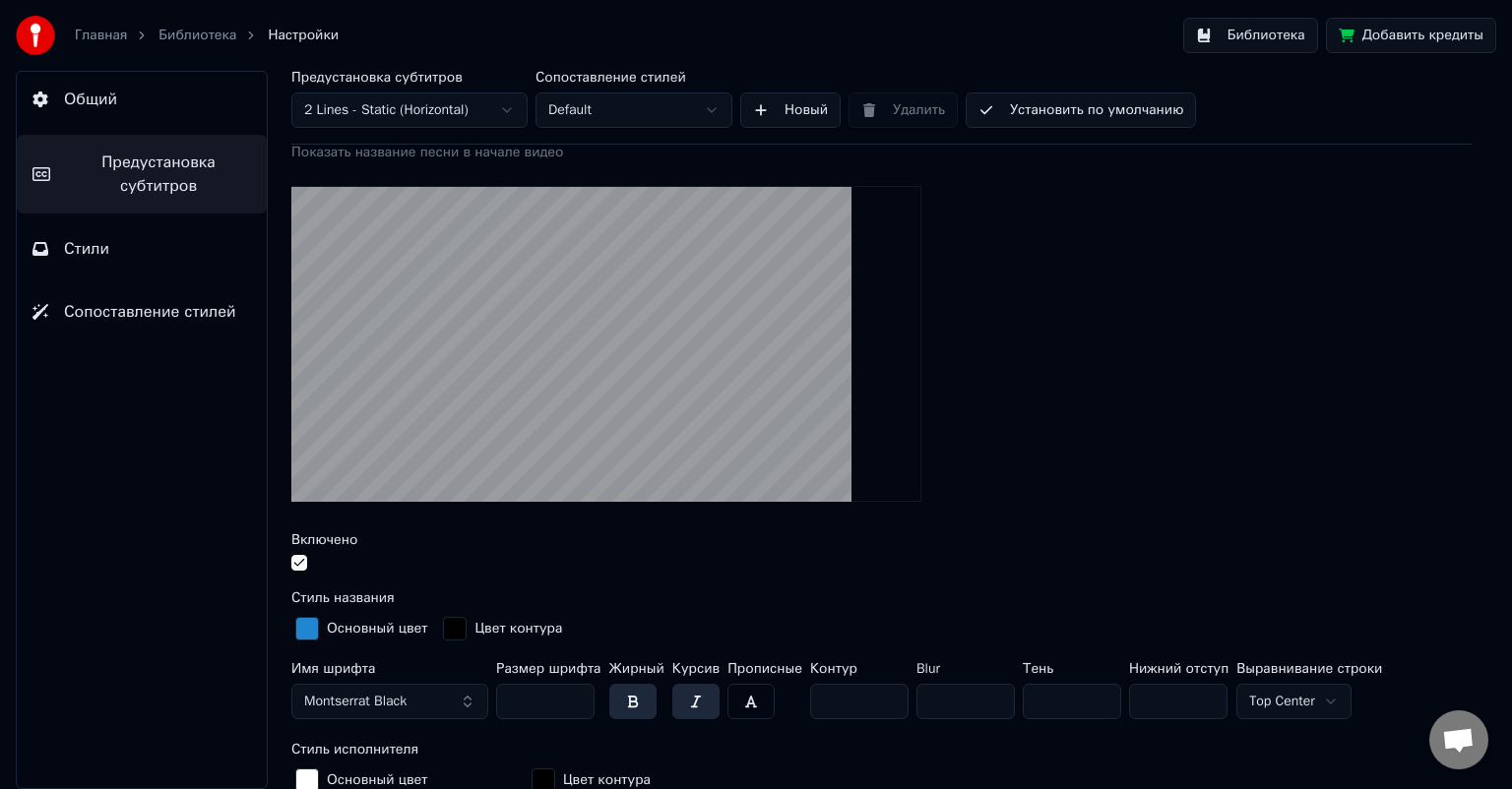 scroll, scrollTop: 295, scrollLeft: 0, axis: vertical 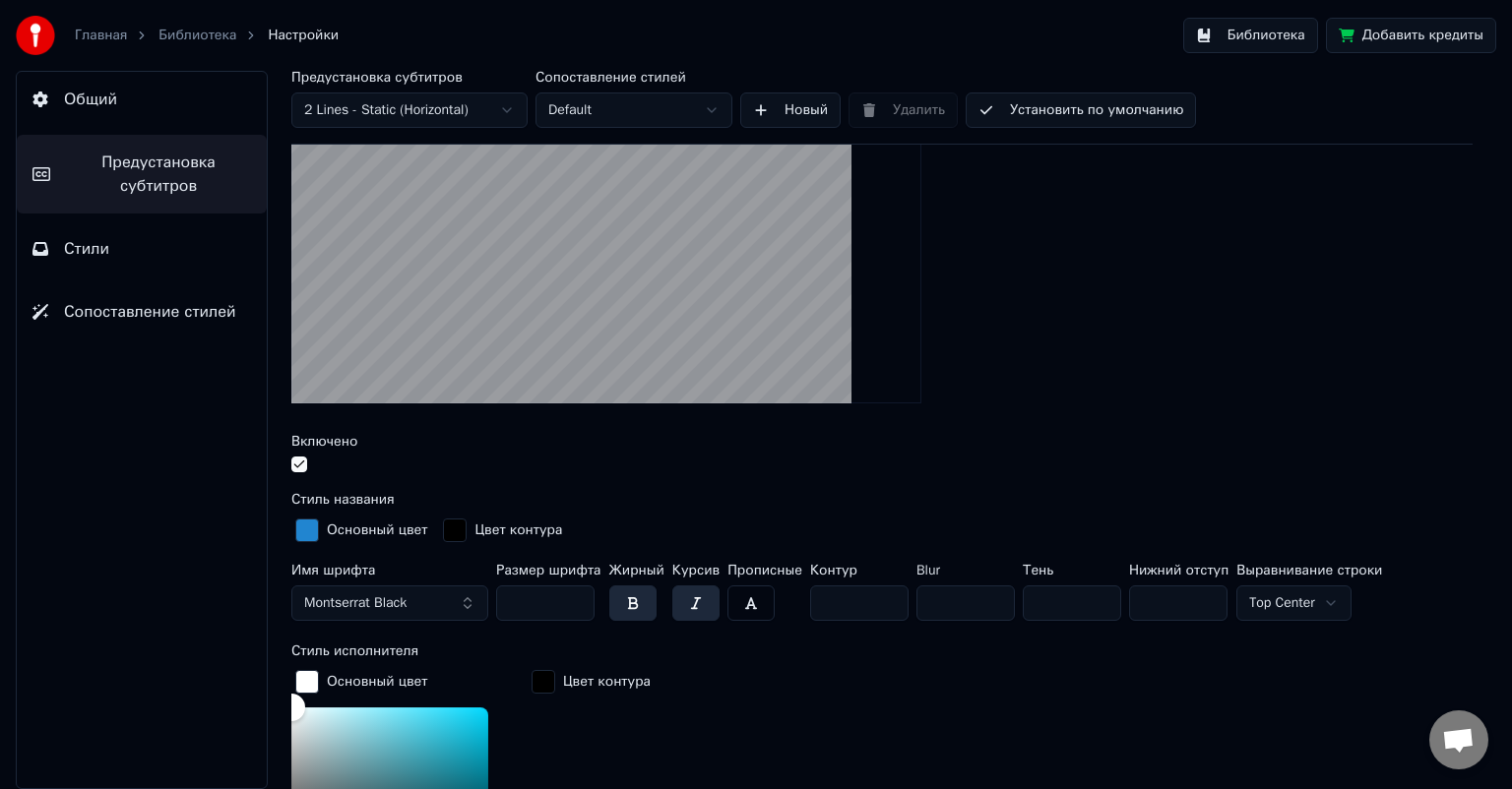 click at bounding box center [696, 603] 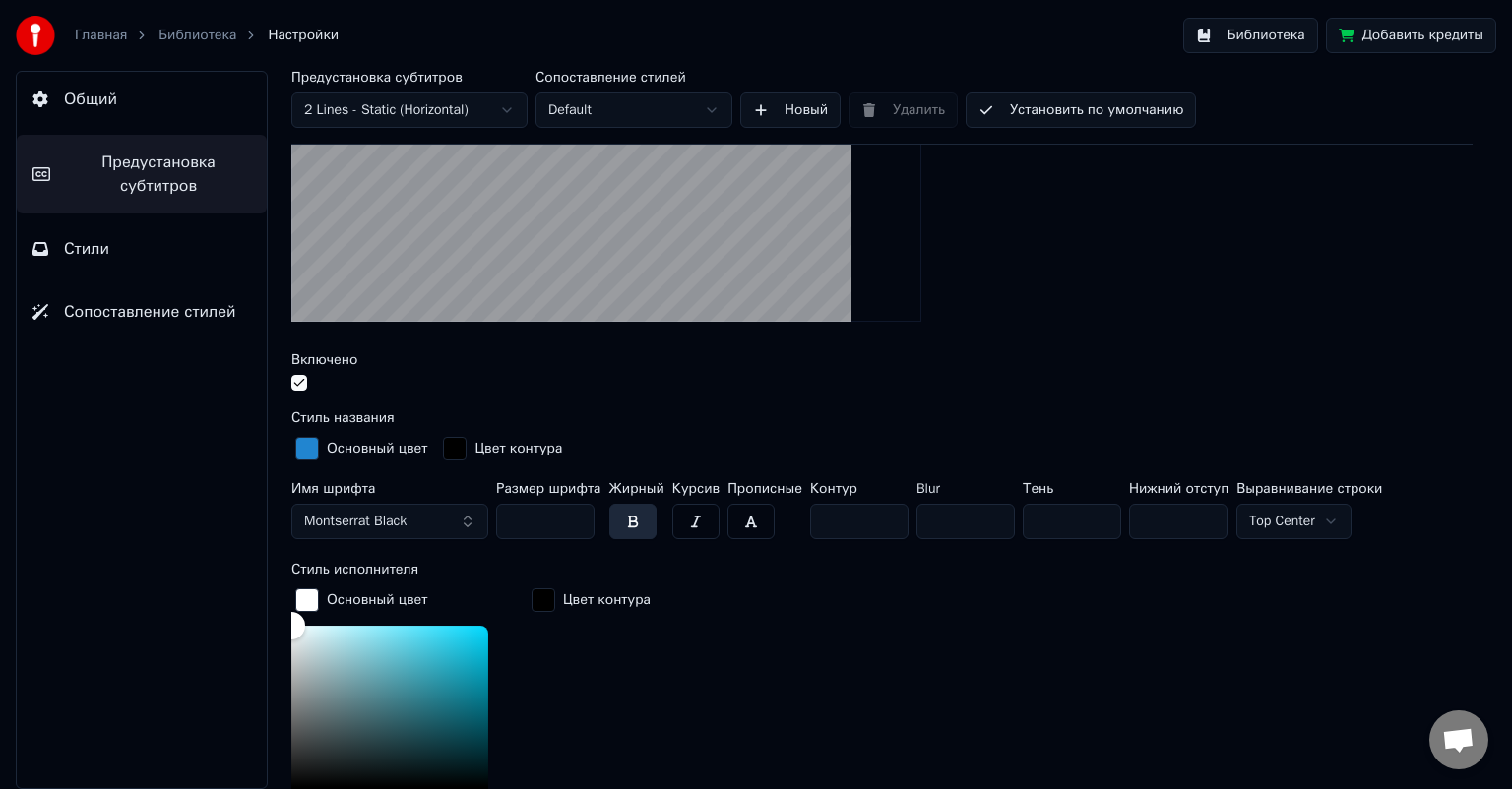 scroll, scrollTop: 394, scrollLeft: 0, axis: vertical 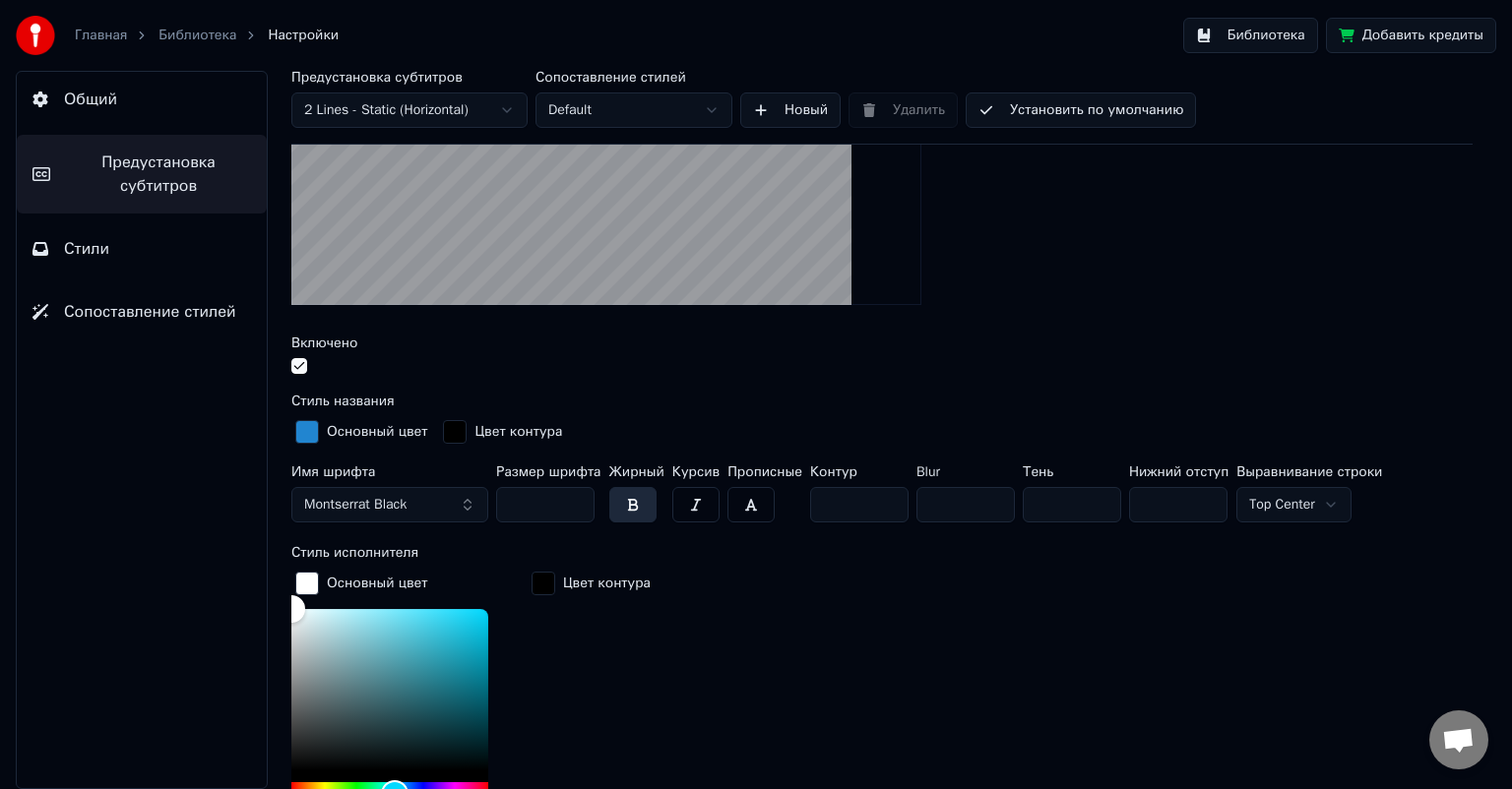 drag, startPoint x: 539, startPoint y: 505, endPoint x: 472, endPoint y: 519, distance: 68.44706 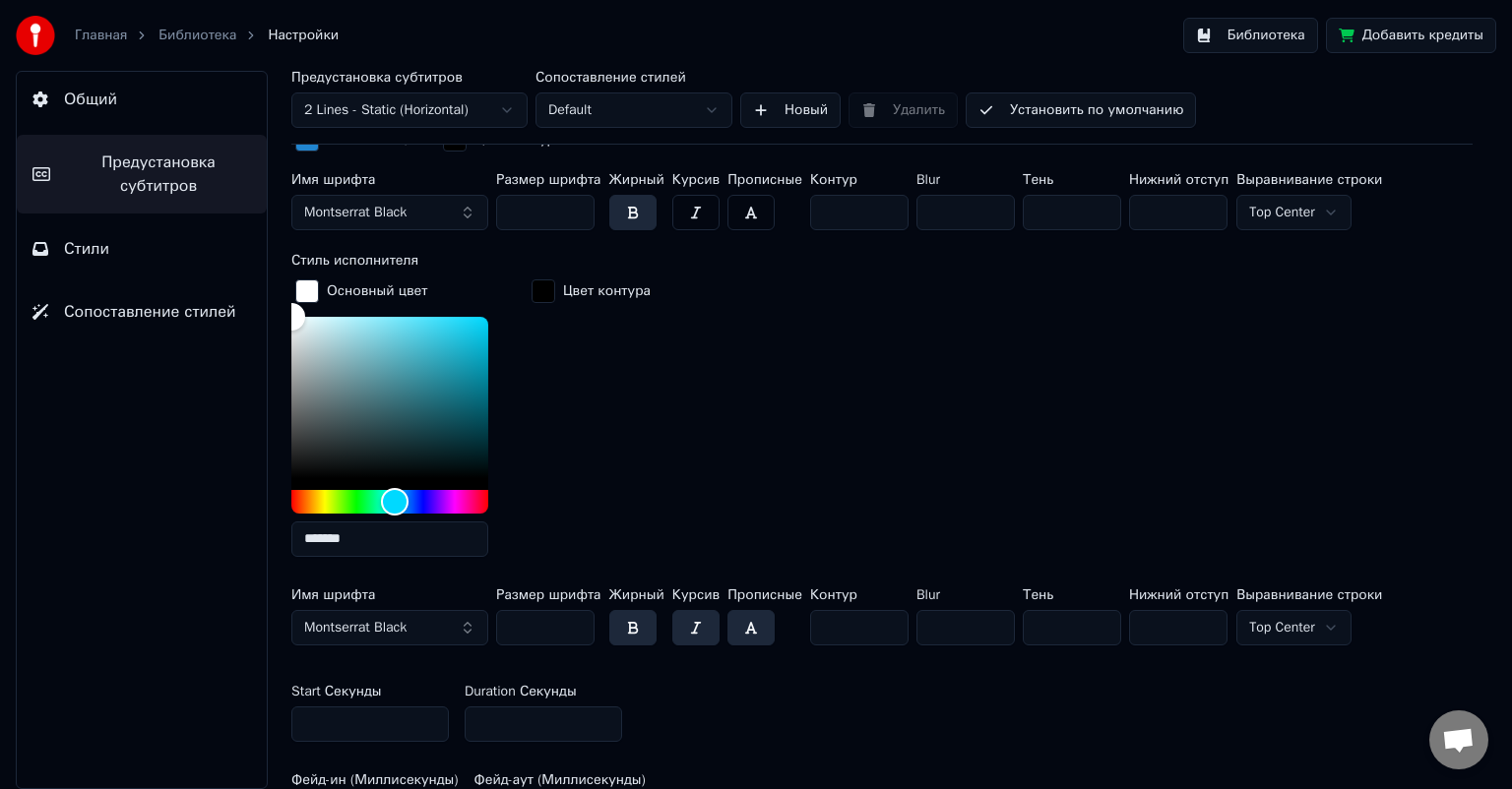 scroll, scrollTop: 787, scrollLeft: 0, axis: vertical 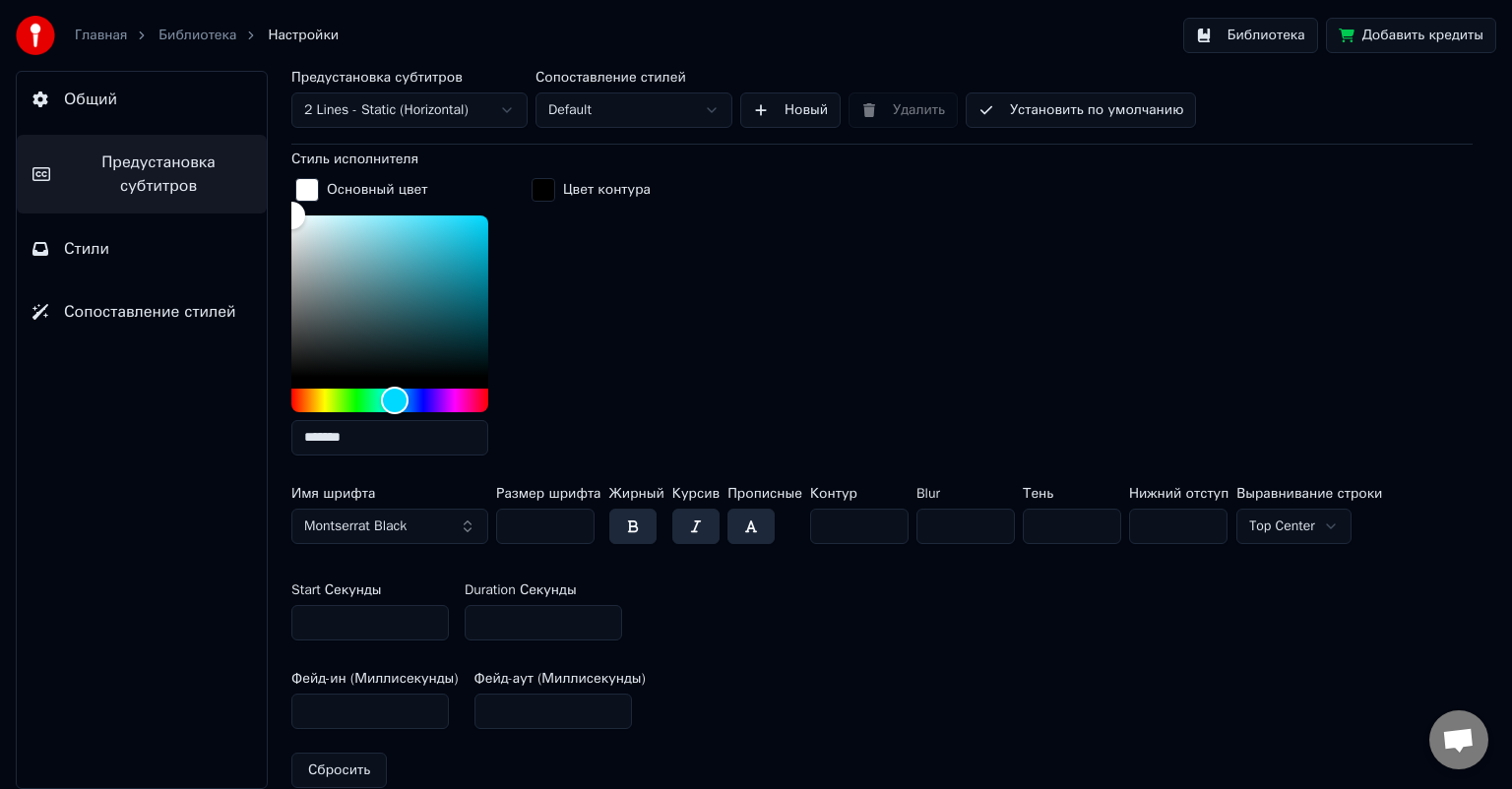 click on "Имя шрифта Montserrat Black Размер шрифта *** Жирный Курсив Прописные Контур * Blur * Тень * Нижний отступ *** Выравнивание строки Top Center" at bounding box center [882, 519] 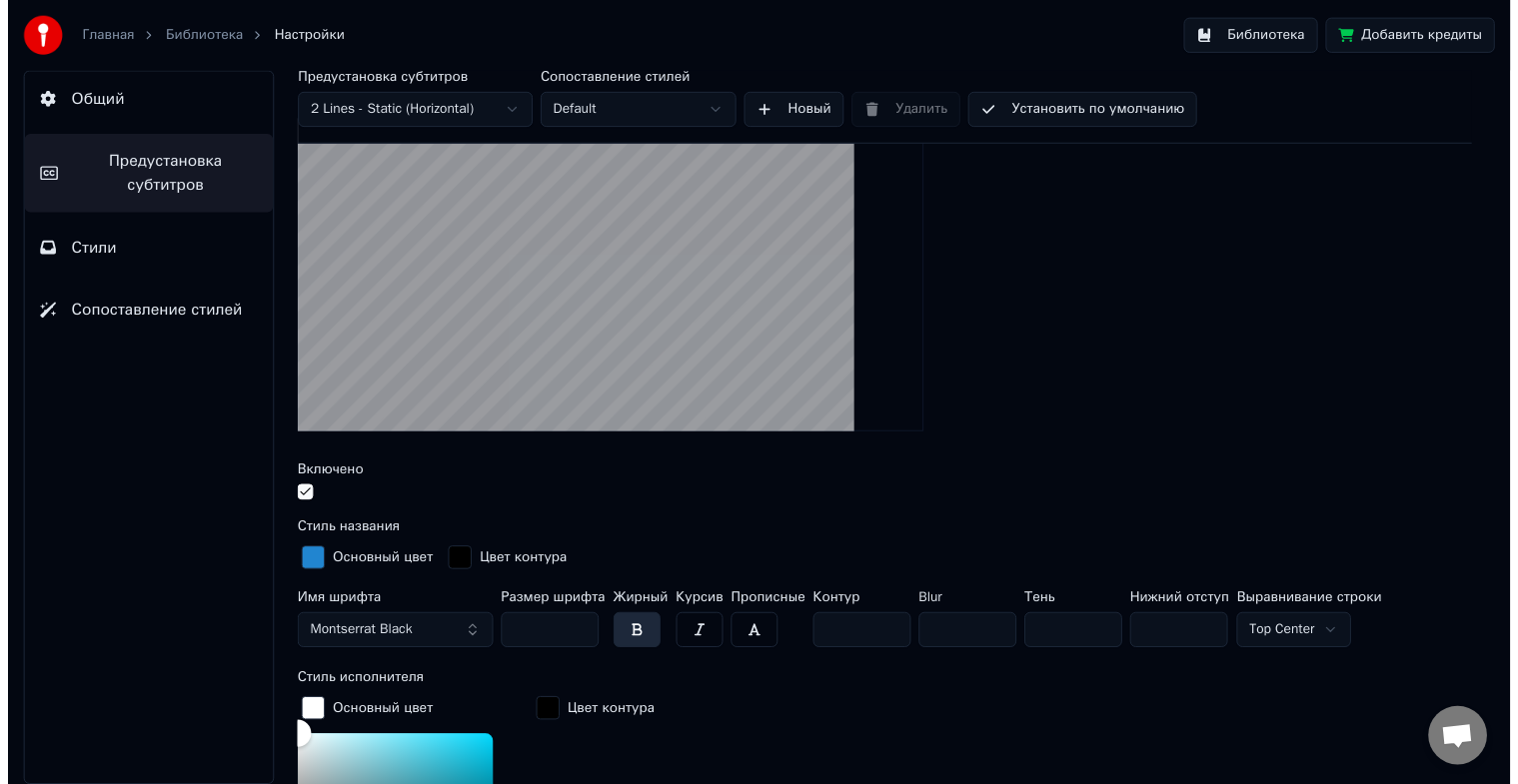 scroll, scrollTop: 0, scrollLeft: 0, axis: both 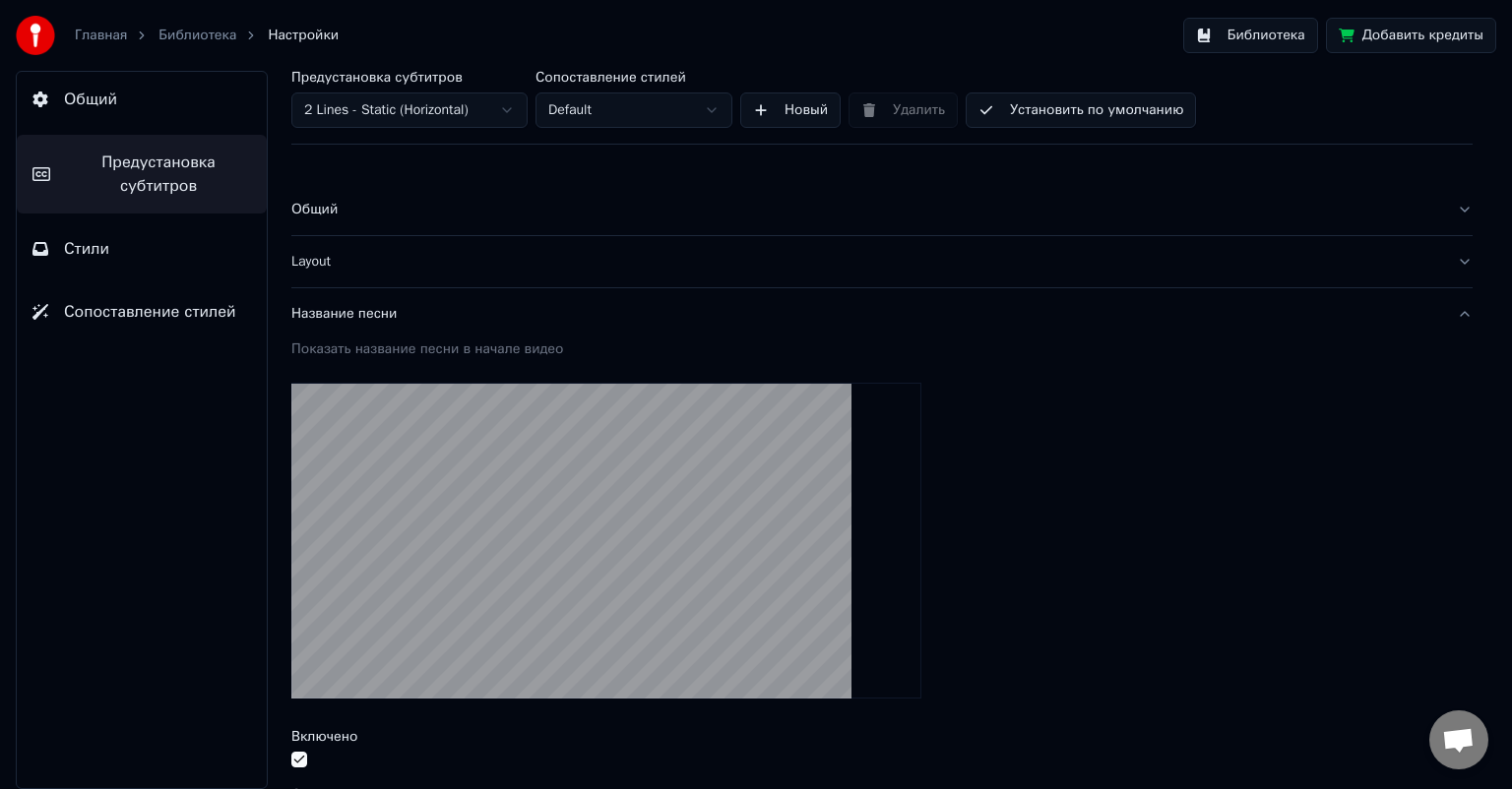 click on "Установить по умолчанию" at bounding box center [1081, 110] 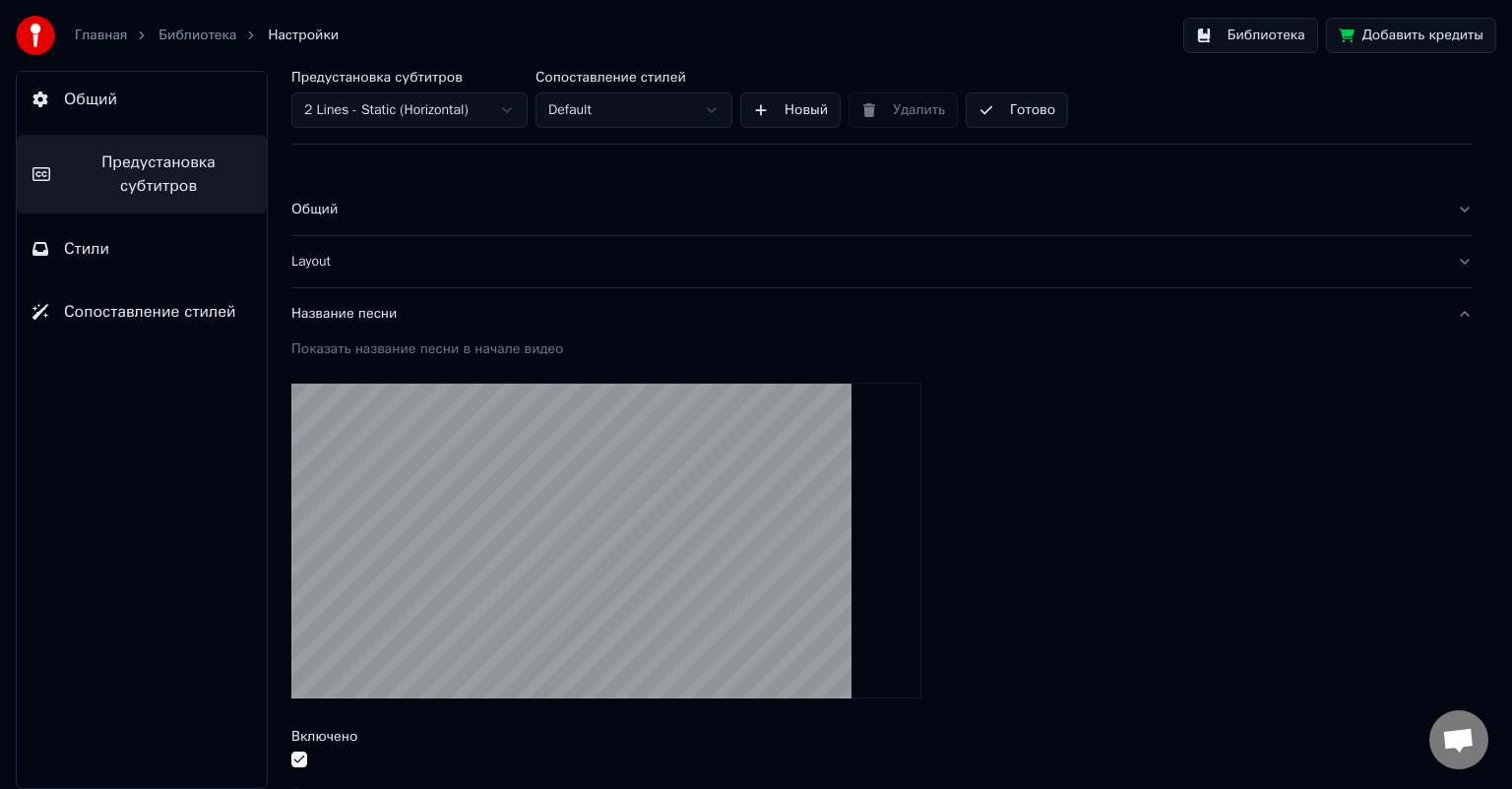 click on "Библиотека" at bounding box center [197, 35] 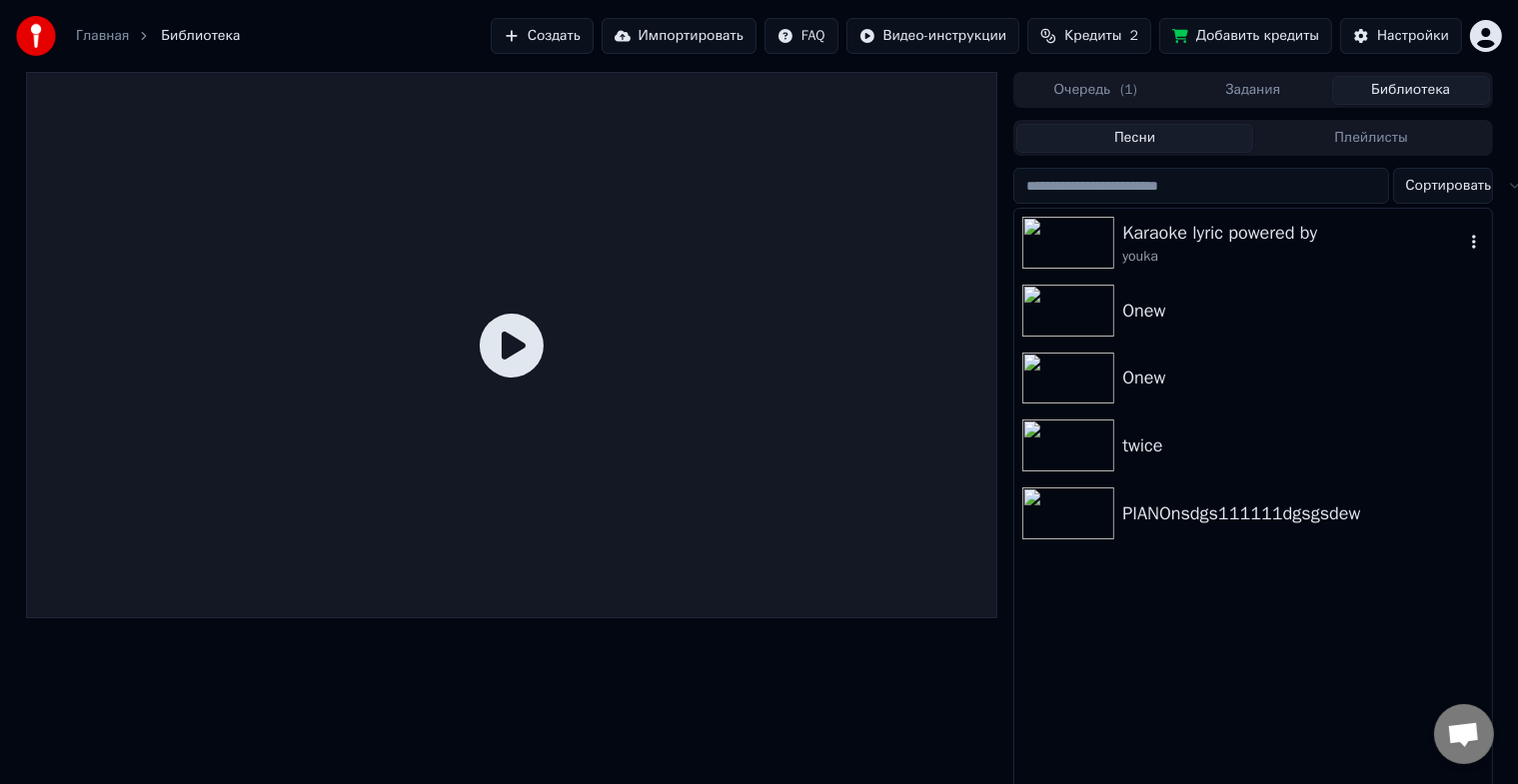 click on "Karaoke lyric powered by" at bounding box center [1292, 233] 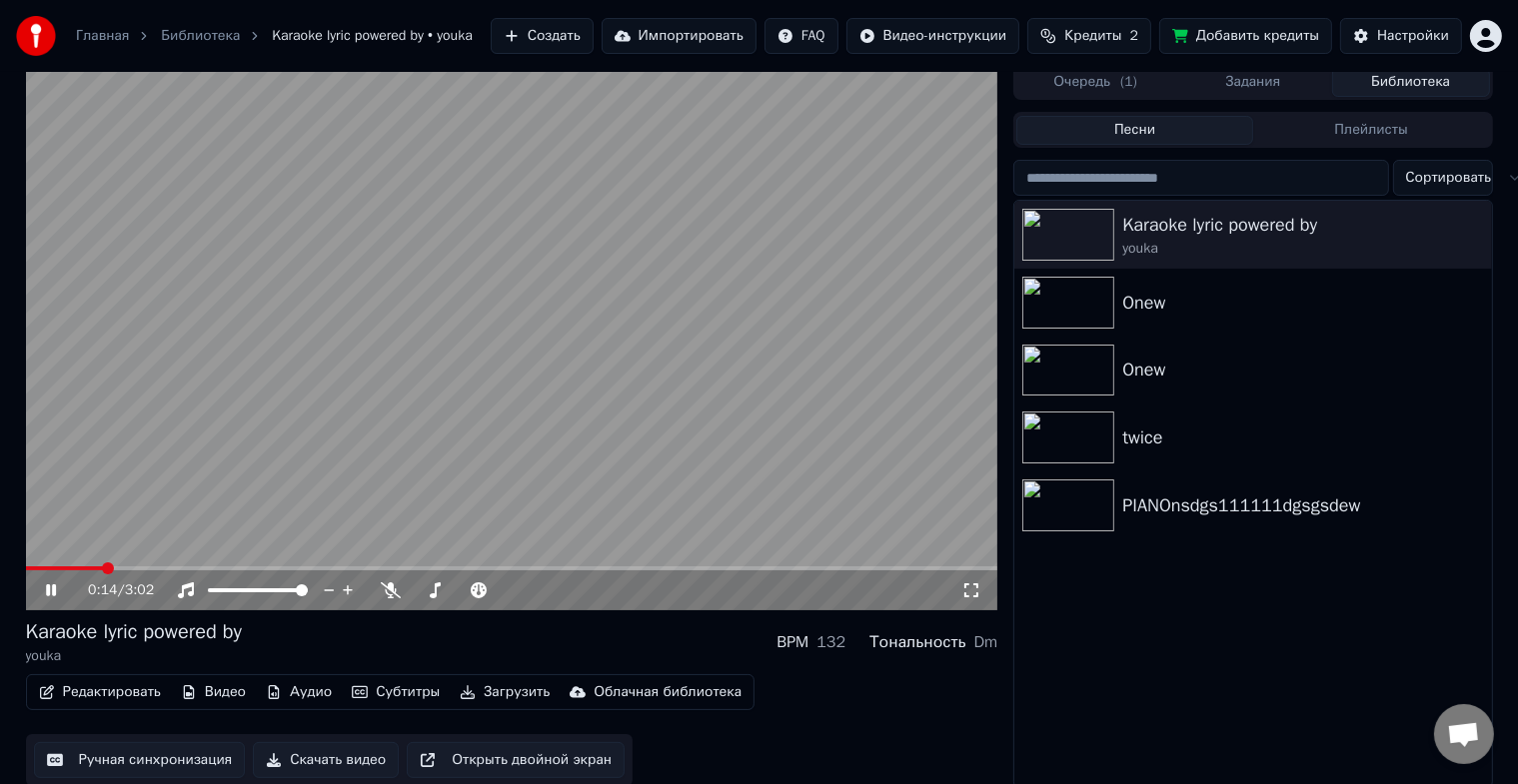 scroll, scrollTop: 24, scrollLeft: 0, axis: vertical 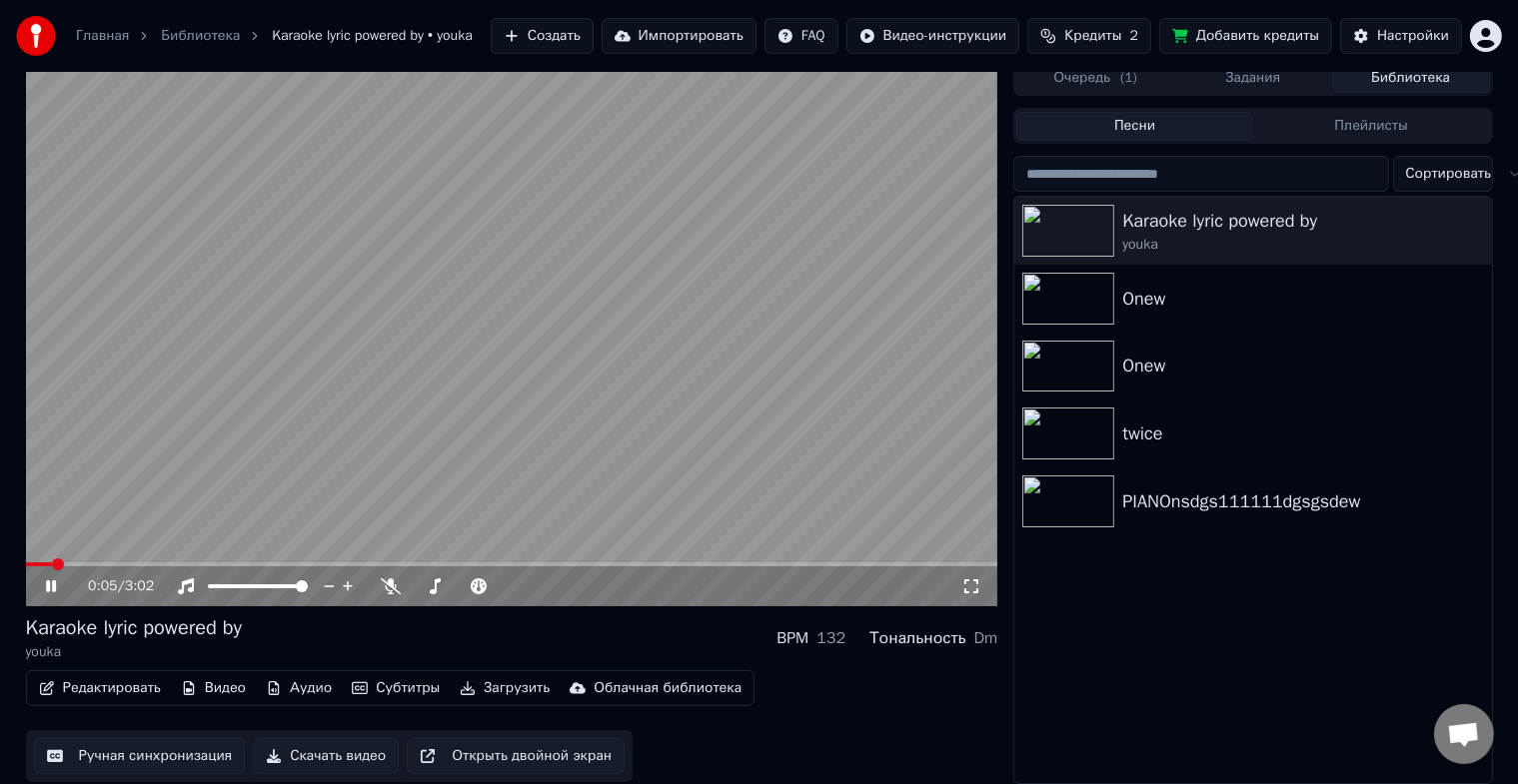 click at bounding box center (39, 564) 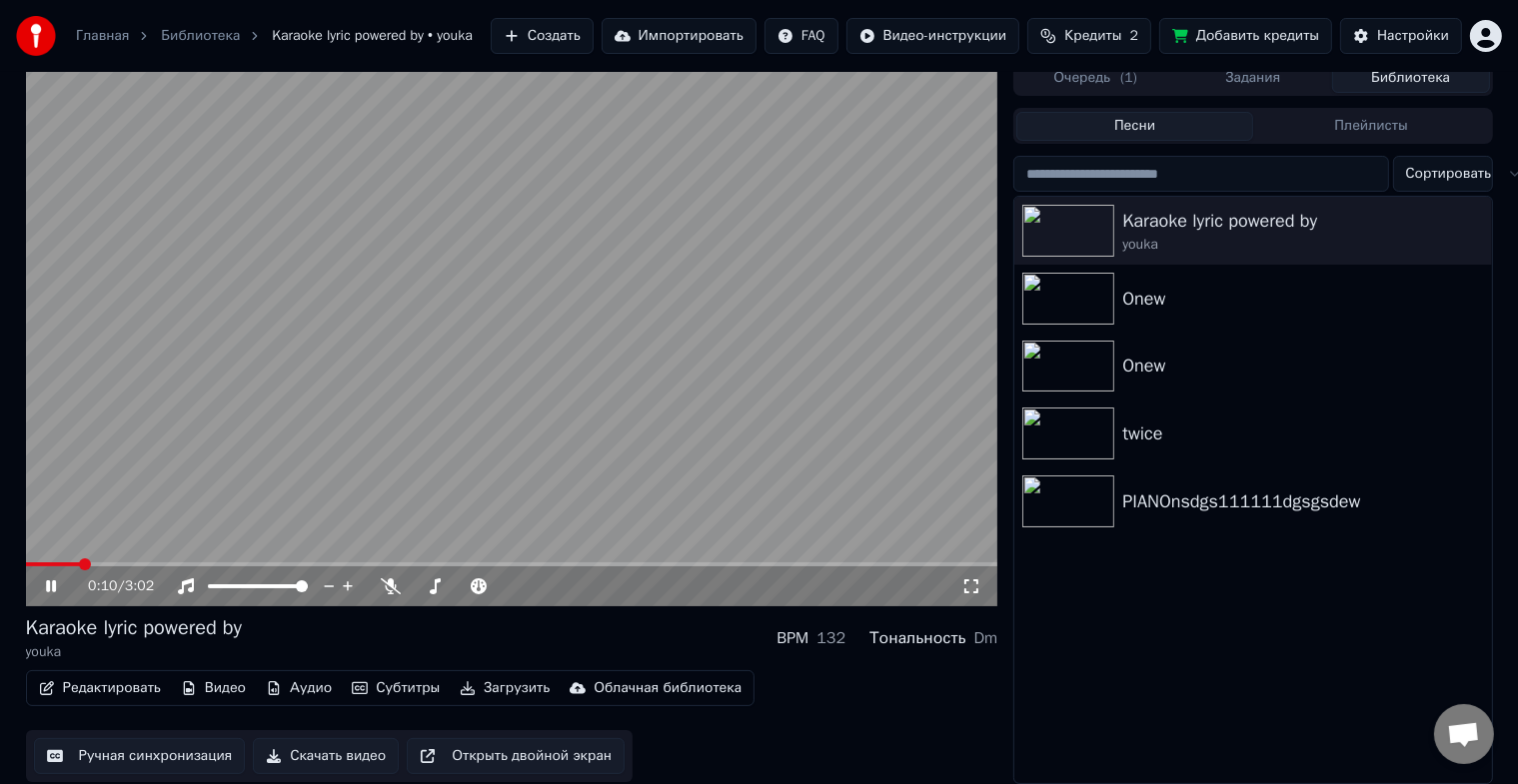 click on "0:10  /  3:02" at bounding box center [512, 333] 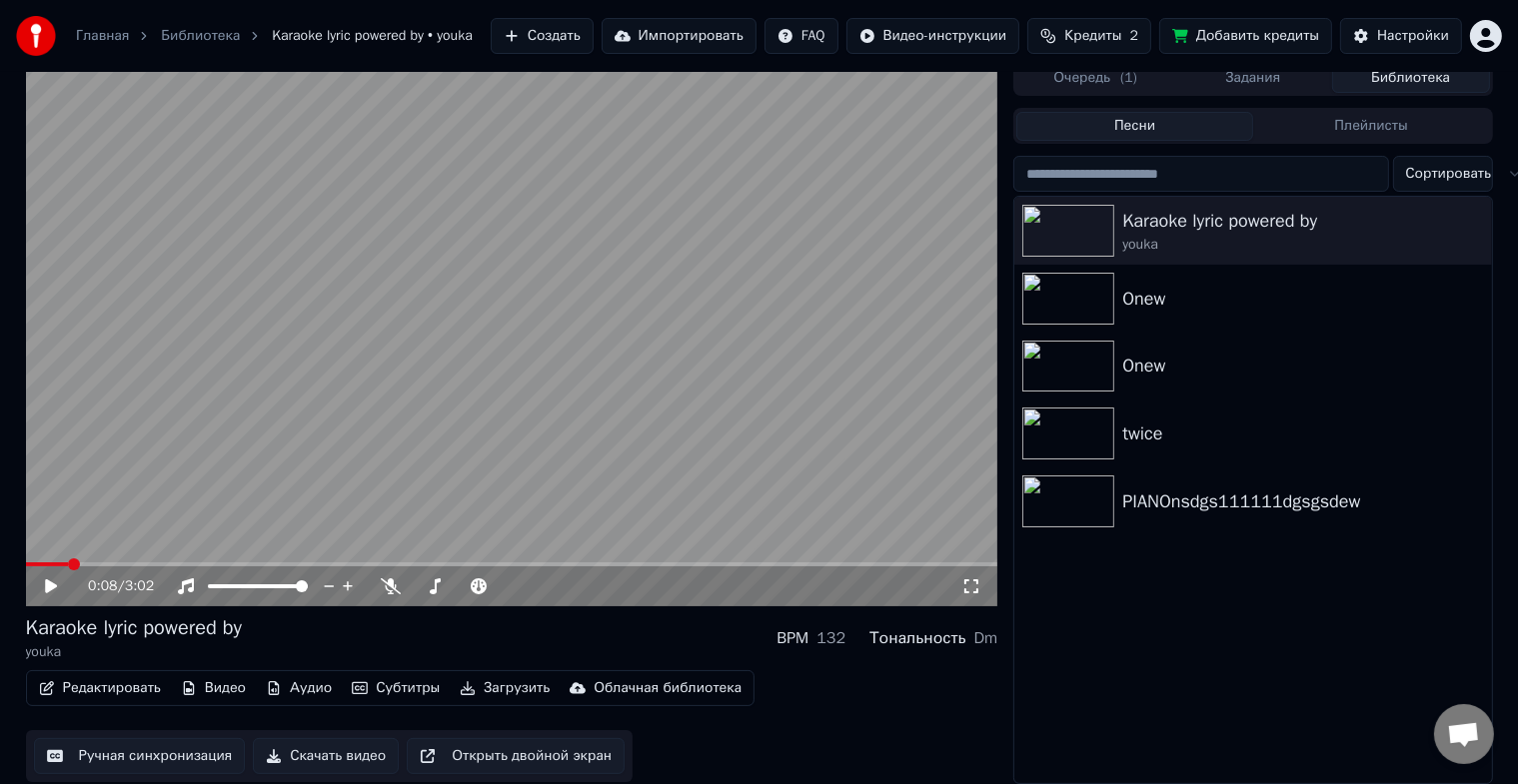 click at bounding box center (47, 564) 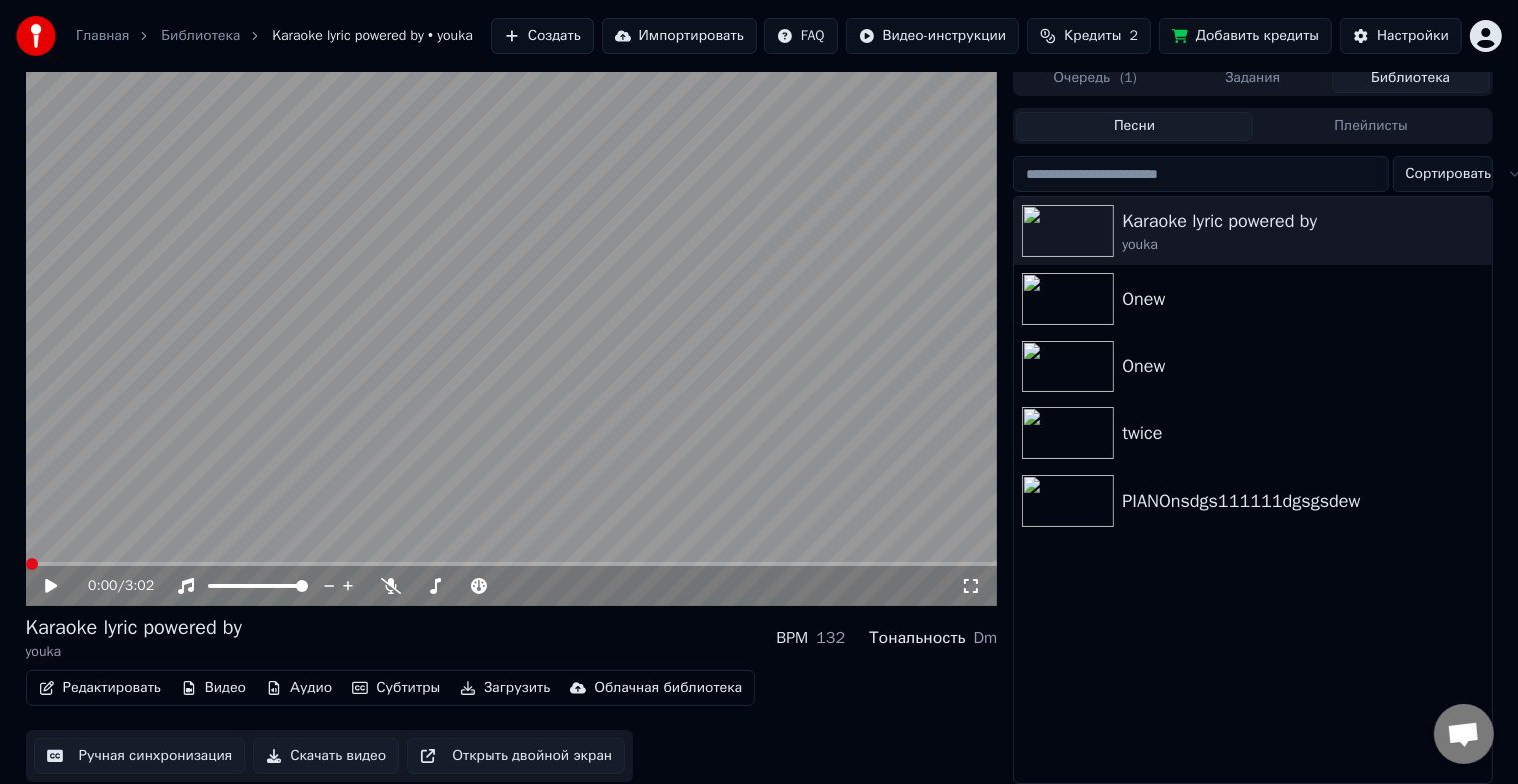 click 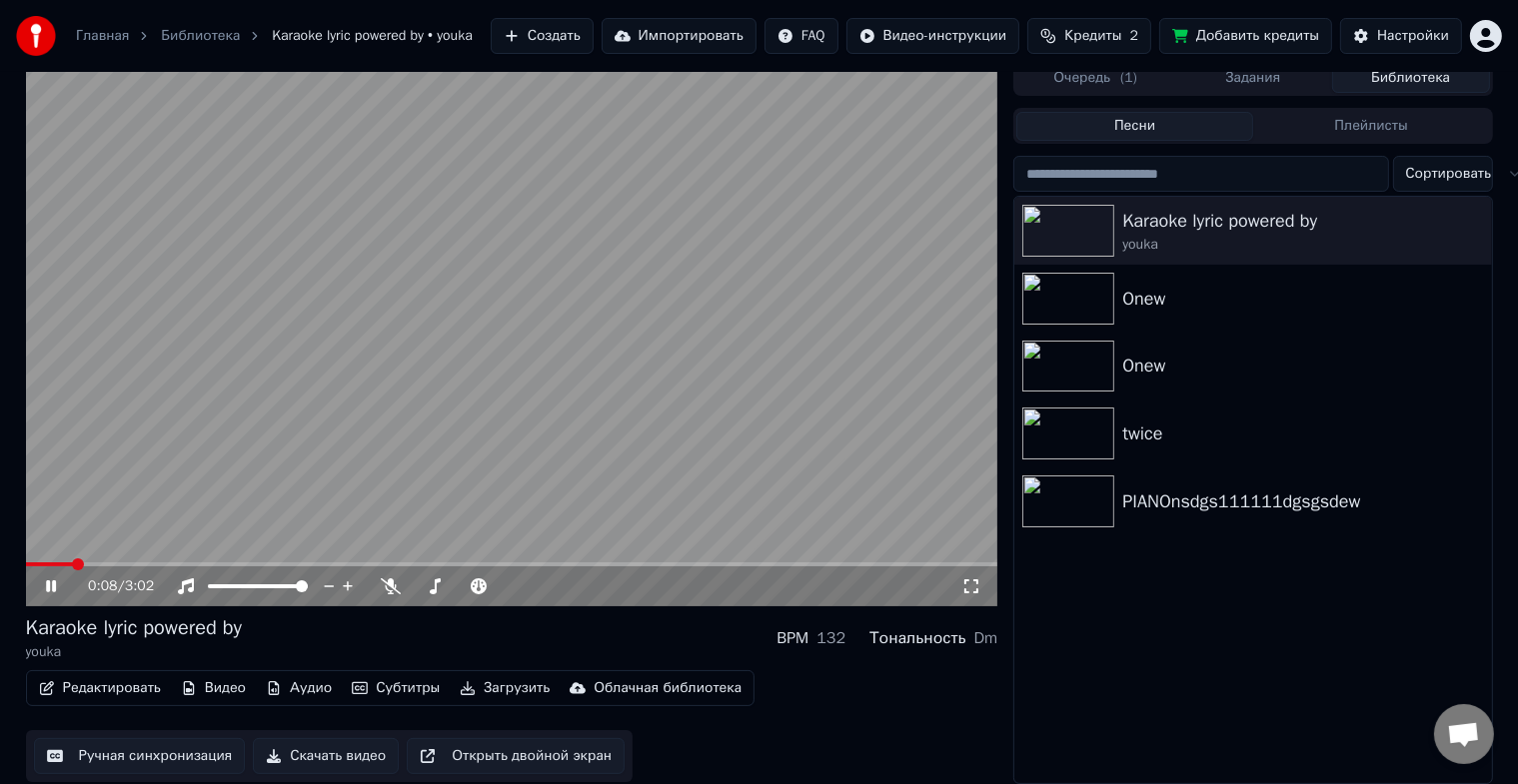 click 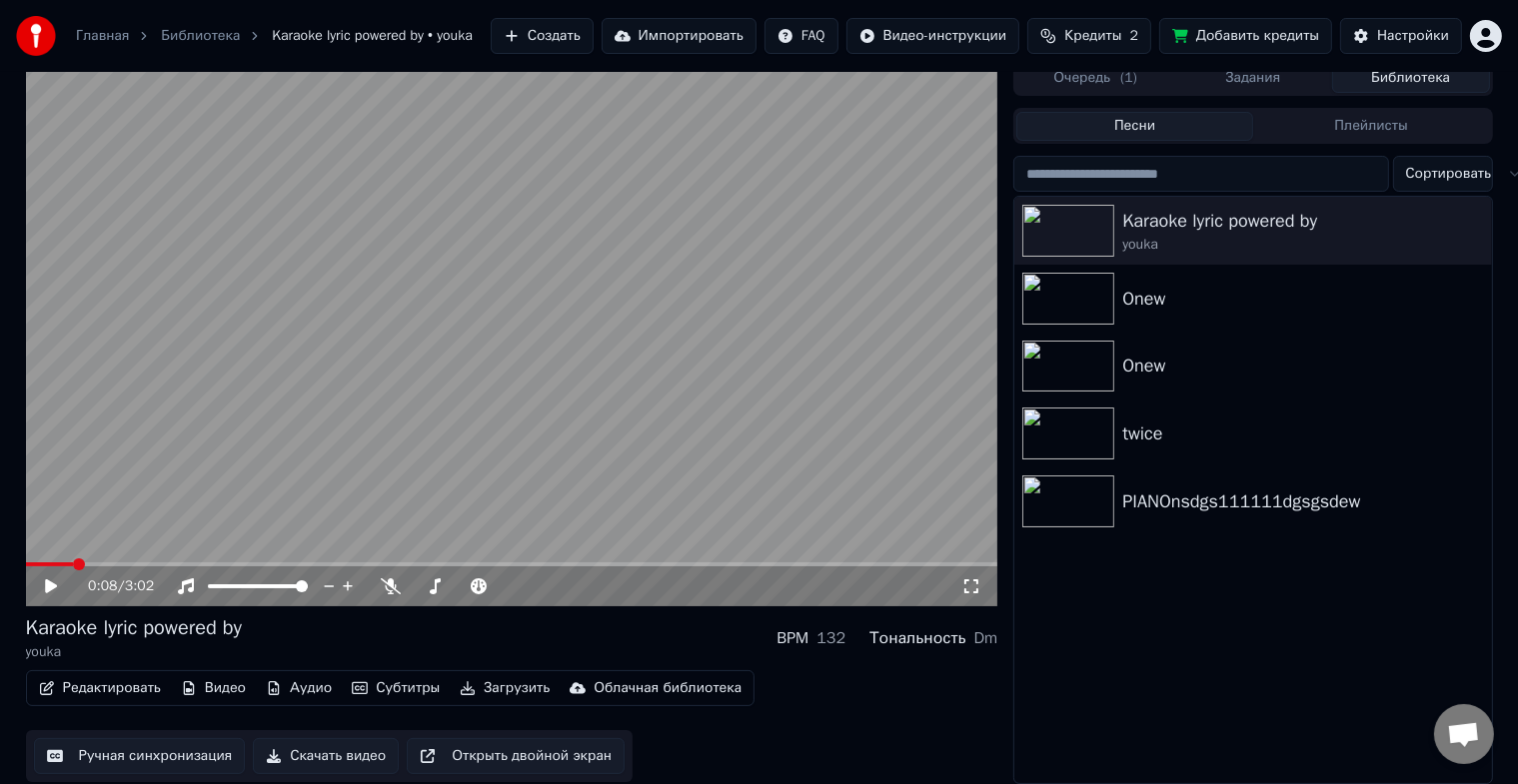 click on "Видео" at bounding box center [213, 688] 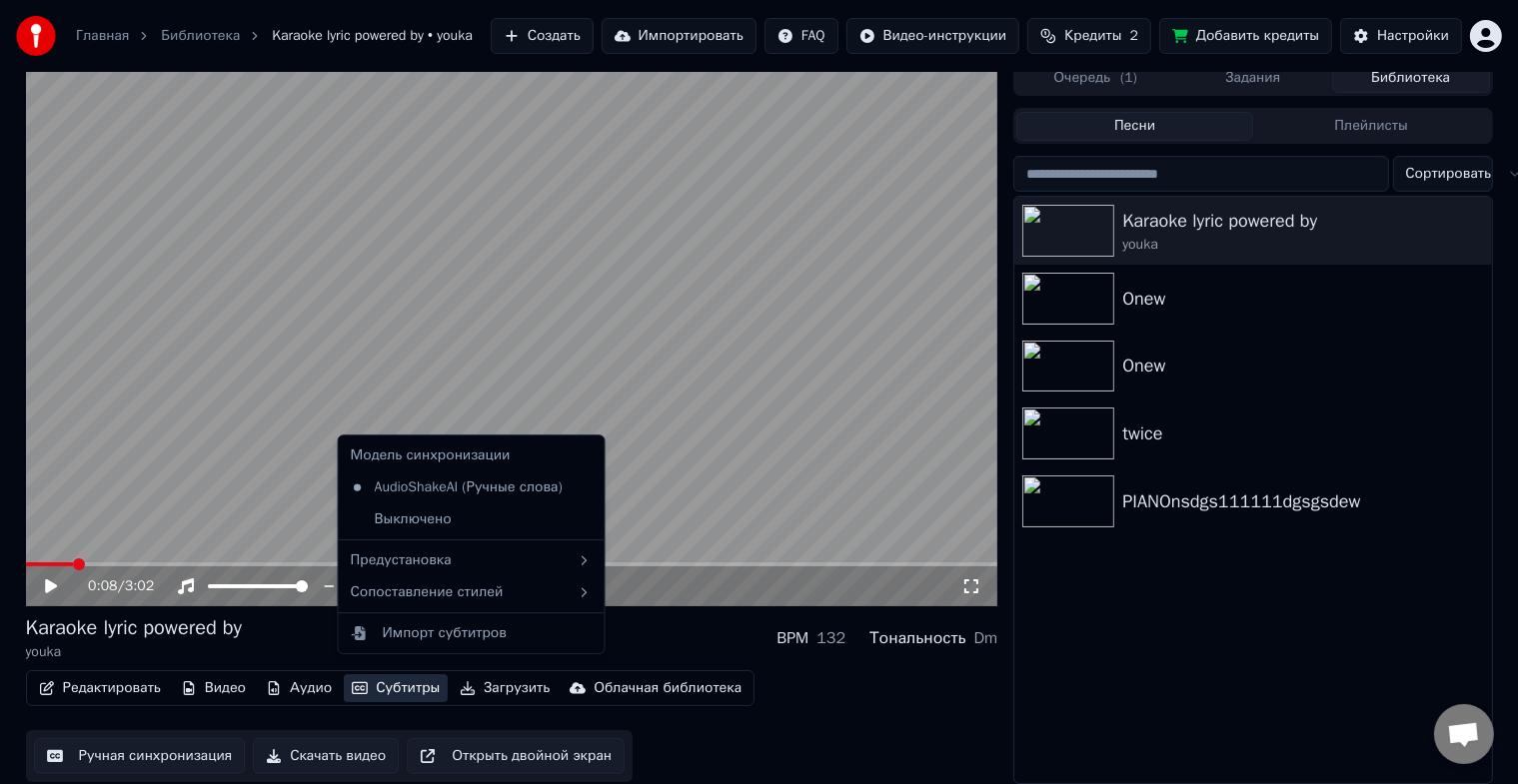 click on "Редактировать Видео Аудио Субтитры Загрузить Облачная библиотека Ручная синхронизация Скачать видео Открыть двойной экран" at bounding box center [512, 726] 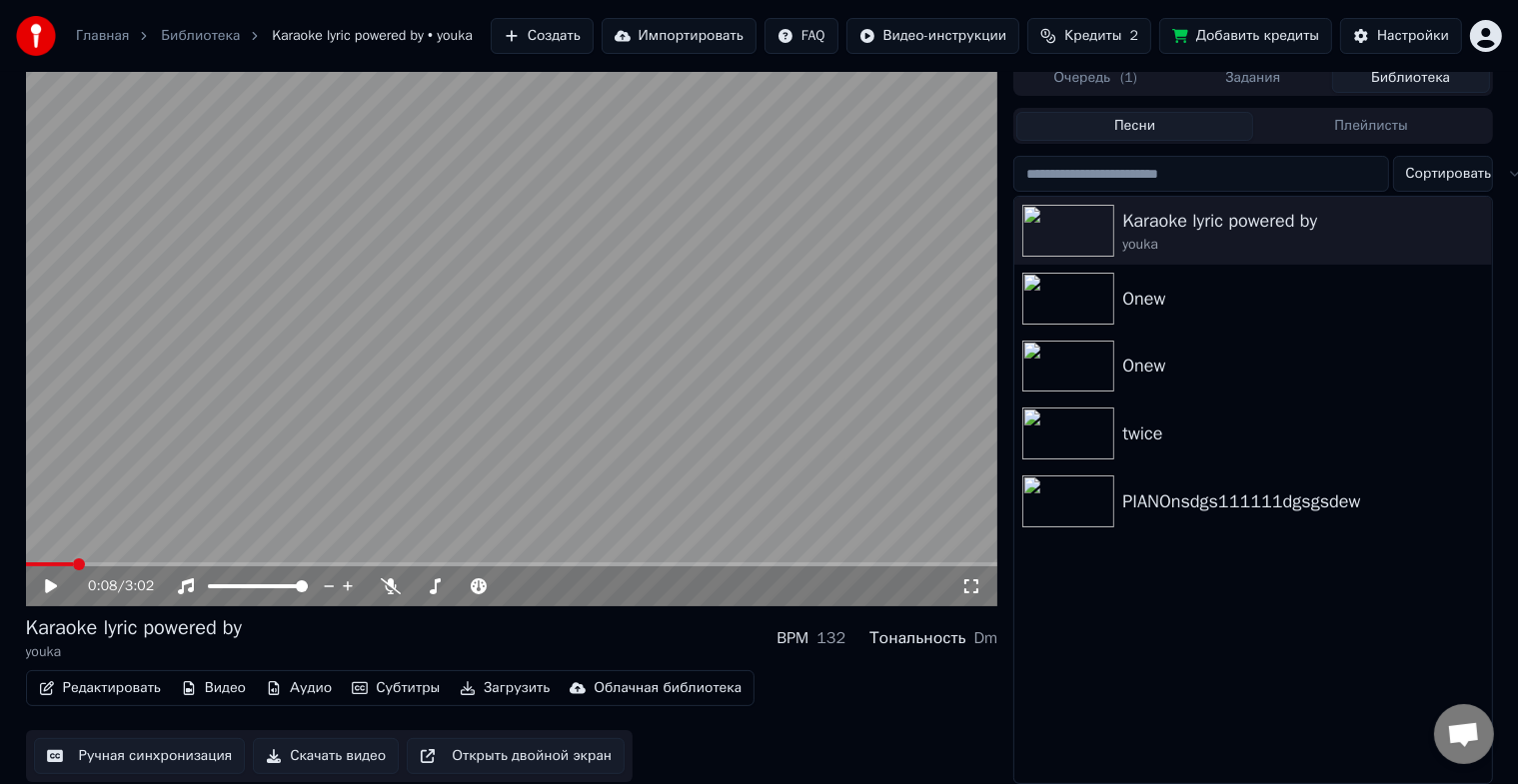 click on "Загрузить" at bounding box center [505, 688] 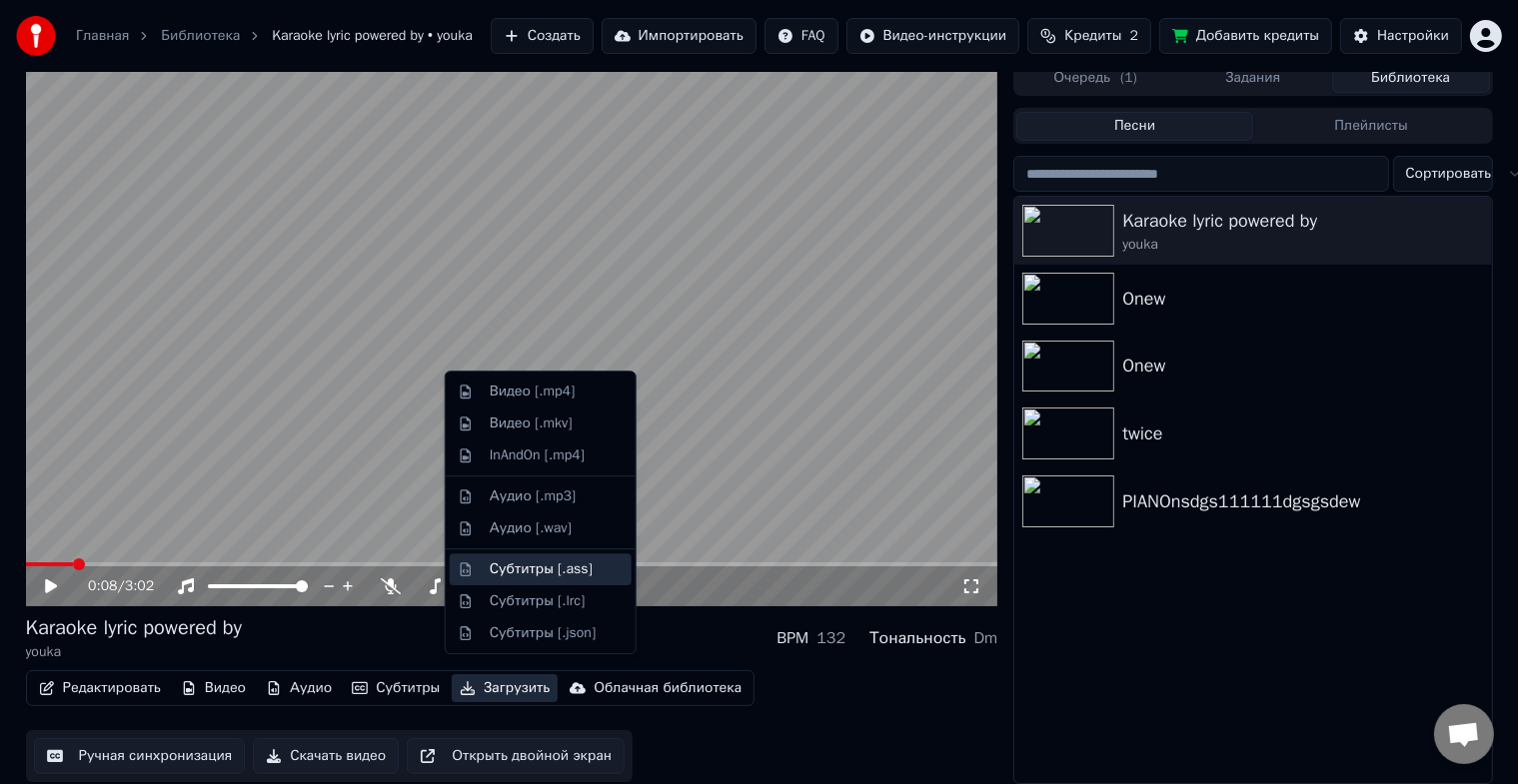 click on "Субтитры [.ass]" at bounding box center [541, 569] 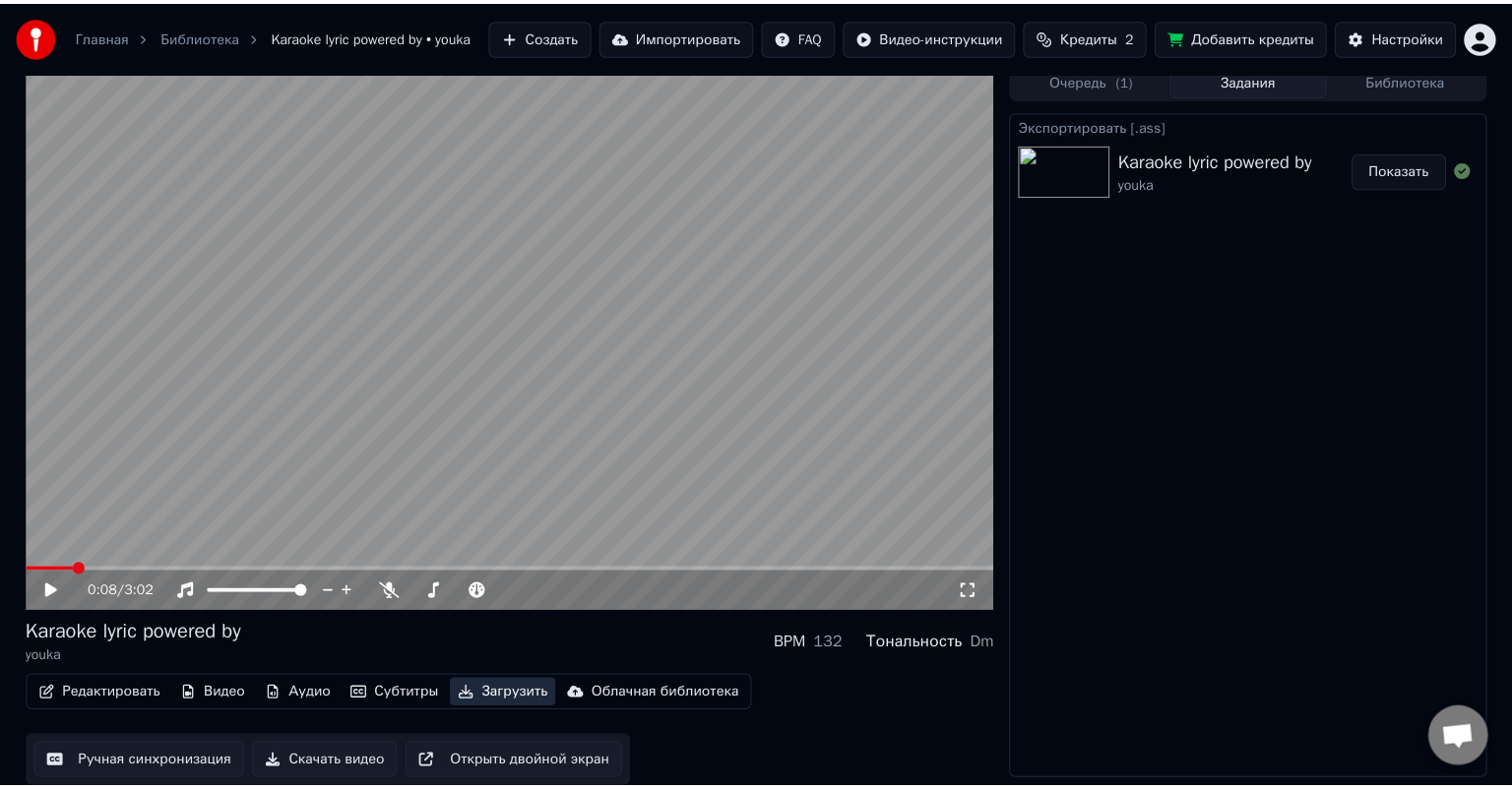 scroll, scrollTop: 0, scrollLeft: 0, axis: both 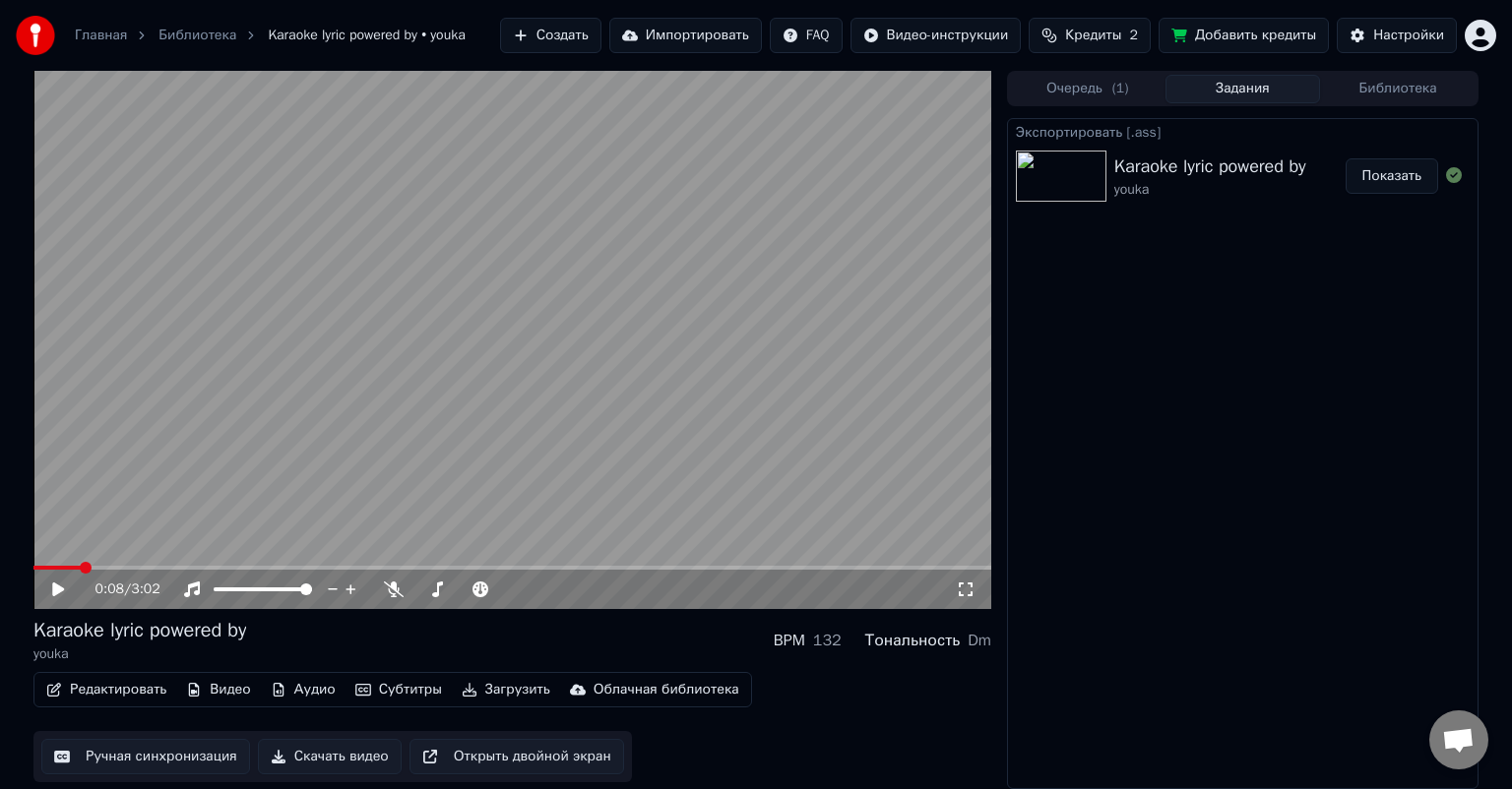 click on "Показать" at bounding box center [1392, 176] 